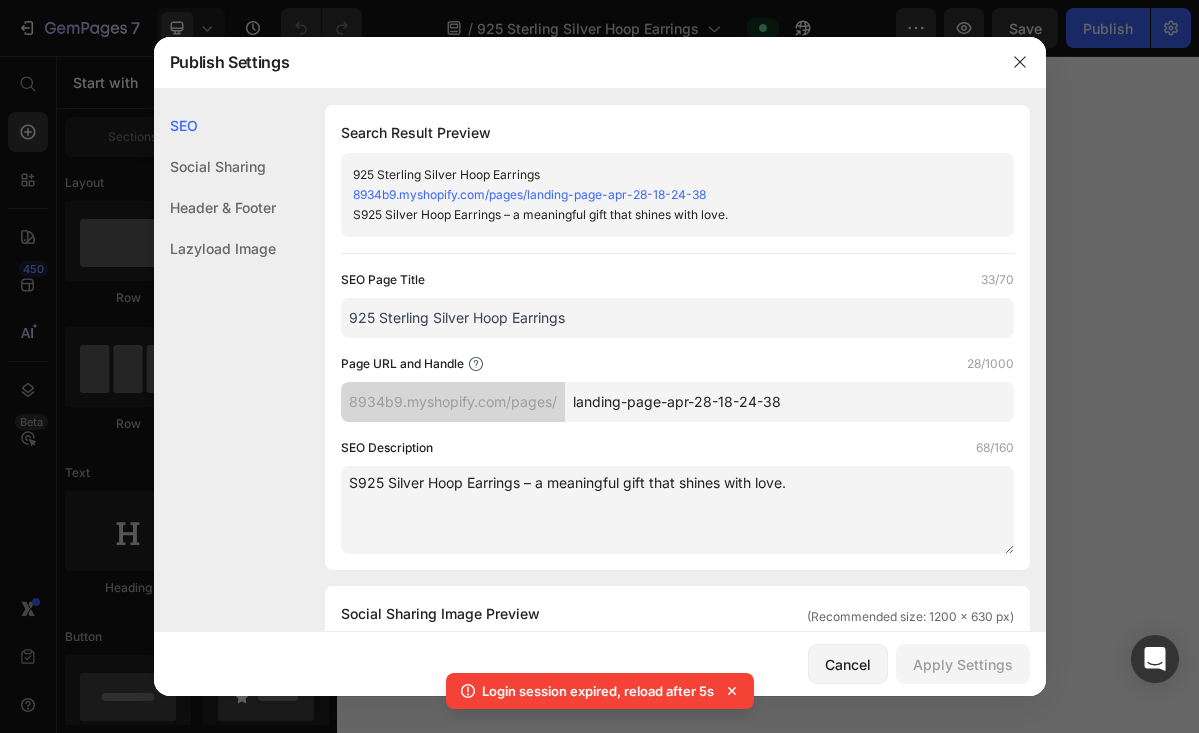 scroll, scrollTop: 0, scrollLeft: 0, axis: both 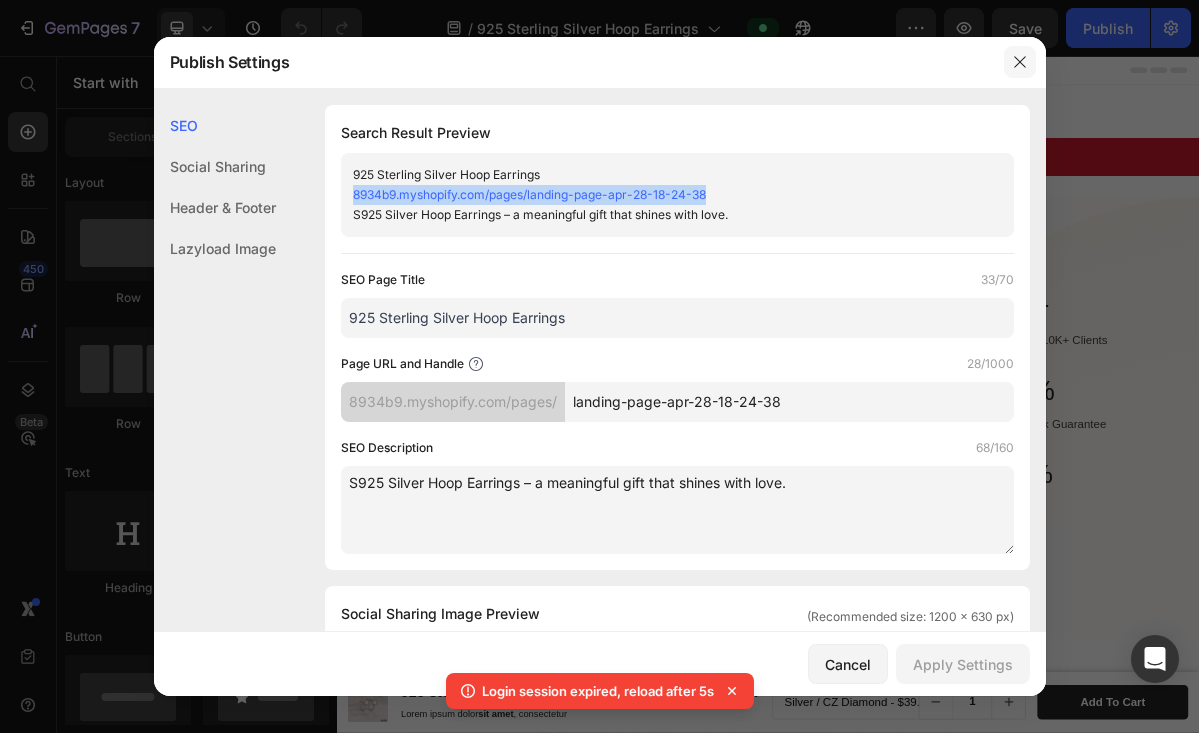 click 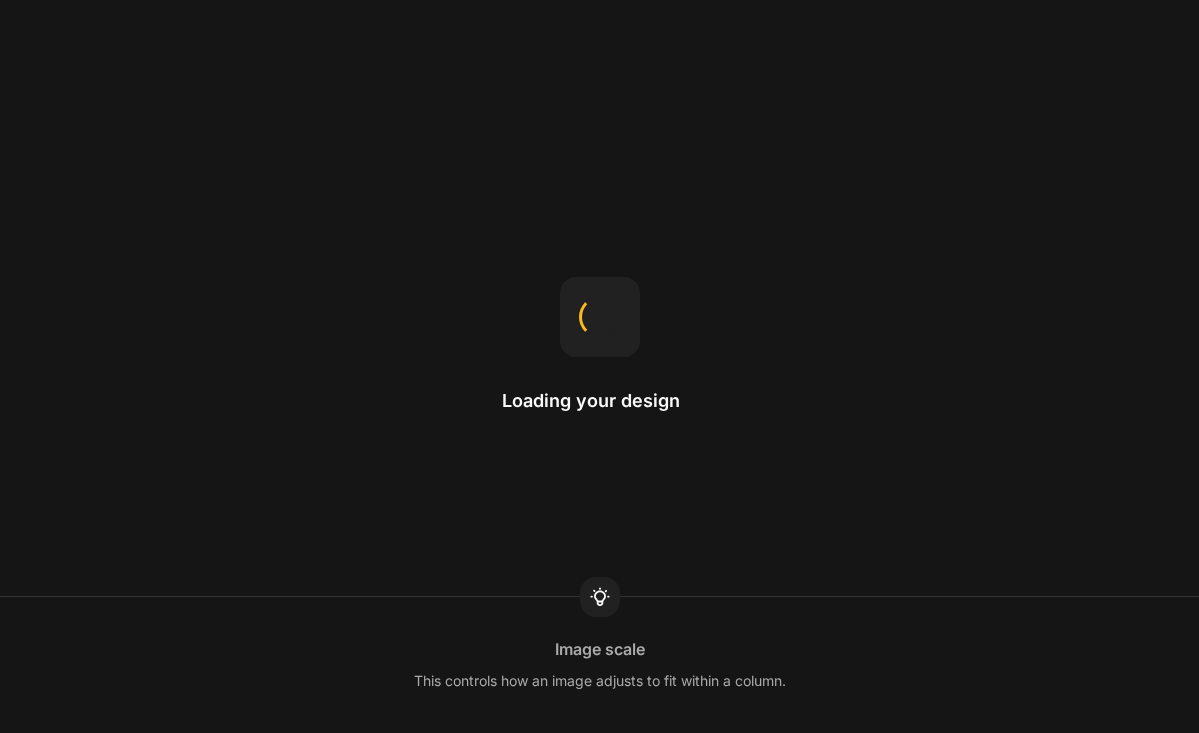 scroll, scrollTop: 0, scrollLeft: 0, axis: both 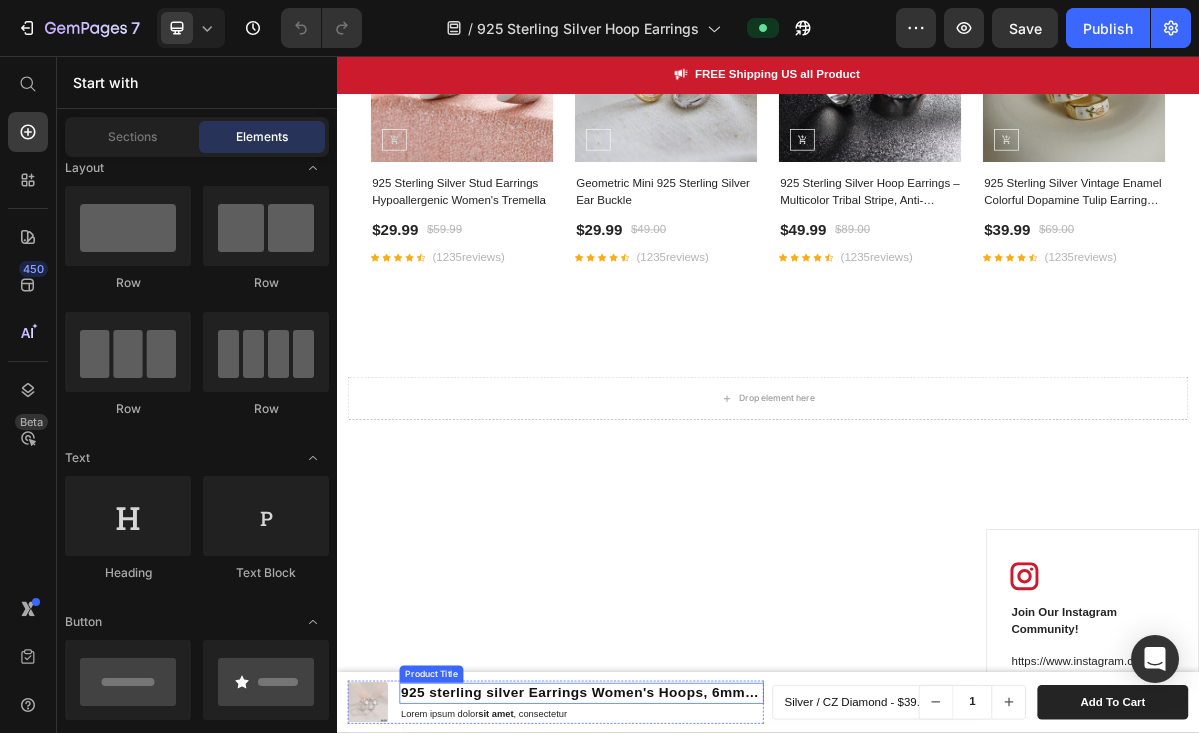 click on "925 sterling silver Earrings Women's Hoops, 6mm Diamond Moisanite" at bounding box center (677, 943) 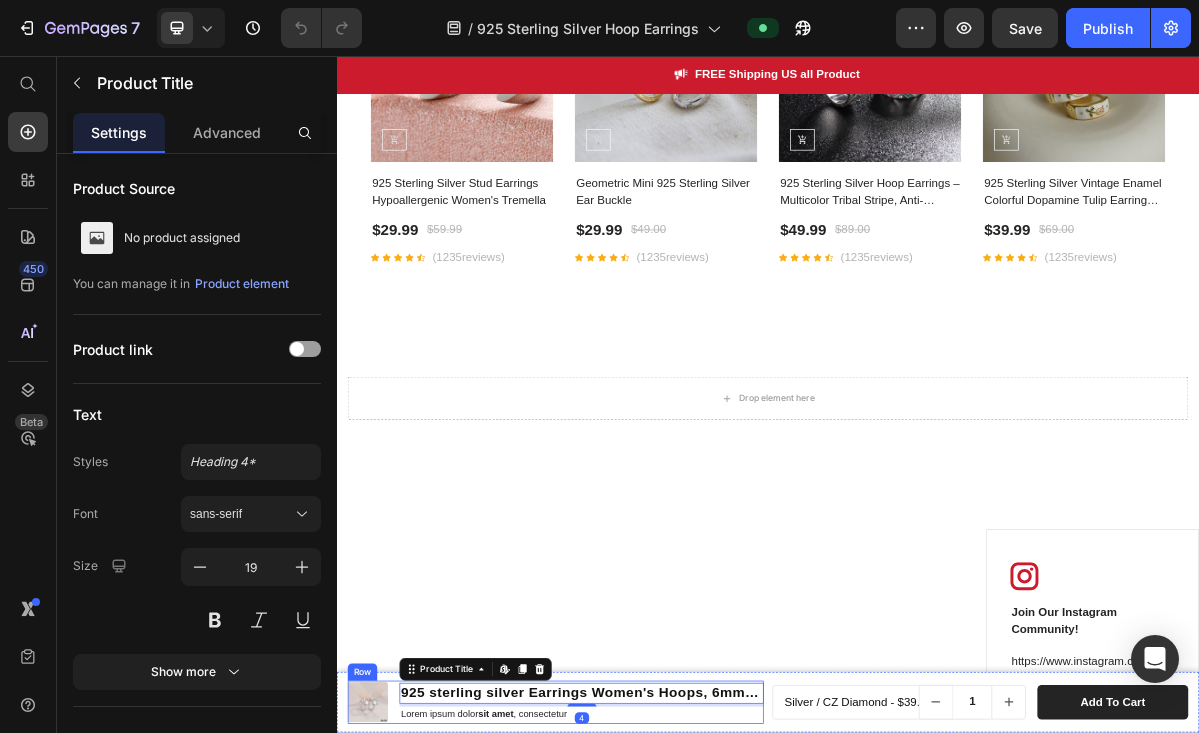 click on "Product Images 925 sterling silver Earrings Women's Hoops, 6mm Diamond Moisanite Product Title   Edit content in Shopify 4 Lorem ipsum dolor  sit amet , consectetur  Text Block Row" at bounding box center [641, 956] 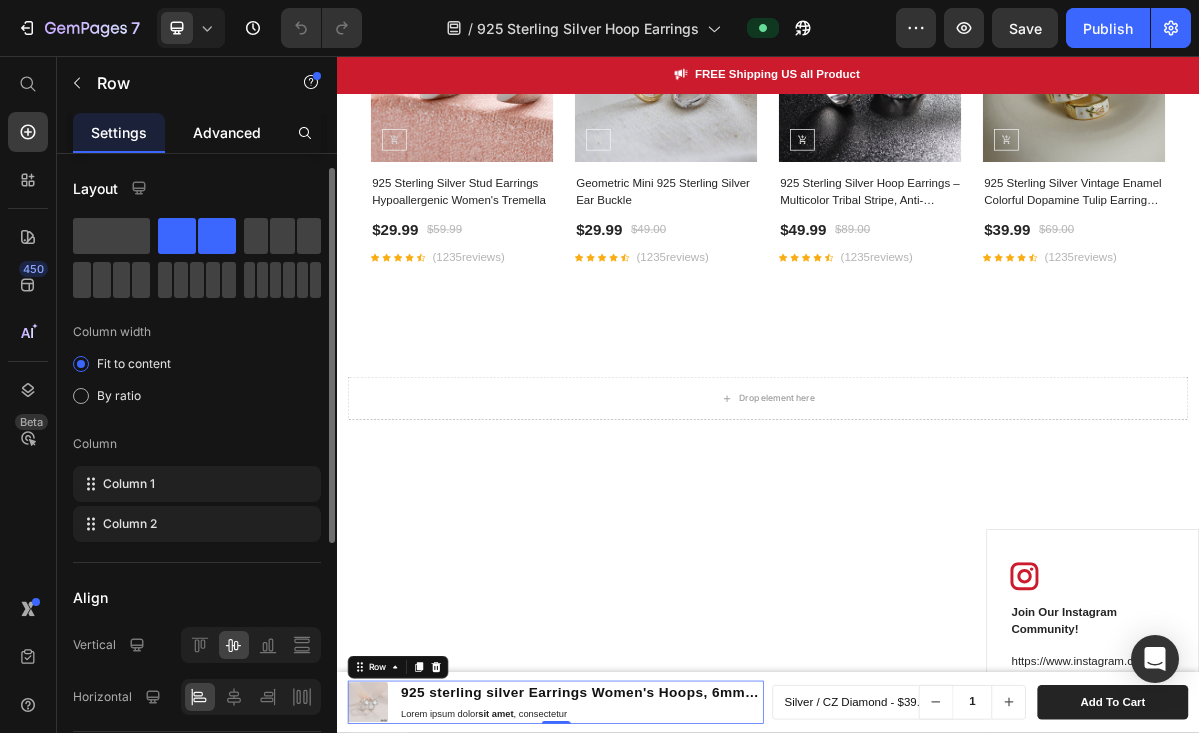 scroll, scrollTop: 0, scrollLeft: 0, axis: both 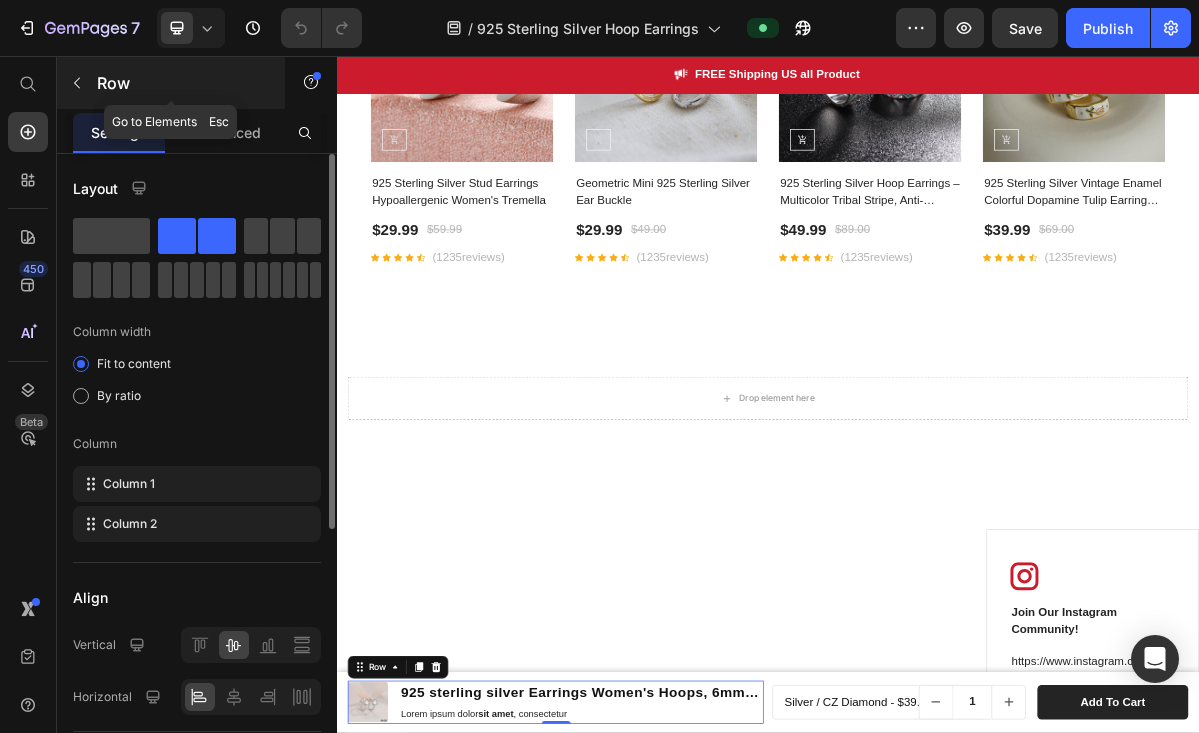 click 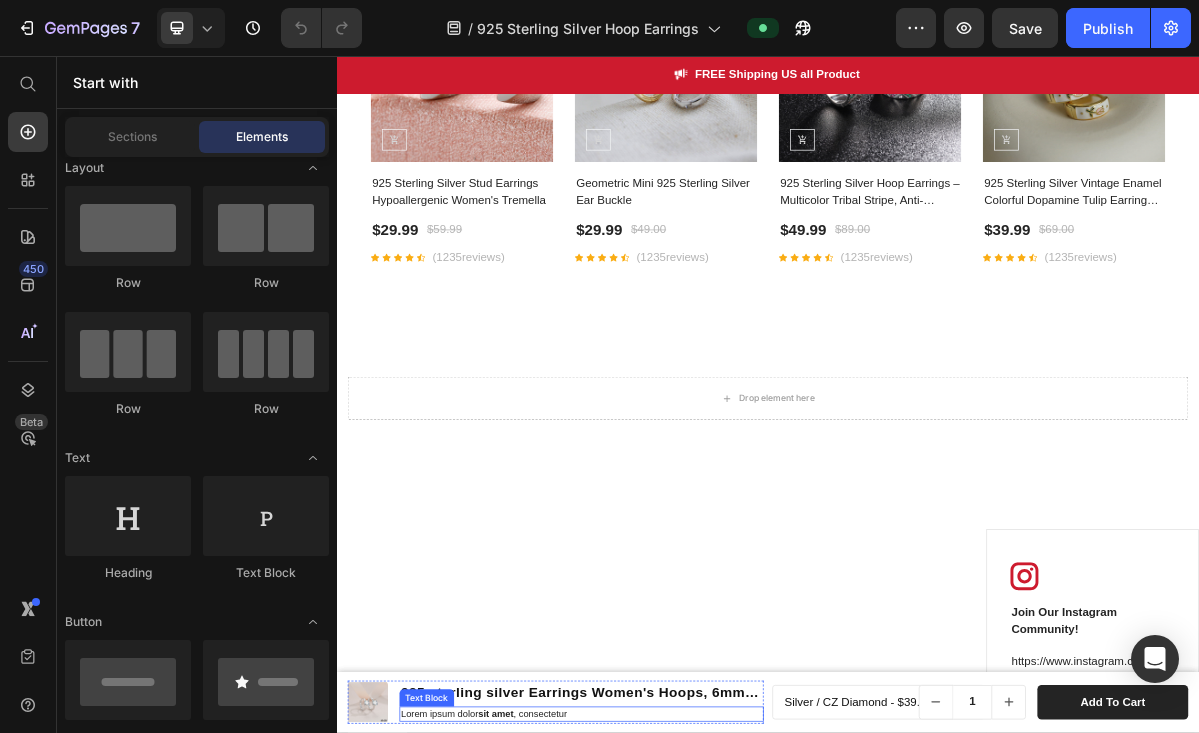 click on "Lorem ipsum dolor  sit amet , consectetur" at bounding box center [677, 972] 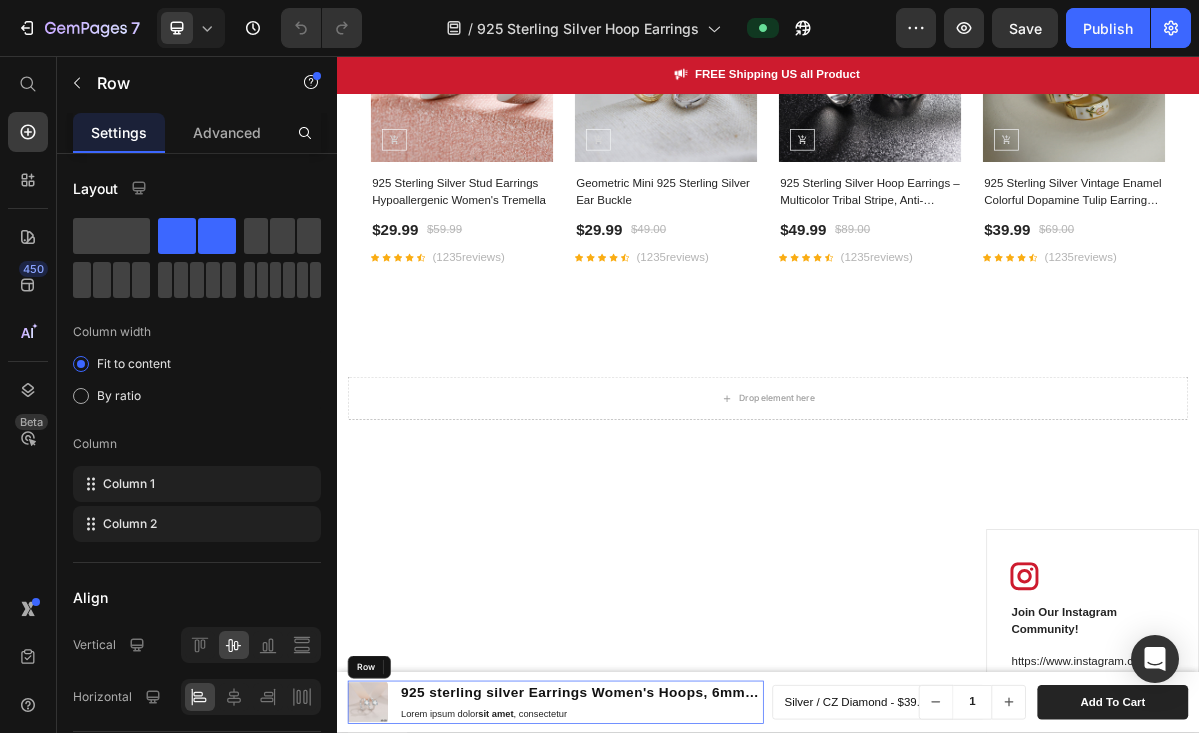 click on "925 sterling silver Earrings Women's Hoops, 6mm Diamond Moisanite Product Title Lorem ipsum dolor  sit amet , consectetur  Text Block   0" at bounding box center (677, 956) 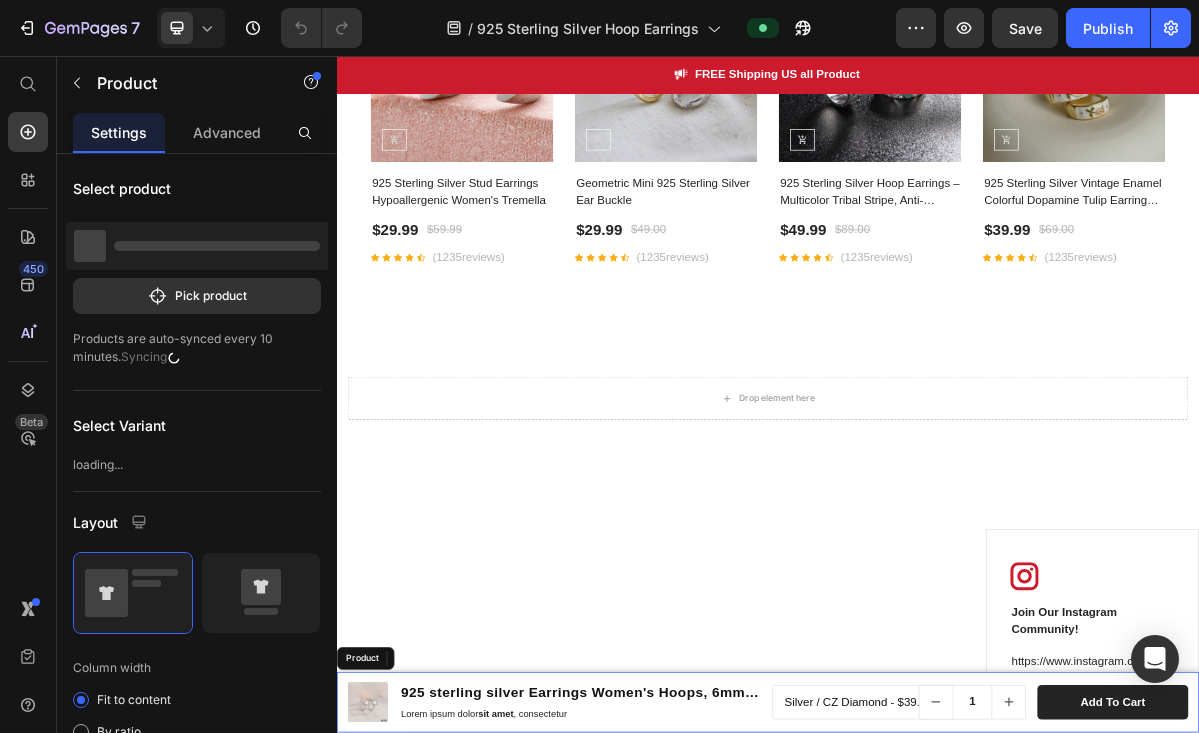 click on "Silver / CZ Diamond - $39.00  Silver / Moisanite Diamond - $59.00  Gold / CZ Diamond - $49.00  Gold / Moisanite Diamond - $59.00  Product Variants & Swatches 1 Product Quantity add to cart Product Cart Button Row Row" at bounding box center (1232, 956) 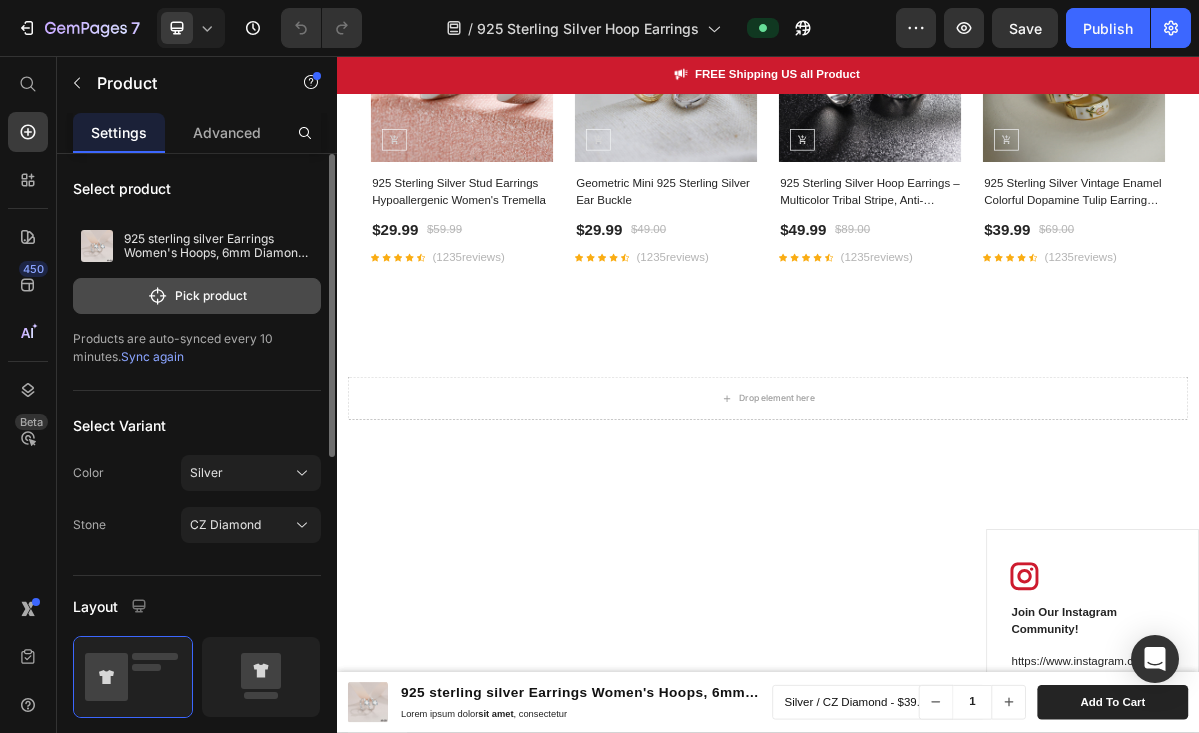 click on "Pick product" at bounding box center (197, 296) 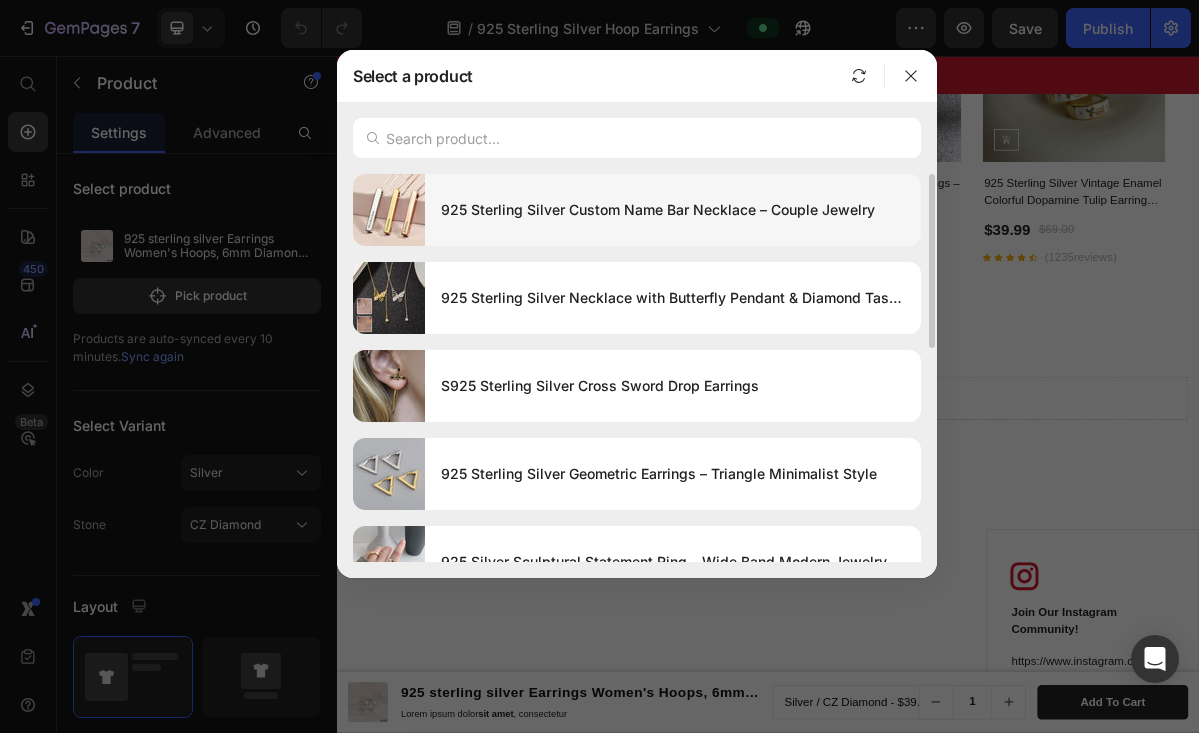 click on "925 Sterling Silver Custom Name Bar Necklace – Couple Jewelry" at bounding box center (673, 210) 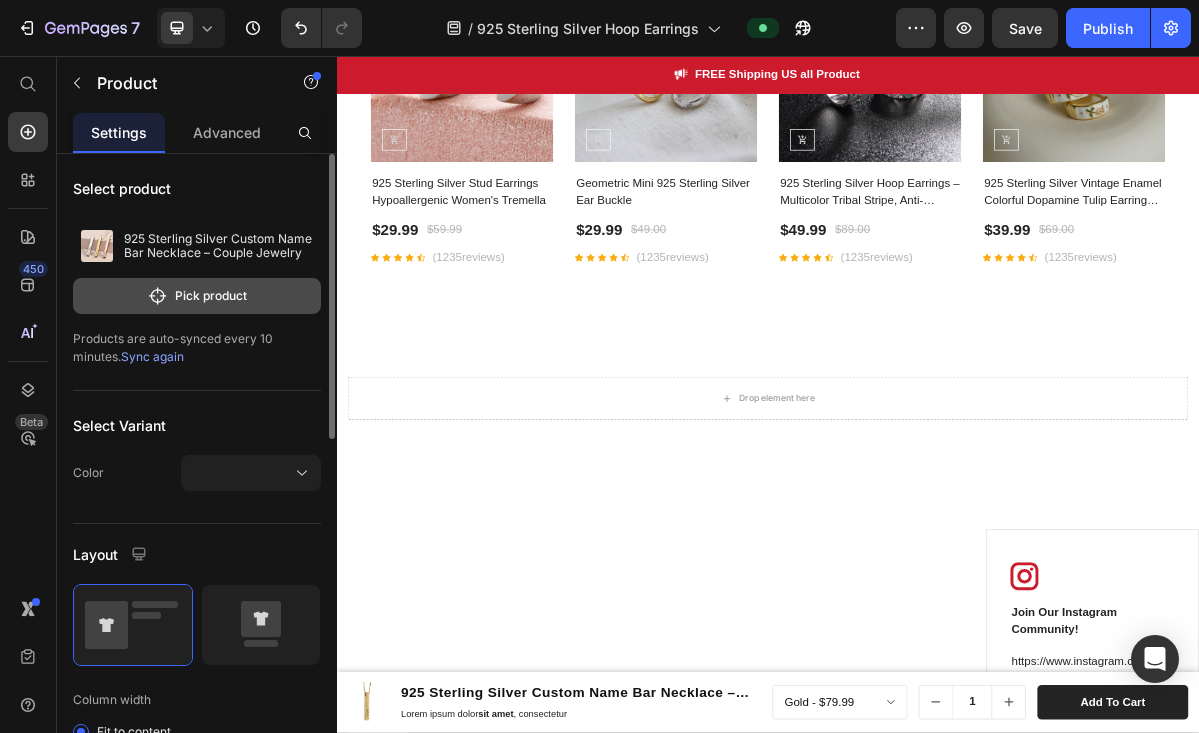 click on "Pick product" 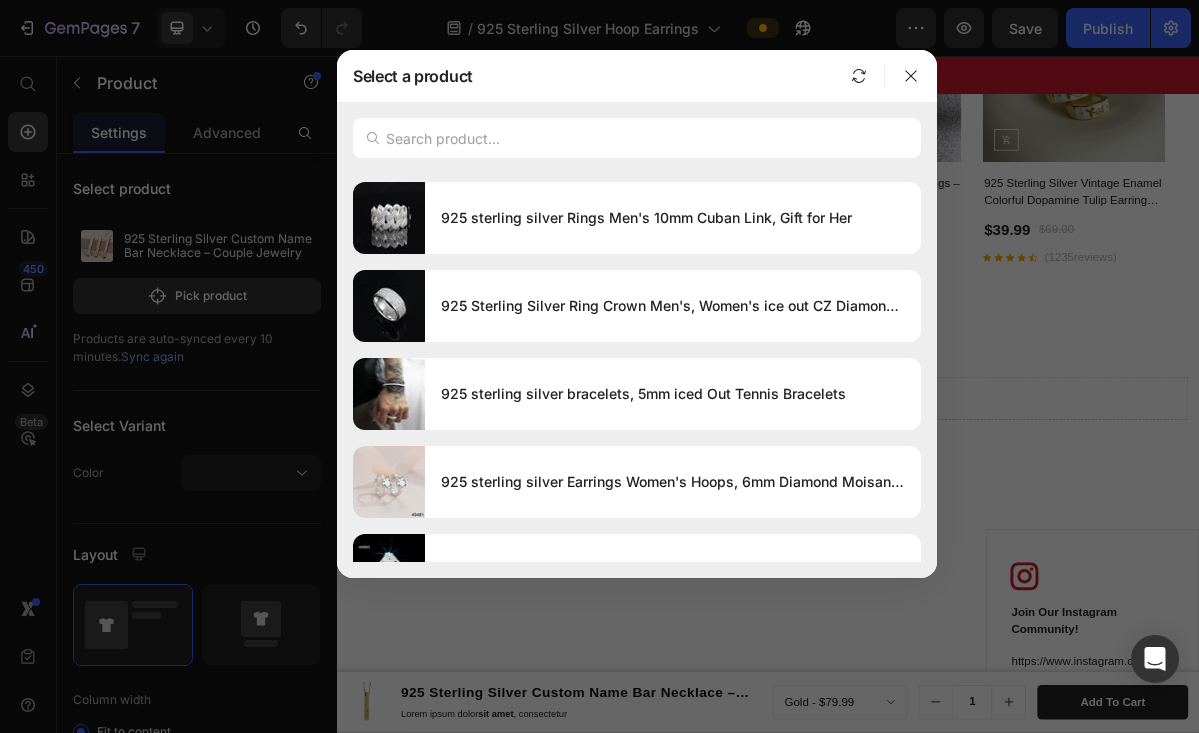 scroll, scrollTop: 5834, scrollLeft: 0, axis: vertical 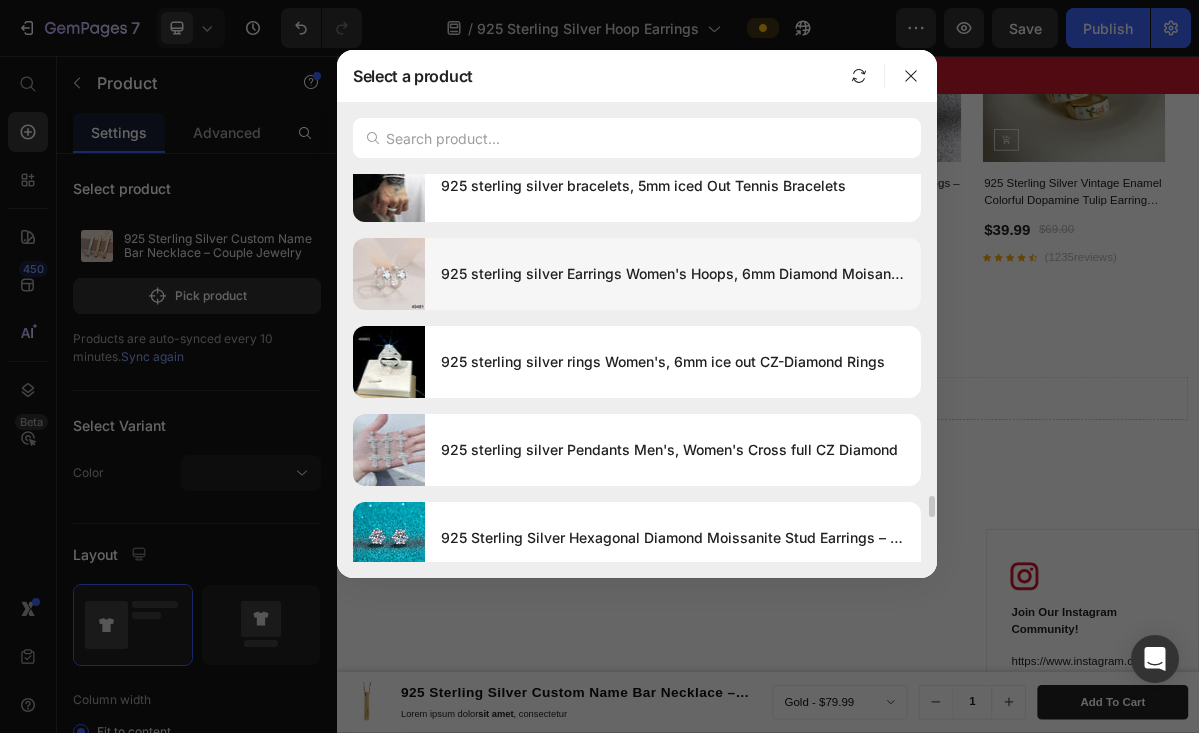 click on "925 sterling silver Earrings Women's Hoops, 6mm Diamond Moisanite" 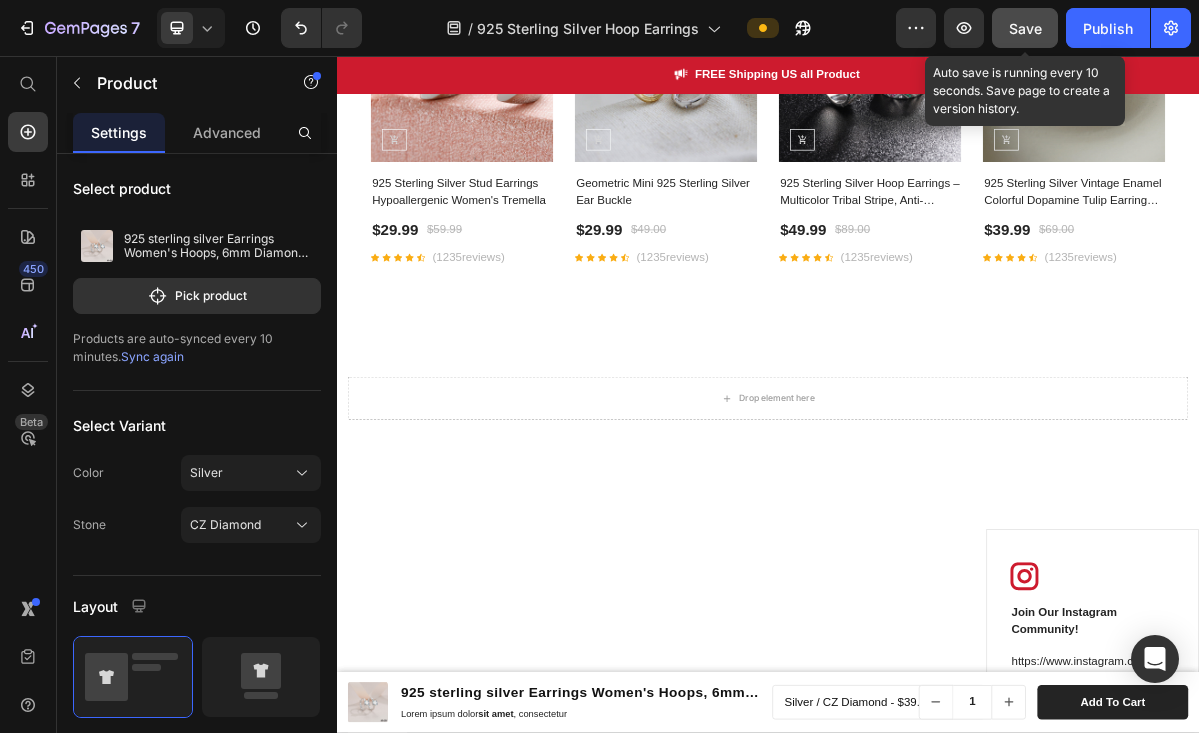 click on "Save" 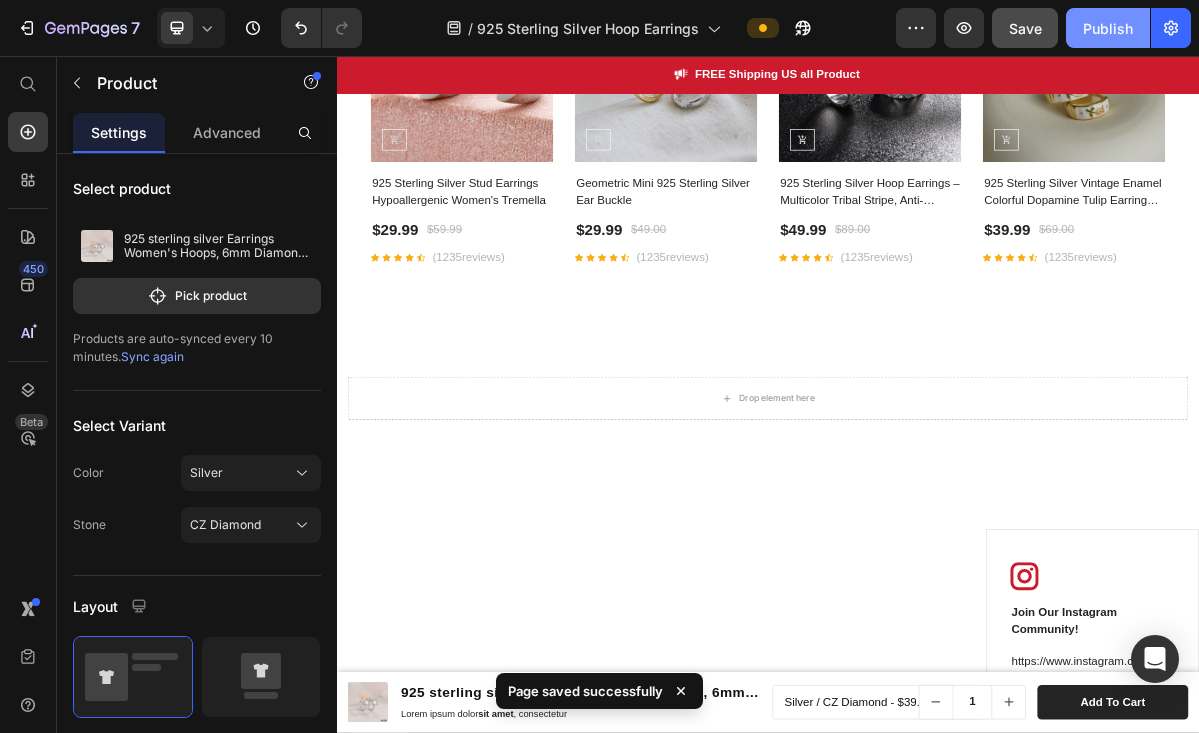 click on "Publish" 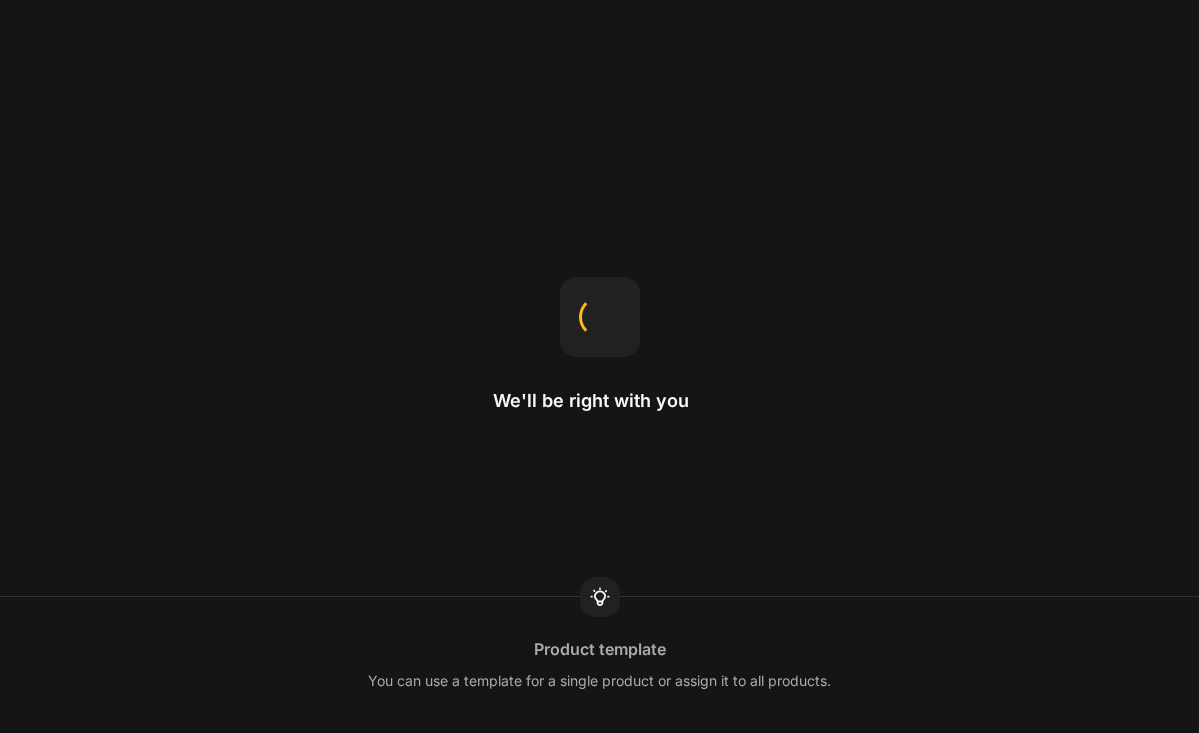 scroll, scrollTop: 0, scrollLeft: 0, axis: both 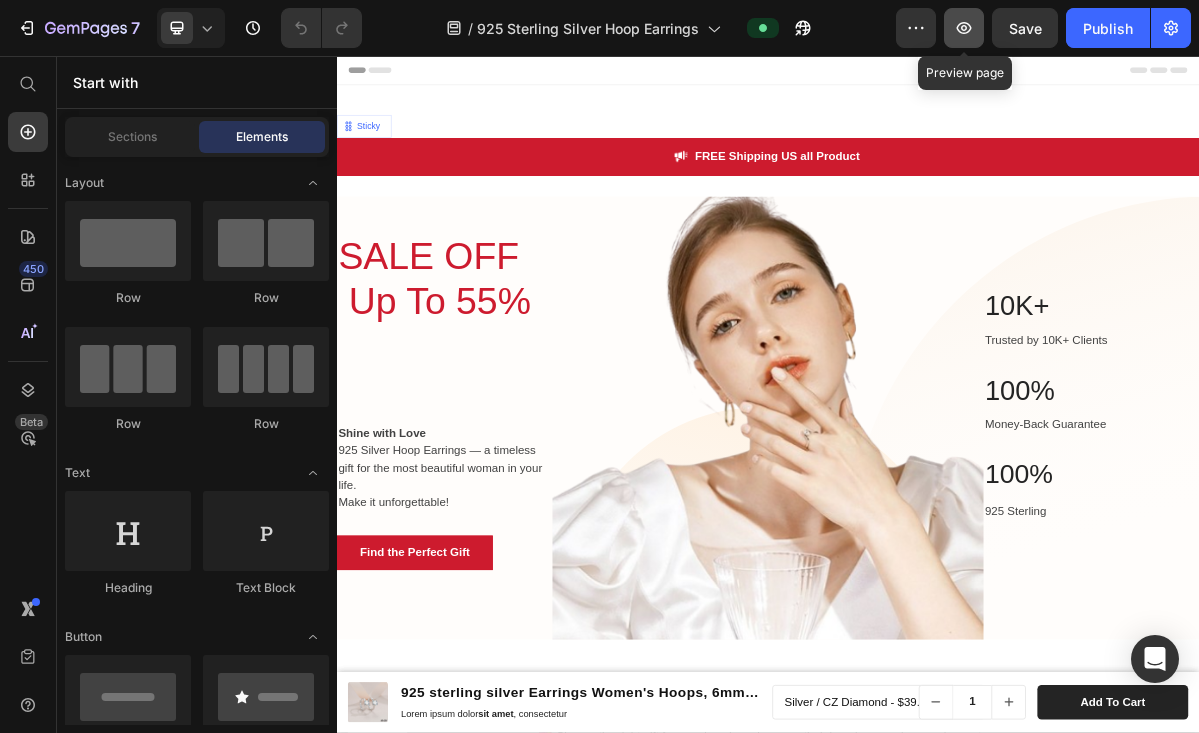 click 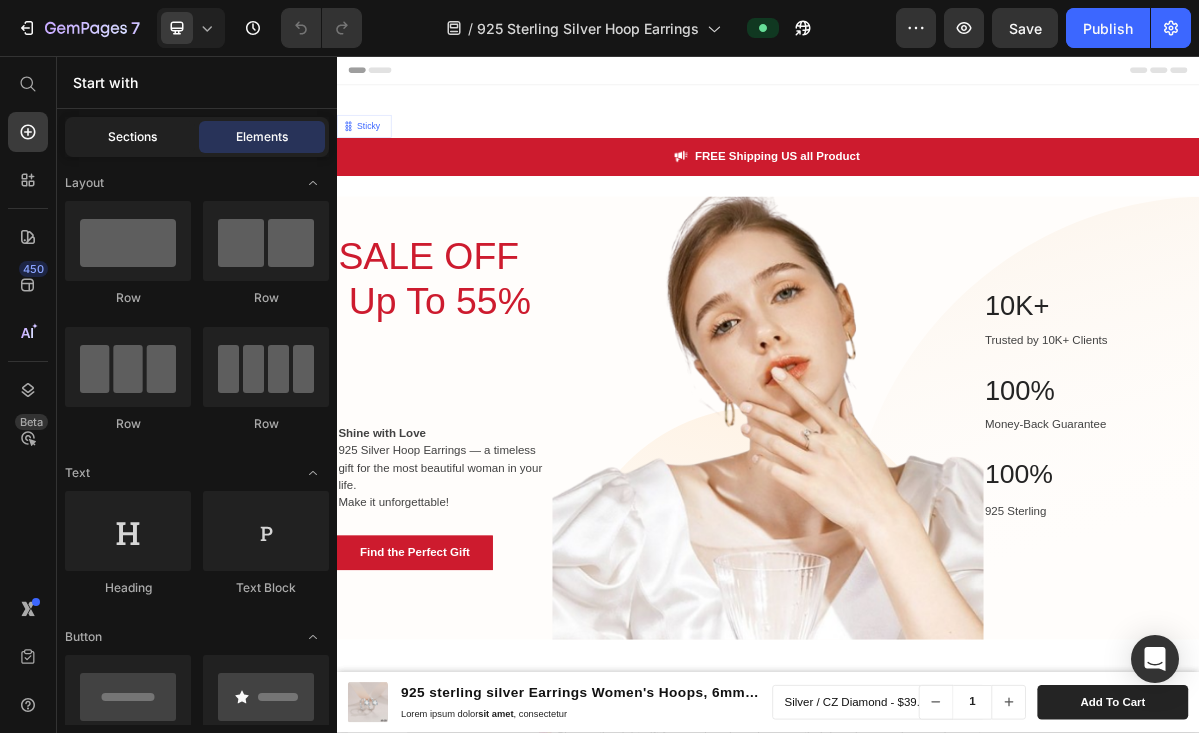 click on "Sections" at bounding box center [132, 137] 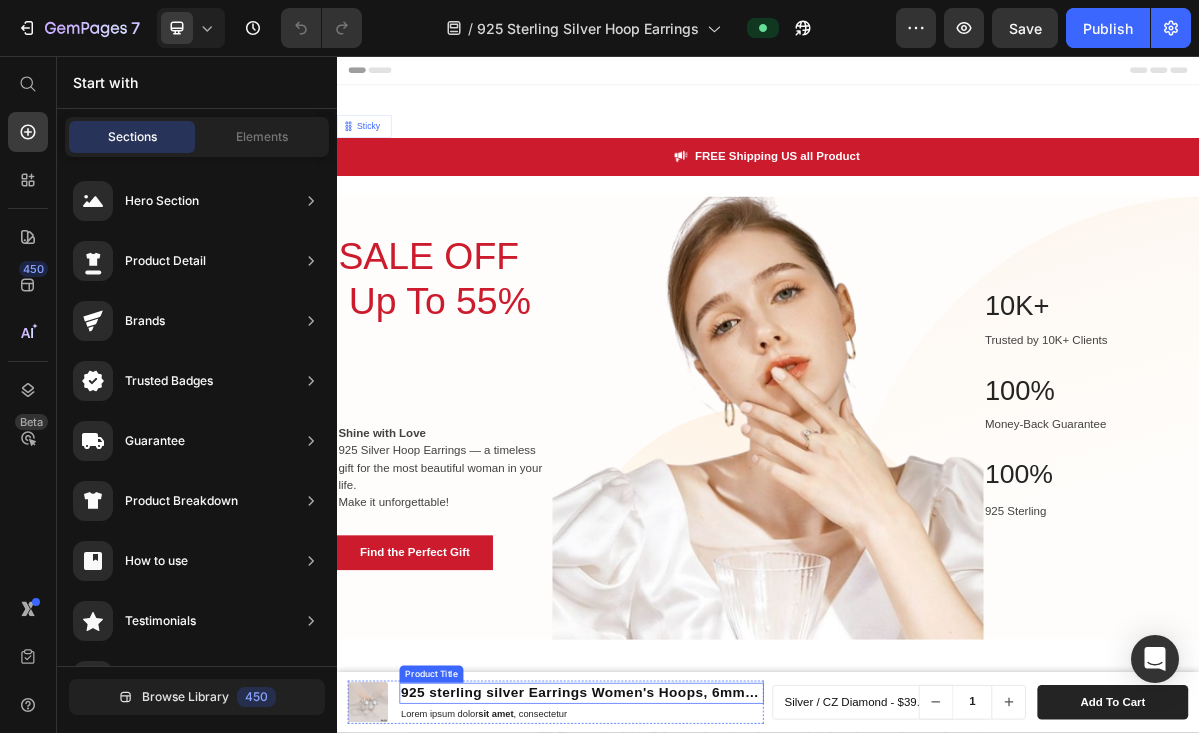 click on "925 sterling silver Earrings Women's Hoops, 6mm Diamond Moisanite" at bounding box center (677, 943) 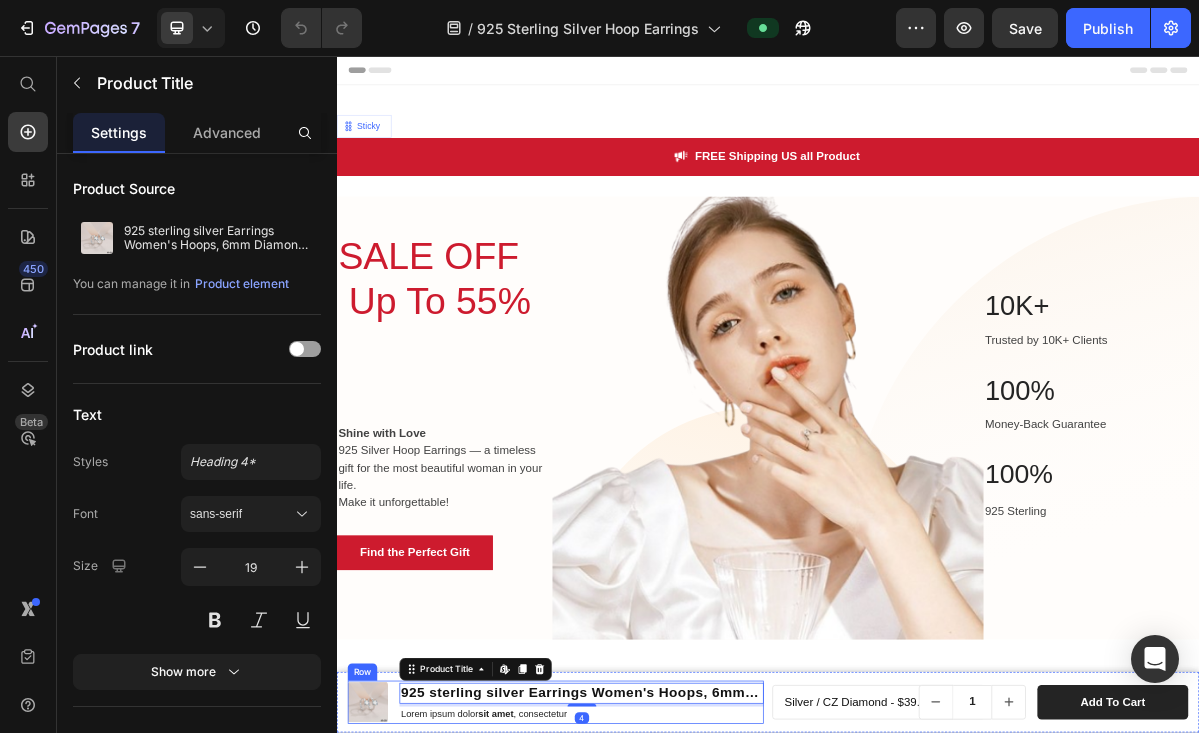 click on "925 sterling silver Earrings Women's Hoops, 6mm Diamond Moisanite Product Title   Edit content in Shopify 4 Lorem ipsum dolor  sit amet , consectetur  Text Block" at bounding box center [677, 956] 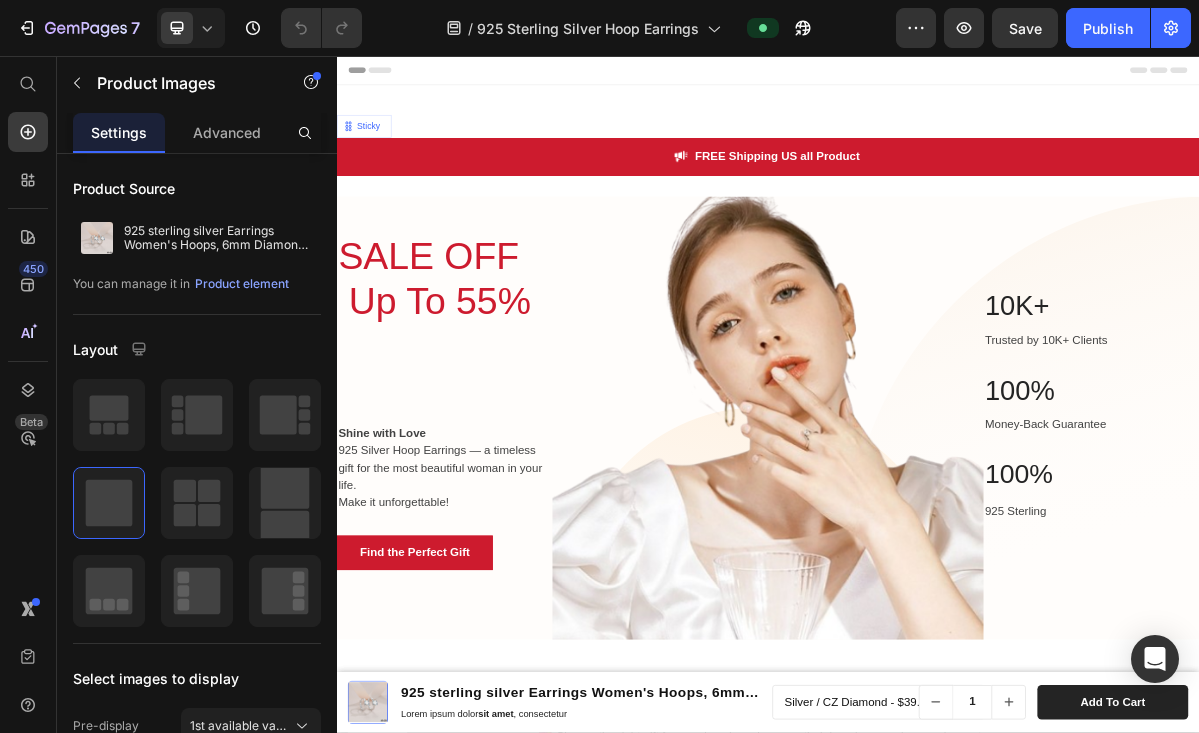 click at bounding box center (380, 956) 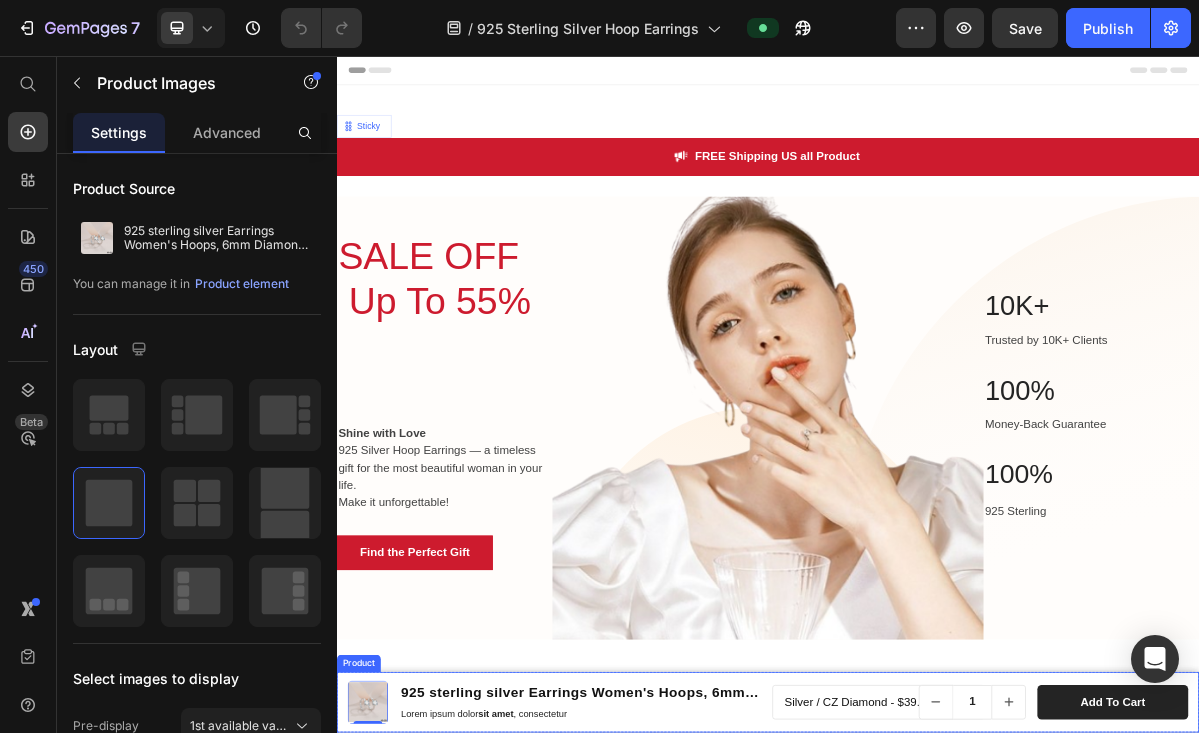 click on "Product Images   0 925 sterling silver Earrings Women's Hoops, 6mm Diamond Moisanite Product Title Lorem ipsum dolor  sit amet , consectetur  Text Block Row Silver / CZ Diamond - $39.00  Silver / Moisanite Diamond - $59.00  Gold / CZ Diamond - $49.00  Gold / Moisanite Diamond - $59.00  Product Variants & Swatches 1 Product Quantity add to cart Product Cart Button Row Row Product" at bounding box center [937, 956] 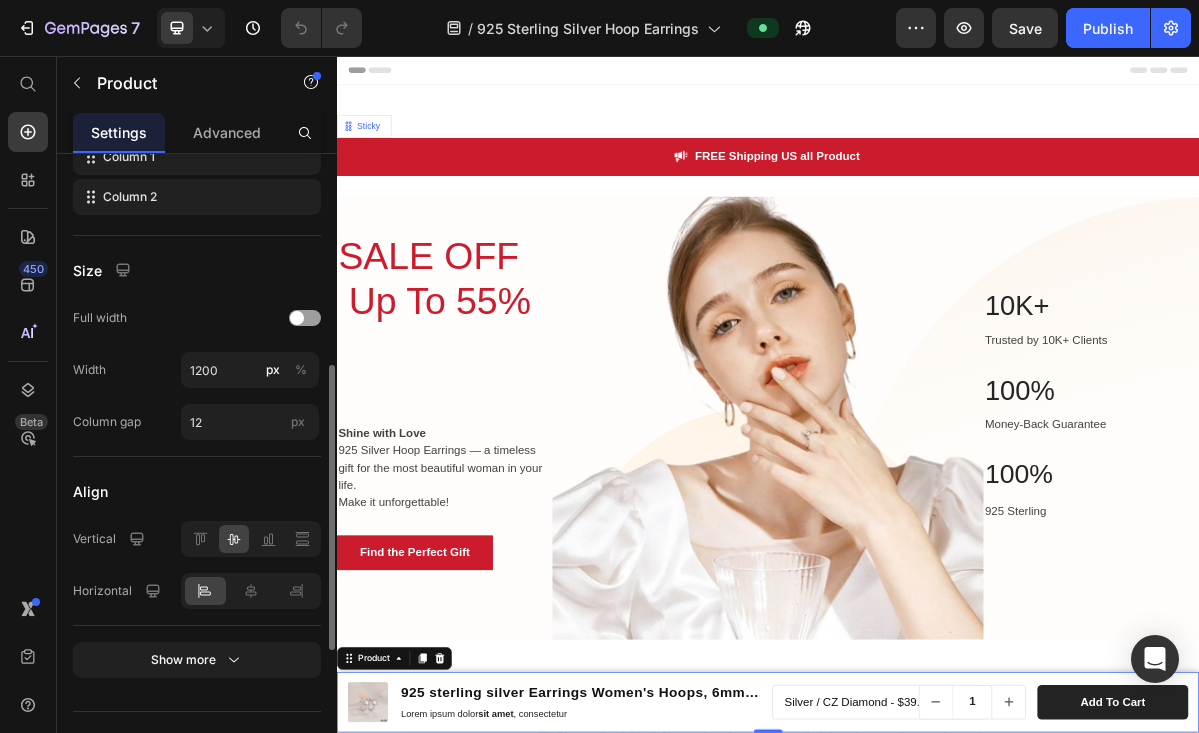 scroll, scrollTop: 783, scrollLeft: 0, axis: vertical 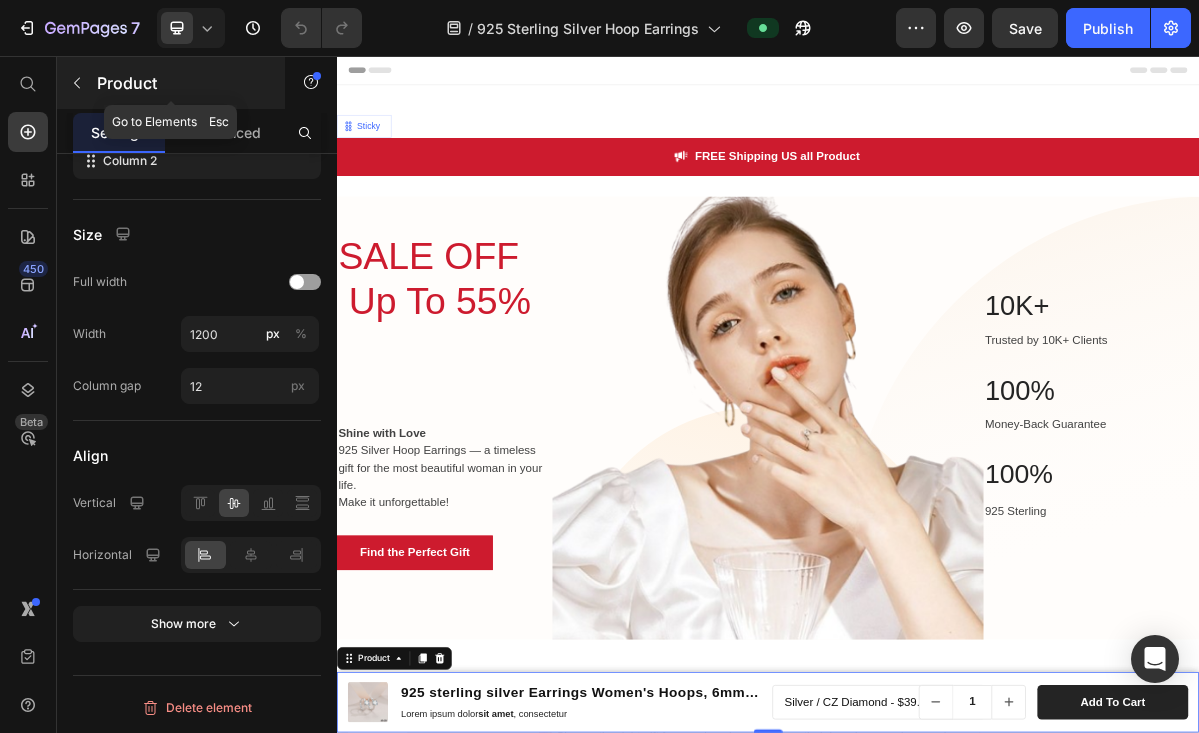 click 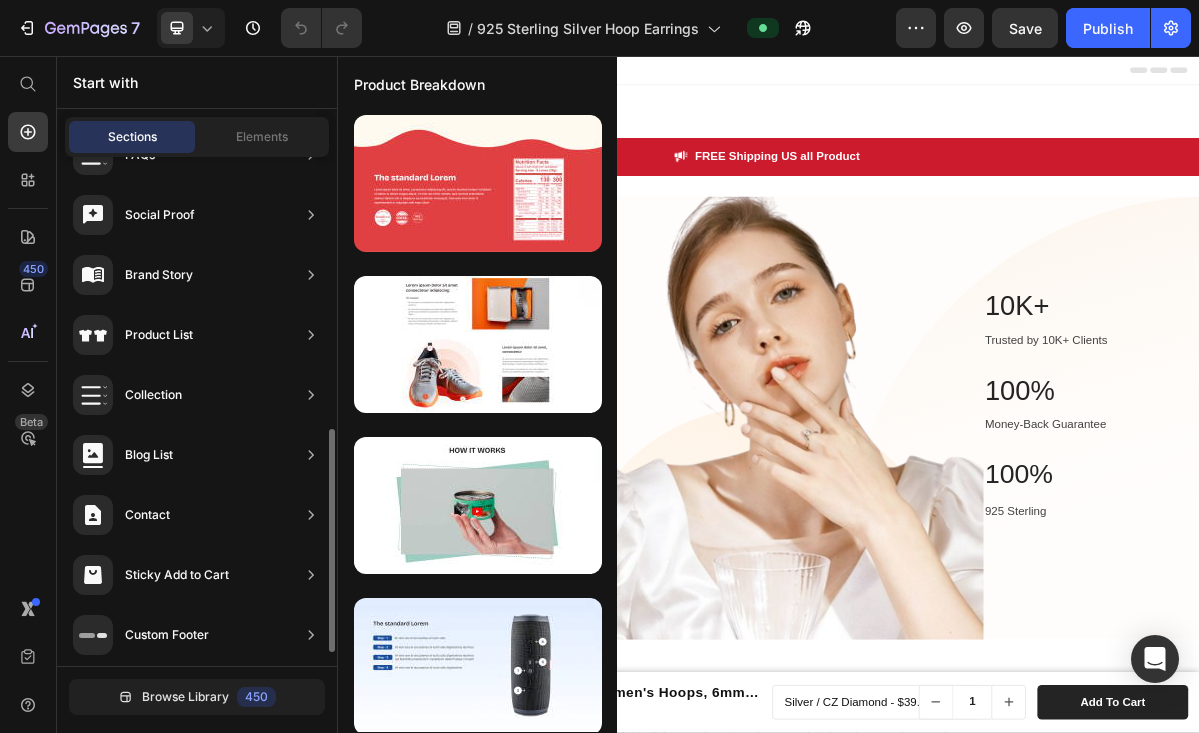 scroll, scrollTop: 651, scrollLeft: 0, axis: vertical 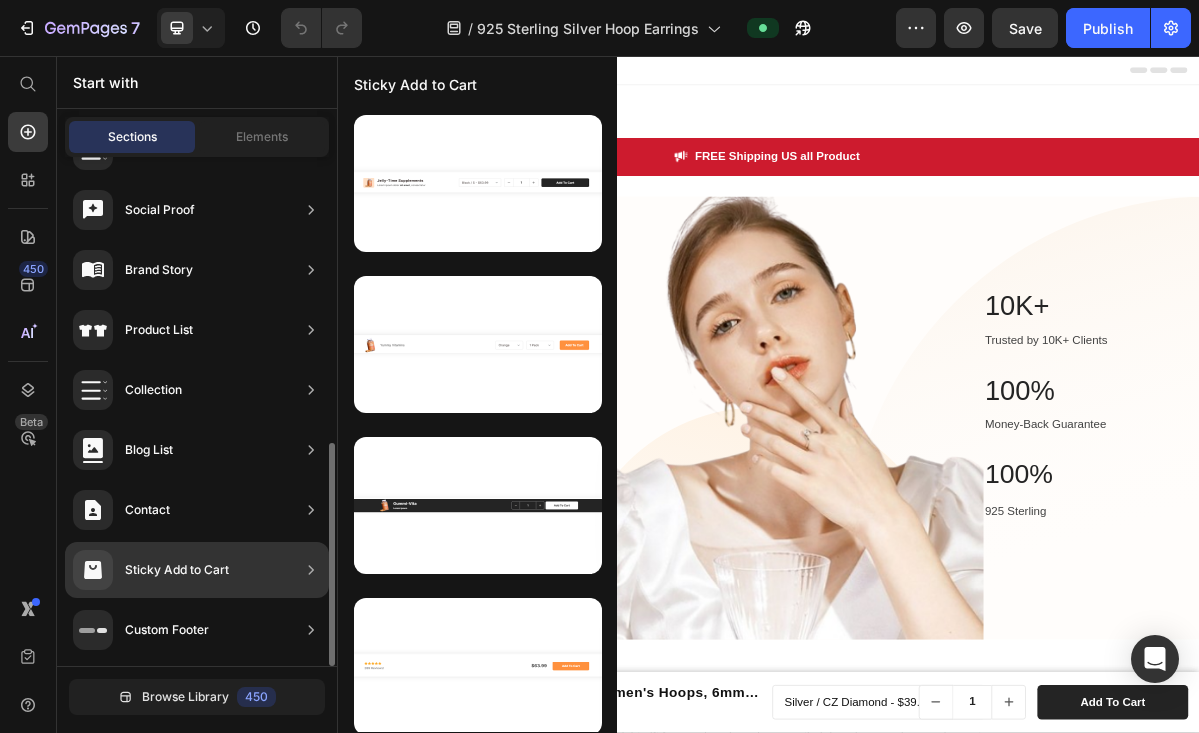 click on "Sticky Add to Cart" 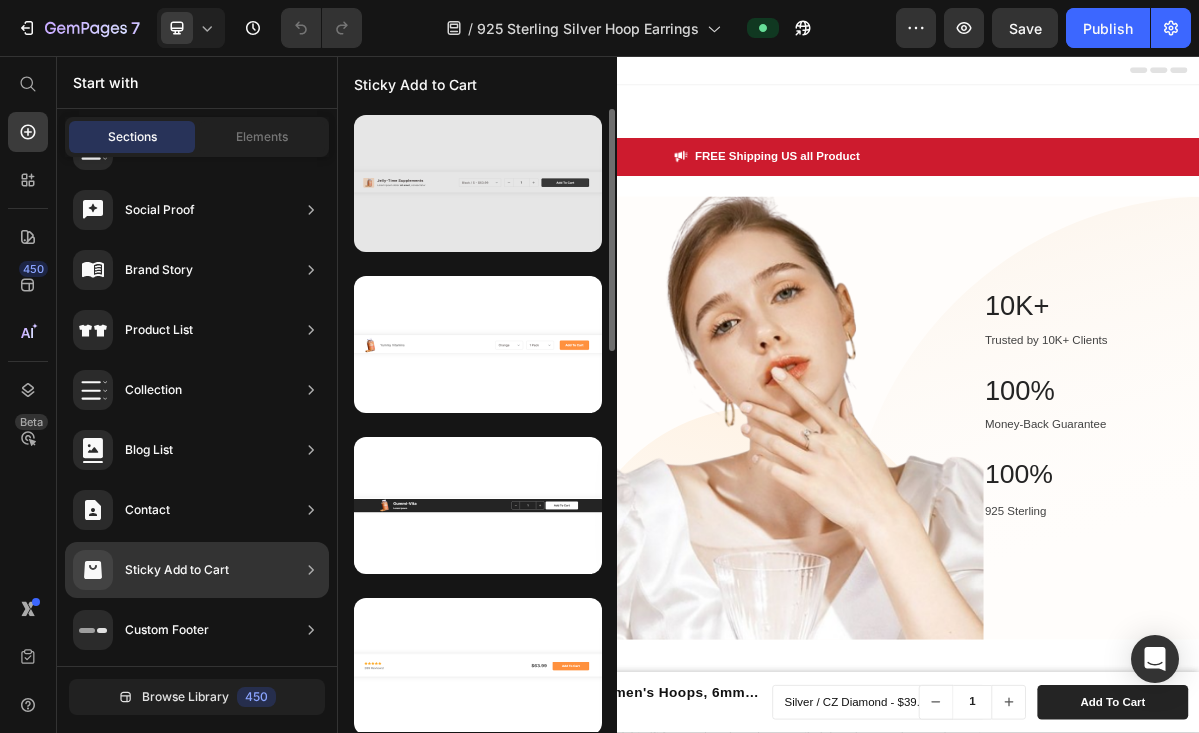 click at bounding box center (478, 183) 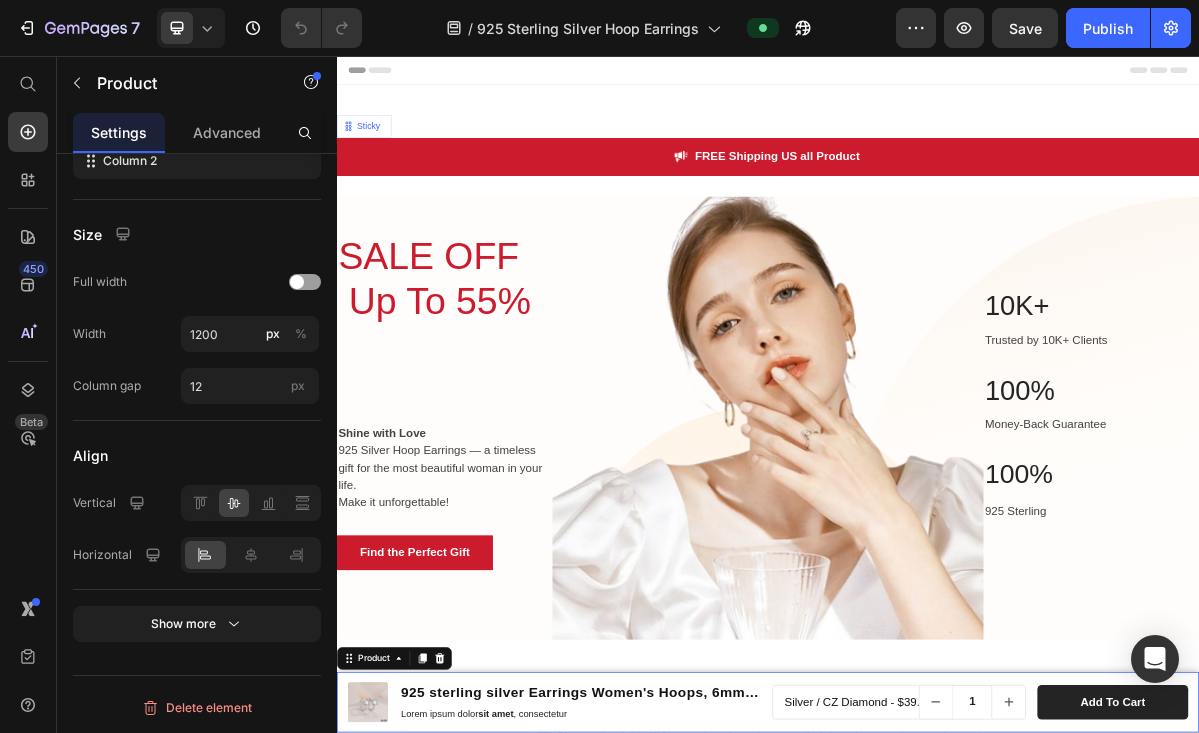 click on "Silver / CZ Diamond - $39.00  Silver / Moisanite Diamond - $59.00  Gold / CZ Diamond - $49.00  Gold / Moisanite Diamond - $59.00  Product Variants & Swatches 1 Product Quantity add to cart Product Cart Button Row Row" at bounding box center [1232, 956] 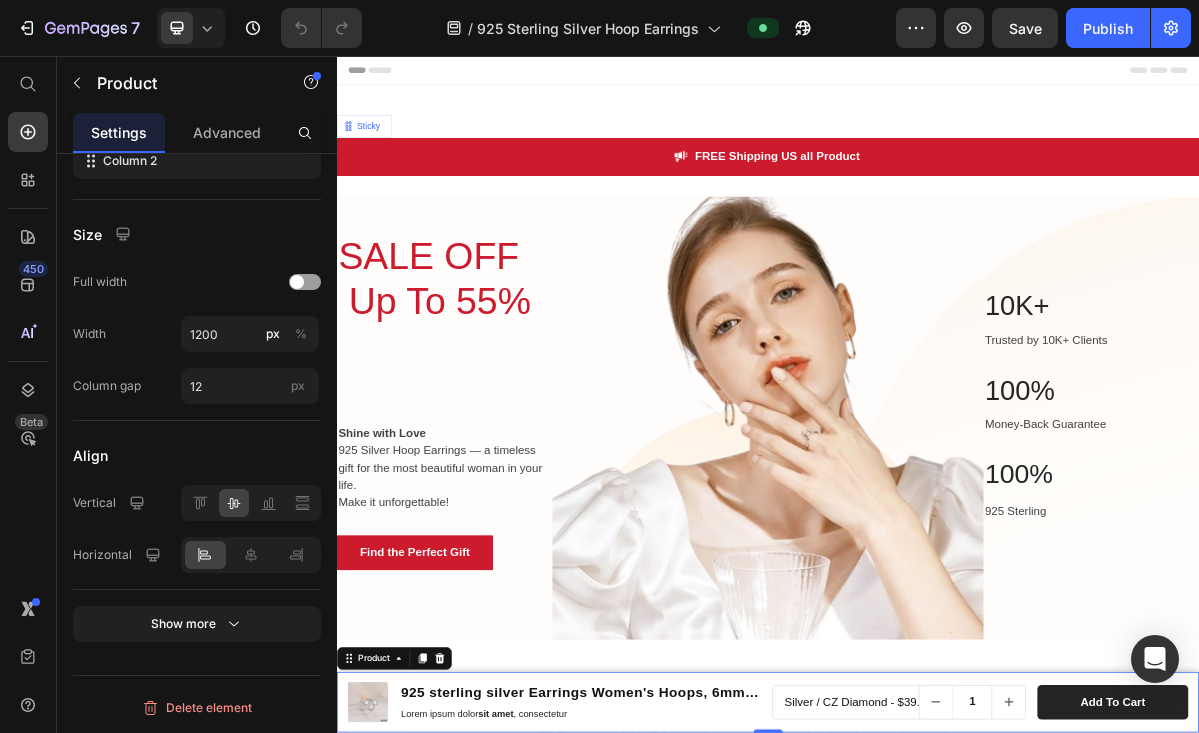 click on "Silver / CZ Diamond - $39.00  Silver / Moisanite Diamond - $59.00  Gold / CZ Diamond - $49.00  Gold / Moisanite Diamond - $59.00  Product Variants & Swatches 1 Product Quantity add to cart Product Cart Button Row Row" at bounding box center [1232, 956] 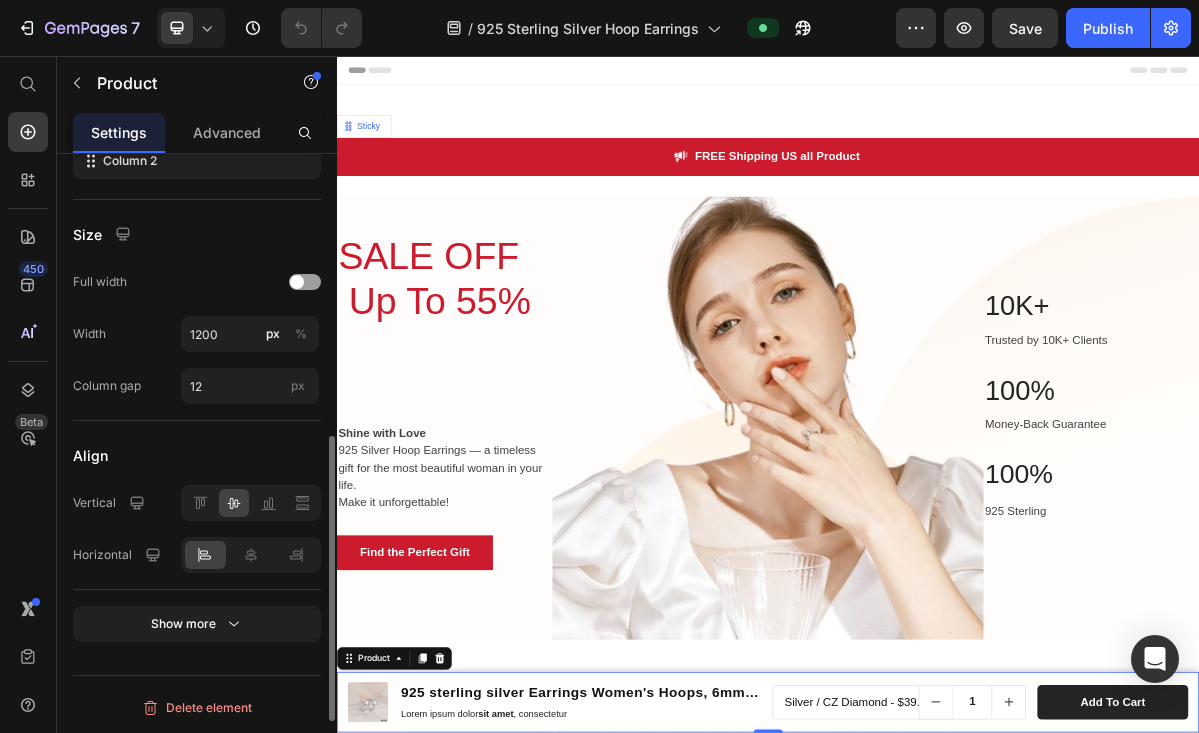 scroll, scrollTop: 0, scrollLeft: 0, axis: both 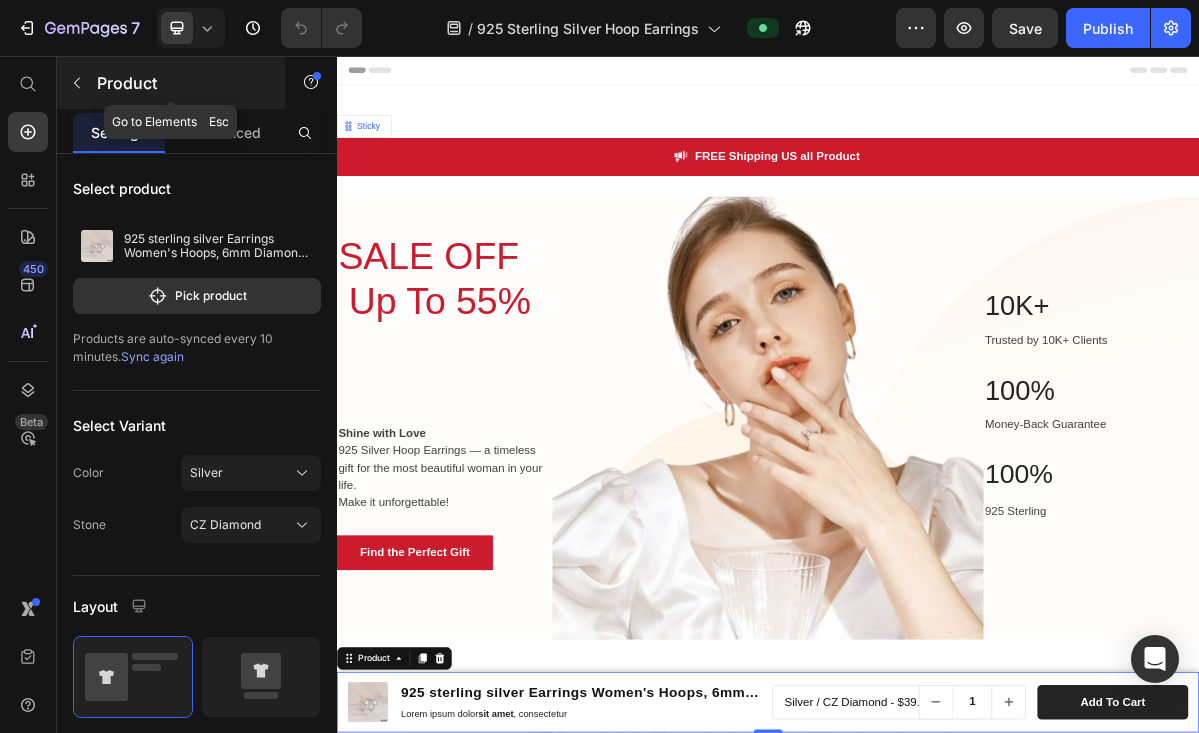 click at bounding box center [77, 83] 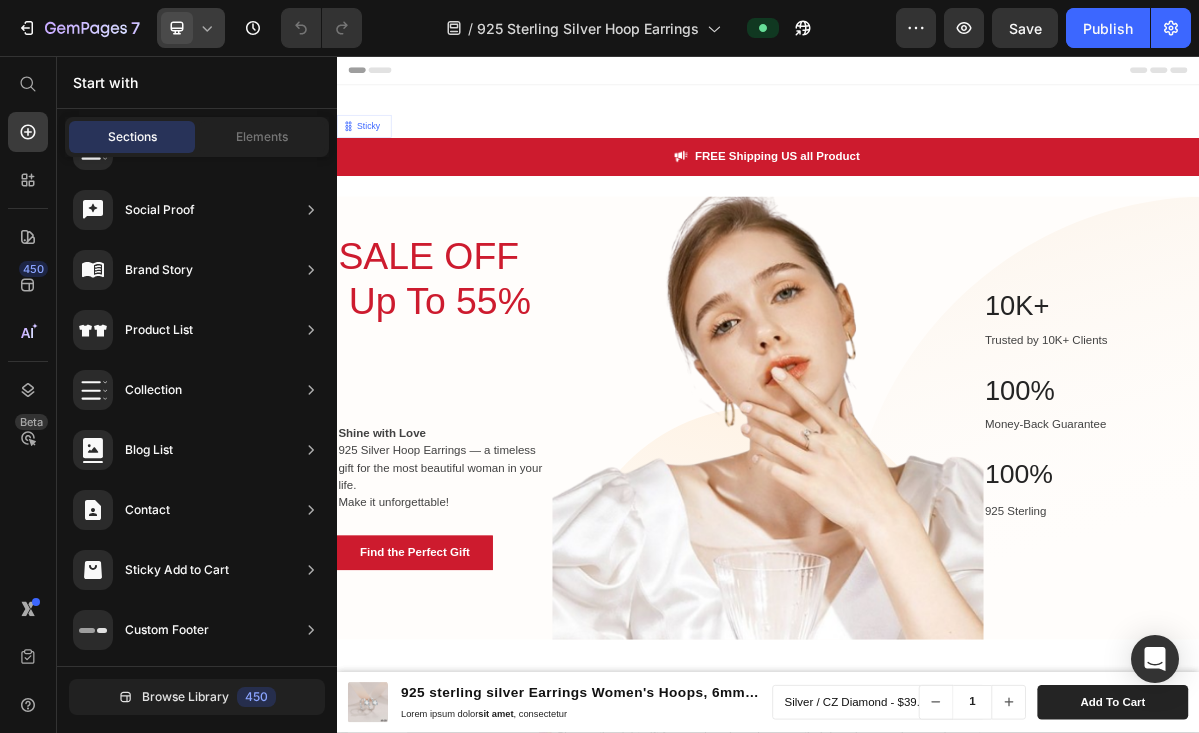 click 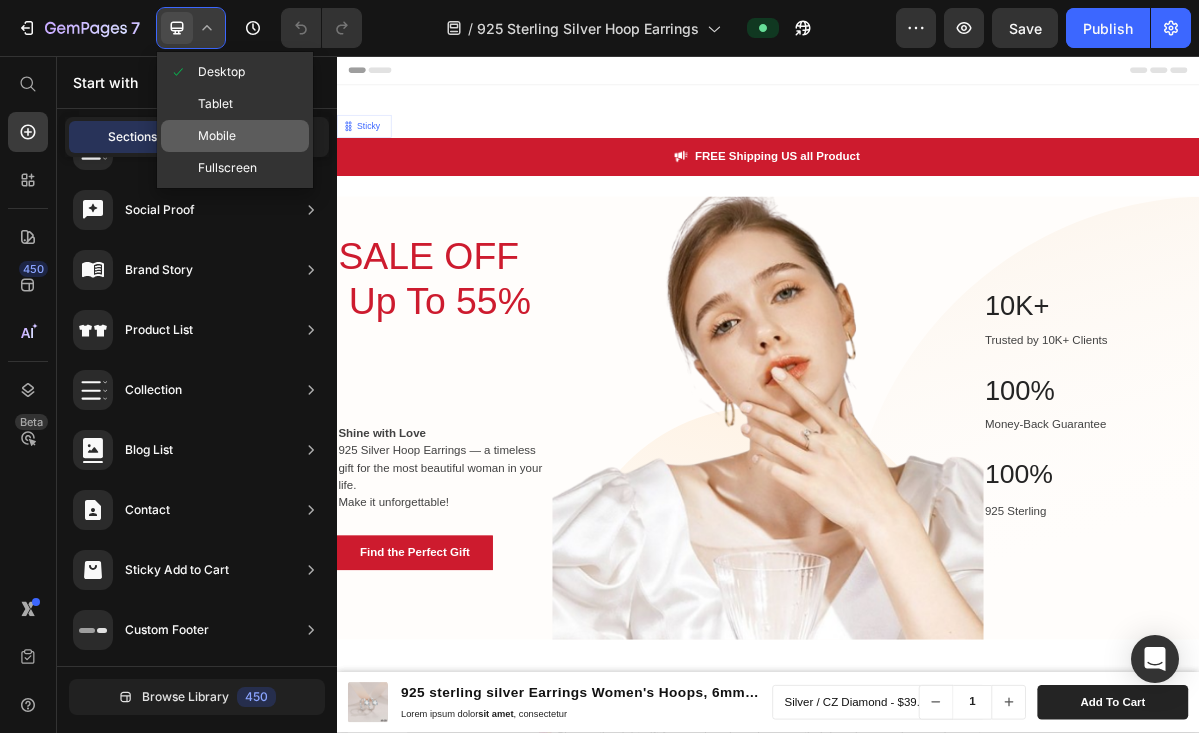 click on "Mobile" at bounding box center (217, 136) 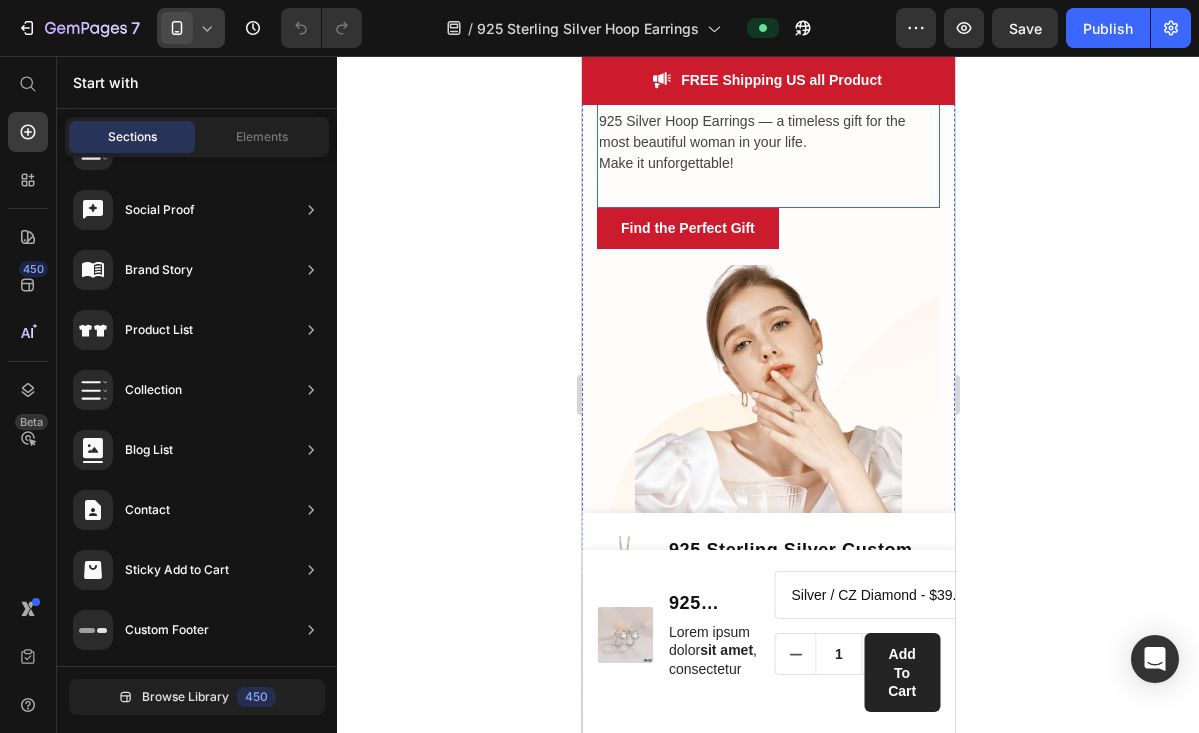 scroll, scrollTop: 451, scrollLeft: 0, axis: vertical 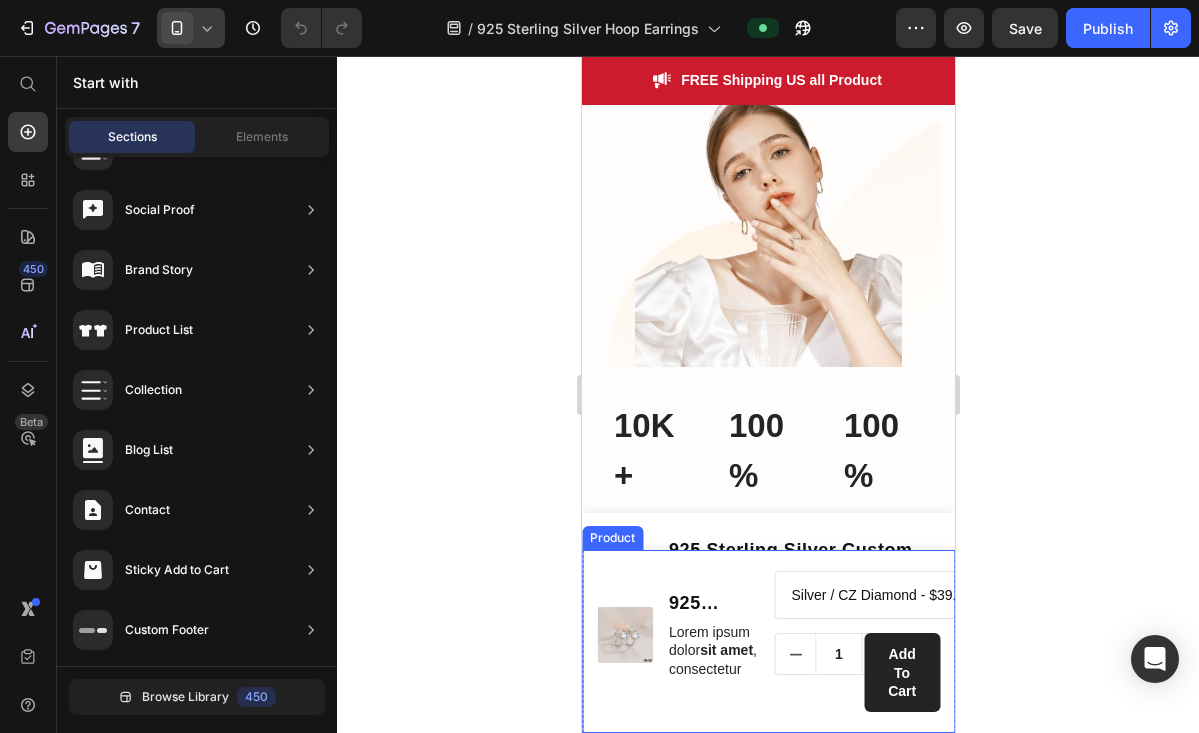 click on "Product Images 925 sterling silver Earrings Women's Hoops, 6mm Diamond Moisanite Product Title Lorem ipsum dolor  sit amet , consectetur  Text Block Row" at bounding box center [679, 641] 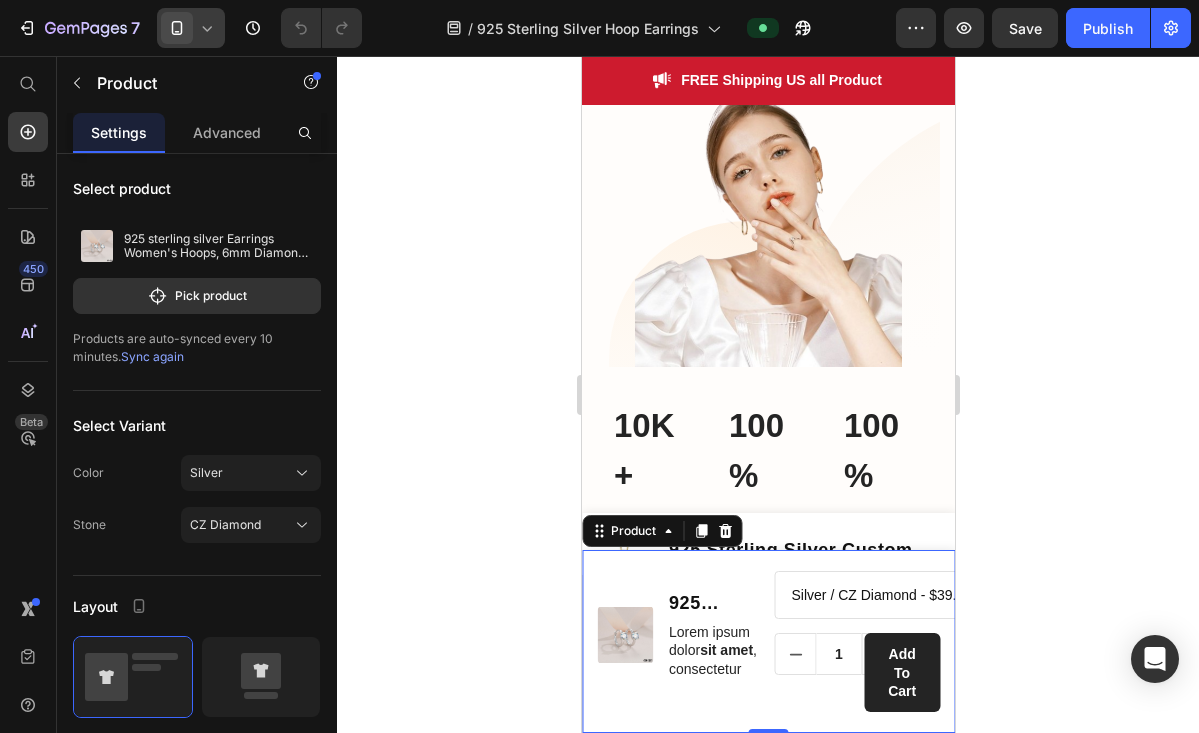 click on "Product Images 925 sterling silver Earrings Women's Hoops, 6mm Diamond Moisanite Product Title Lorem ipsum dolor  sit amet , consectetur  Text Block Row" at bounding box center [679, 641] 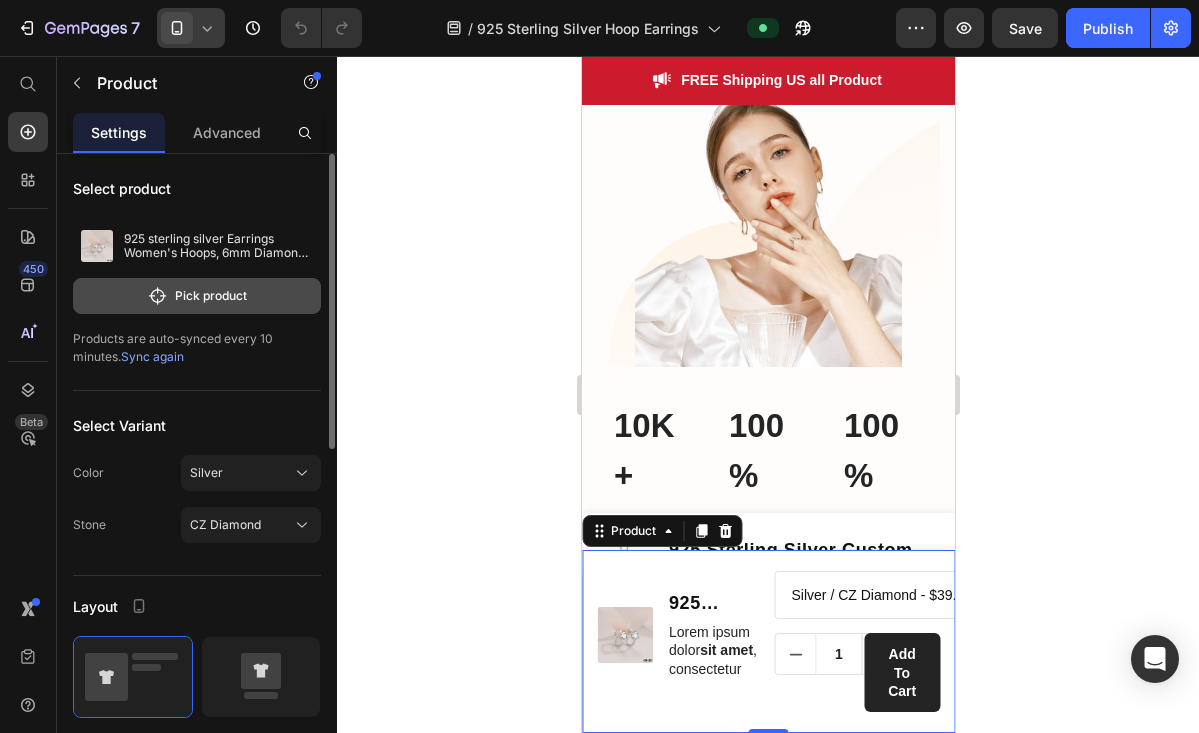 click on "Pick product" 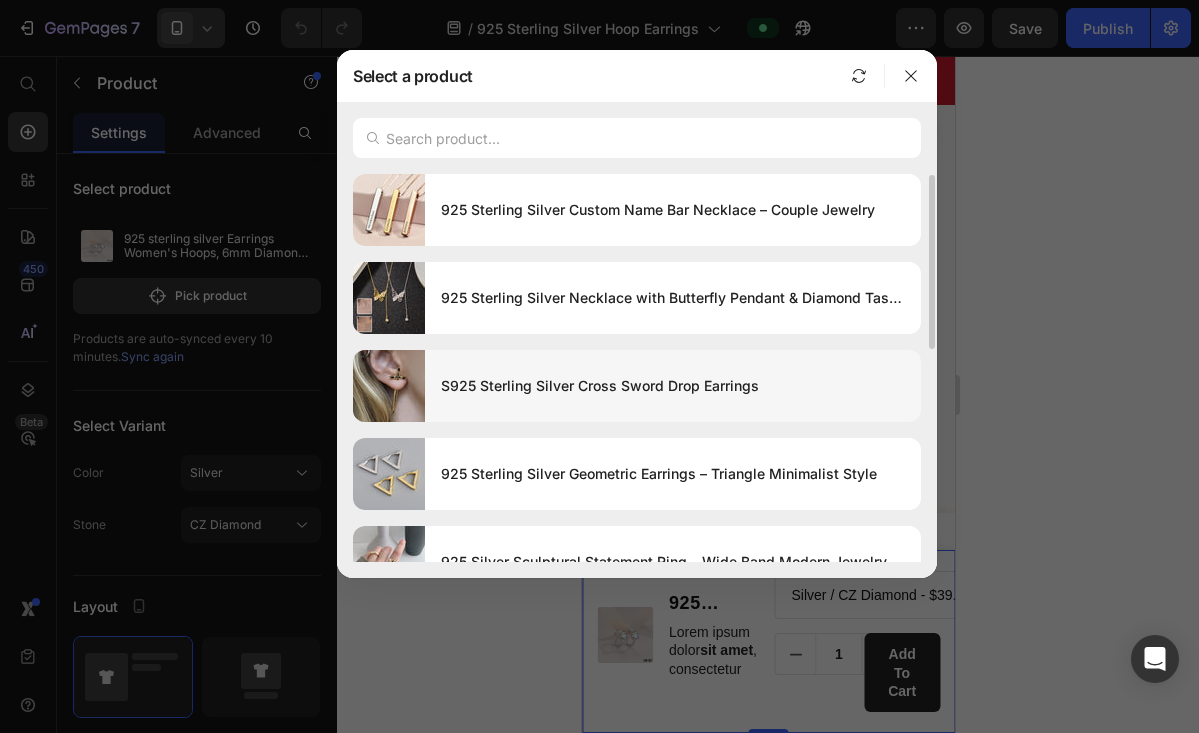 scroll, scrollTop: 38, scrollLeft: 0, axis: vertical 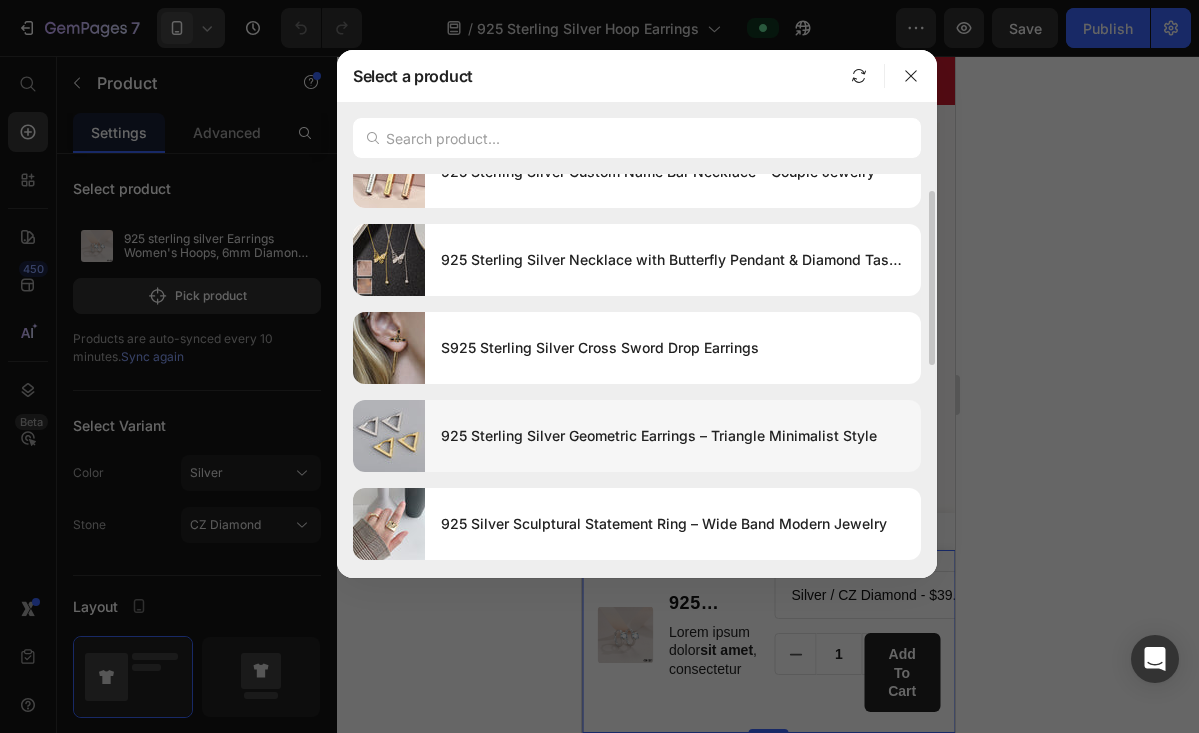 click on "925 Sterling Silver Geometric Earrings – Triangle Minimalist Style" at bounding box center (673, 436) 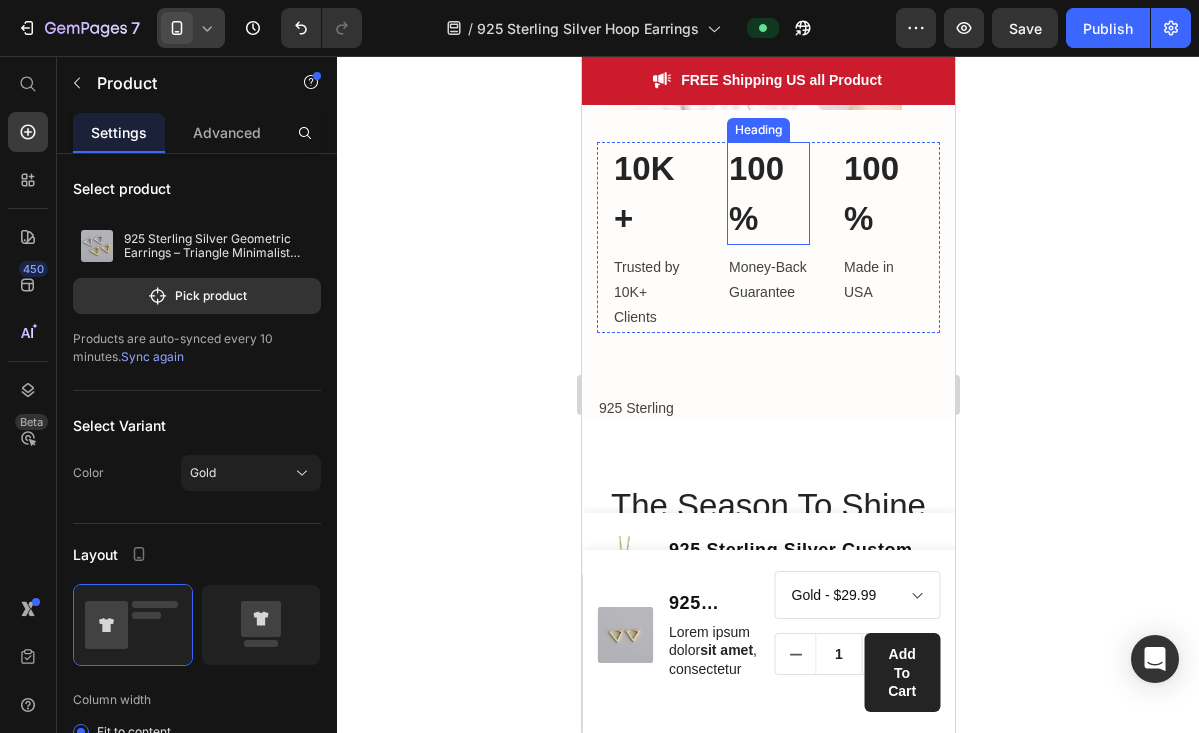 scroll, scrollTop: 790, scrollLeft: 0, axis: vertical 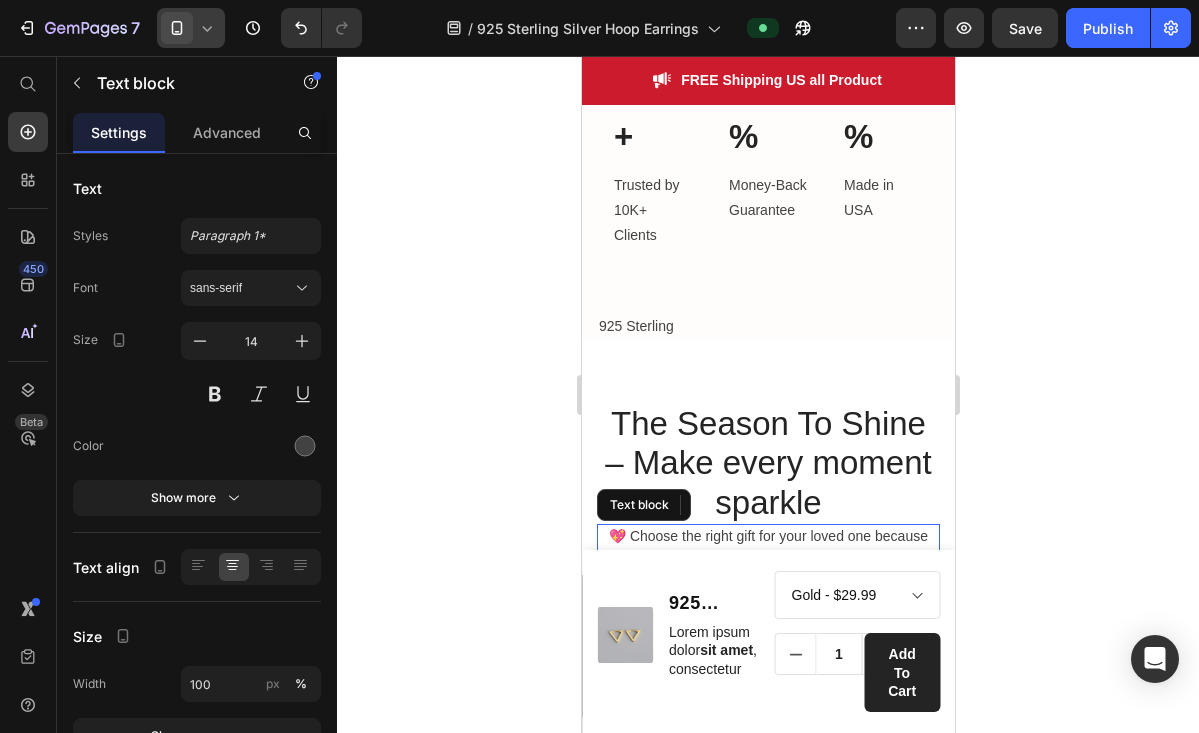 click on "💖 Choose the right gift for your loved one because their happiness makes you happy too." at bounding box center [767, 547] 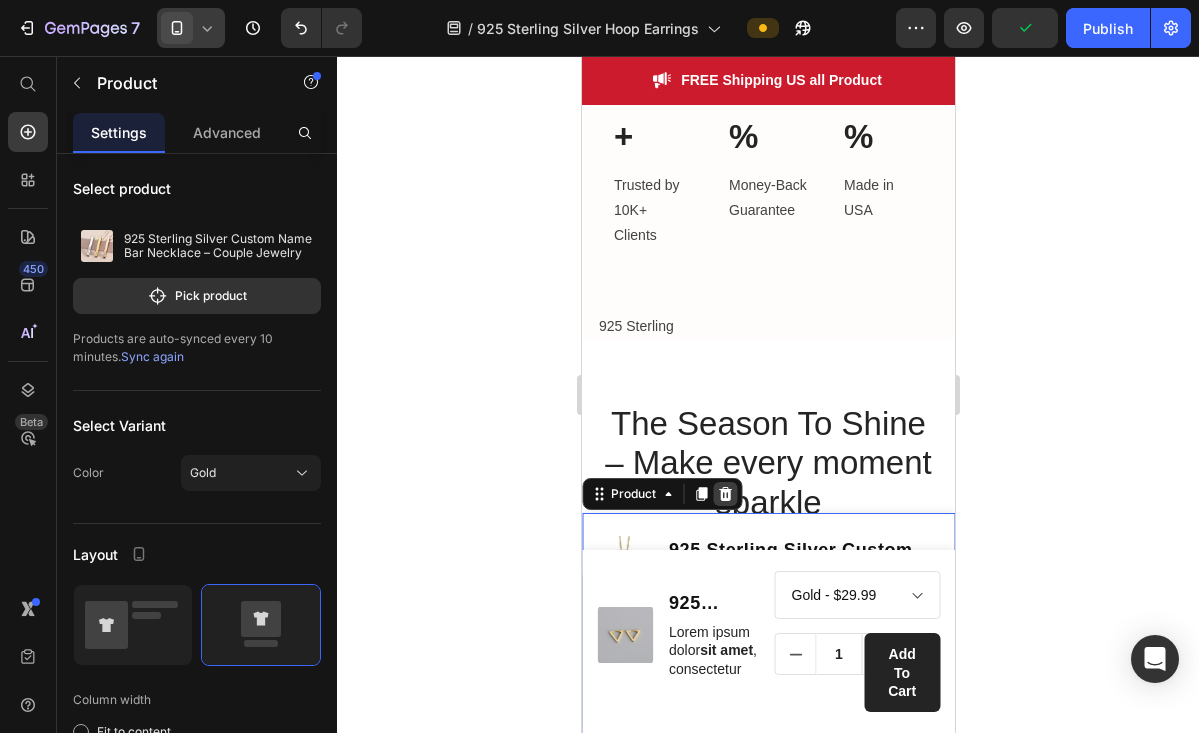 click 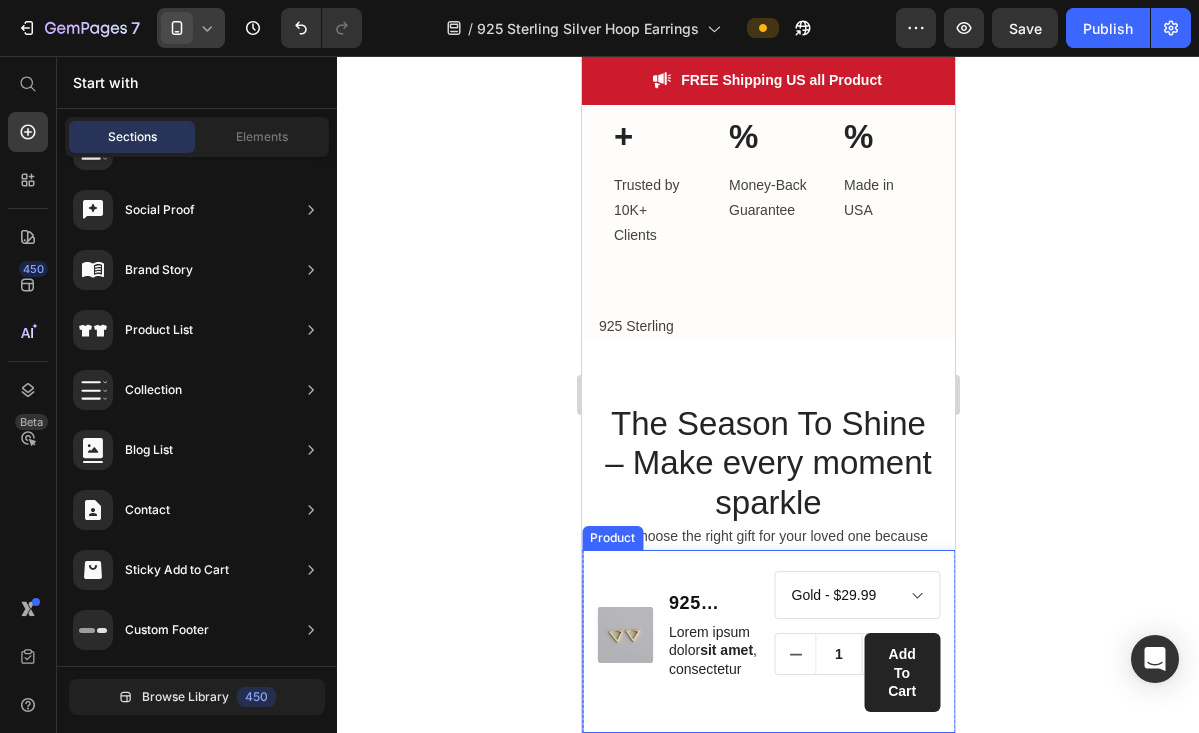 click on "Product Images 925 Sterling Silver Geometric Earrings – Triangle Minimalist Style Product Title Lorem ipsum dolor  sit amet , consectetur  Text Block Row Gold - $29.99  White gold - $29.99  Product Variants & Swatches 1 Product Quantity add to cart Product Cart Button Row Row Product" at bounding box center (767, 641) 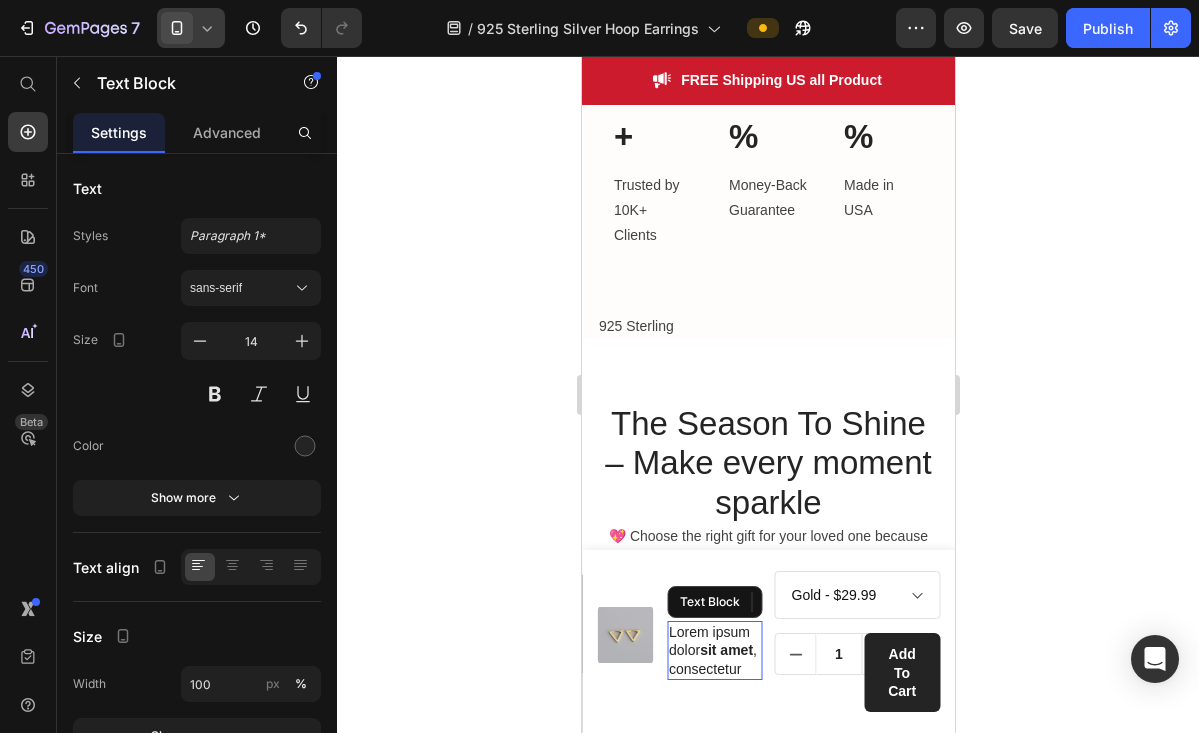 click on "Lorem ipsum dolor  sit amet , consectetur" at bounding box center [714, 650] 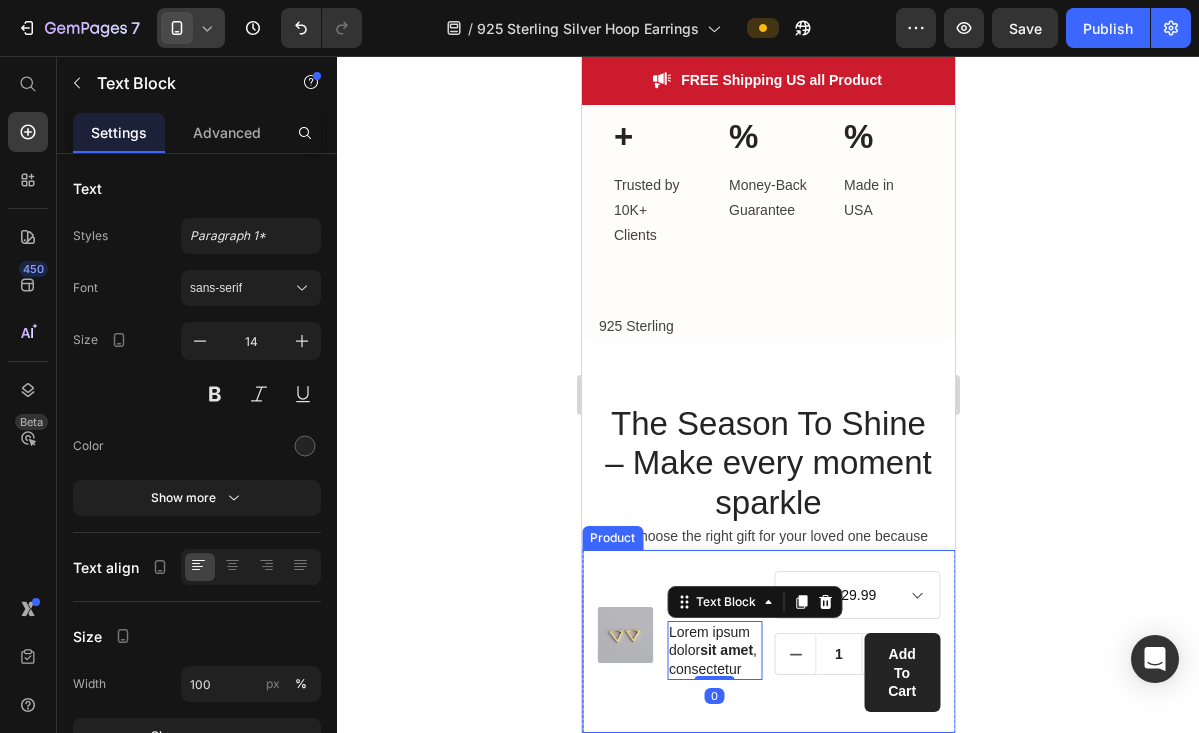 click on "Product Images 925 Sterling Silver Geometric Earrings – Triangle Minimalist Style Product Title Lorem ipsum dolor  sit amet , consectetur  Text Block   0 Row Gold - $29.99  White gold - $29.99  Product Variants & Swatches 1 Product Quantity add to cart Product Cart Button Row Row Product" at bounding box center (767, 641) 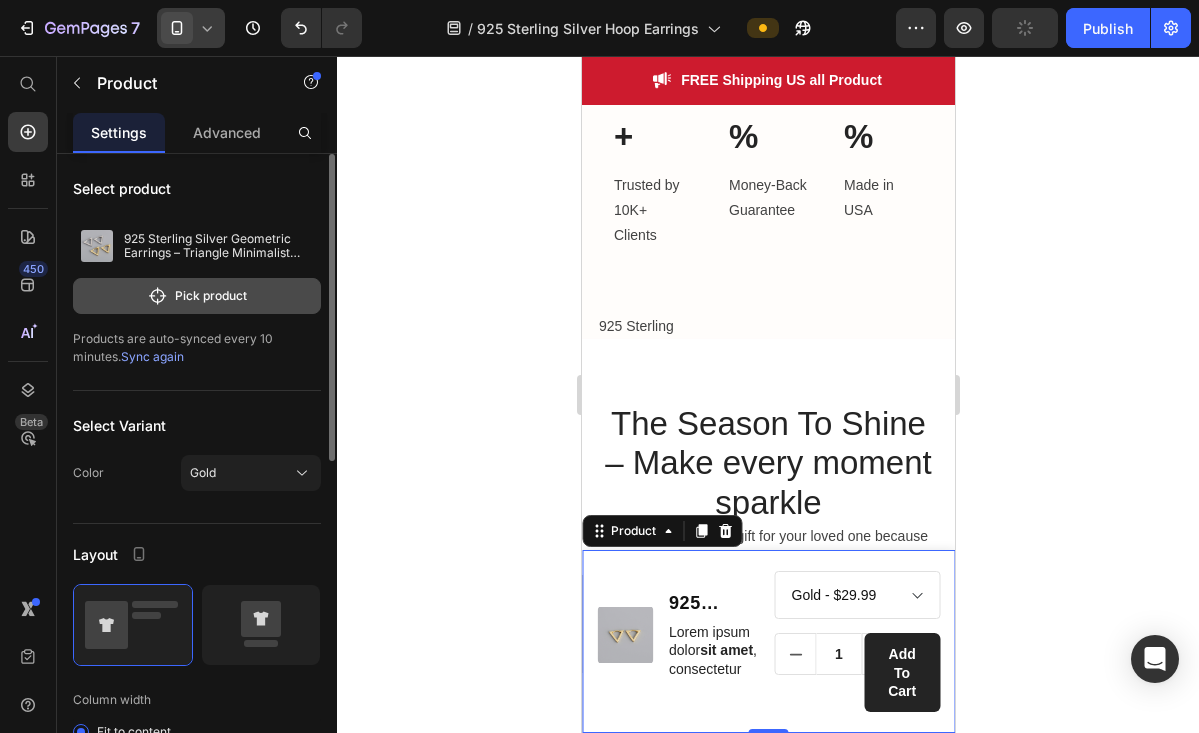 click on "Pick product" 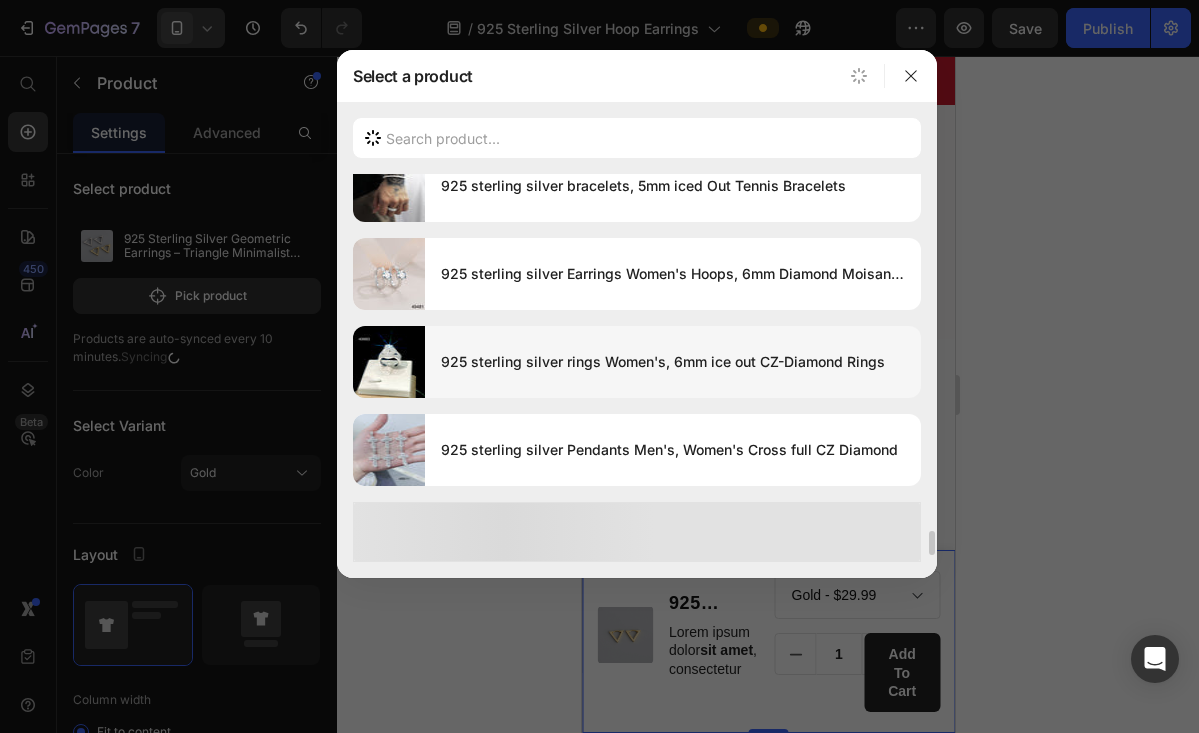 scroll, scrollTop: 5828, scrollLeft: 0, axis: vertical 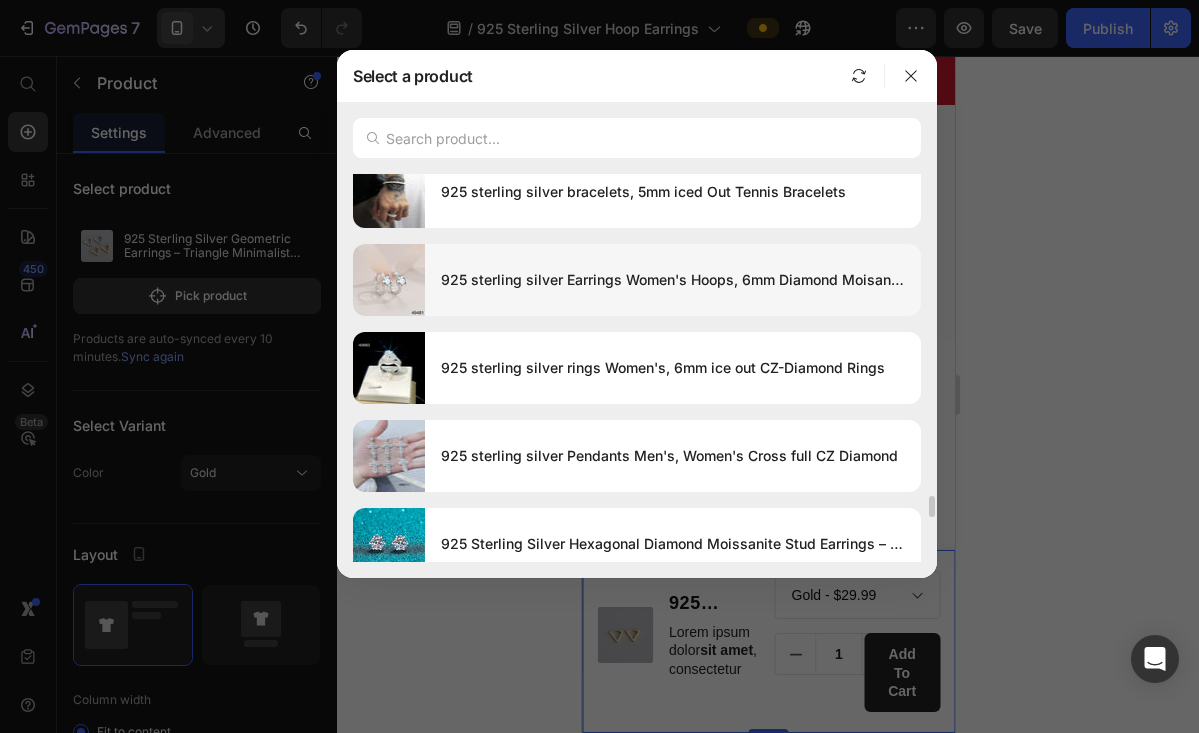 click on "925 sterling silver Earrings Women's Hoops, 6mm Diamond Moisanite" at bounding box center [673, 280] 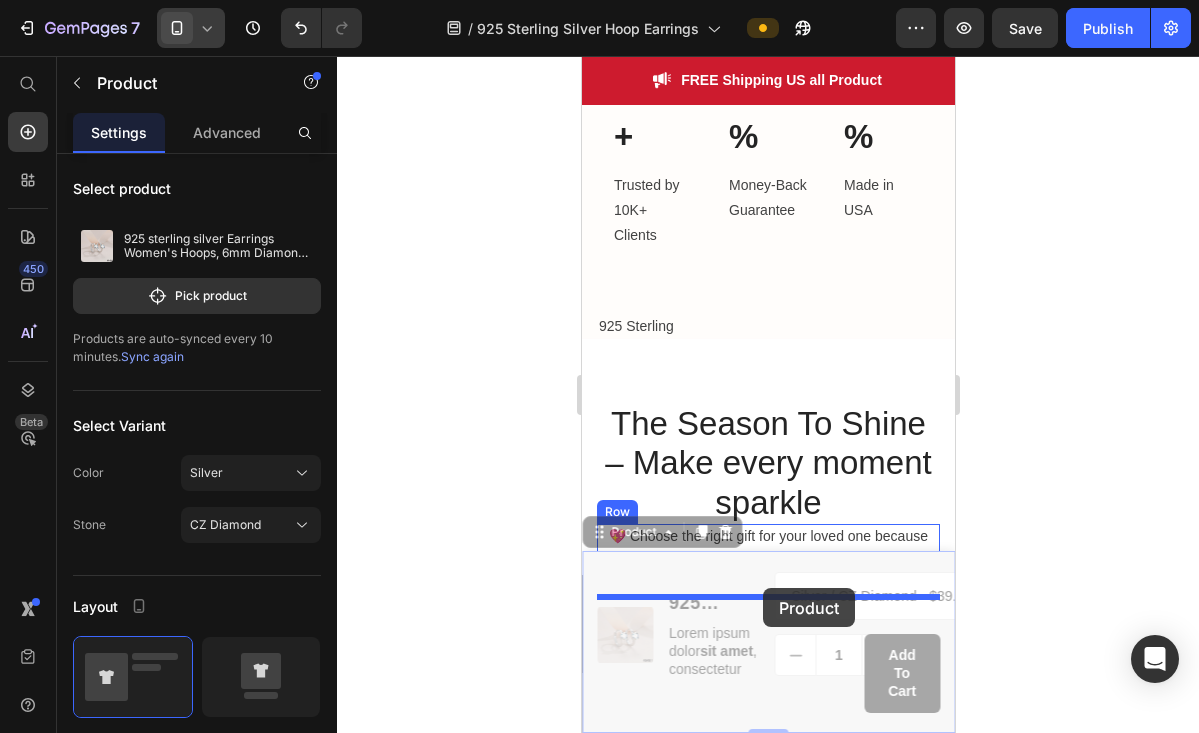 drag, startPoint x: 759, startPoint y: 562, endPoint x: 762, endPoint y: 588, distance: 26.172504 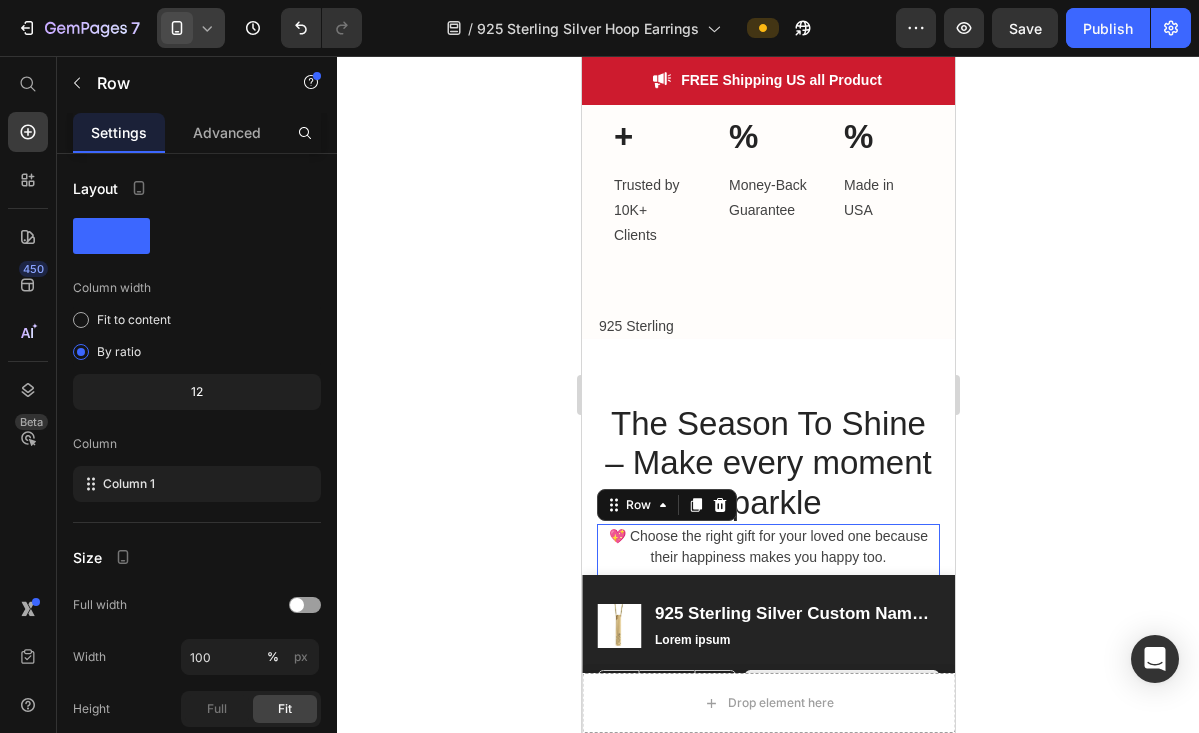 click on "💖 Choose the right gift for your loved one because their happiness makes you happy too. Text block Product Images 925 sterling silver Earrings Women's Hoops, 6mm Diamond Moisanite Product Title Lorem ipsum dolor  sit amet , consectetur  Text Block Row Silver / CZ Diamond - $39.00  Silver / Moisanite Diamond - $59.00  Gold / CZ Diamond - $49.00  Gold / Moisanite Diamond - $59.00  Product Variants & Swatches 1 Product Quantity add to cart Product Cart Button Row Row Product 39% OFF (P) Tag Product Images (P) Cart Button Row Opal Butterfly Pendant Necklace – 925 Sterling Silver Jewelry for Women (P) Title $79.00 (P) Price $129.00 (P) Price Row                Icon                Icon                Icon                Icon
Icon Icon List Hoz (859 reviews) Text block Row 34% OFF (P) Tag Product Images (P) Cart Button Row 925 Sterling Silver Iced Out Diamond Pendant Necklace – Dainty Luxury Jewelry for Women (P) Title $39.00 (P) Price $59.00 (P) Price Row                Icon" at bounding box center [767, 2583] 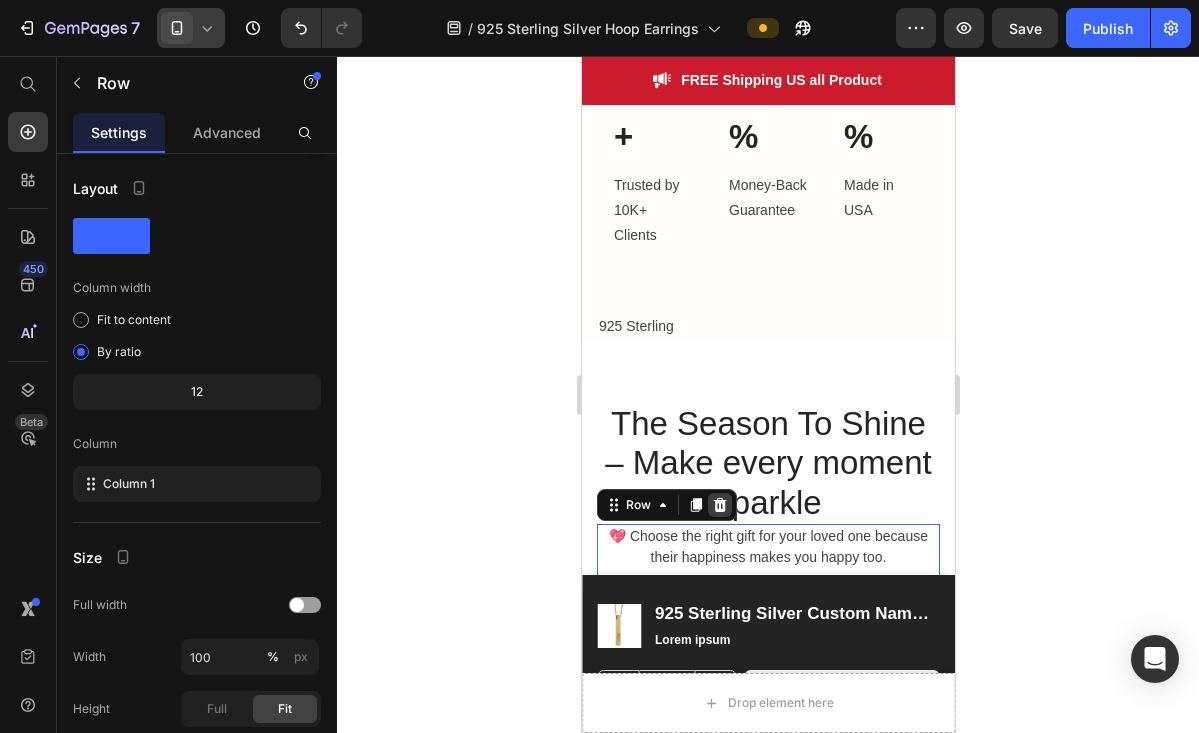 click 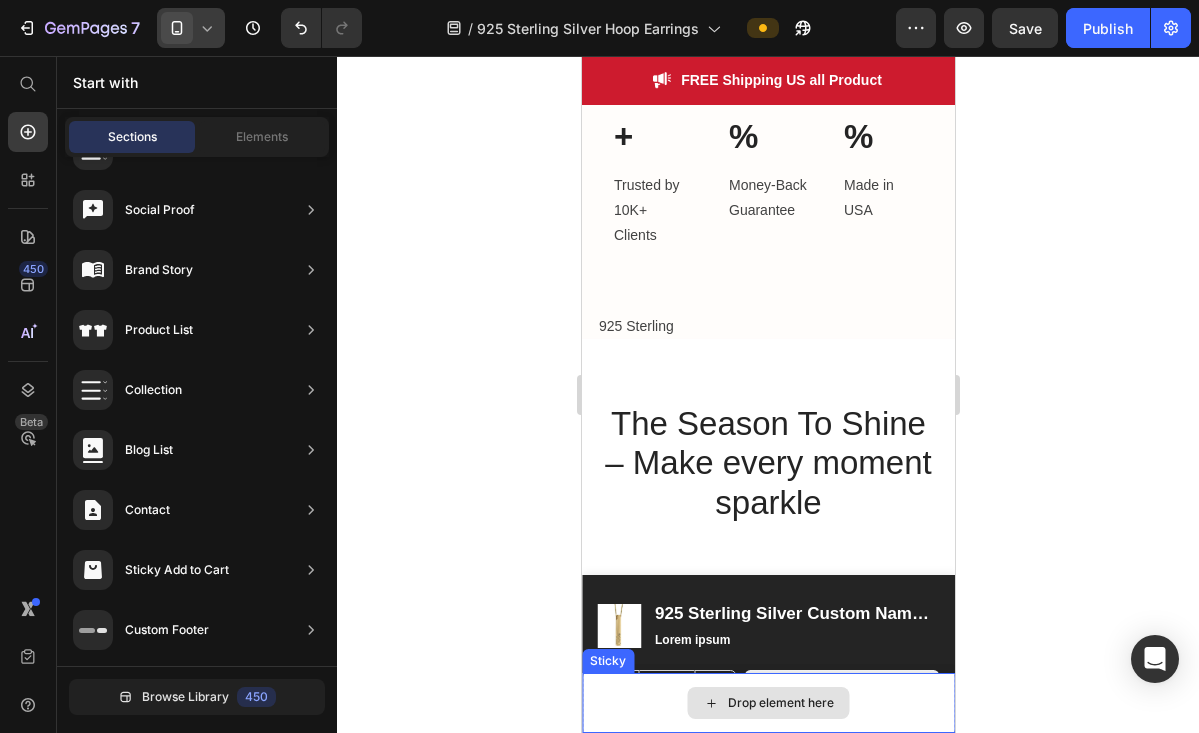 click on "Drop element here" at bounding box center [767, 703] 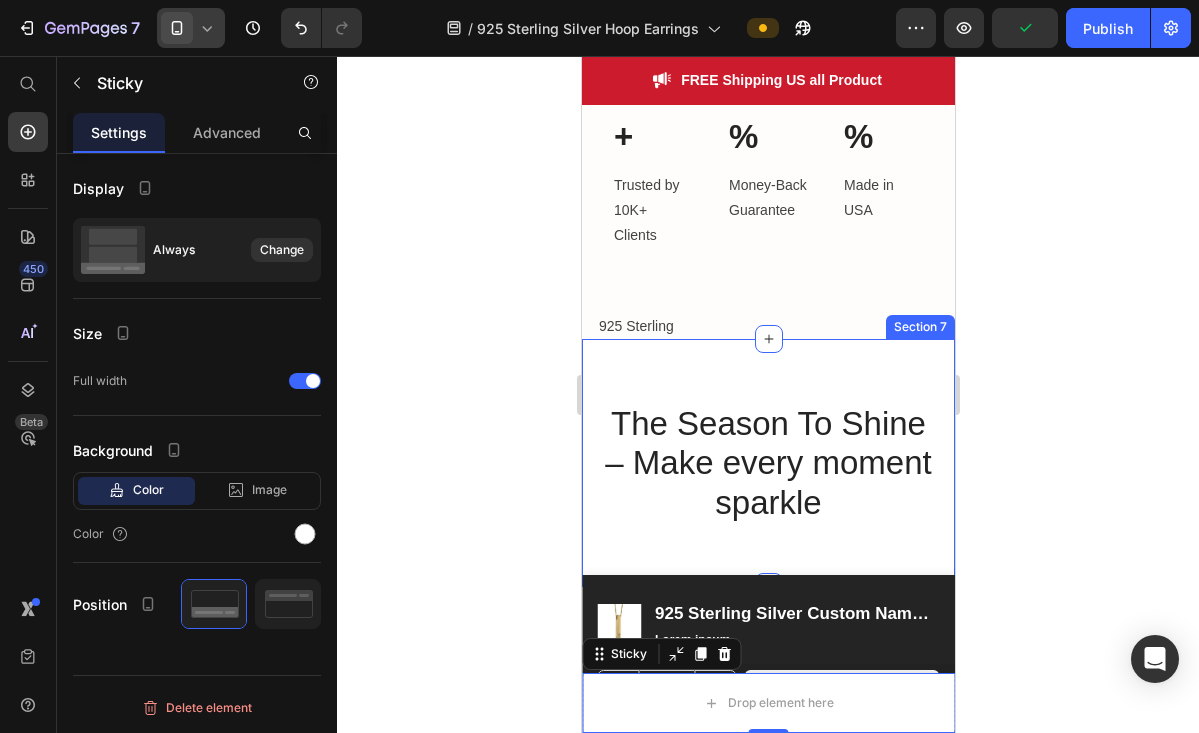click 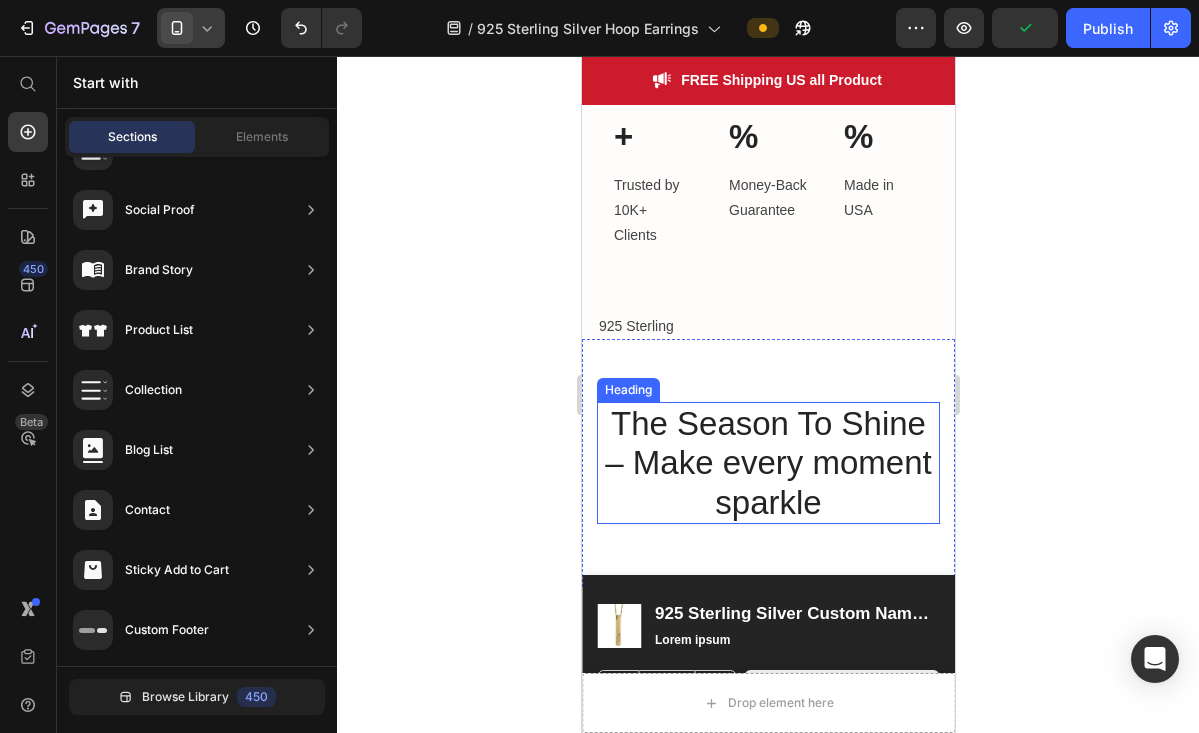 click on "The Season To Shine – Make every moment sparkle" at bounding box center (767, 463) 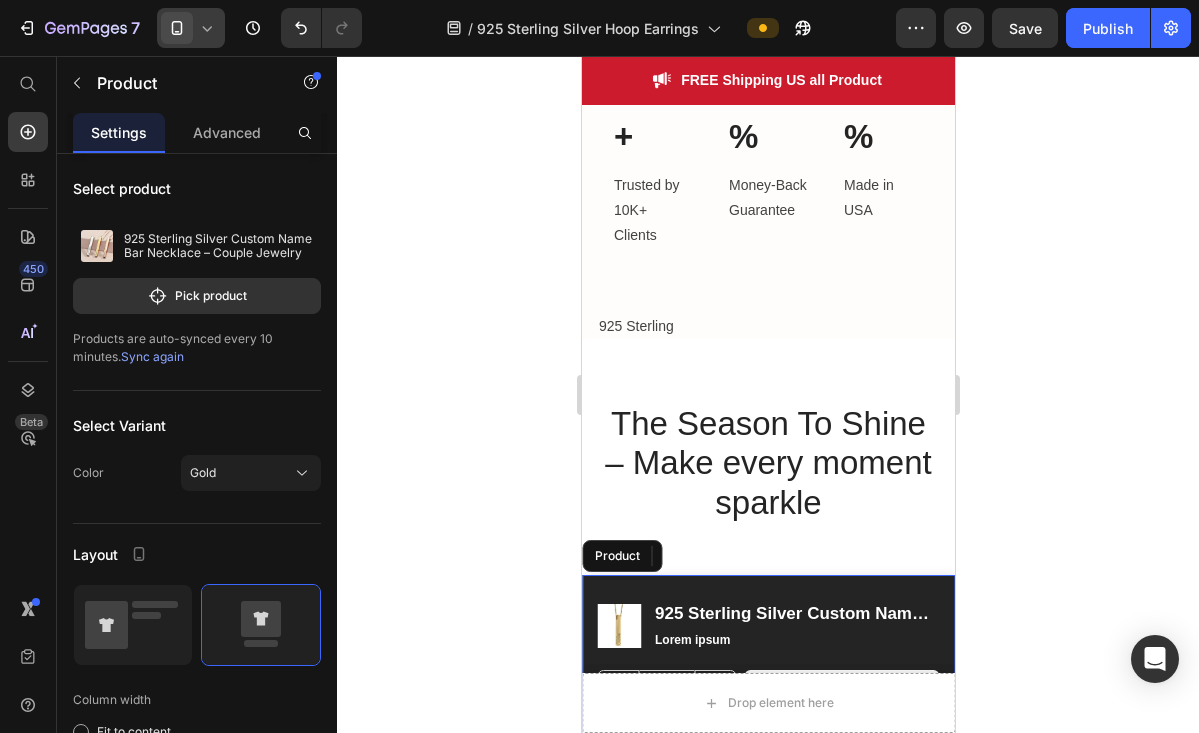 click on "Product Images 925 Sterling Silver Custom Name Bar Necklace – Couple Jewelry Product Title Lorem ipsum  Text Block Row 1 Product Quantity add to cart Product Cart Button Row Product" at bounding box center [767, 654] 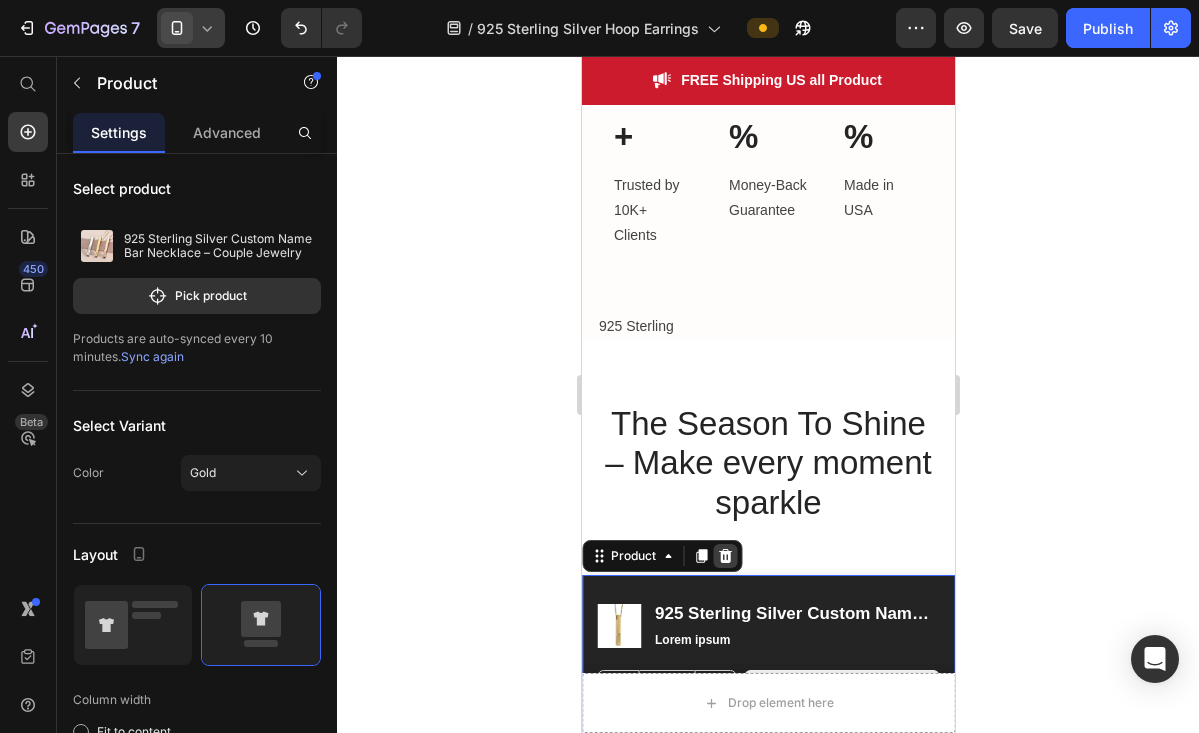 click 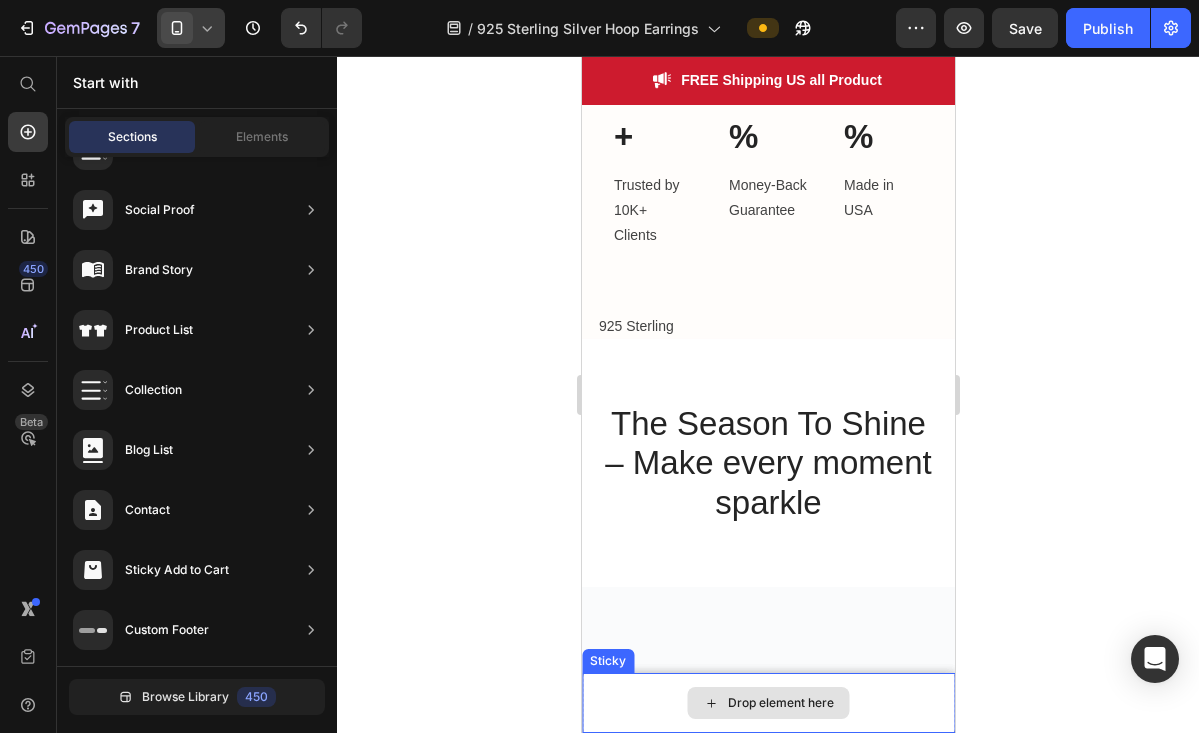 click 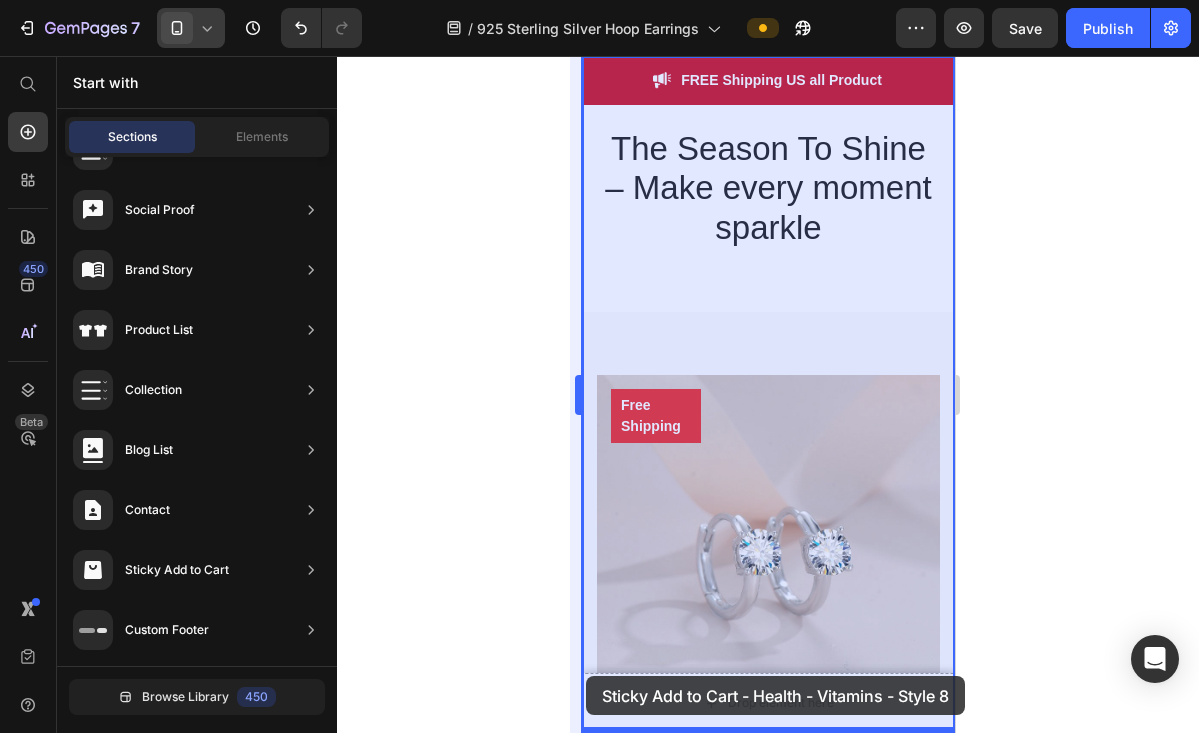 drag, startPoint x: 514, startPoint y: 226, endPoint x: 579, endPoint y: 670, distance: 448.73267 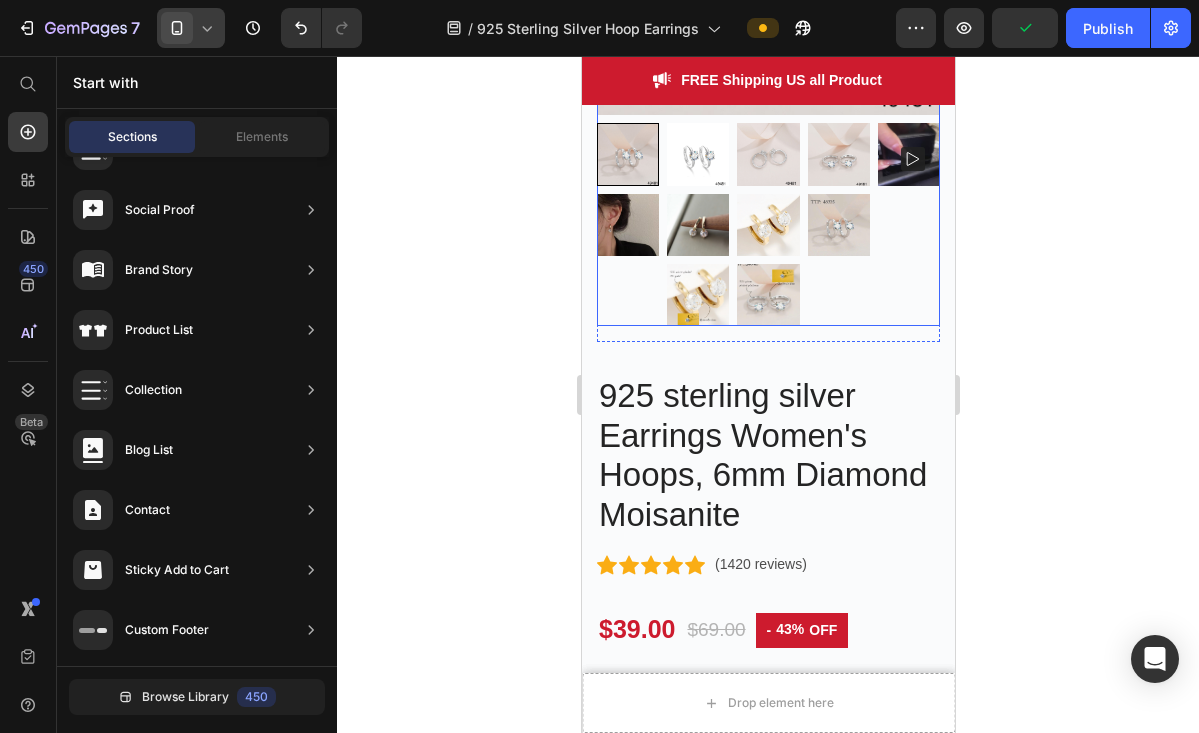 scroll, scrollTop: 1123, scrollLeft: 0, axis: vertical 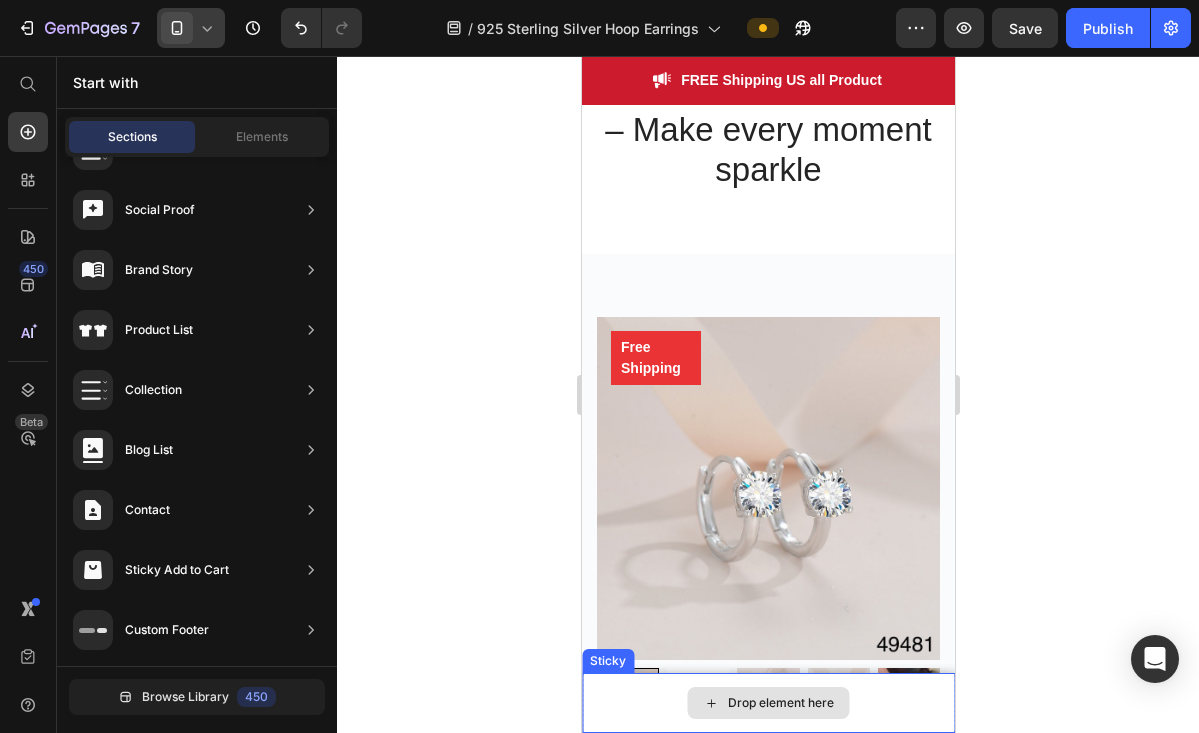 click on "Drop element here" at bounding box center [767, 703] 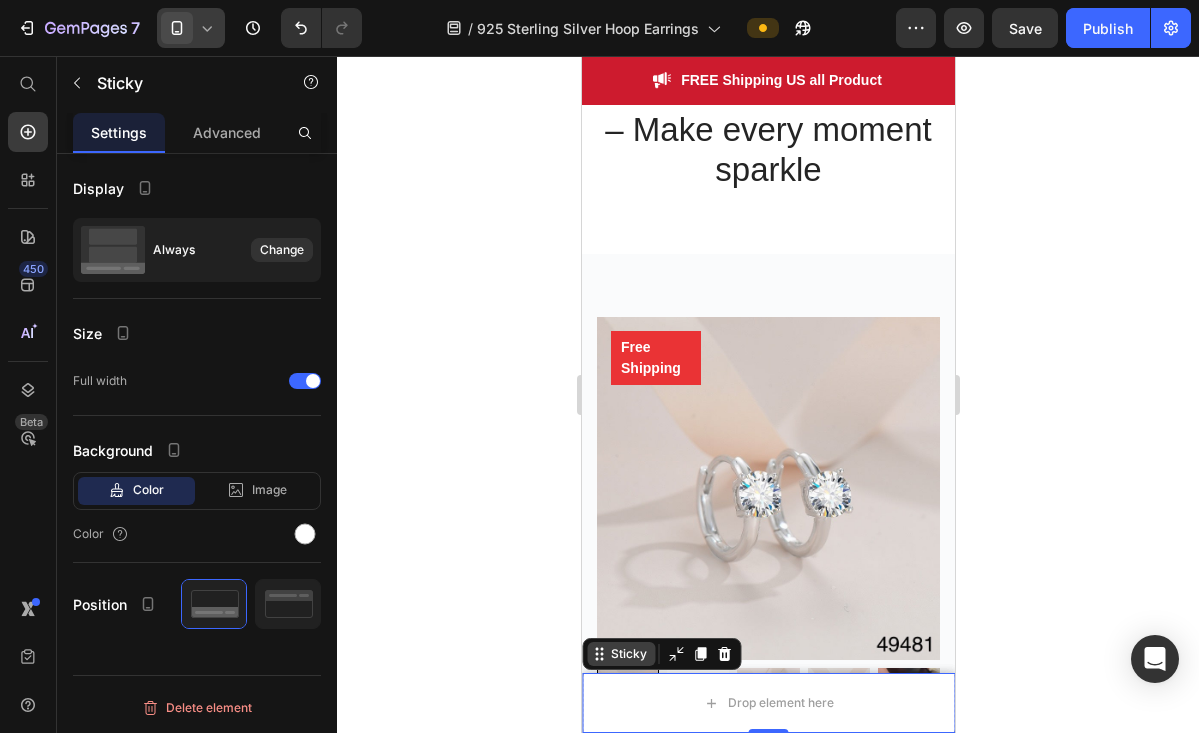 click on "Sticky" at bounding box center [628, 654] 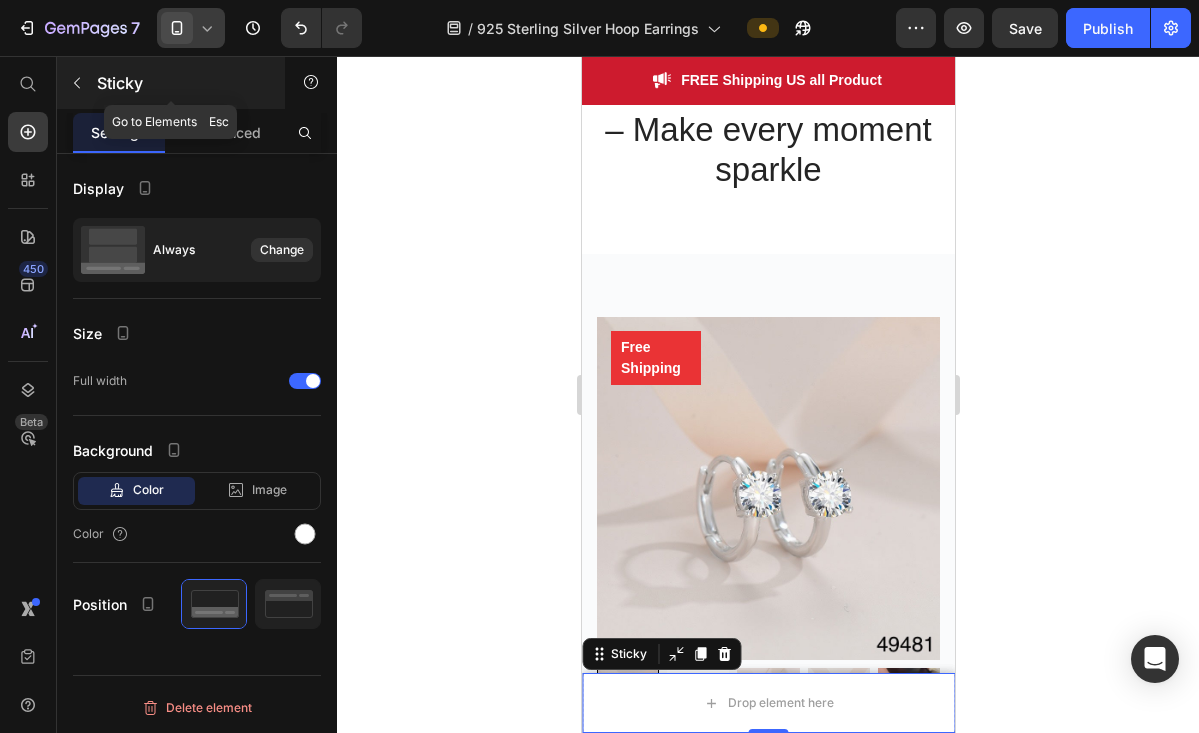 click 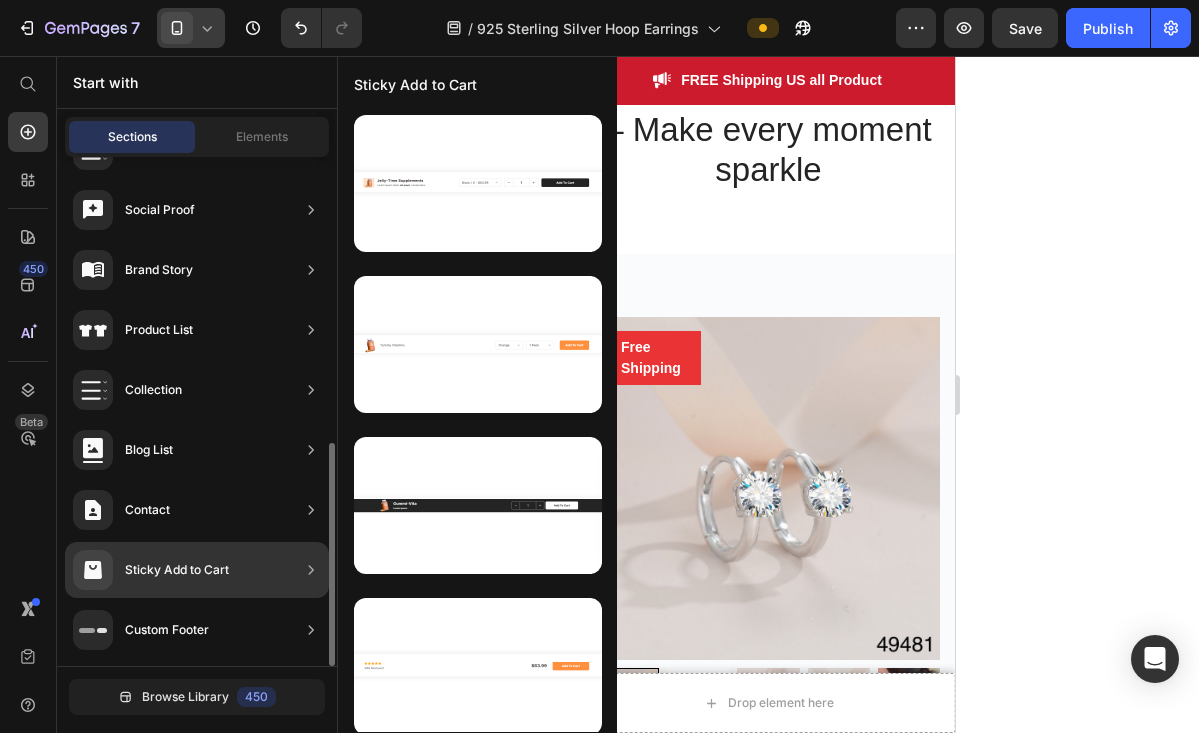 click on "Sticky Add to Cart" 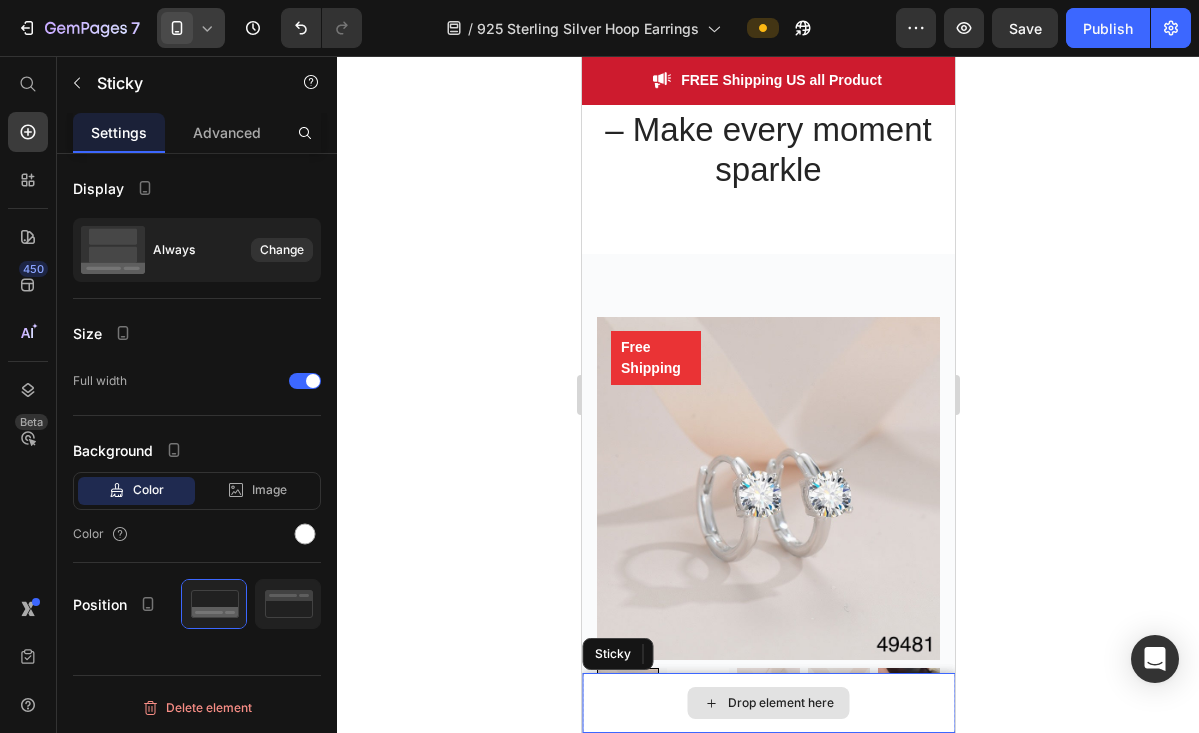click on "Drop element here" at bounding box center [767, 703] 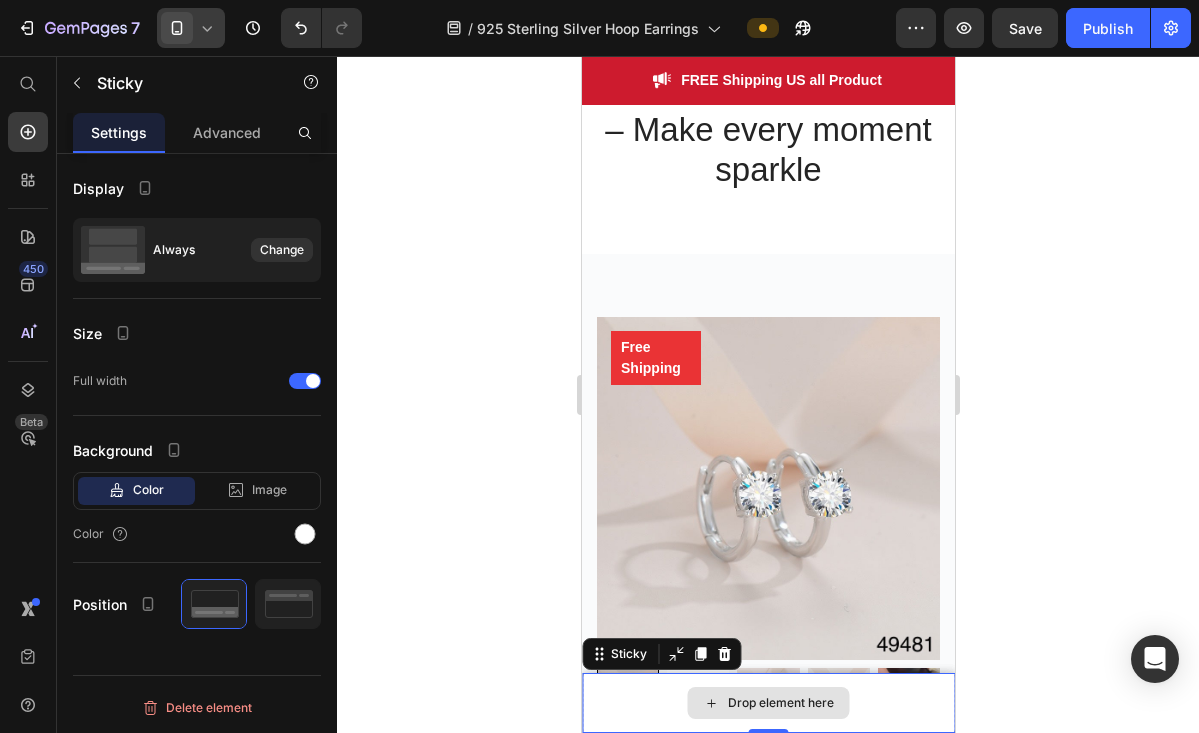 click on "Drop element here" at bounding box center [767, 703] 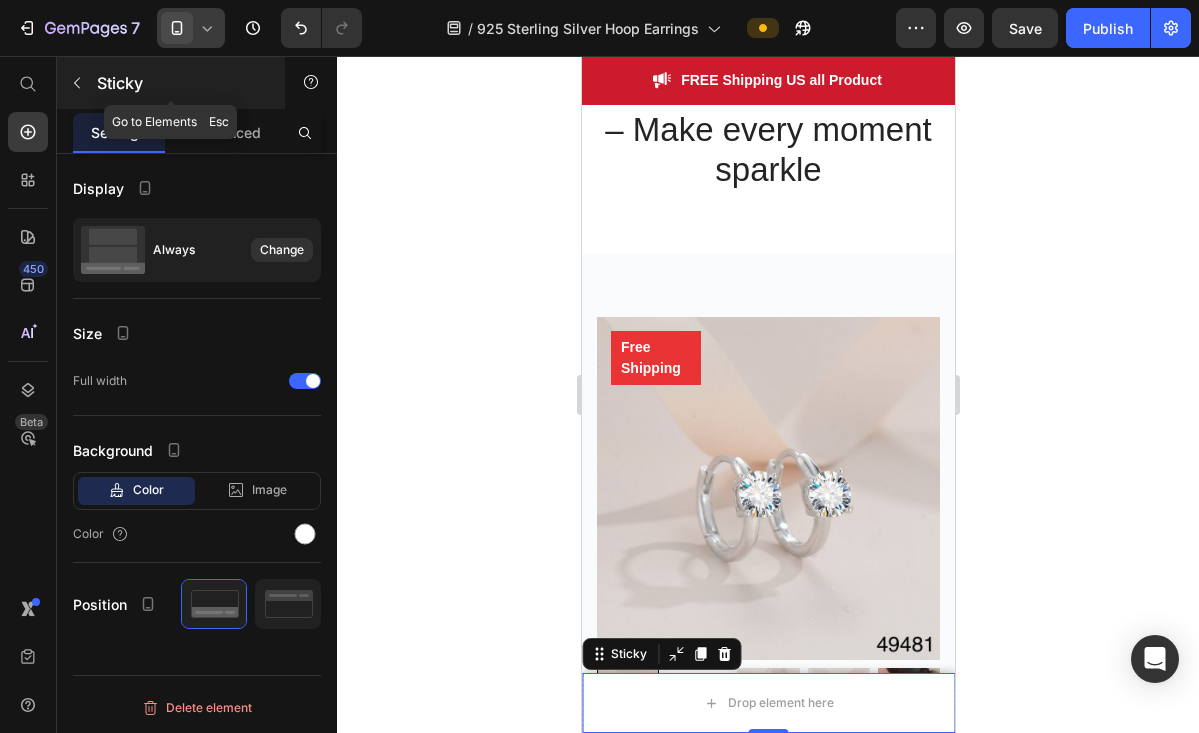 click 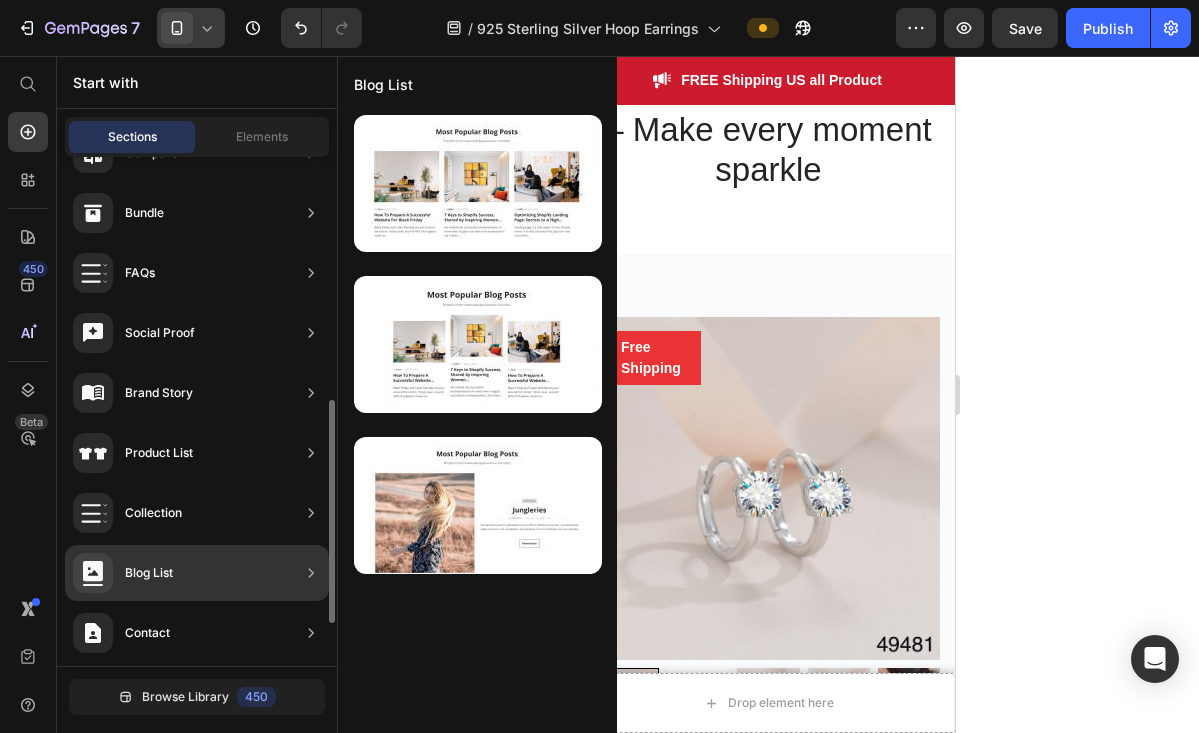 scroll, scrollTop: 474, scrollLeft: 0, axis: vertical 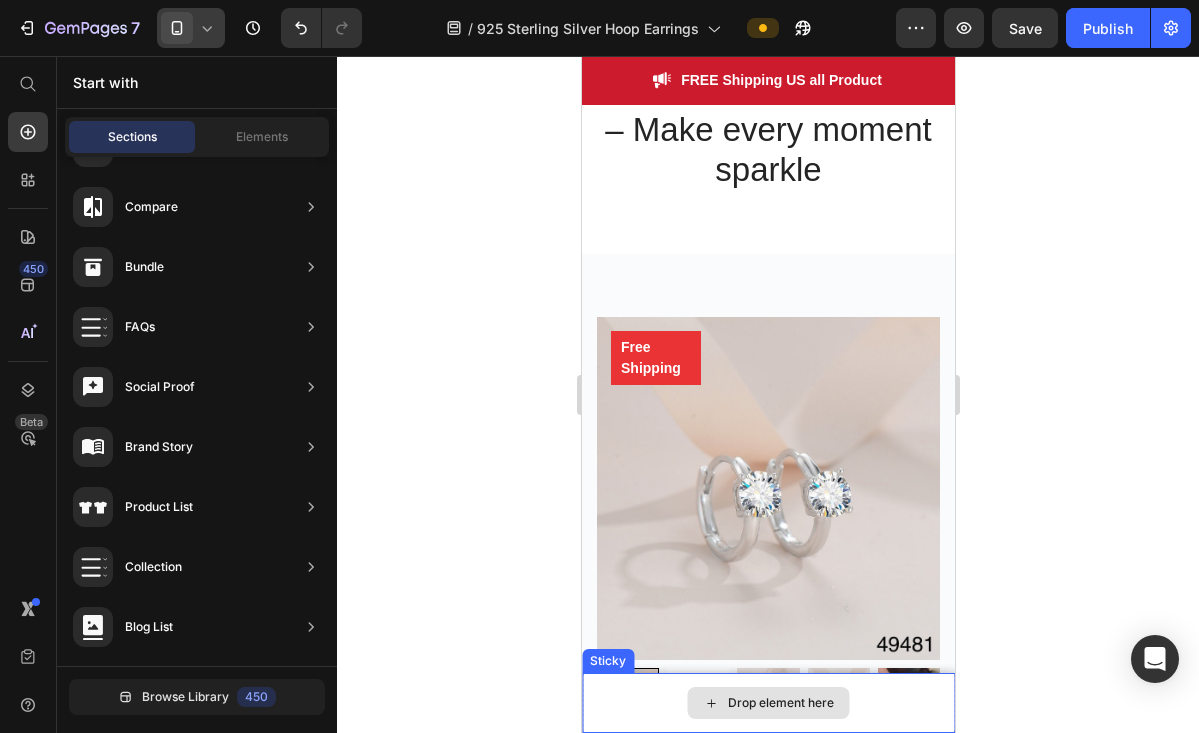 click on "Drop element here" at bounding box center [768, 703] 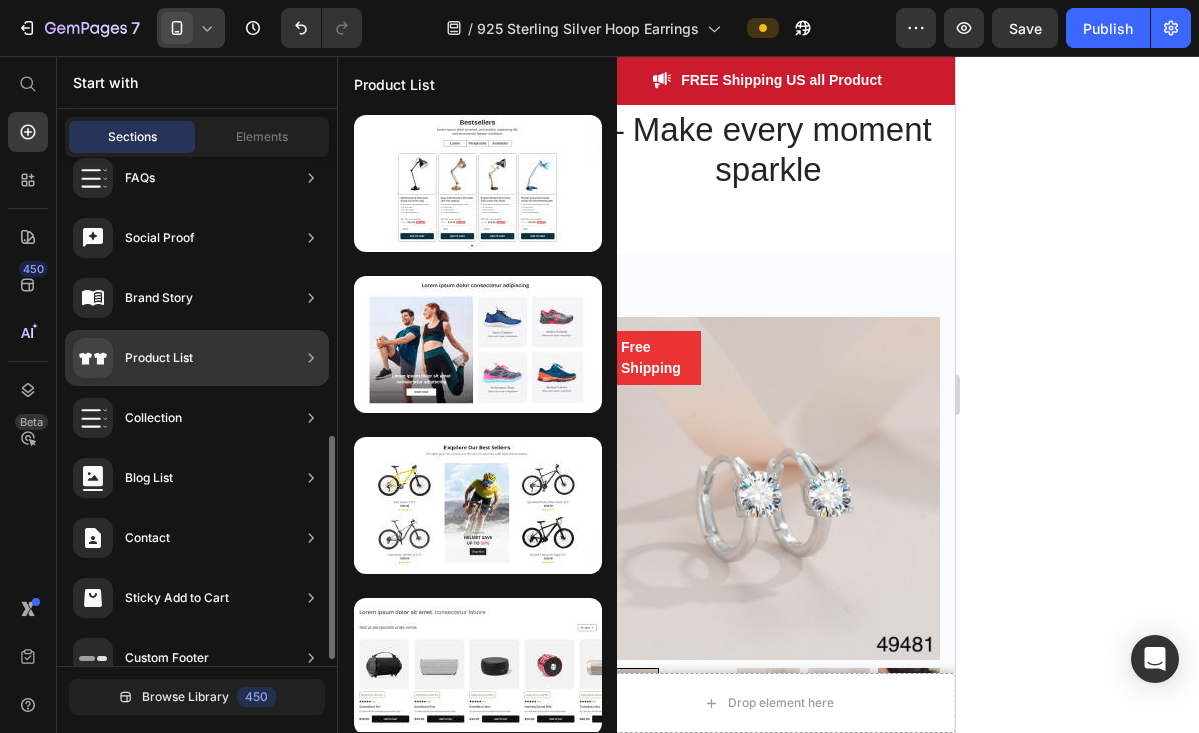scroll, scrollTop: 651, scrollLeft: 0, axis: vertical 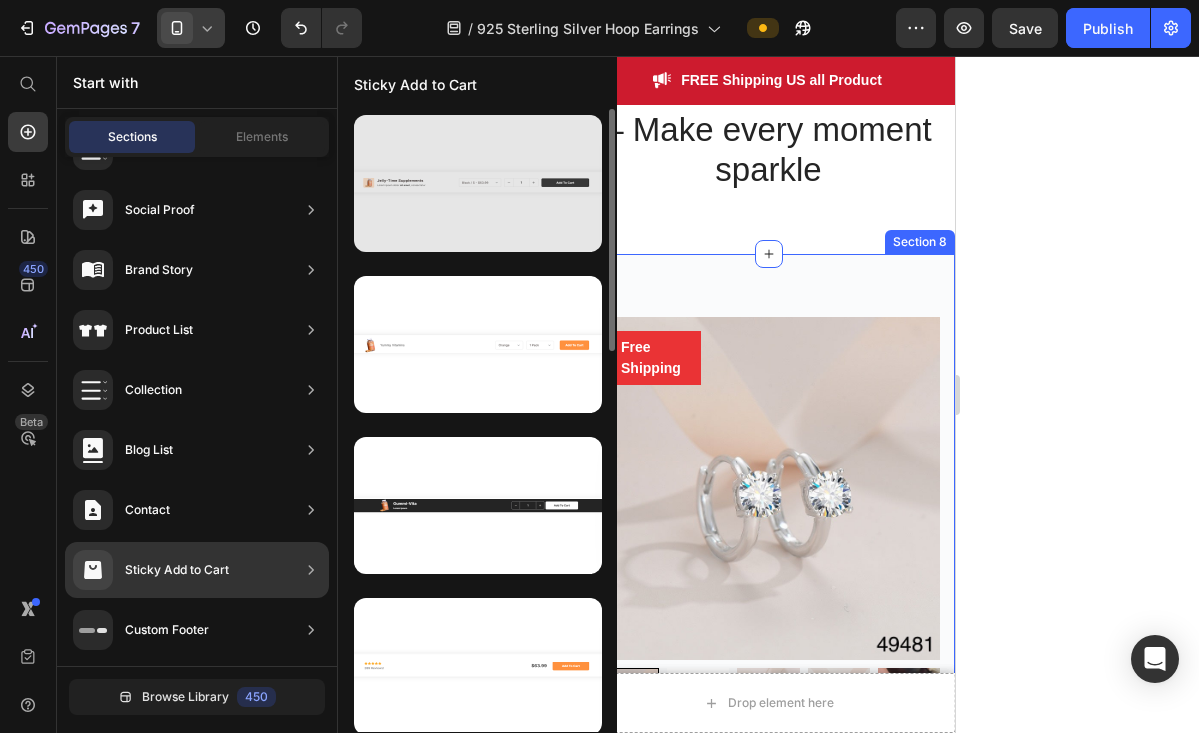 click at bounding box center [478, 183] 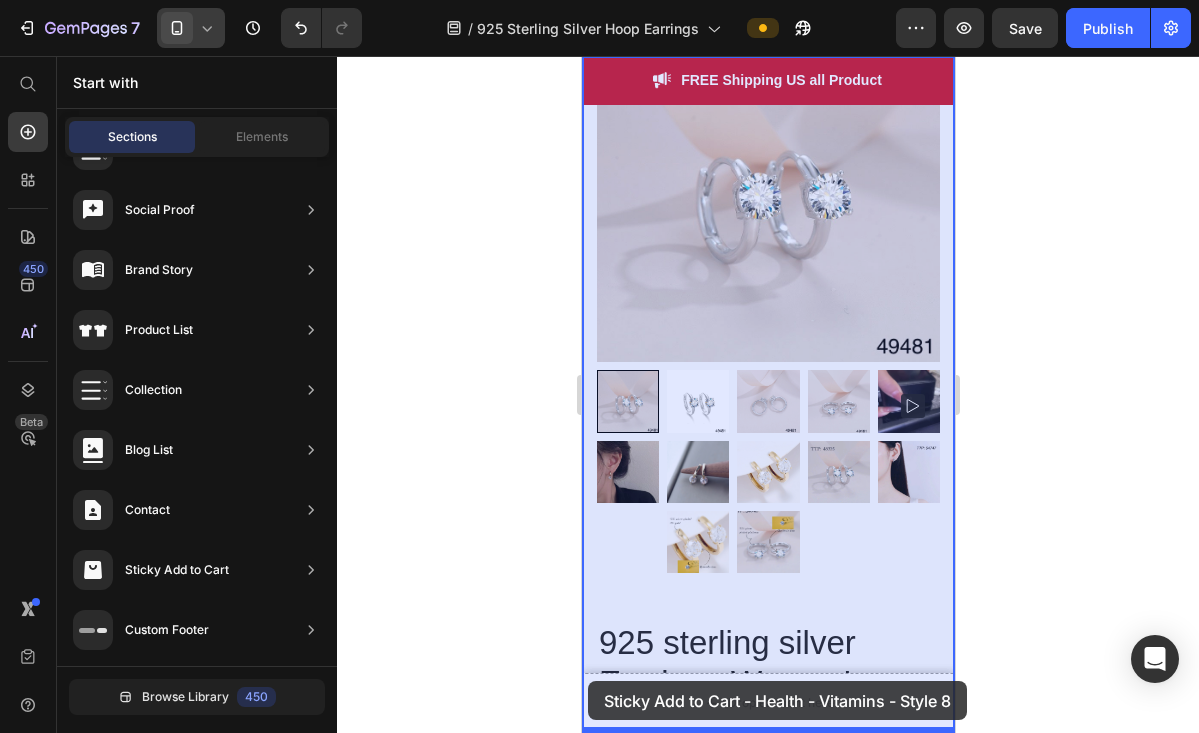 drag, startPoint x: 1075, startPoint y: 274, endPoint x: 587, endPoint y: 682, distance: 636.0881 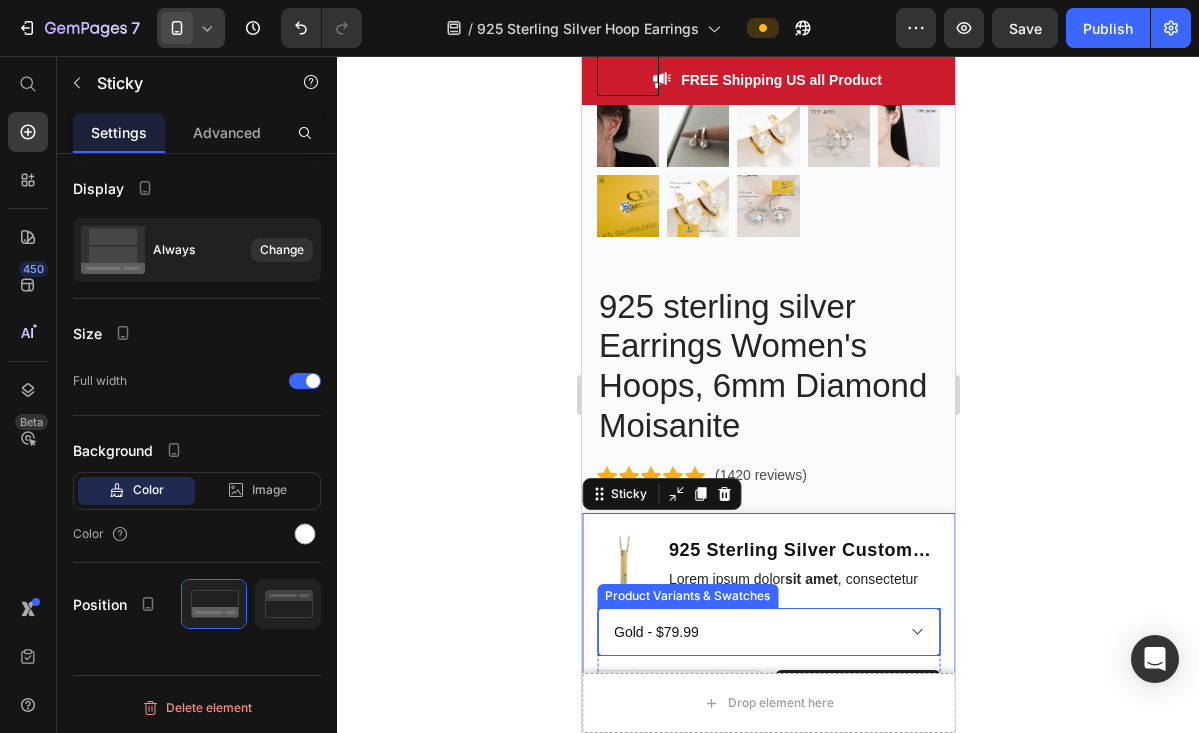 scroll, scrollTop: 1764, scrollLeft: 0, axis: vertical 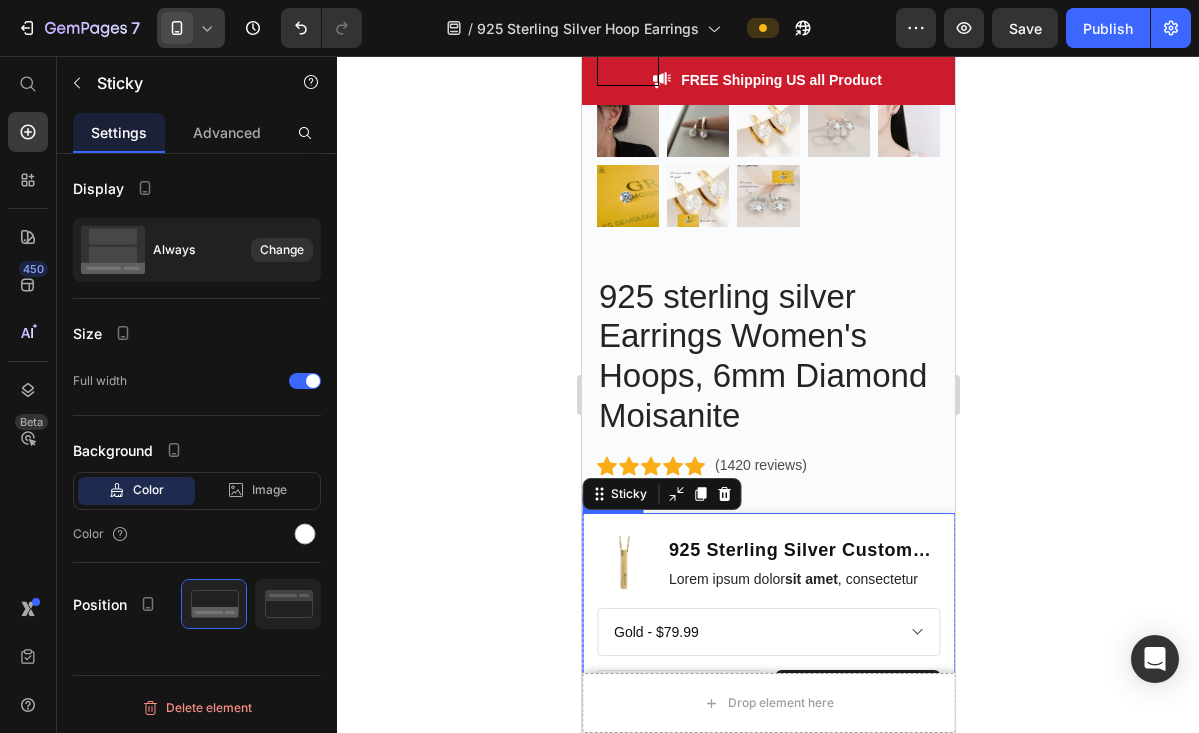 click at bounding box center [624, 564] 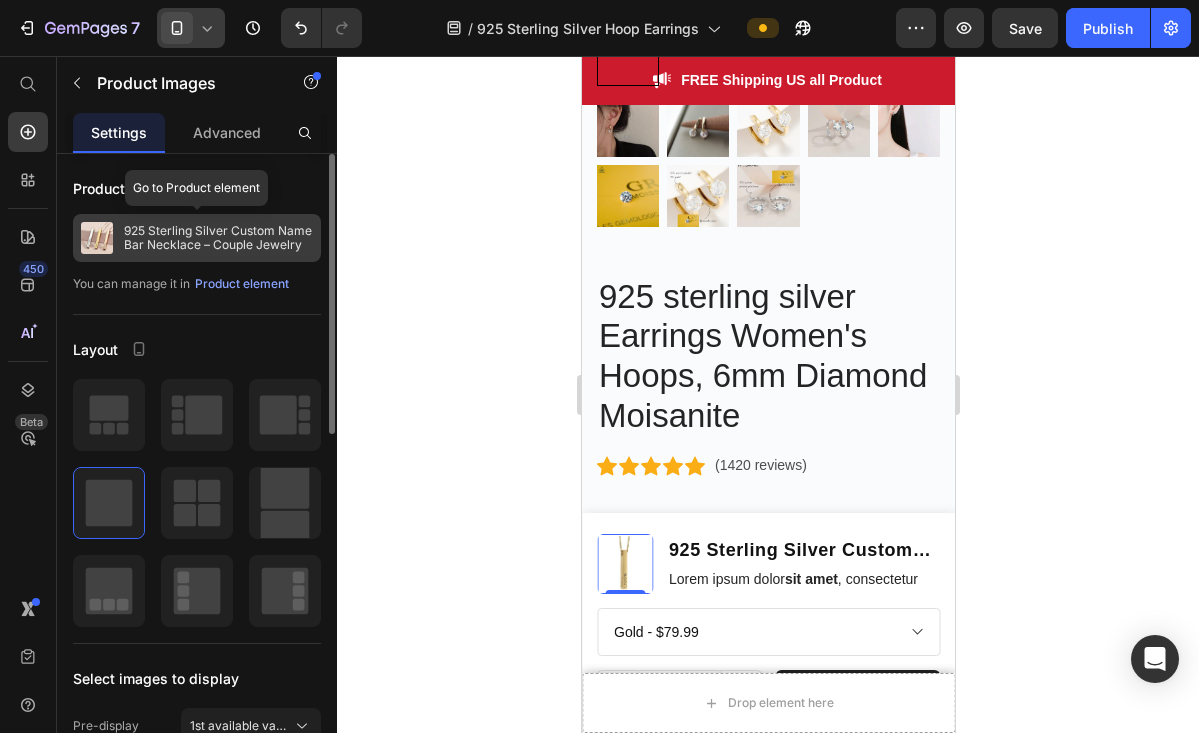 click on "925 Sterling Silver Custom Name Bar Necklace – Couple Jewelry" at bounding box center [218, 238] 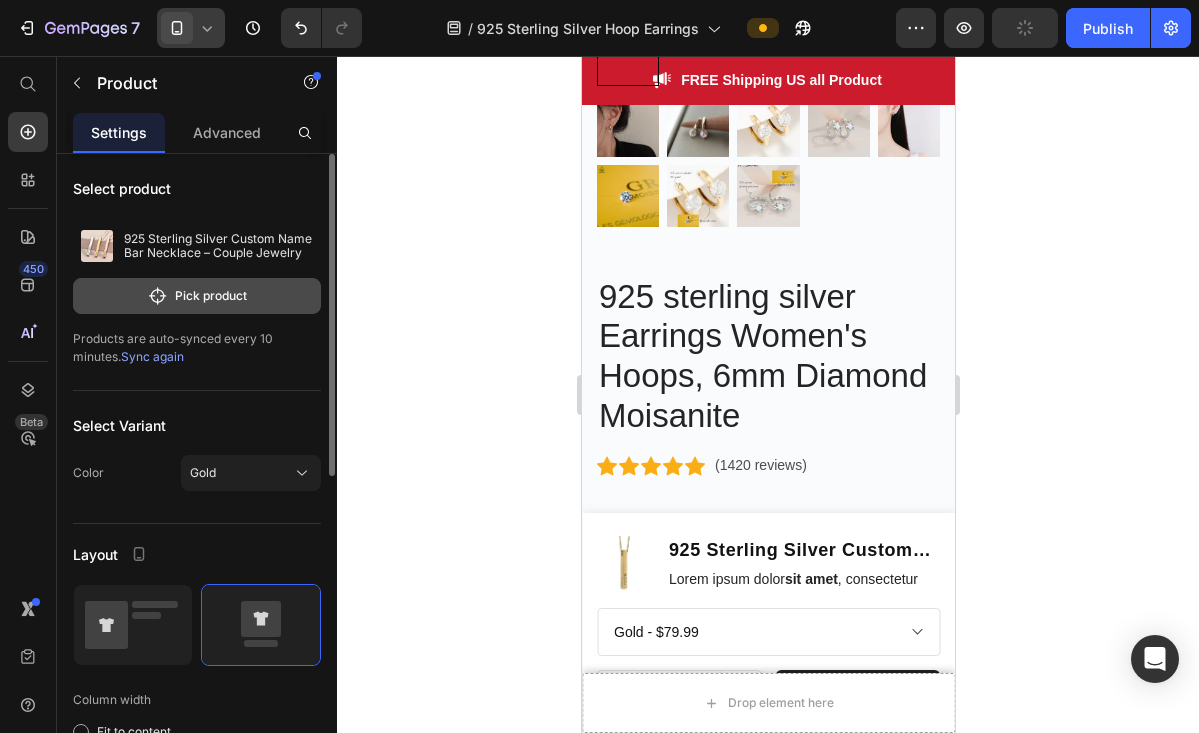 click on "Pick product" at bounding box center [197, 296] 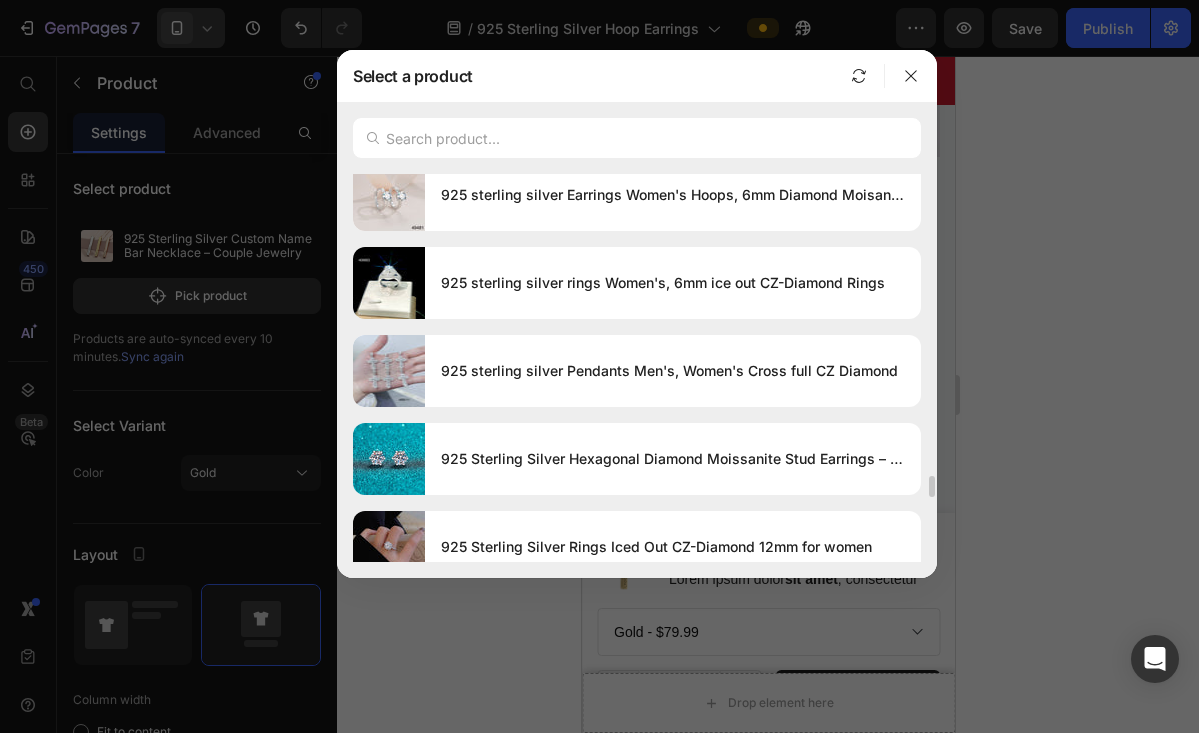 scroll, scrollTop: 5871, scrollLeft: 0, axis: vertical 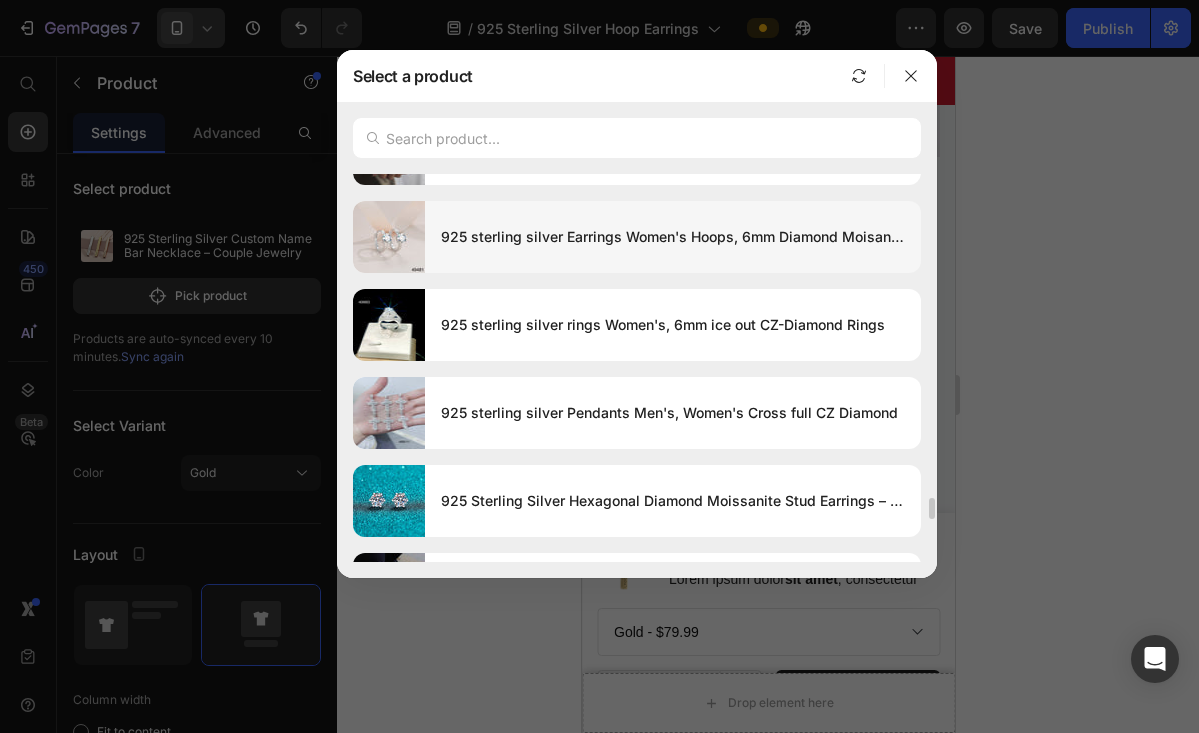 click on "925 sterling silver Earrings Women's Hoops, 6mm Diamond Moisanite" at bounding box center [673, 237] 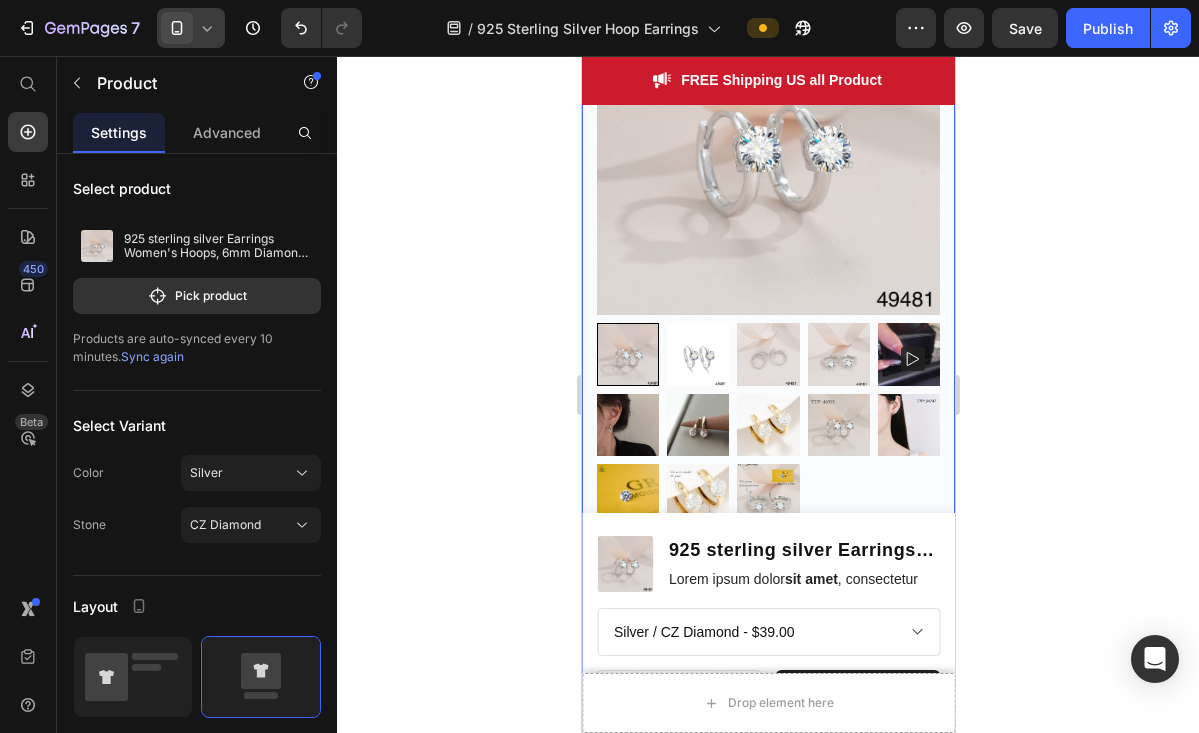 scroll, scrollTop: 1550, scrollLeft: 0, axis: vertical 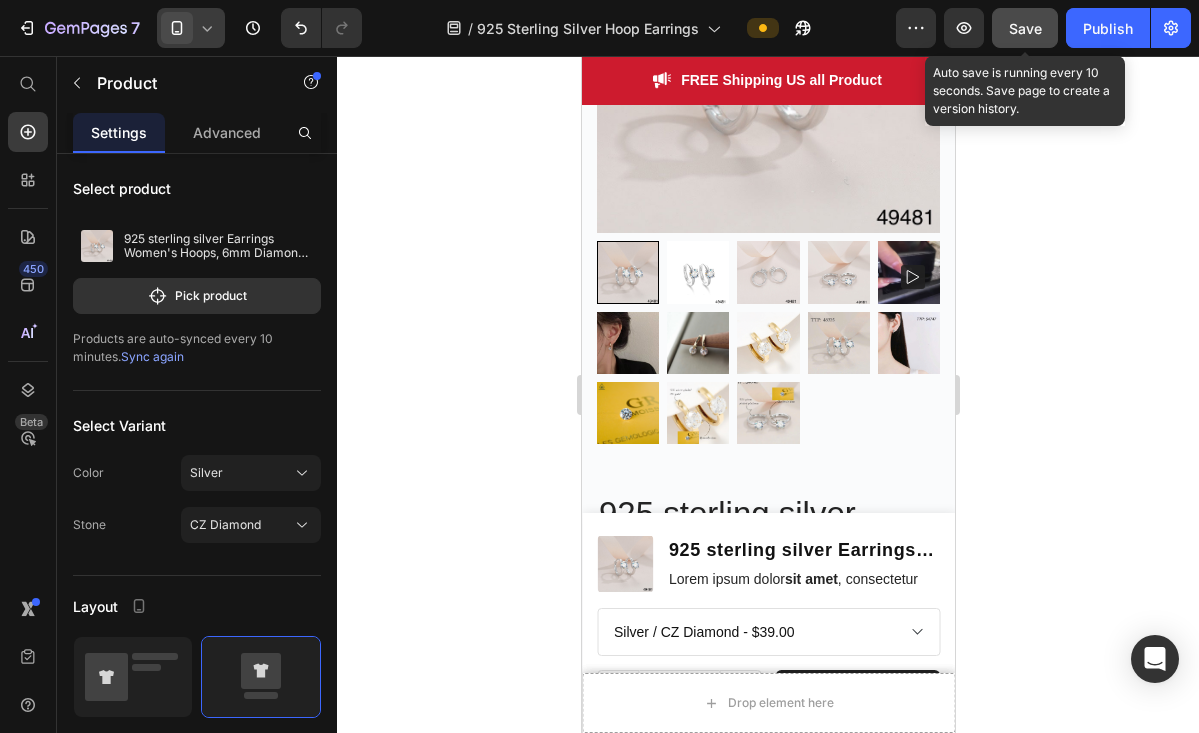 click on "Save" at bounding box center (1025, 28) 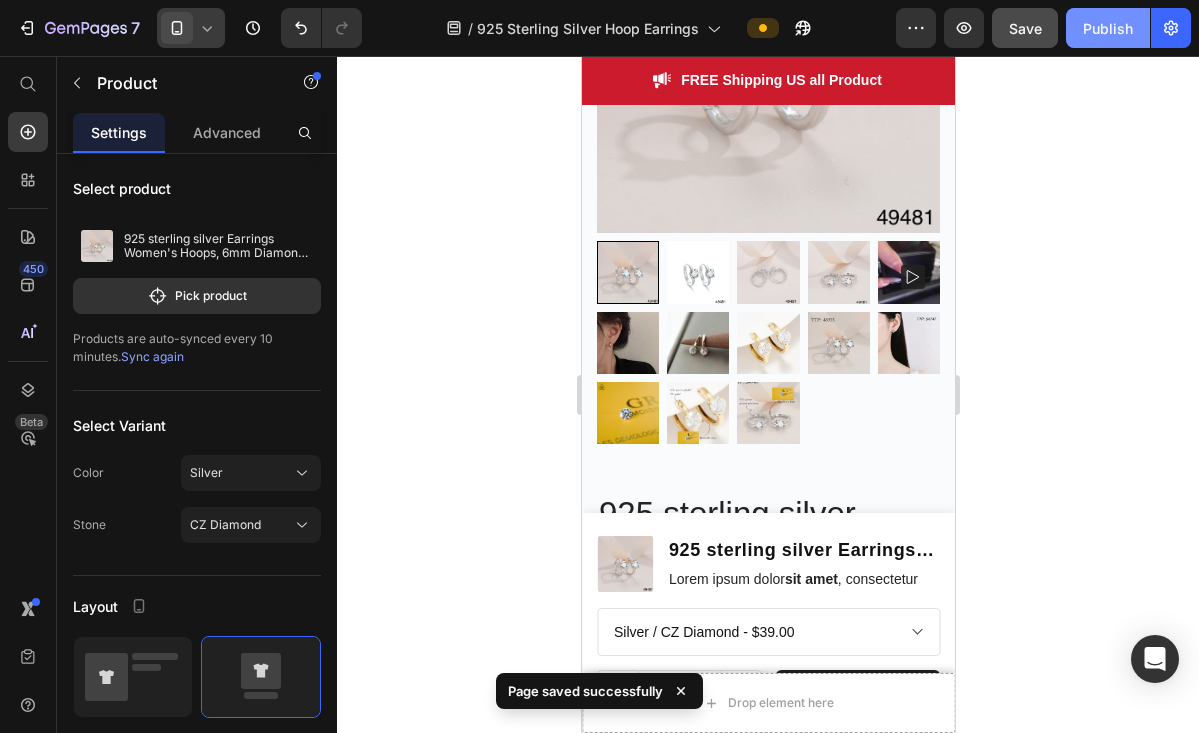click on "Publish" at bounding box center [1108, 28] 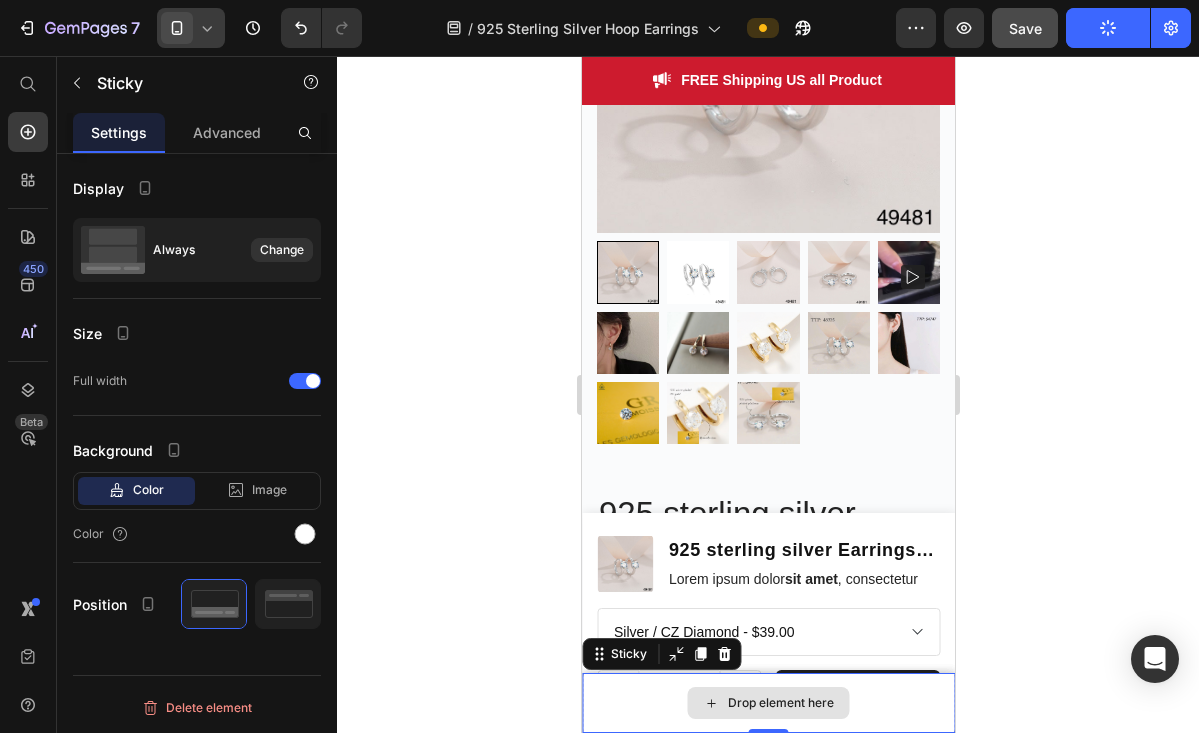 click on "Drop element here" at bounding box center [767, 703] 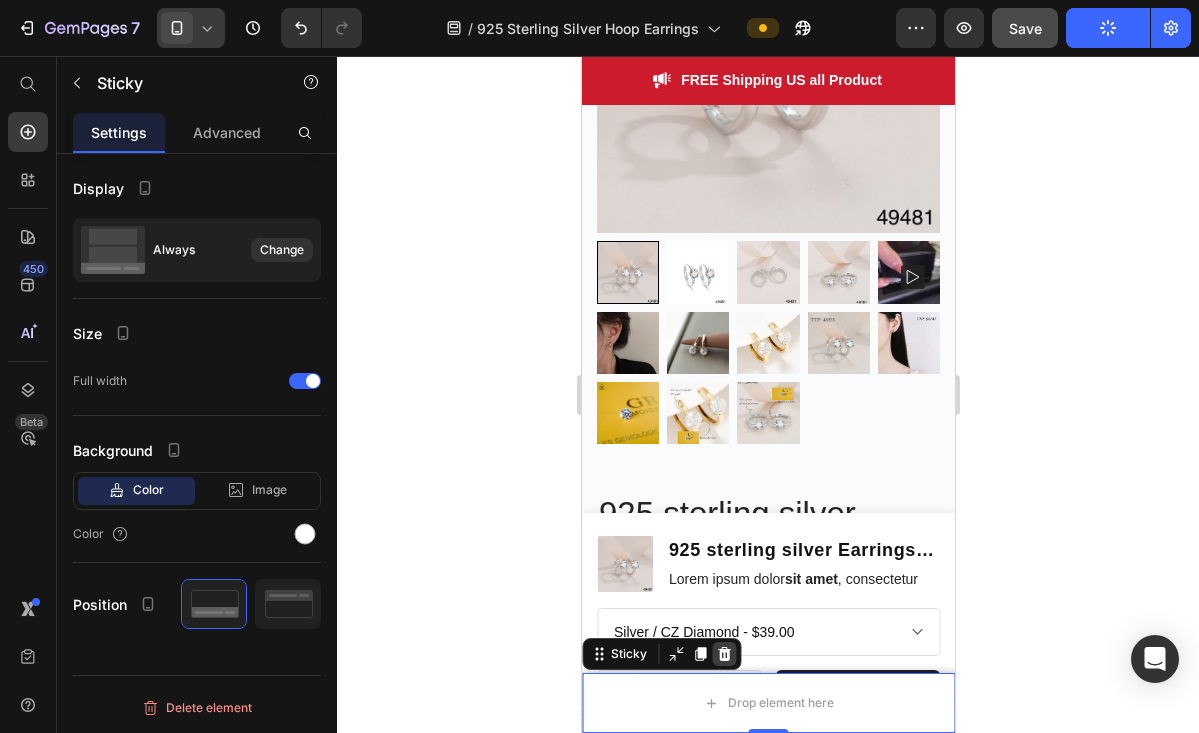 click 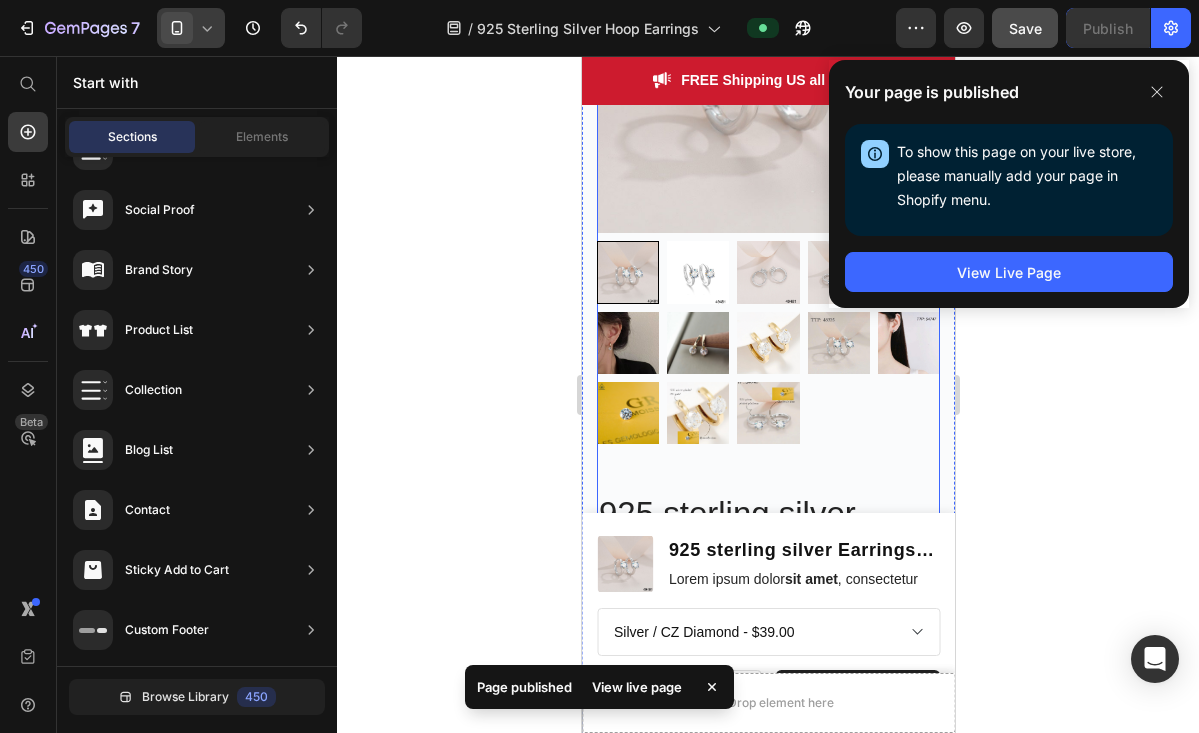 scroll, scrollTop: 1600, scrollLeft: 0, axis: vertical 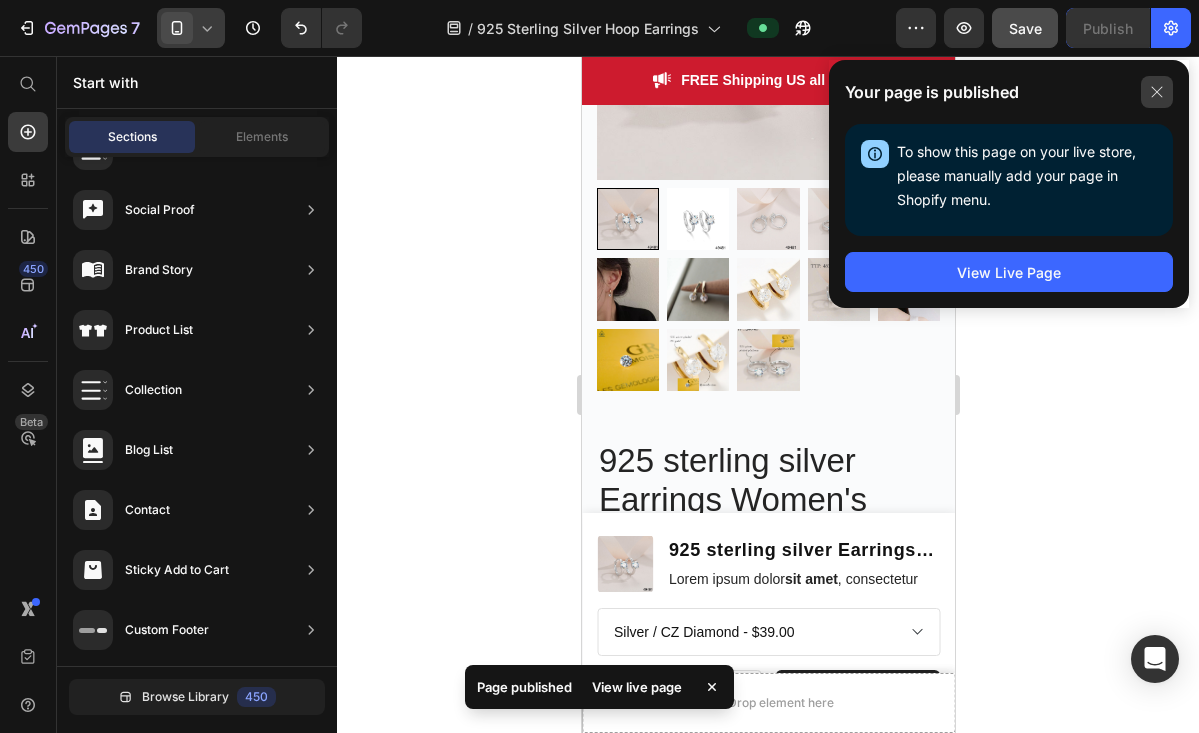 click 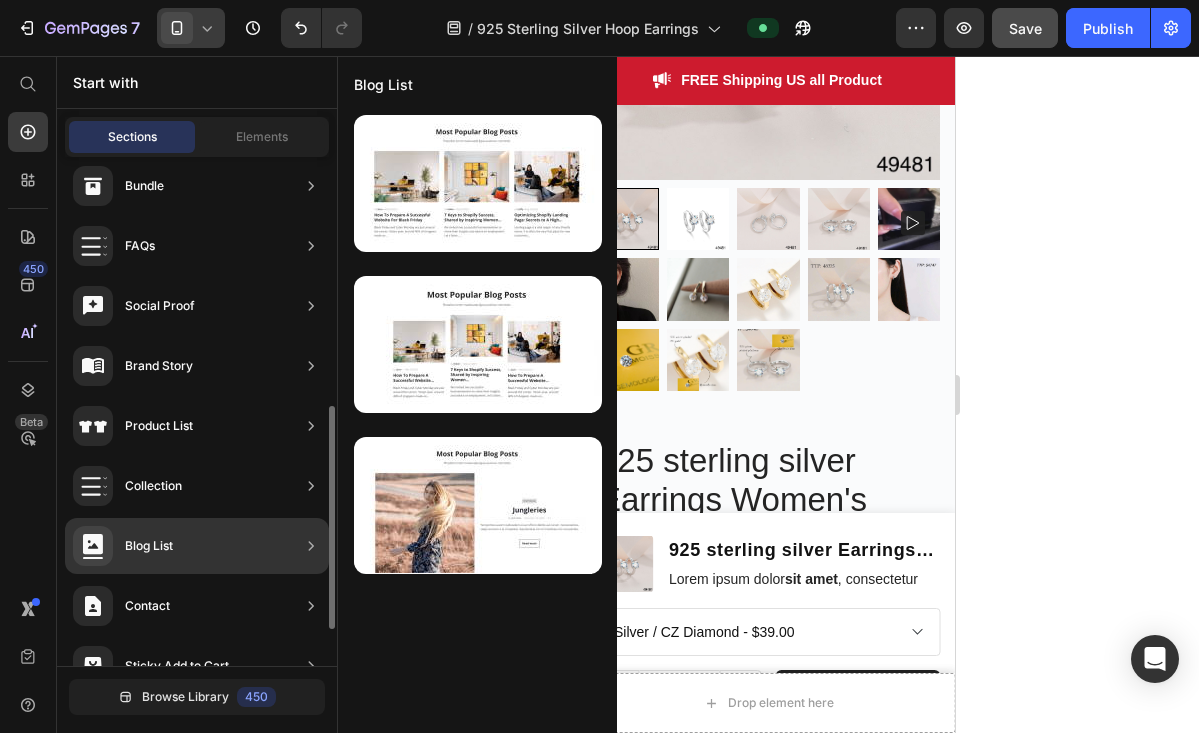 scroll, scrollTop: 651, scrollLeft: 0, axis: vertical 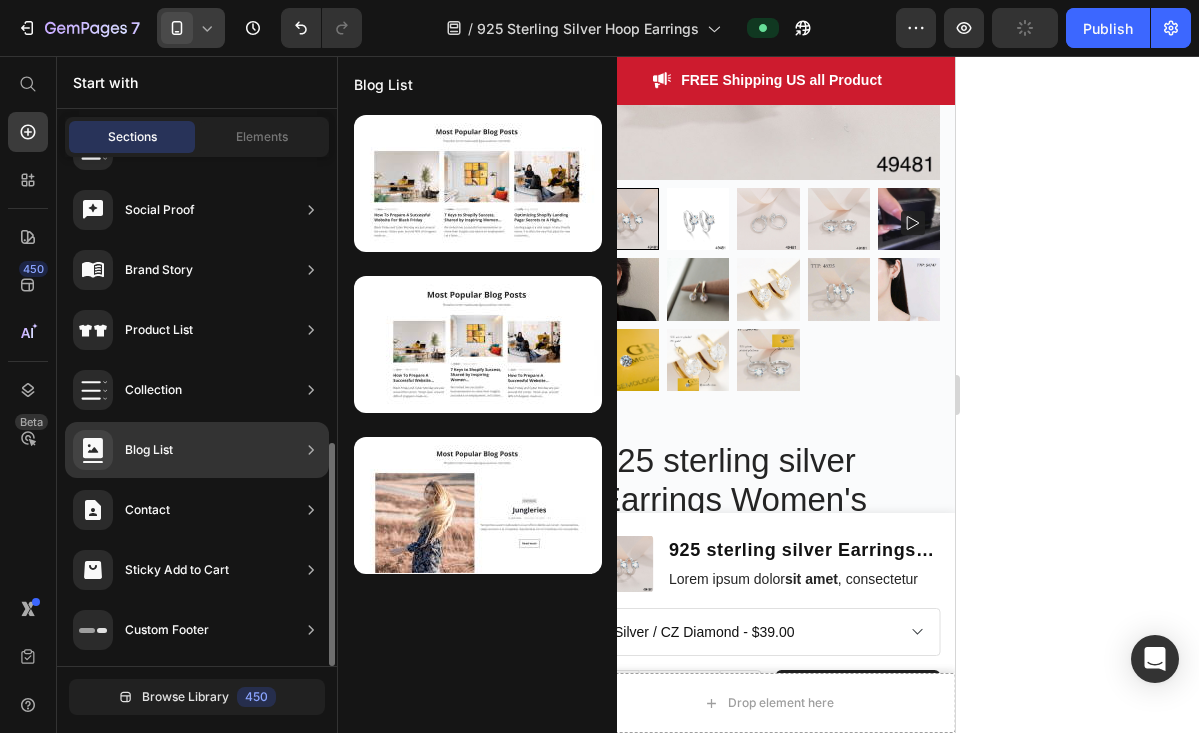 click on "Sticky Add to Cart" 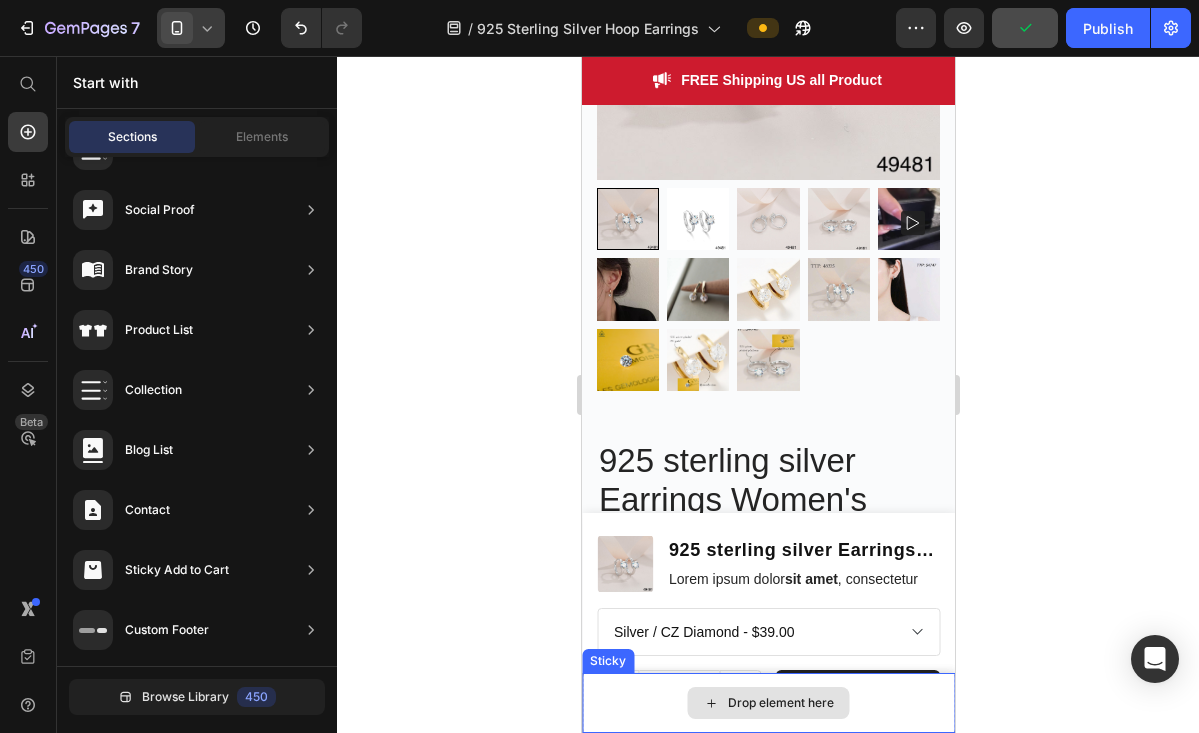 click on "Drop element here" at bounding box center [767, 703] 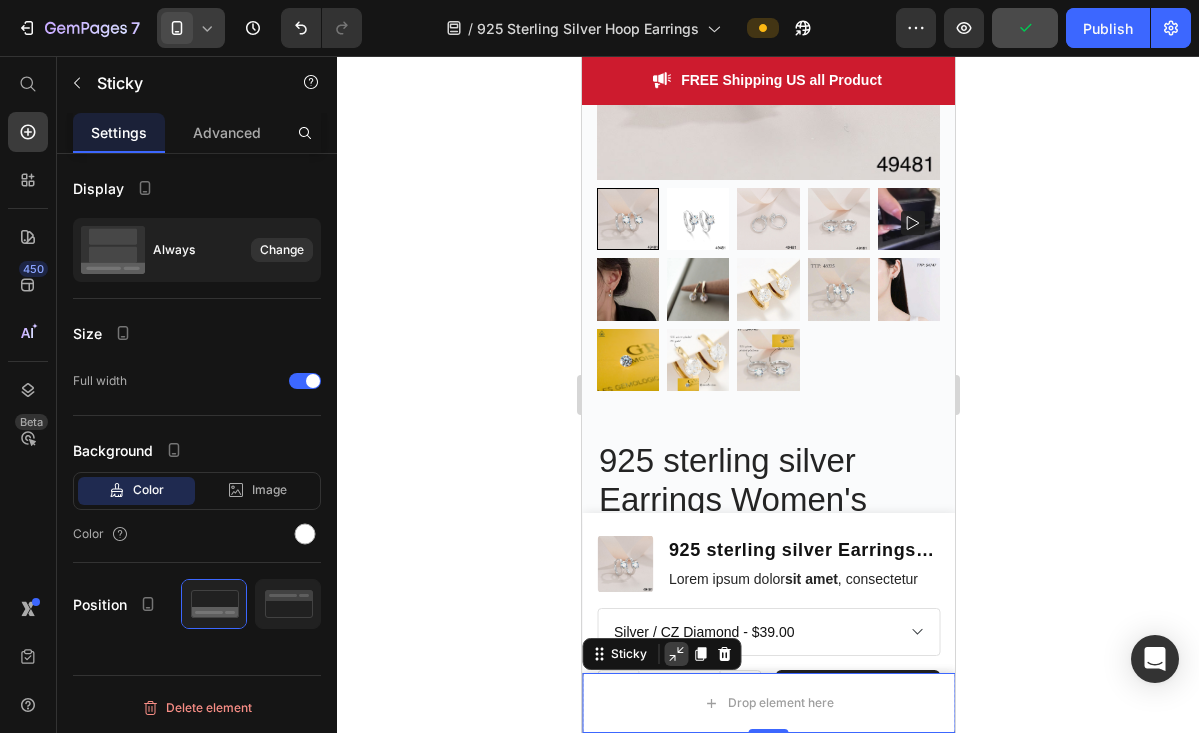 click 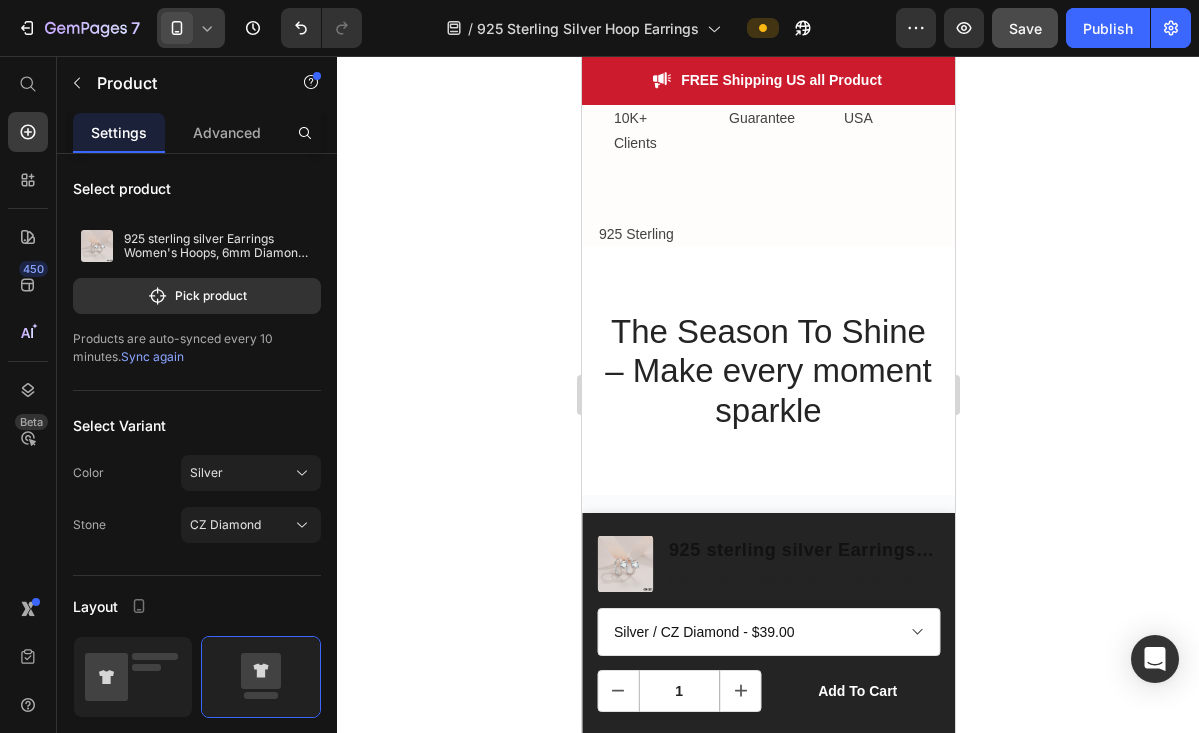scroll, scrollTop: 809, scrollLeft: 0, axis: vertical 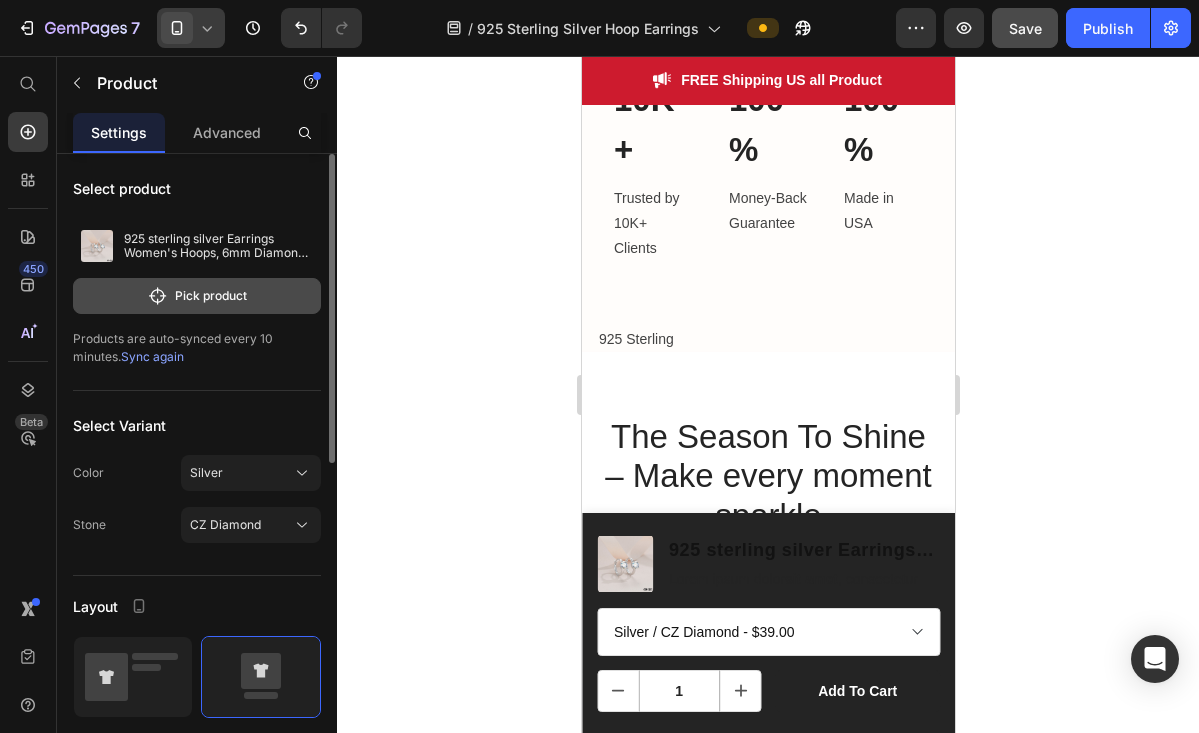 click on "Pick product" 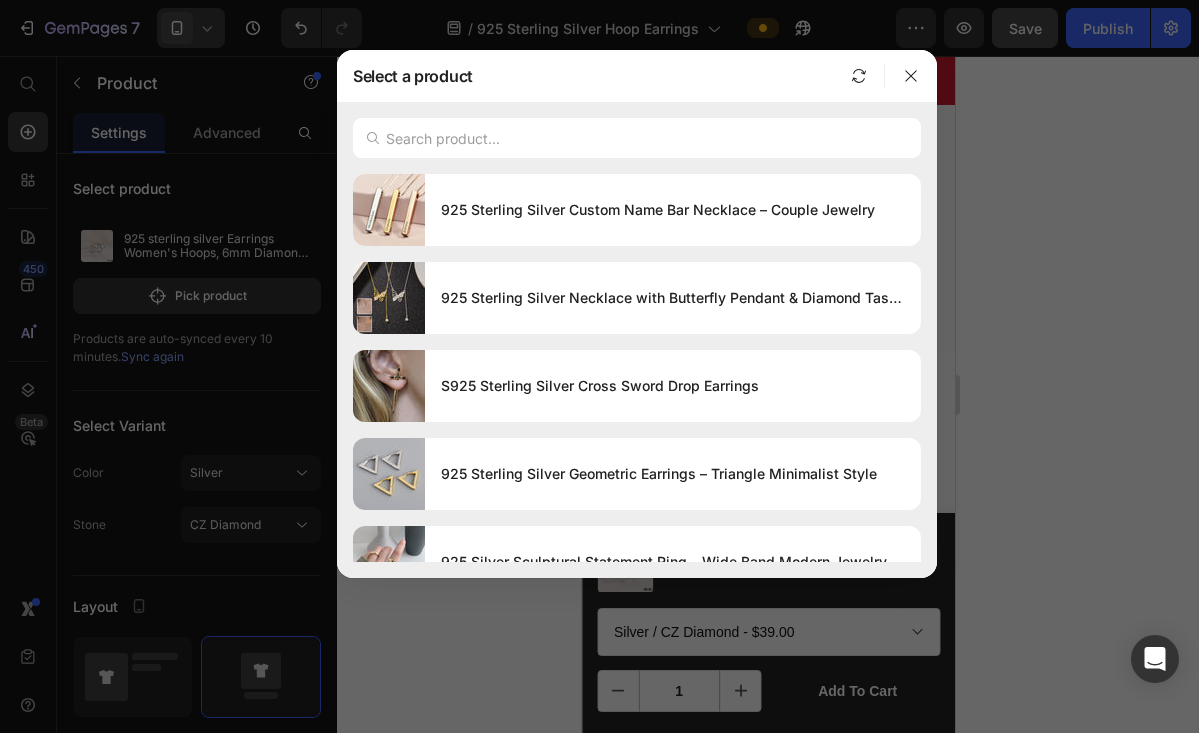 click at bounding box center (599, 366) 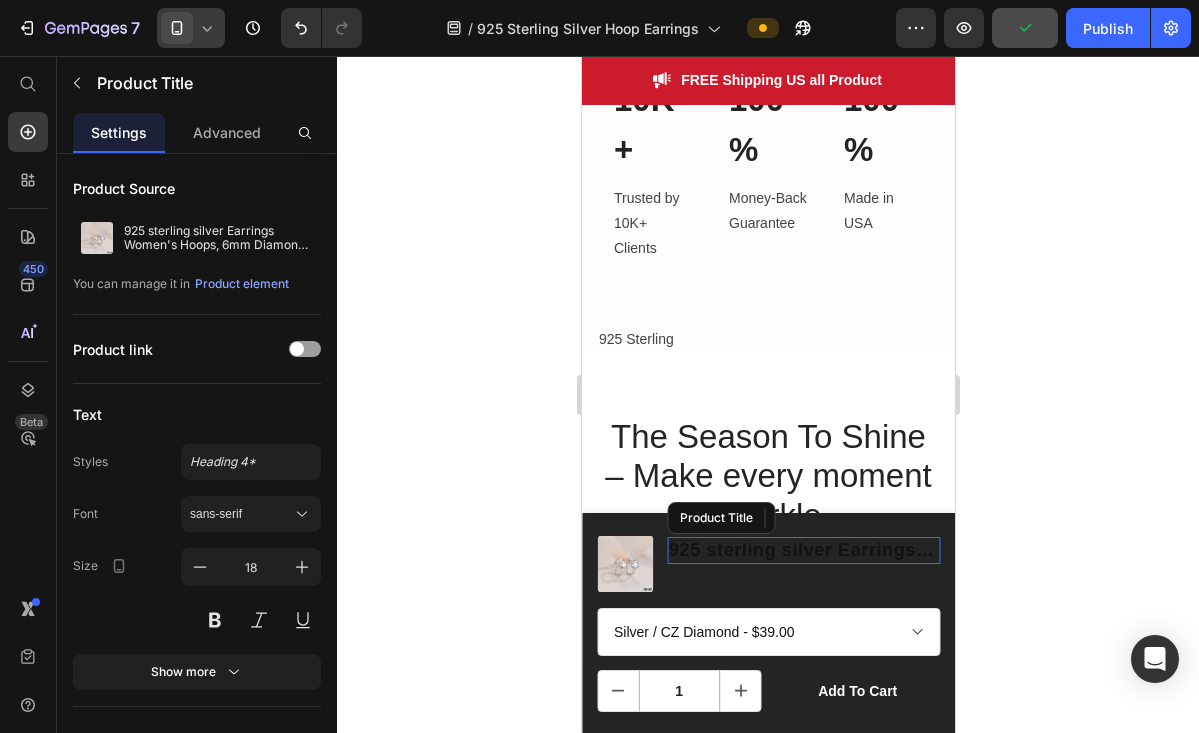 click on "925 sterling silver Earrings Women's Hoops, 6mm Diamond Moisanite" at bounding box center [802, 550] 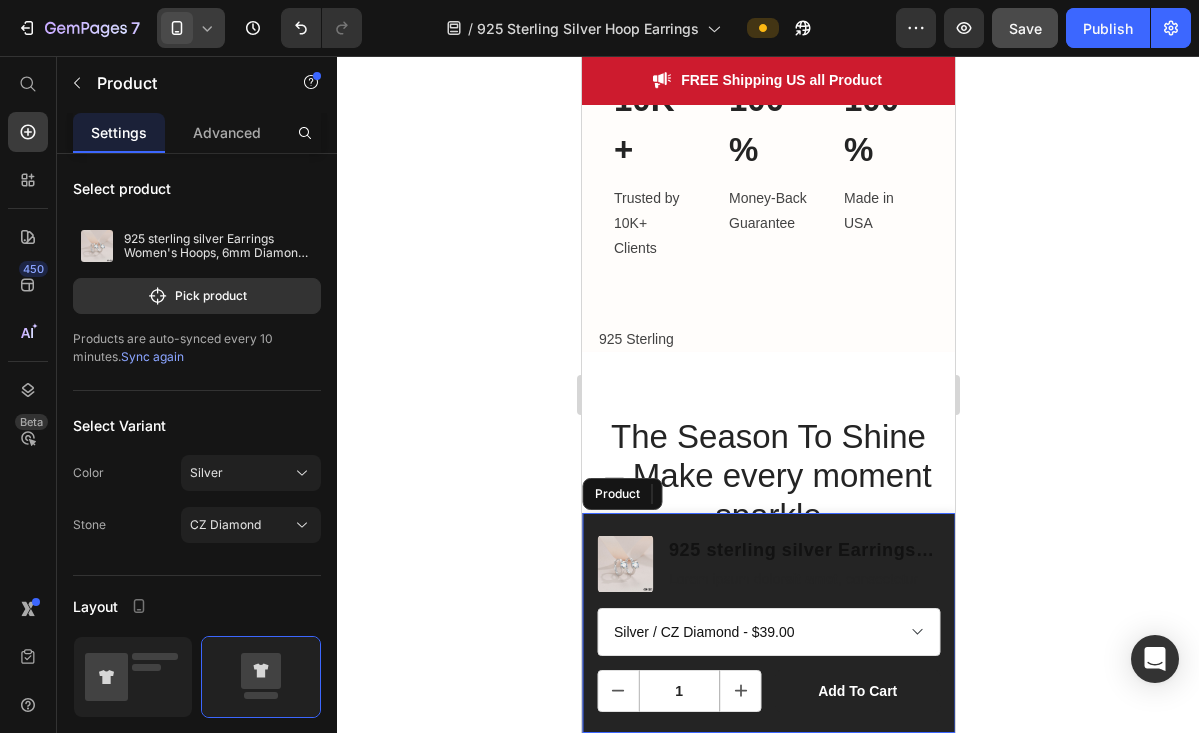 click on "Product Images 925 sterling silver Earrings Women's Hoops, 6mm Diamond Moisanite Product Title   Edit content in Shopify 4 Lorem ipsum dolor  sit amet , consectetur  Text Block Row Silver / CZ Diamond - $39.00  Silver / Moisanite Diamond - $59.00  Gold / CZ Diamond - $49.00  Gold / Moisanite Diamond - $59.00  Product Variants & Swatches 1 Product Quantity add to cart Product Cart Button Row Row Product" at bounding box center (767, 623) 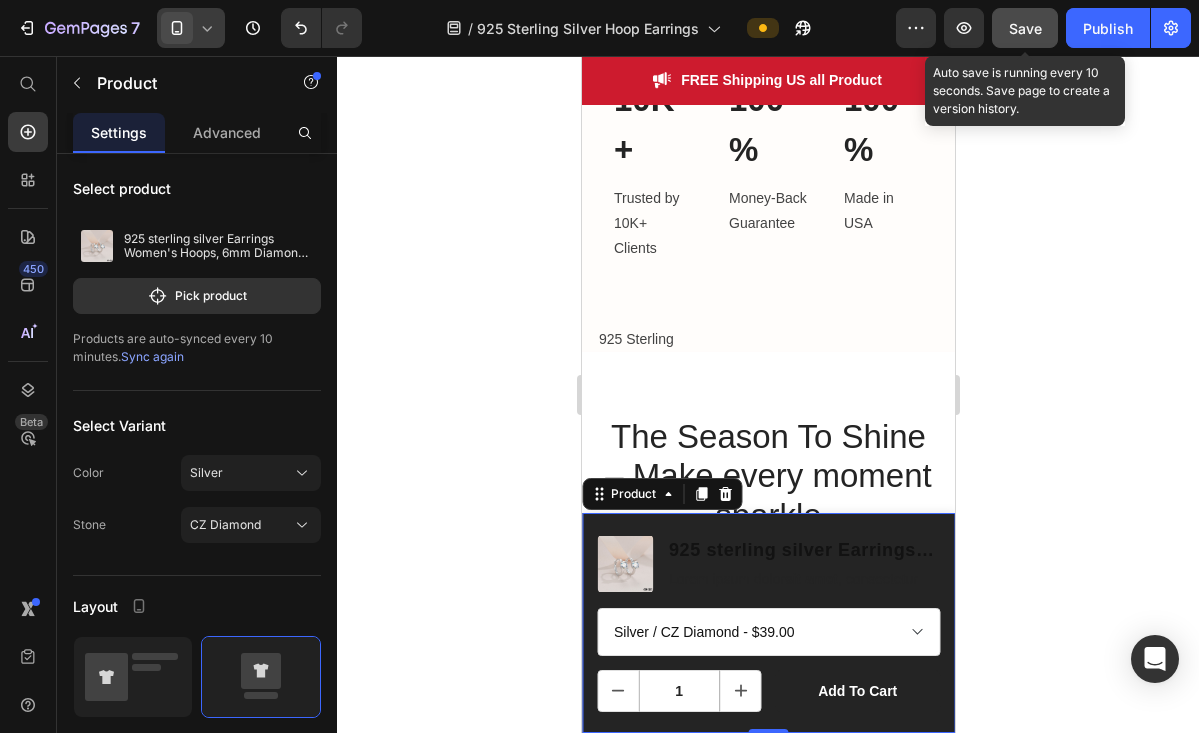 click on "Save" 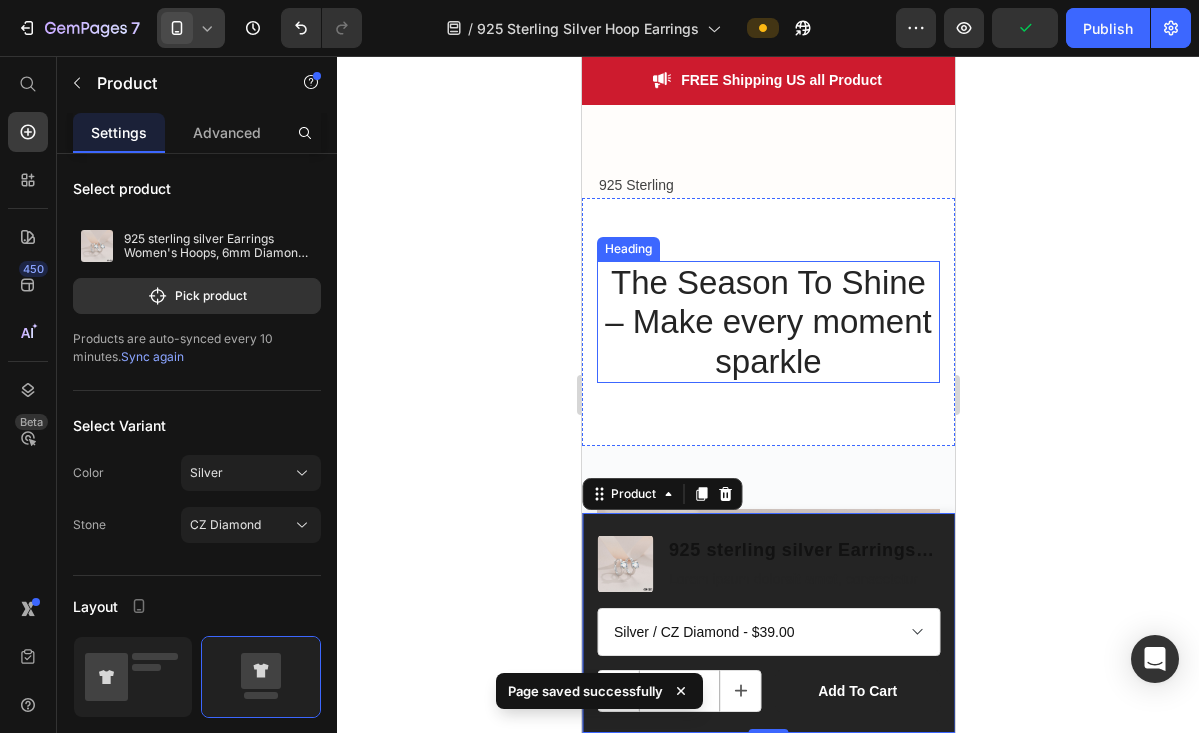 scroll, scrollTop: 770, scrollLeft: 0, axis: vertical 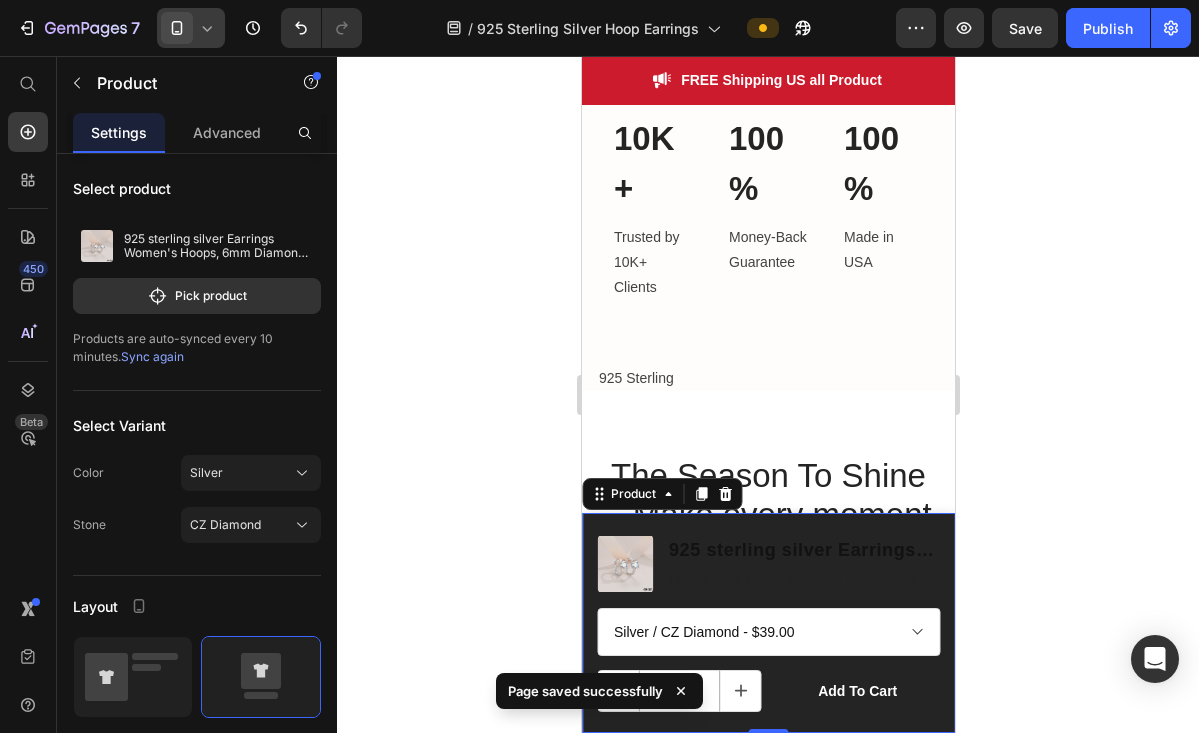 click 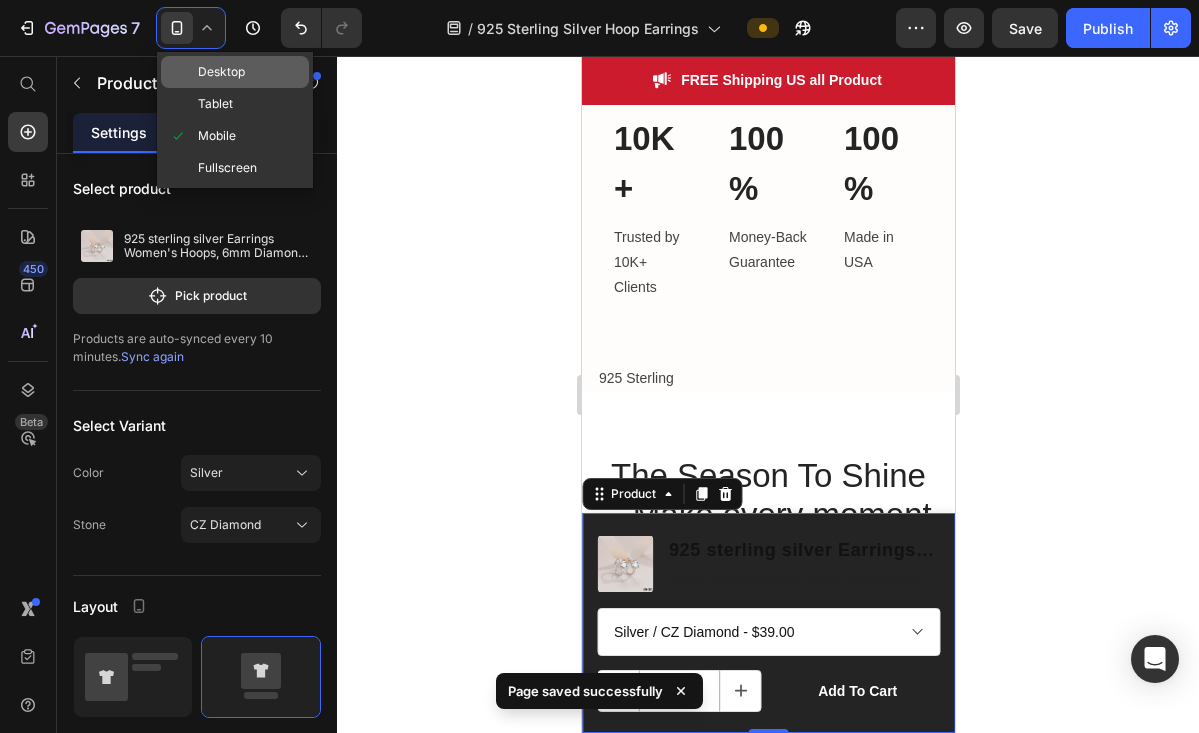 click on "Desktop" at bounding box center (221, 72) 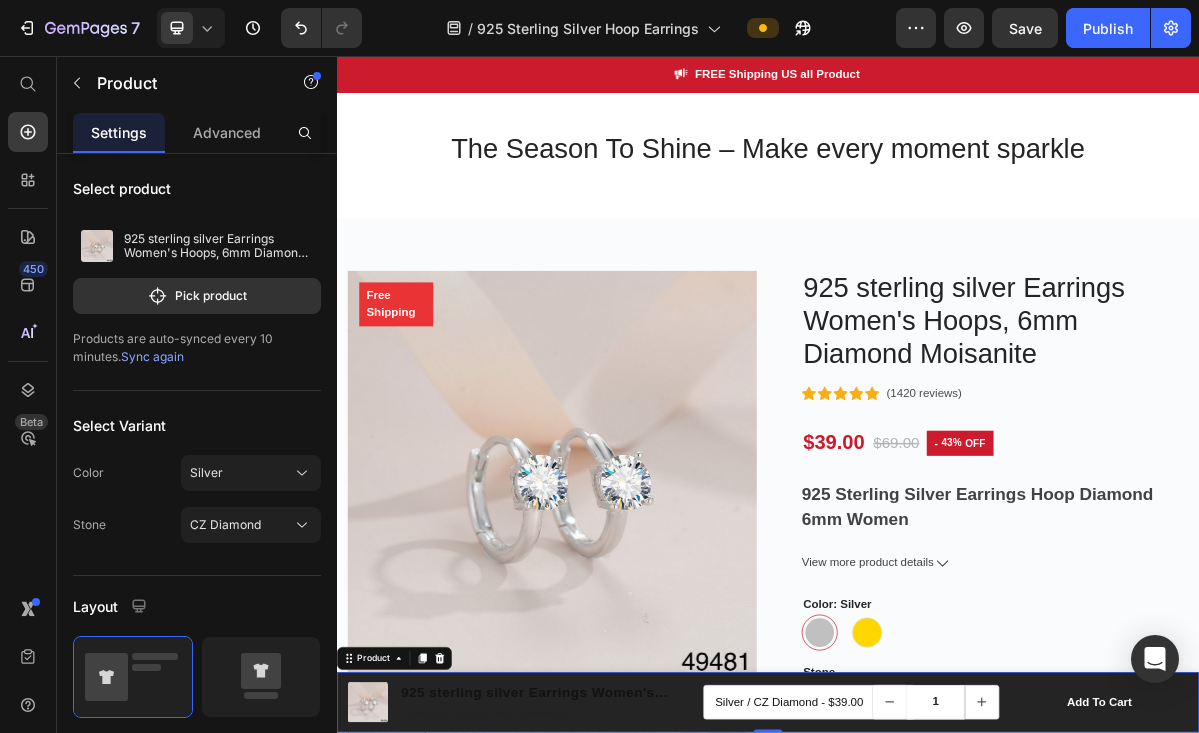 scroll, scrollTop: 1558, scrollLeft: 0, axis: vertical 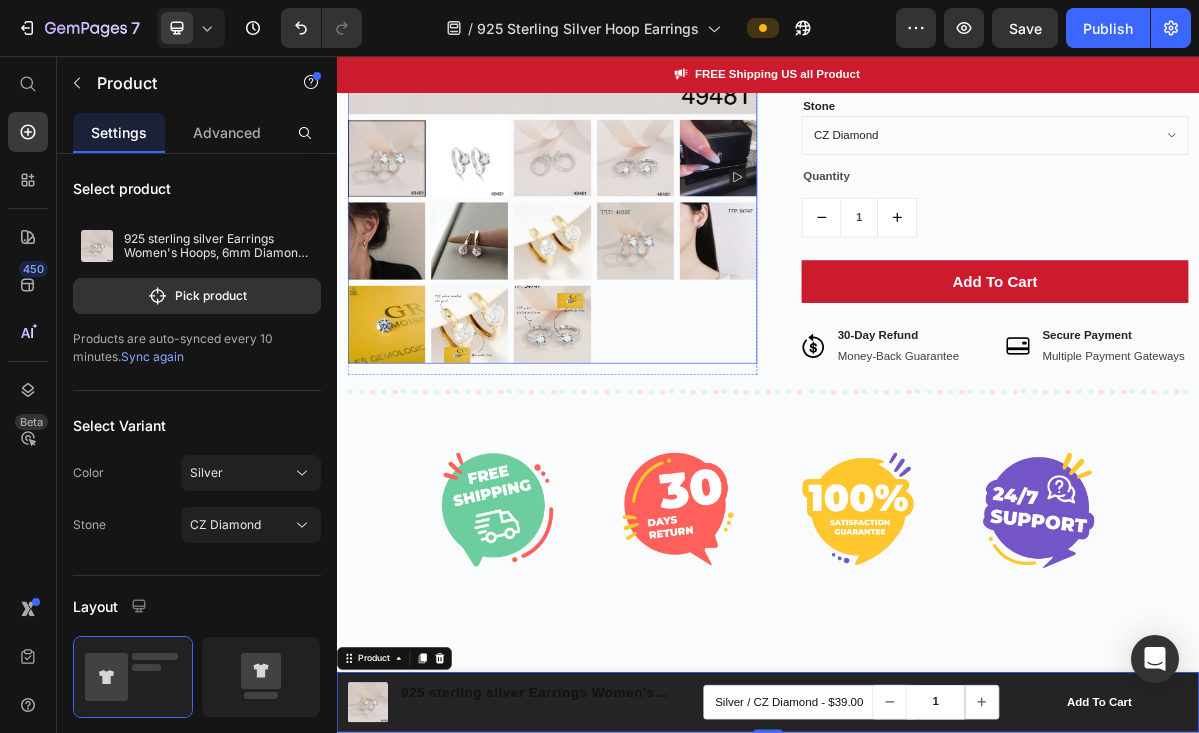 click 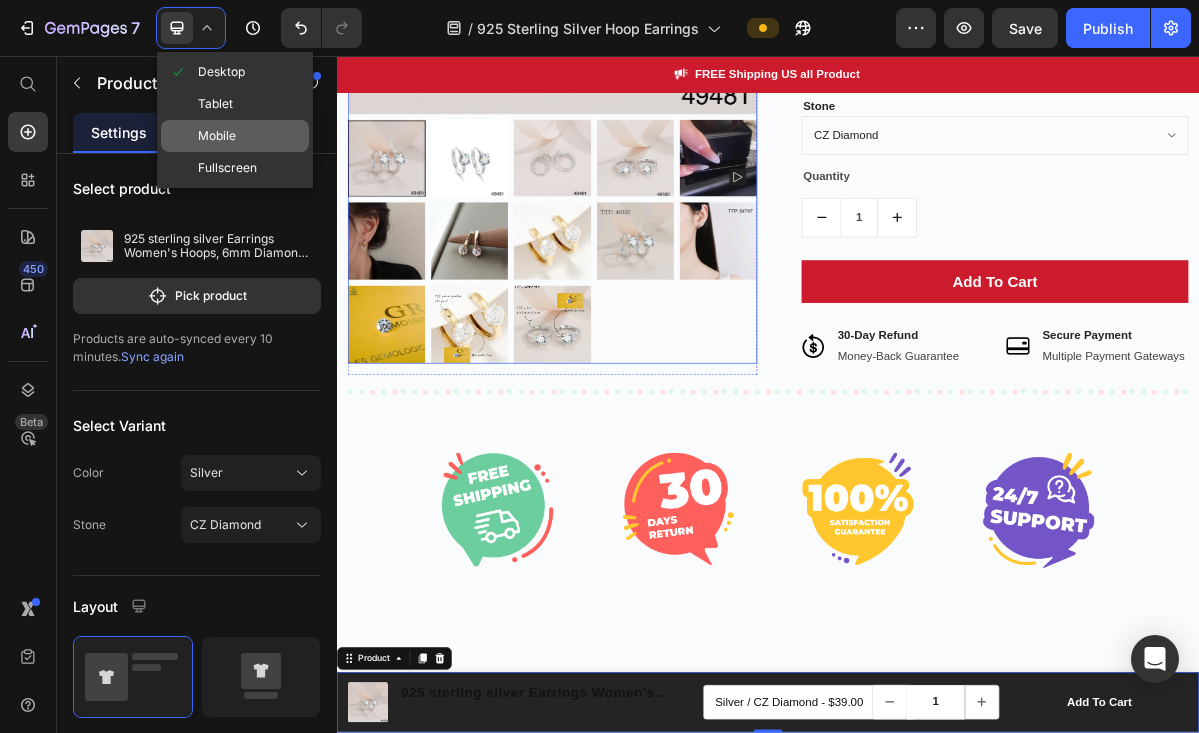 click on "Mobile" at bounding box center [217, 136] 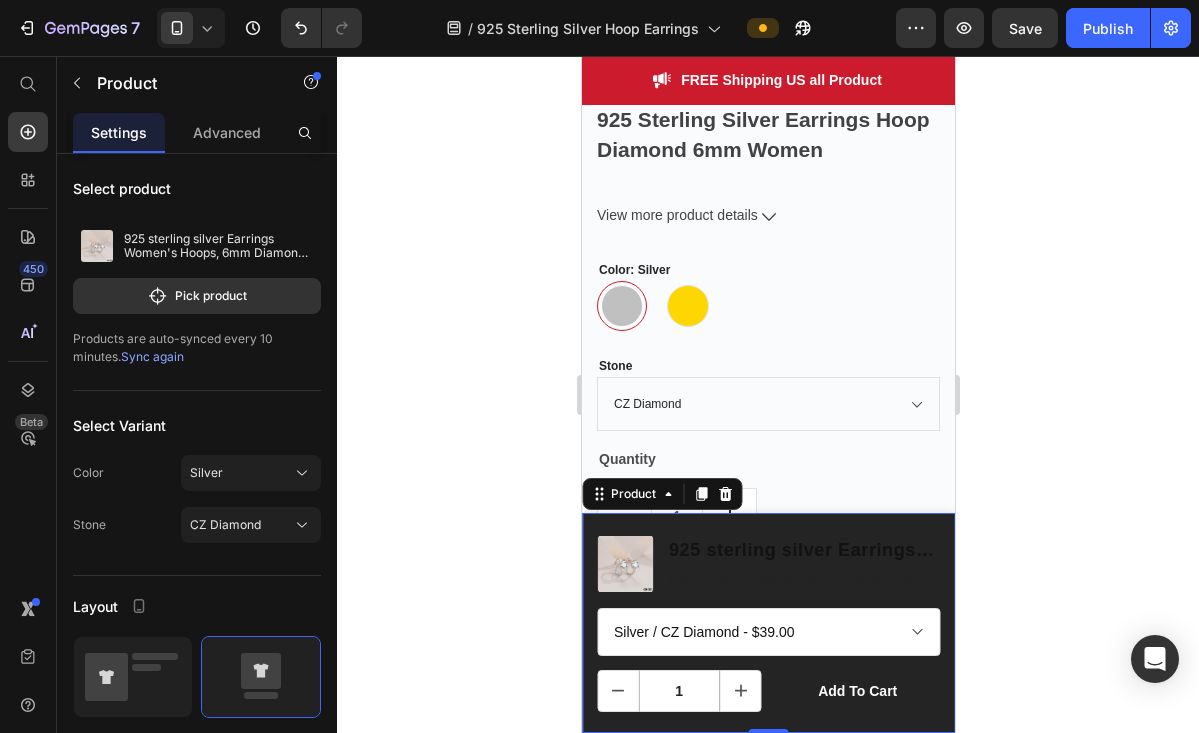 scroll, scrollTop: 1939, scrollLeft: 0, axis: vertical 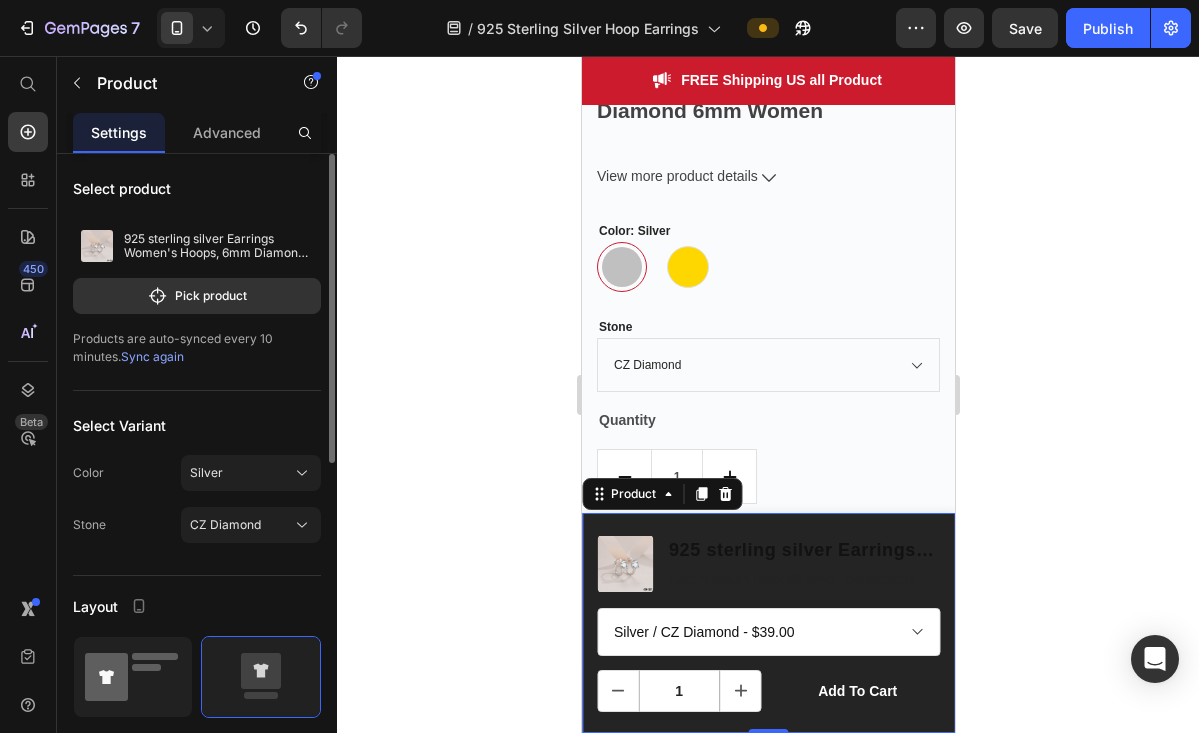 click 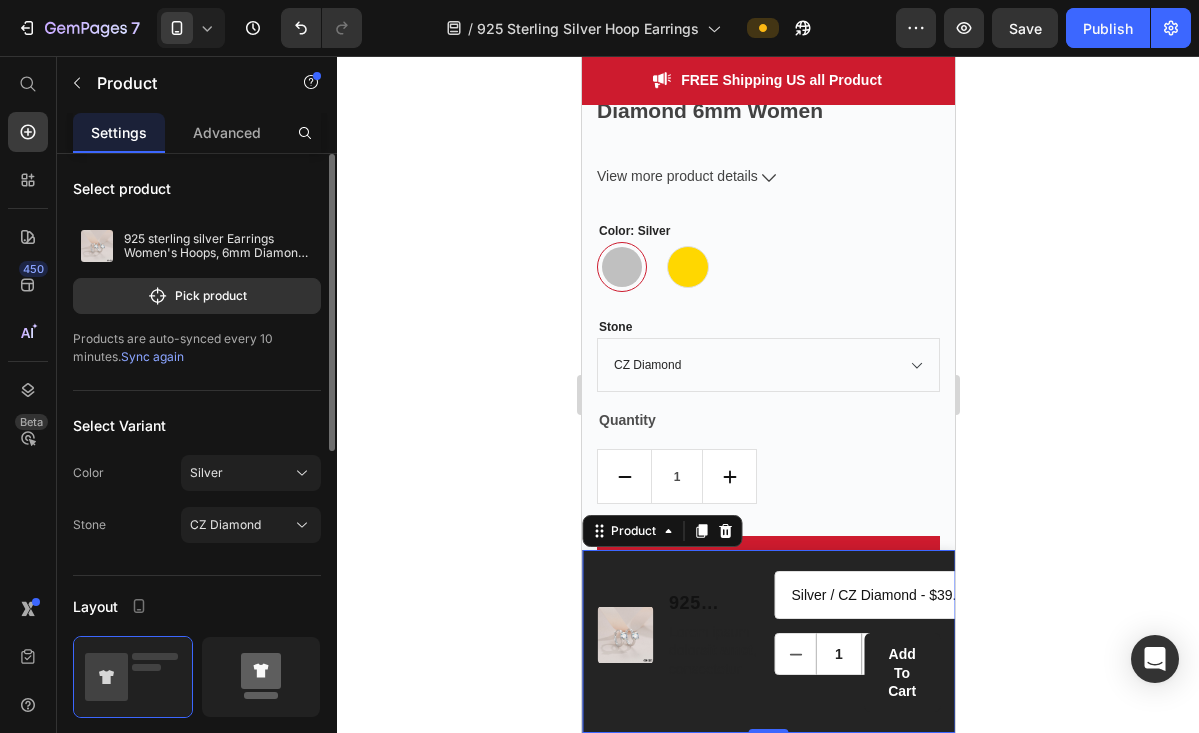 click 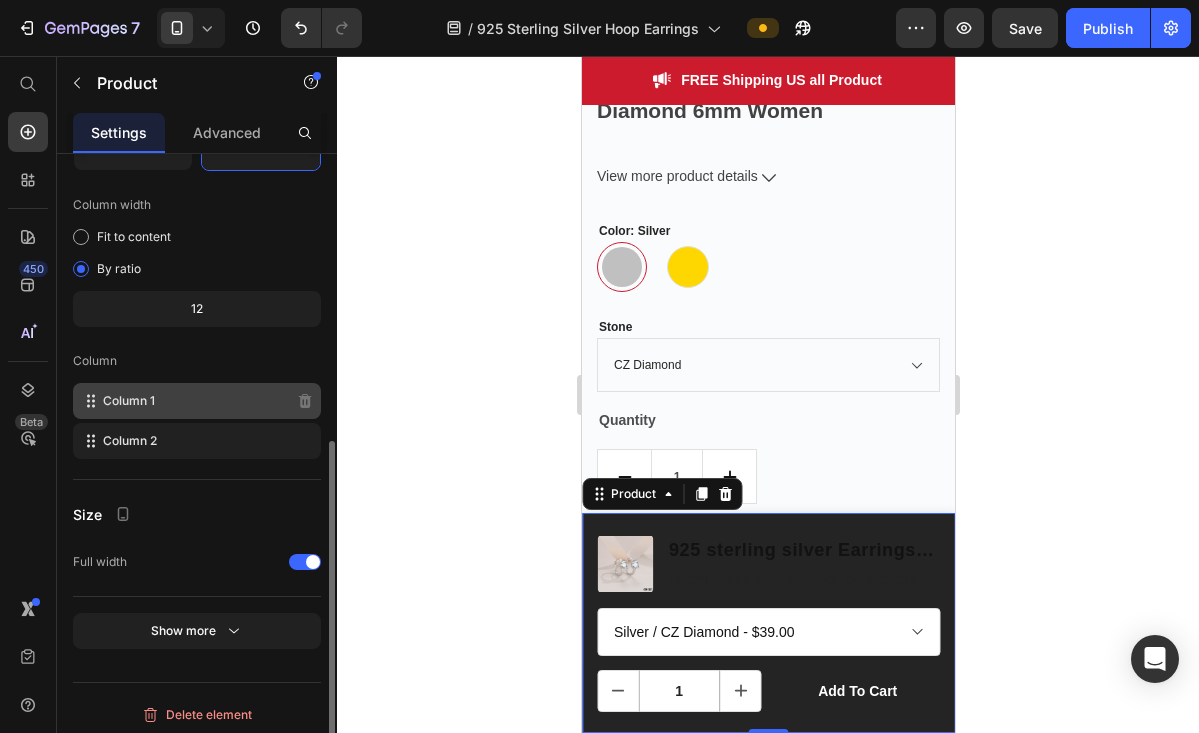 scroll, scrollTop: 549, scrollLeft: 0, axis: vertical 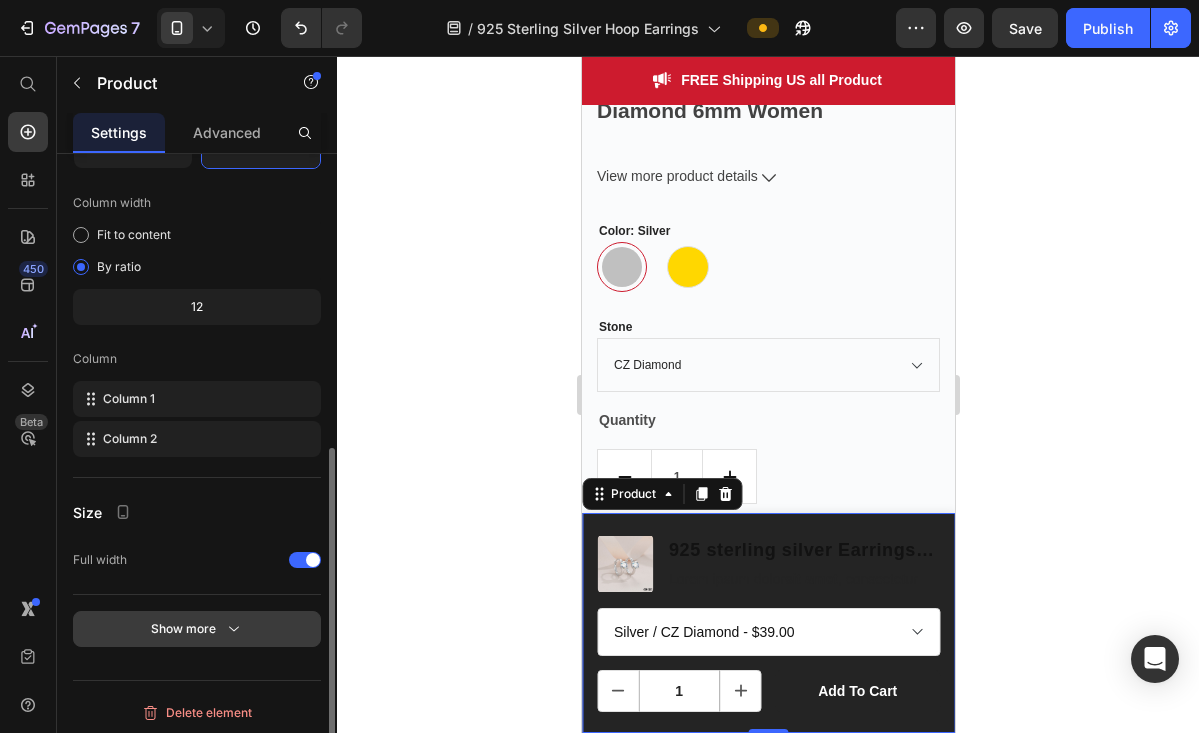 click on "Show more" at bounding box center [197, 629] 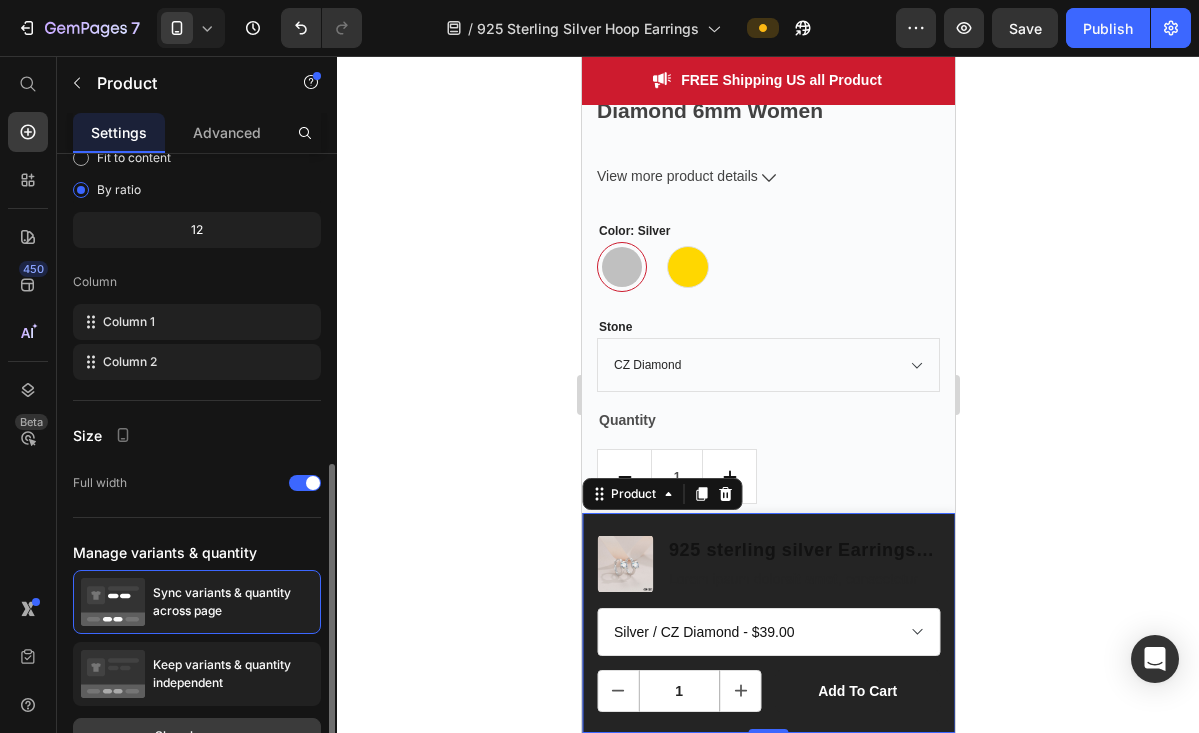 scroll, scrollTop: 642, scrollLeft: 0, axis: vertical 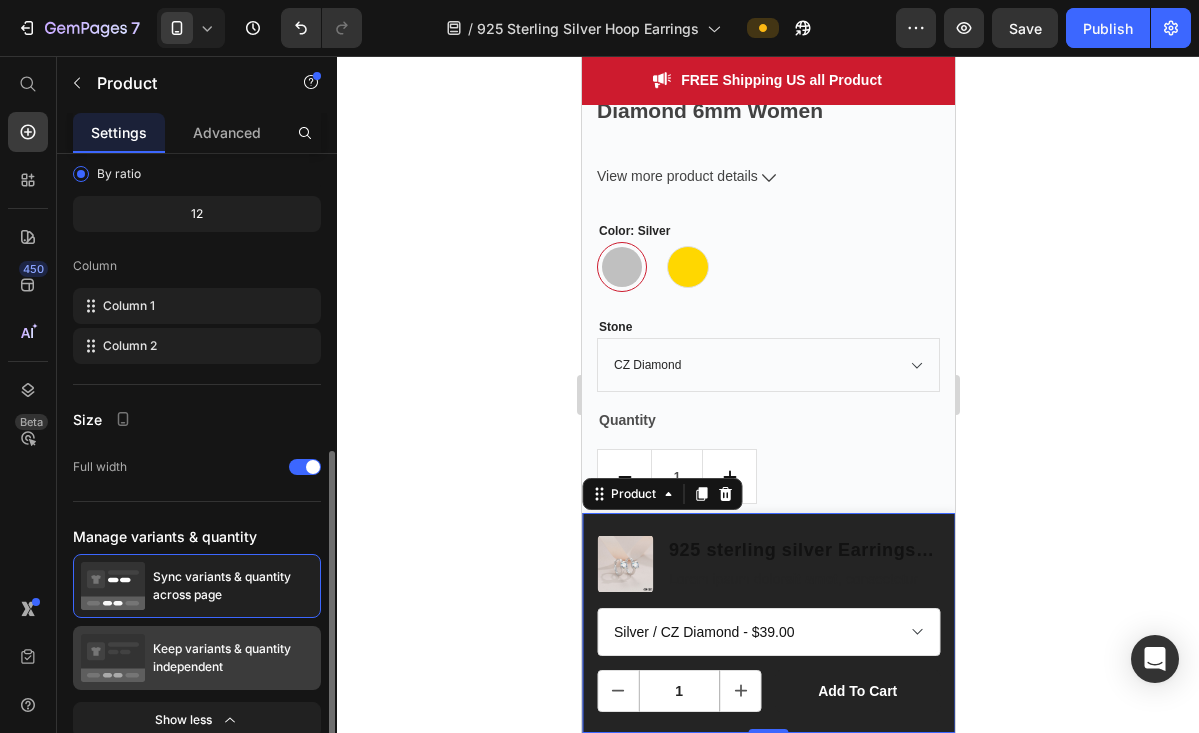 click on "Keep variants & quantity independent" at bounding box center (233, 658) 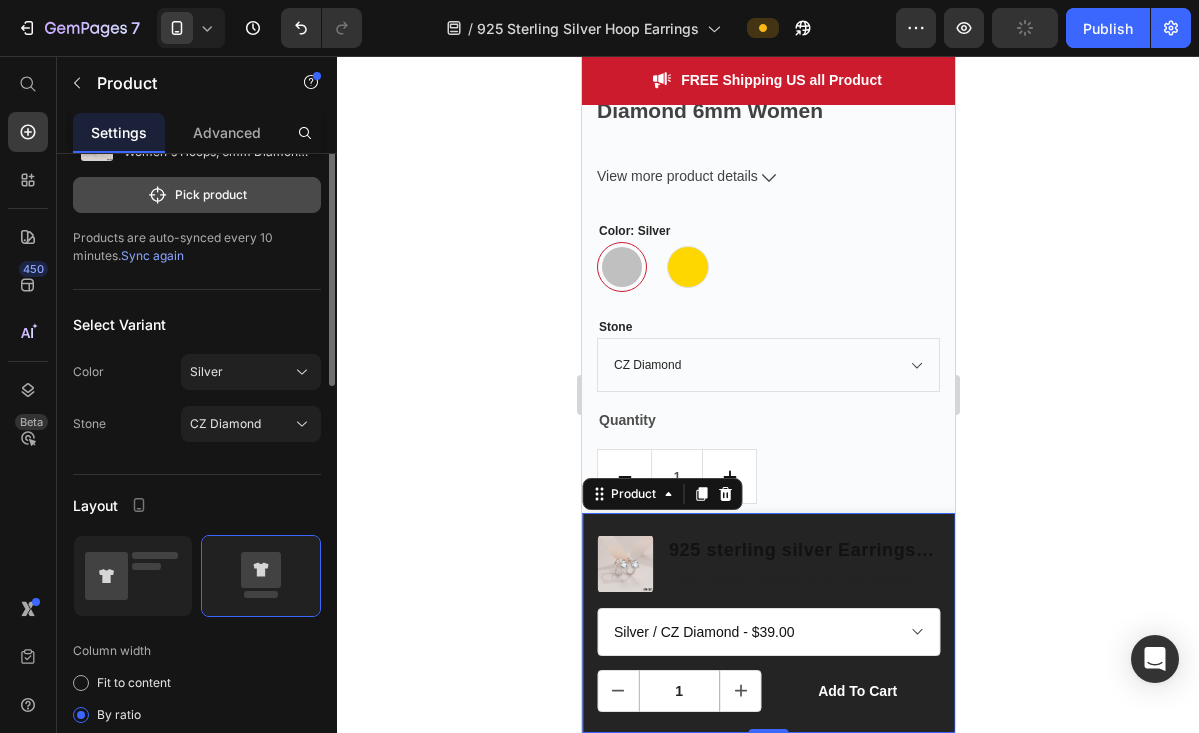 scroll, scrollTop: 27, scrollLeft: 0, axis: vertical 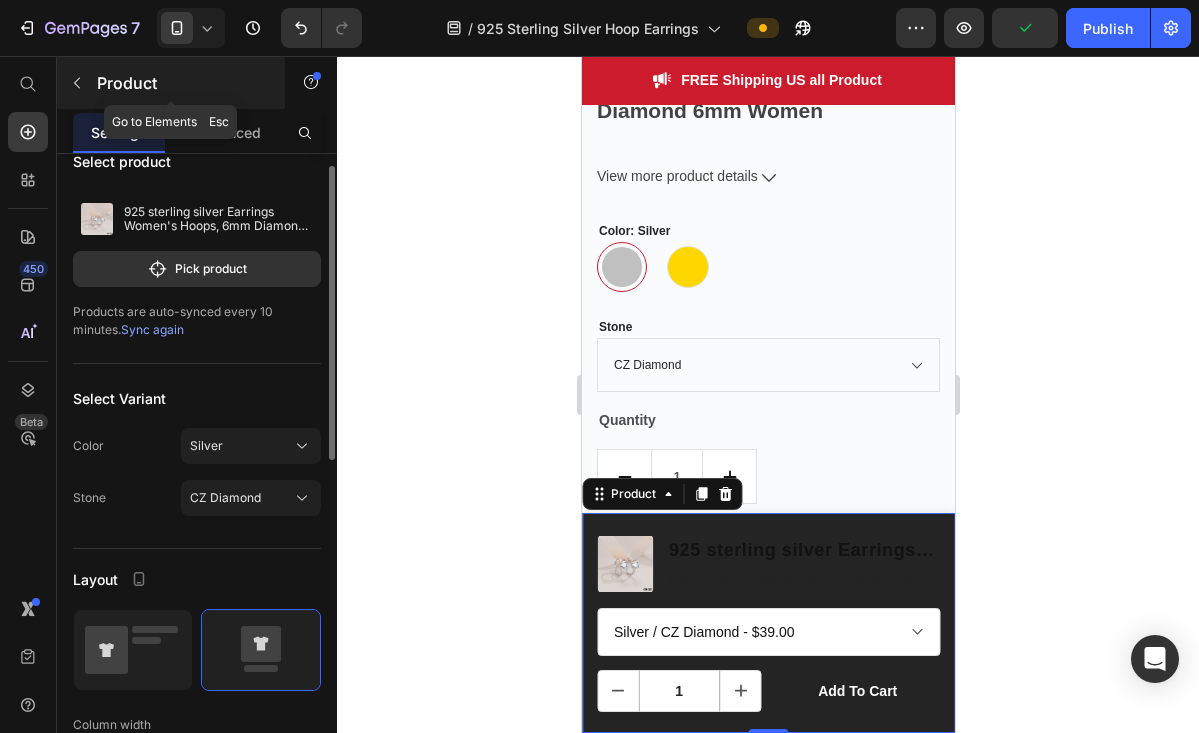 click 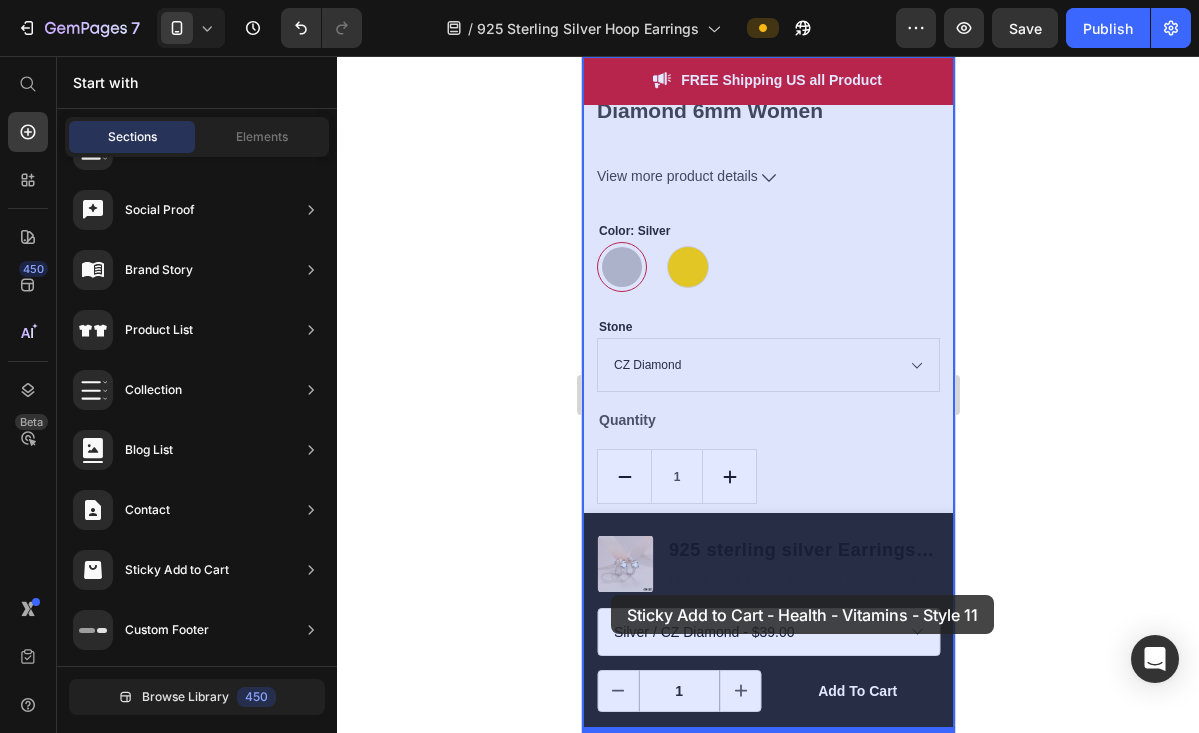 drag, startPoint x: 1042, startPoint y: 388, endPoint x: 610, endPoint y: 595, distance: 479.03342 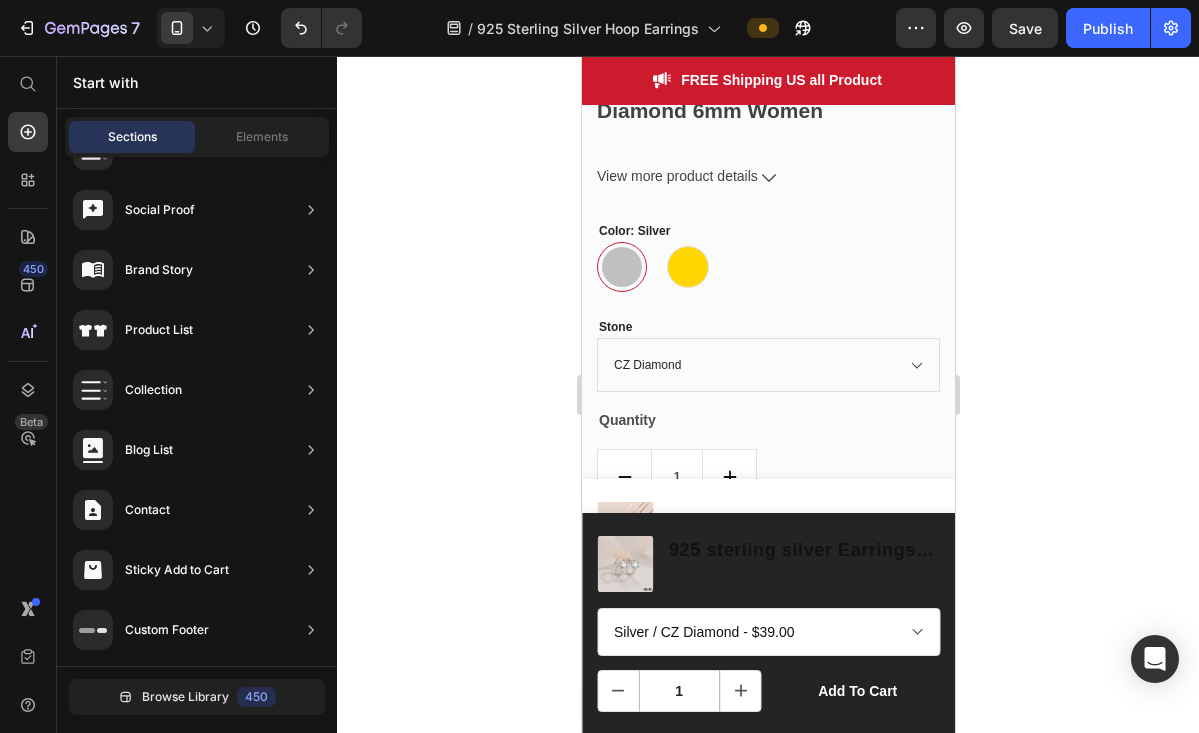 scroll, scrollTop: 0, scrollLeft: 0, axis: both 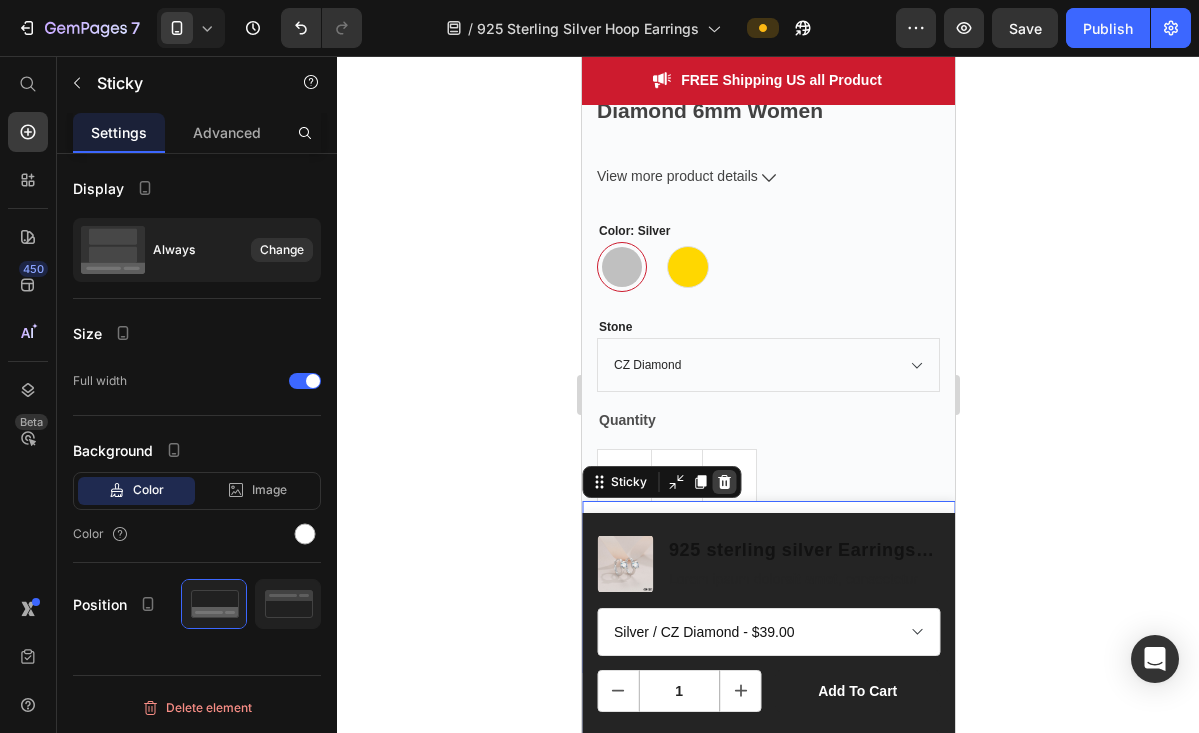 click 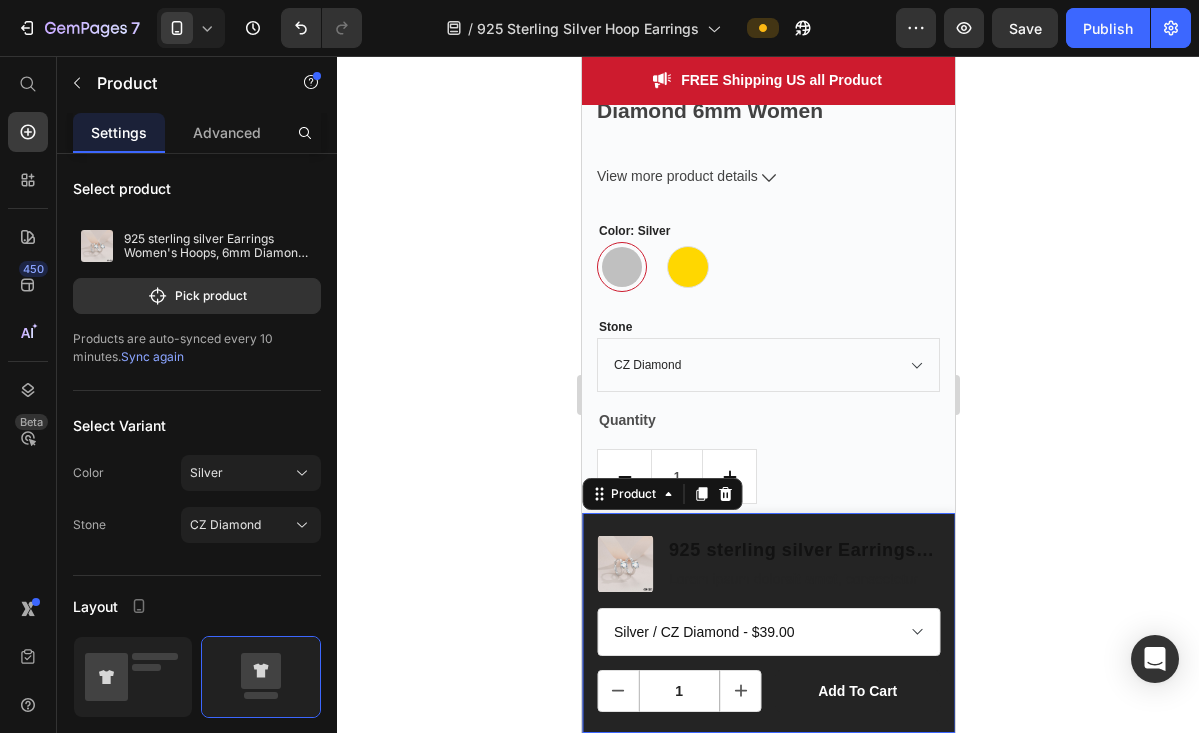 click on "Product Images 925 sterling silver Earrings Women's Hoops, 6mm Diamond Moisanite Product Title Lorem ipsum dolor  sit amet , consectetur  Text Block Row Silver / CZ Diamond - $39.00  Silver / Moisanite Diamond - $59.00  Gold / CZ Diamond - $49.00  Gold / Moisanite Diamond - $59.00  Product Variants & Swatches 1 Product Quantity add to cart Product Cart Button Row Row Product   0" at bounding box center [767, 623] 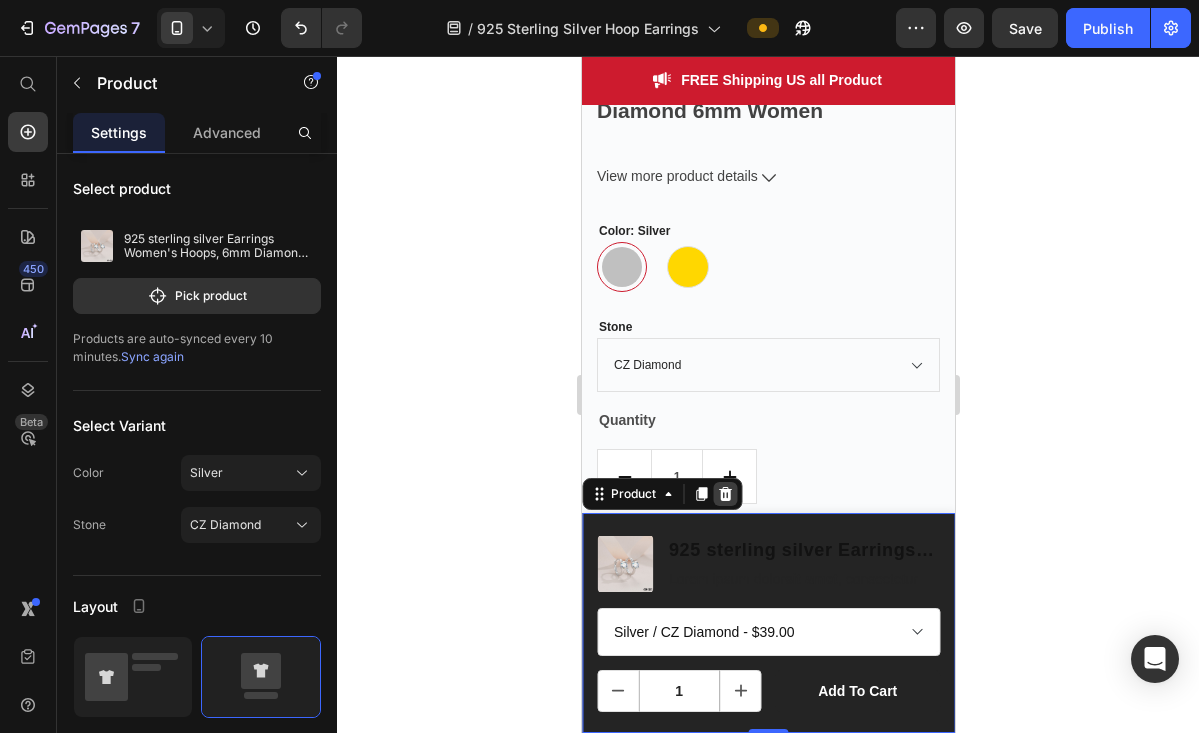 click 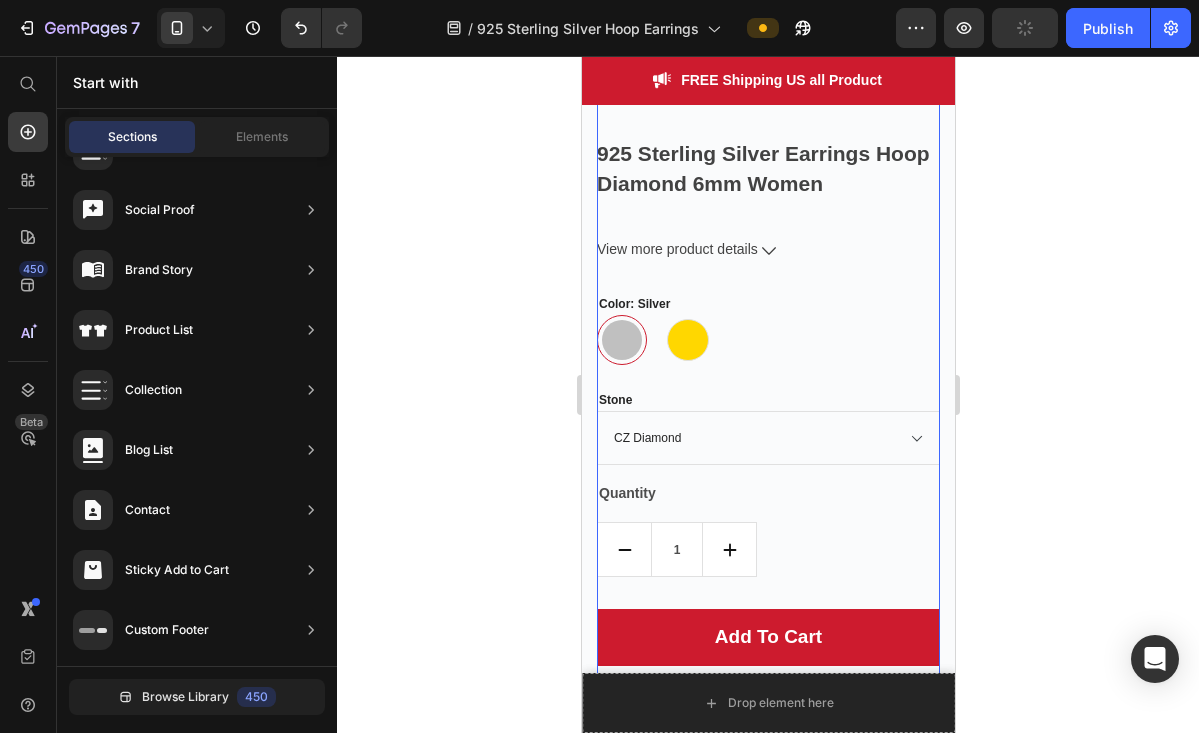 scroll, scrollTop: 2476, scrollLeft: 0, axis: vertical 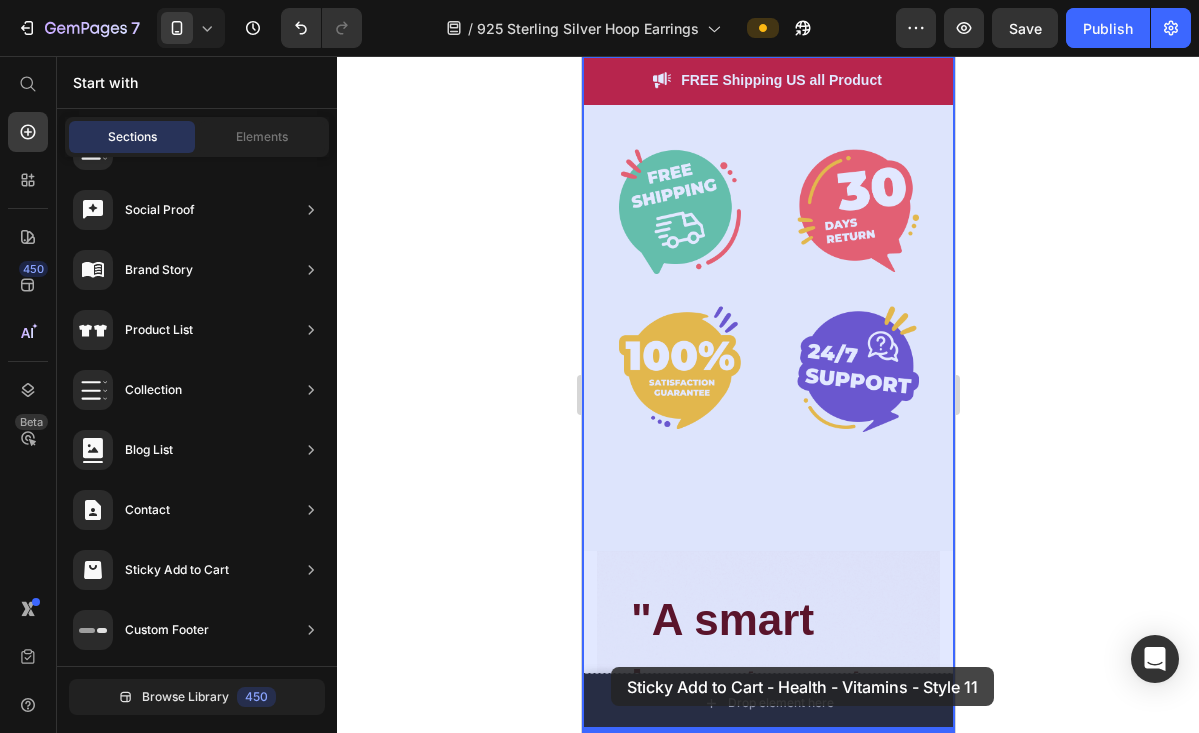 drag, startPoint x: 1085, startPoint y: 407, endPoint x: 615, endPoint y: 681, distance: 544.03674 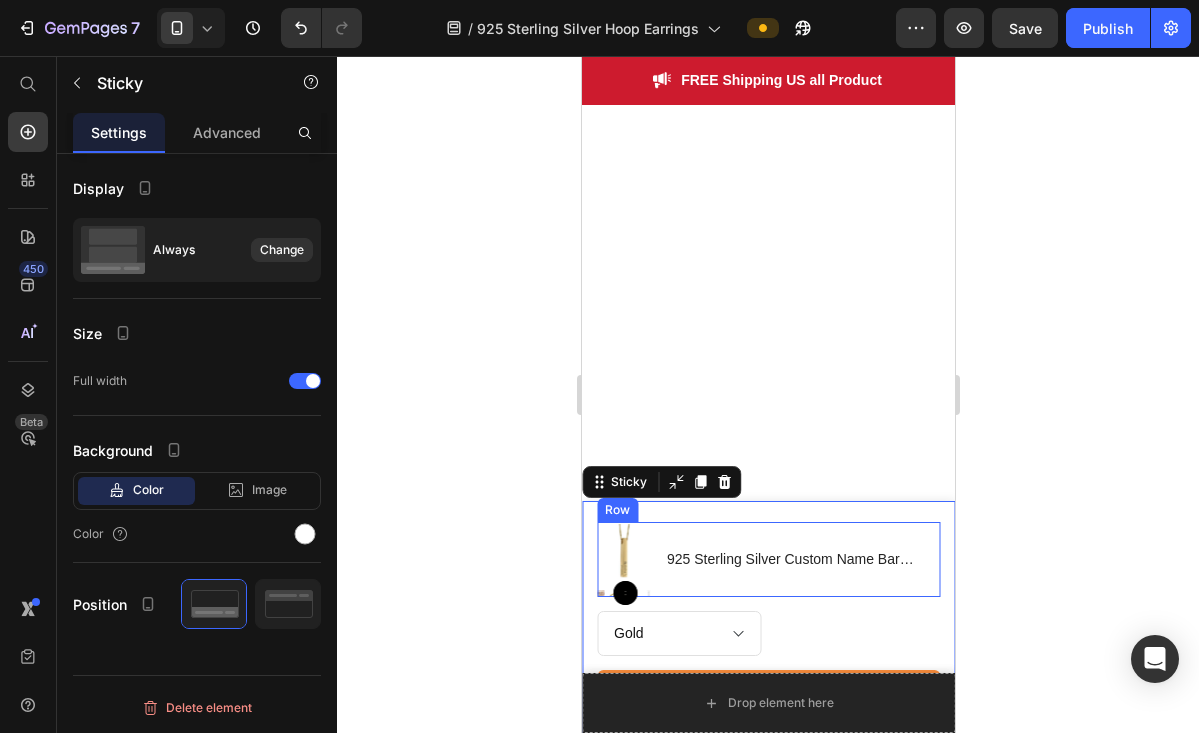 scroll, scrollTop: 5651, scrollLeft: 0, axis: vertical 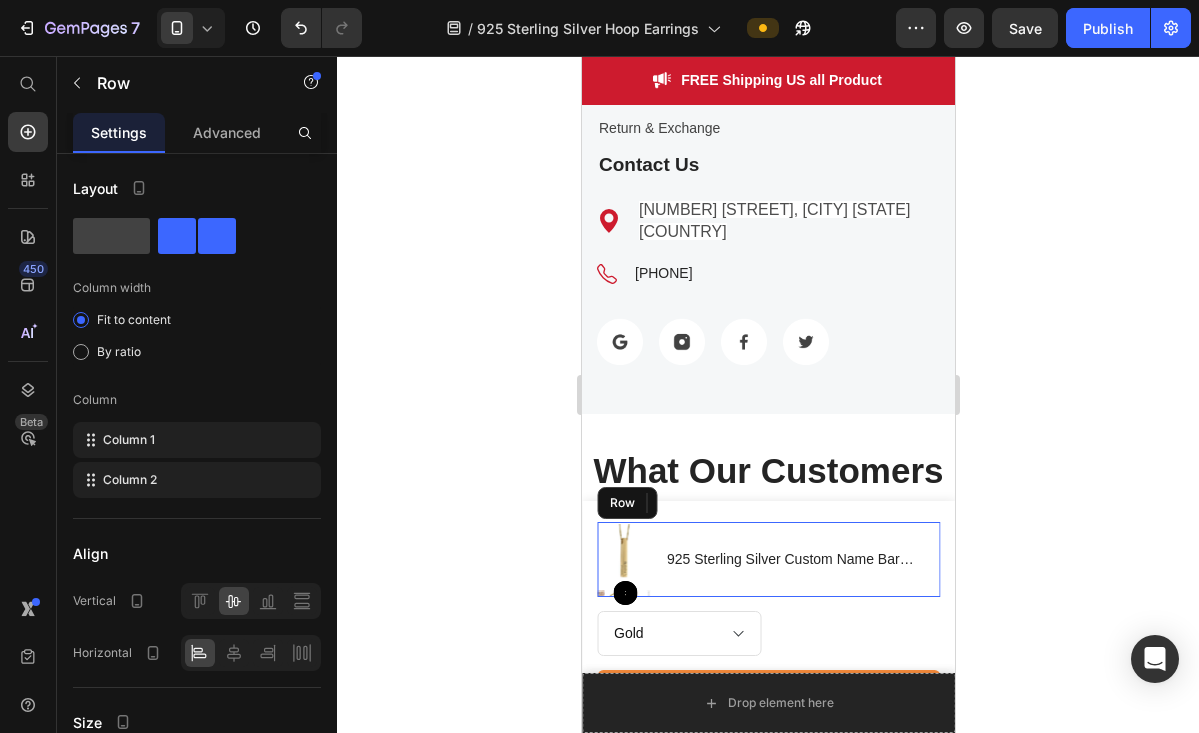 click on "925 Sterling Silver Custom Name Bar Necklace – Couple Jewelry Product Title" at bounding box center [801, 559] 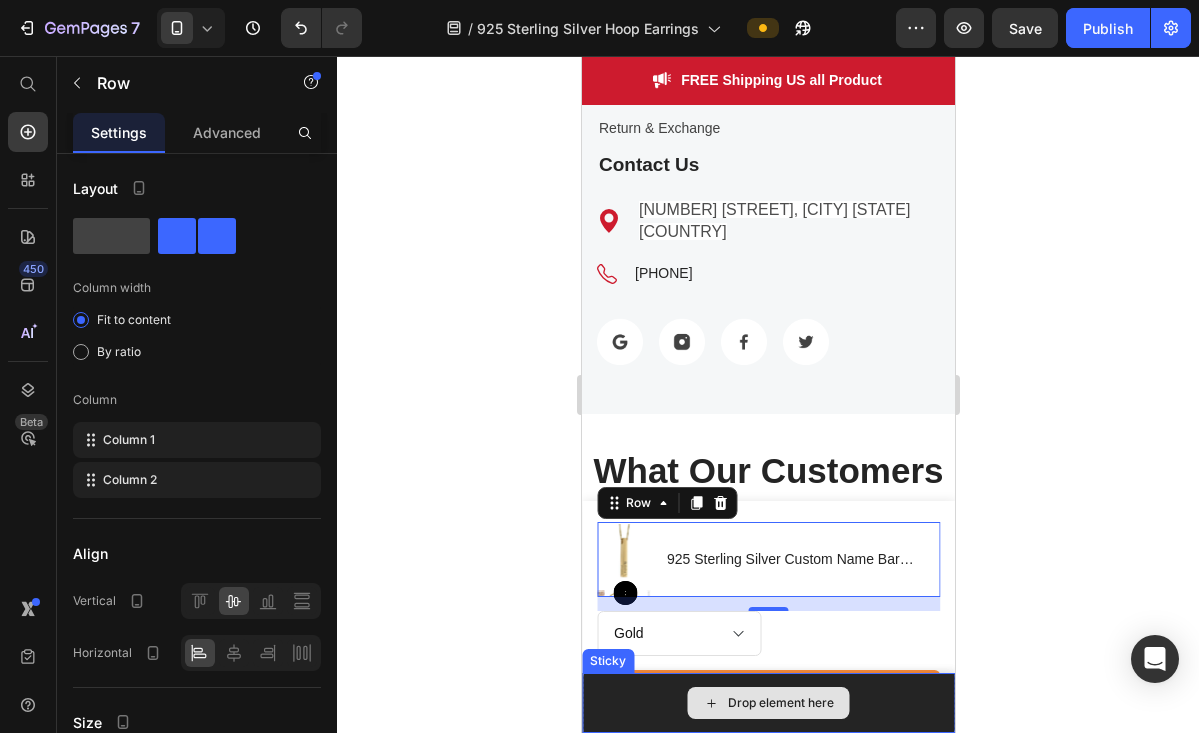 click on "Drop element here" at bounding box center (767, 703) 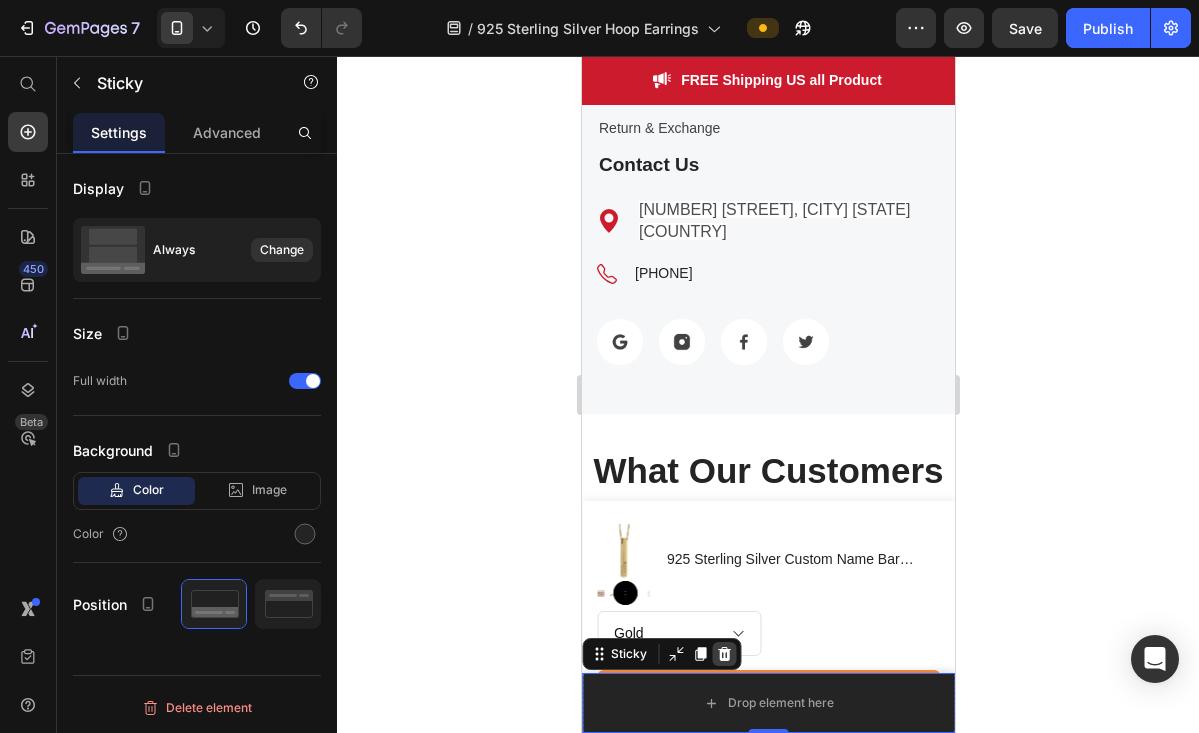click 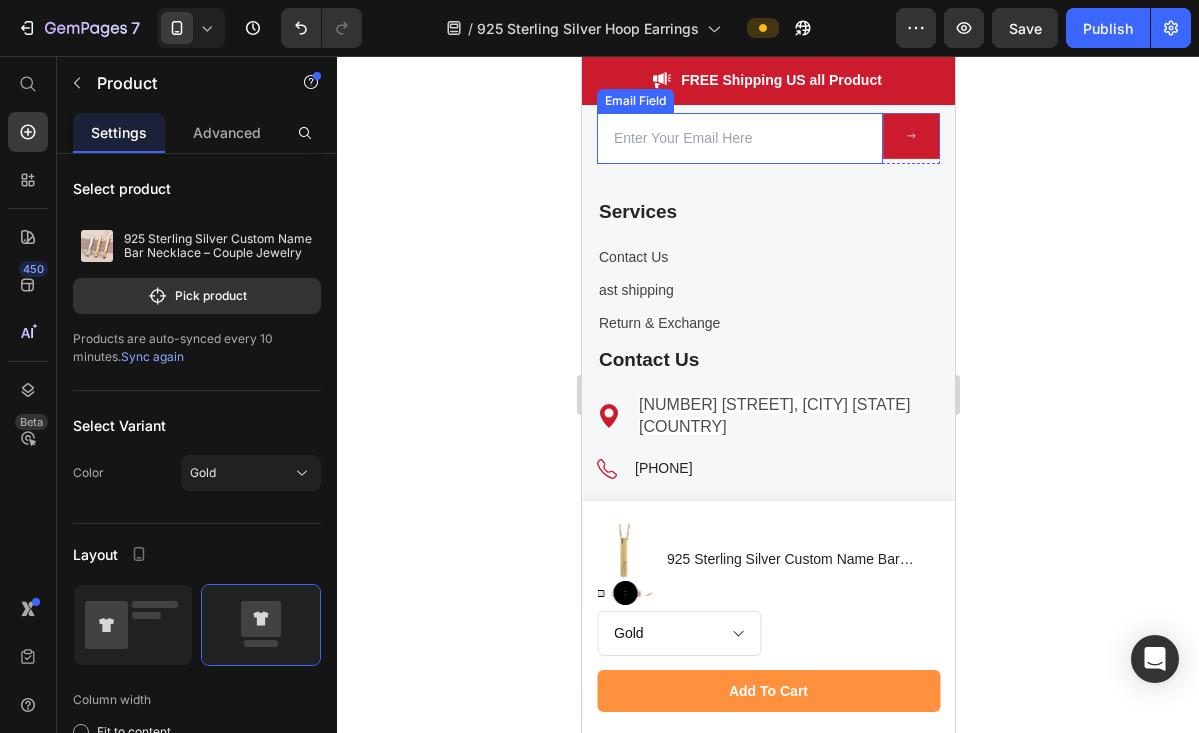 scroll, scrollTop: 5448, scrollLeft: 0, axis: vertical 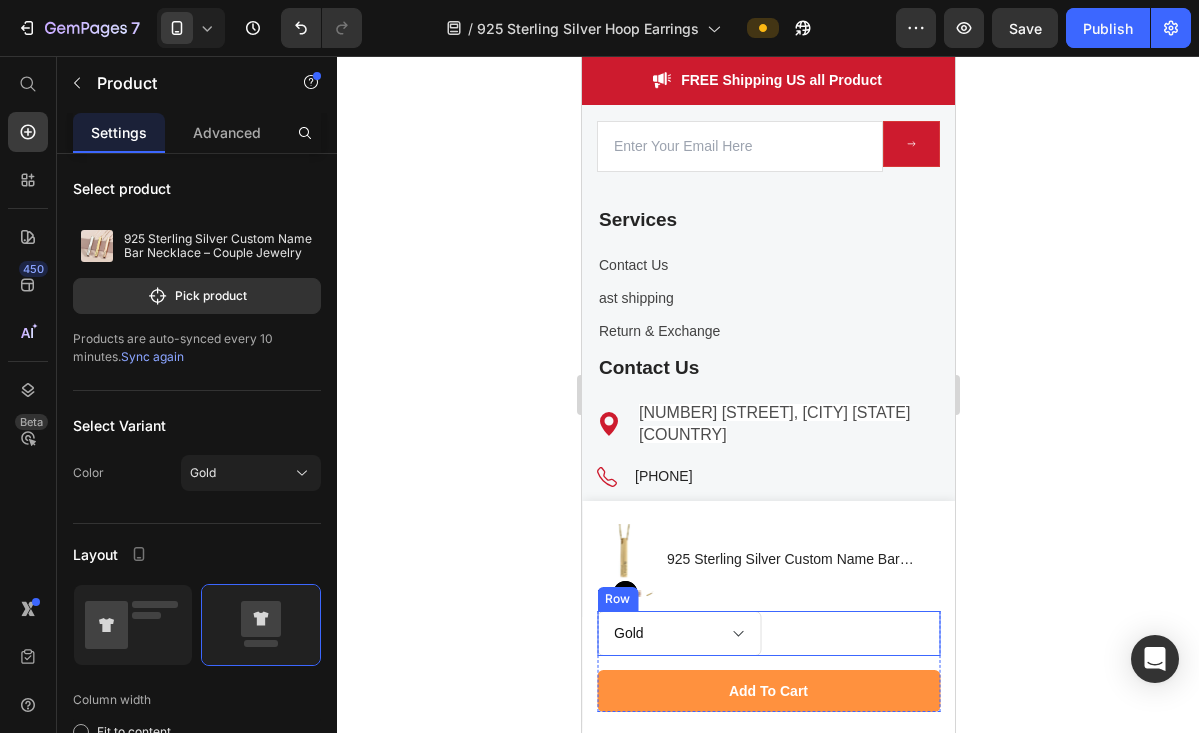 click on "Product Variants & Swatches" at bounding box center [857, 633] 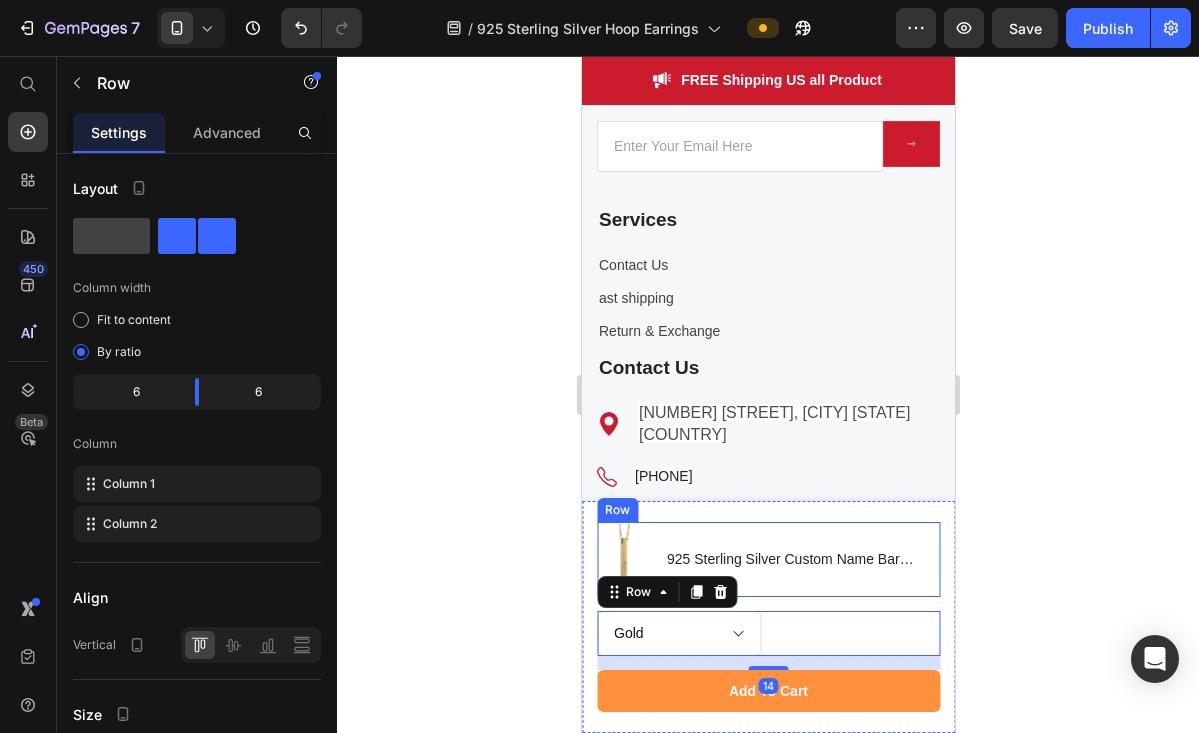 click on "925 Sterling Silver Custom Name Bar Necklace – Couple Jewelry Product Title" at bounding box center (801, 559) 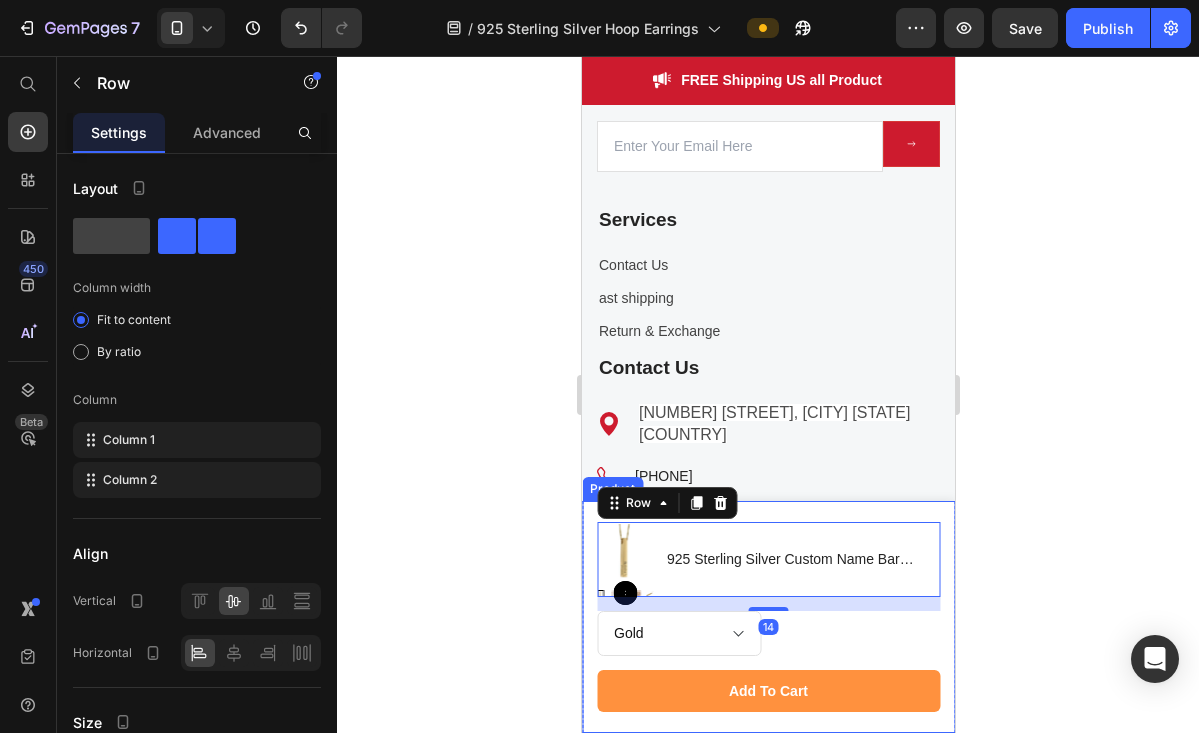 click on "Product Images 925 Sterling Silver Custom Name Bar Necklace – Couple Jewelry Product Title Row   14 Gold Rose Gold Silver Product Variants & Swatches Product Variants & Swatches Row add to cart Product Cart Button Row Product" at bounding box center (767, 617) 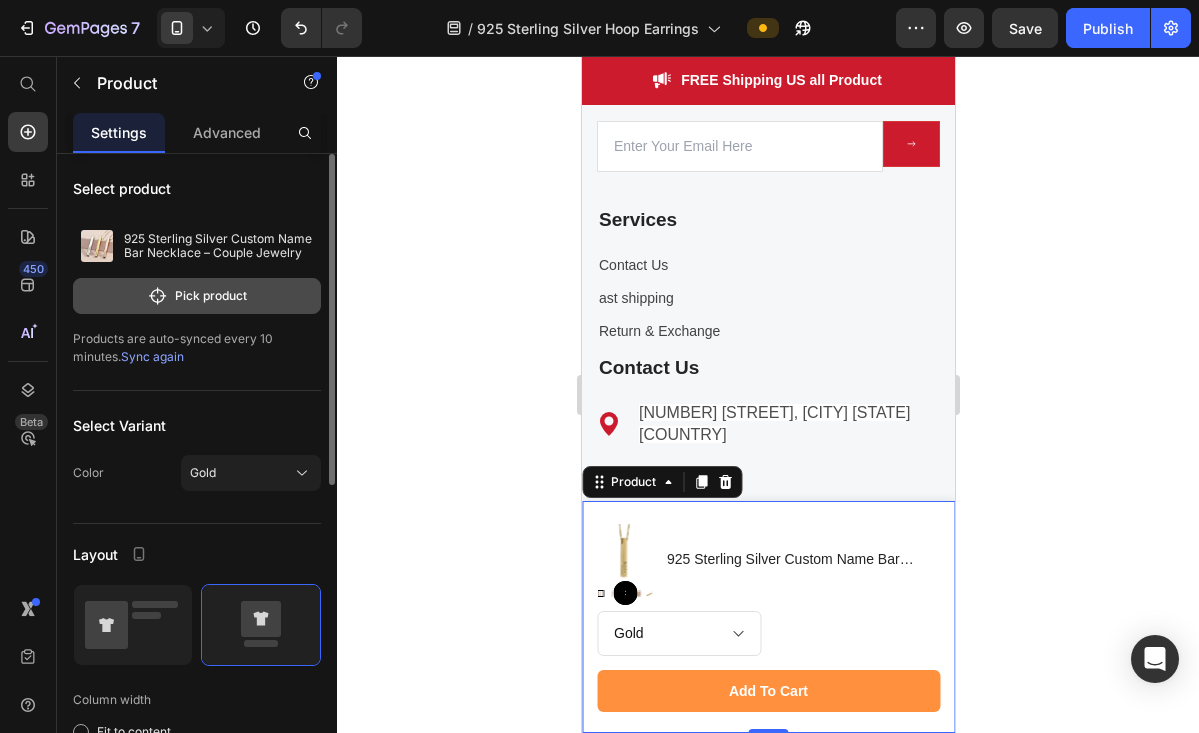 click on "Pick product" at bounding box center [197, 296] 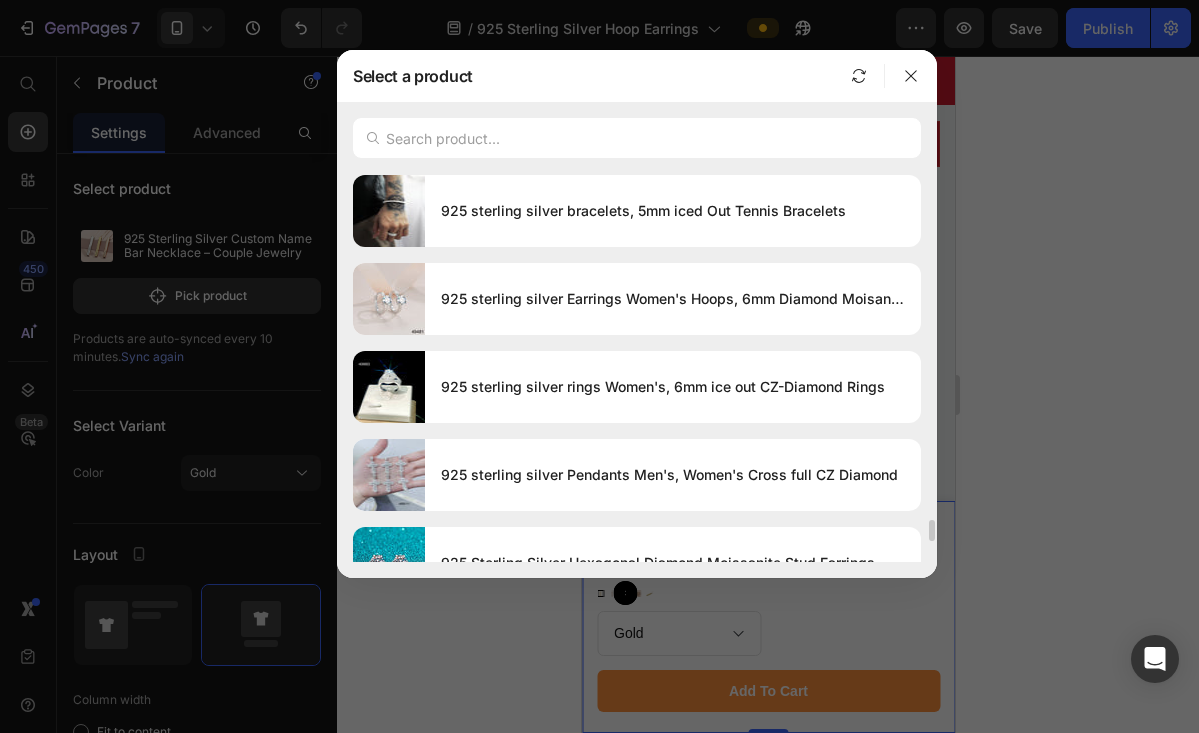 scroll, scrollTop: 5835, scrollLeft: 0, axis: vertical 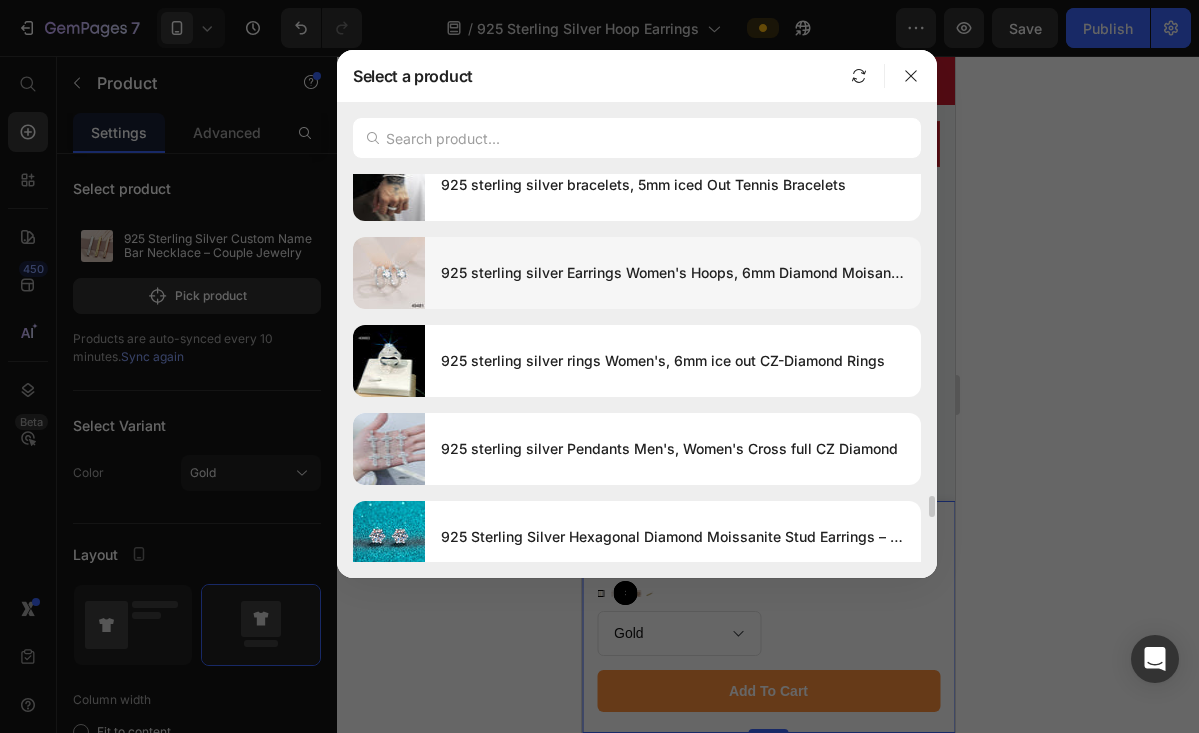 click on "925 sterling silver Earrings Women's Hoops, 6mm Diamond Moisanite" at bounding box center (673, 273) 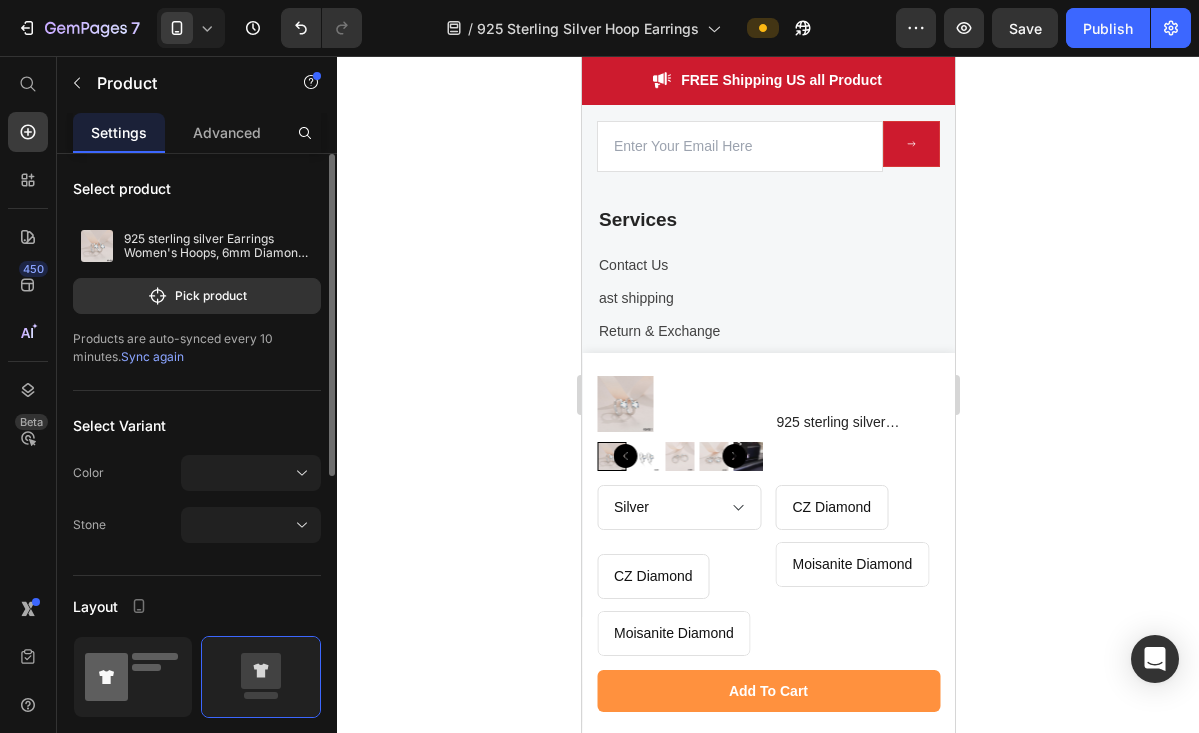 click 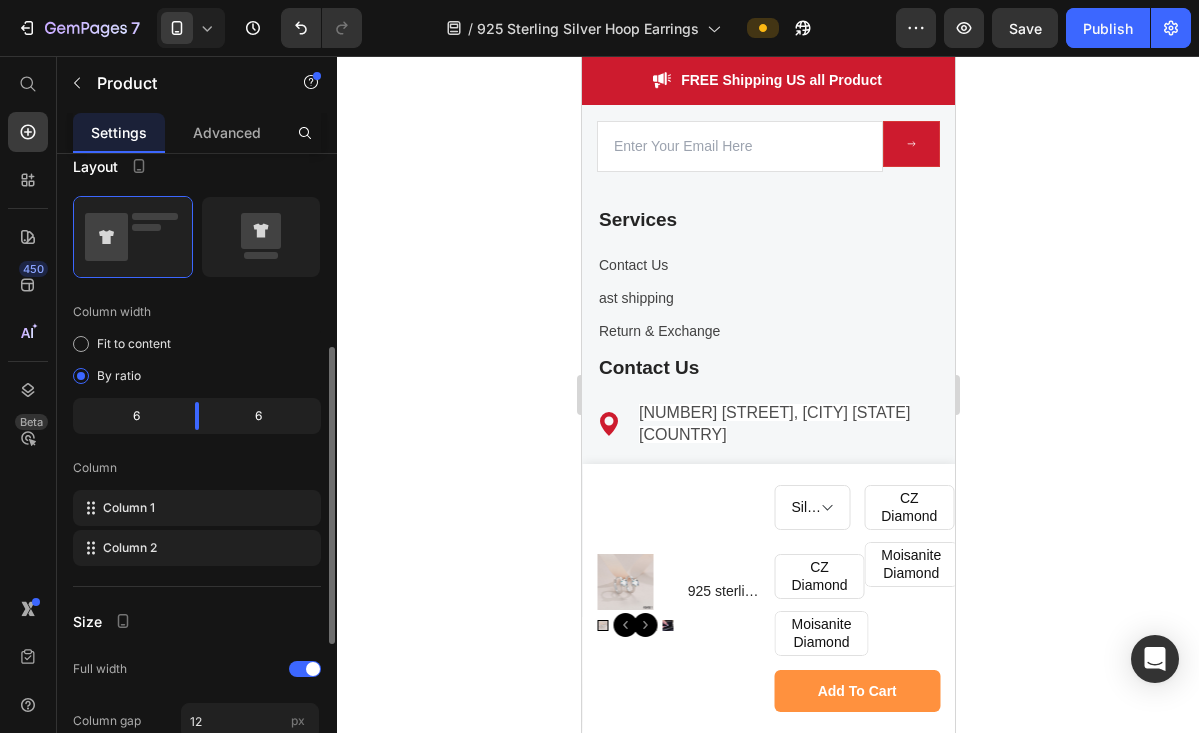 scroll, scrollTop: 427, scrollLeft: 0, axis: vertical 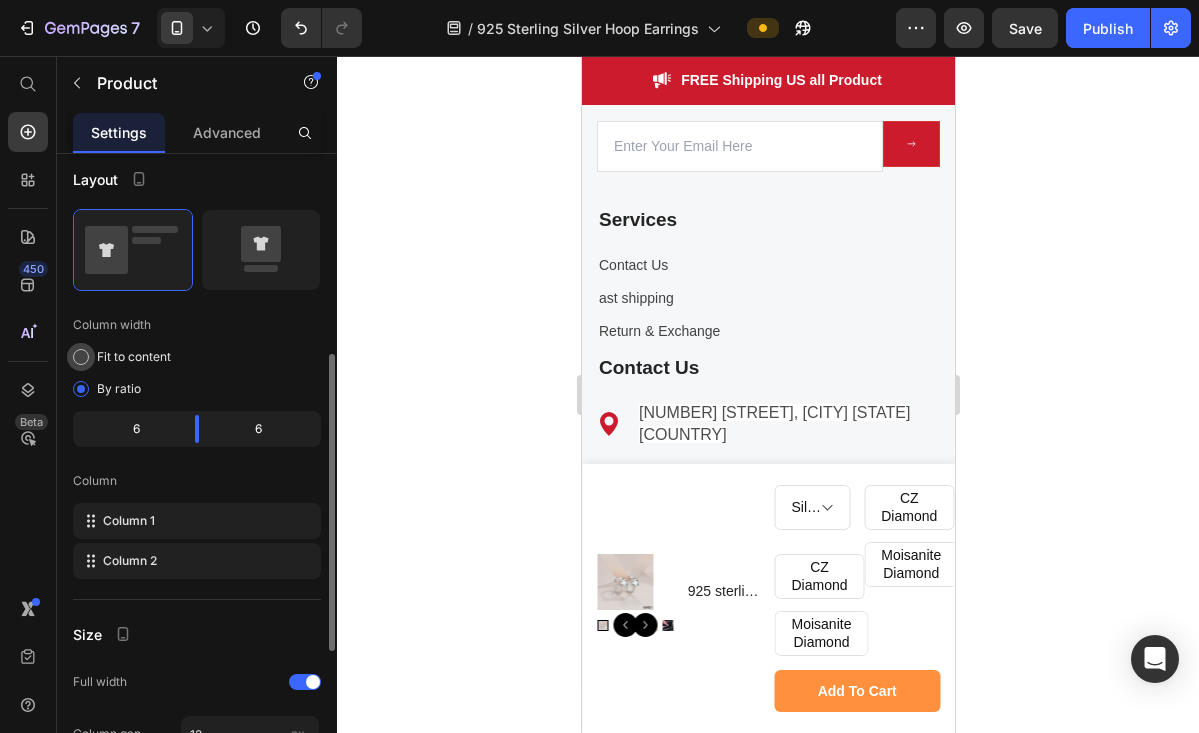 click on "Fit to content" at bounding box center (134, 357) 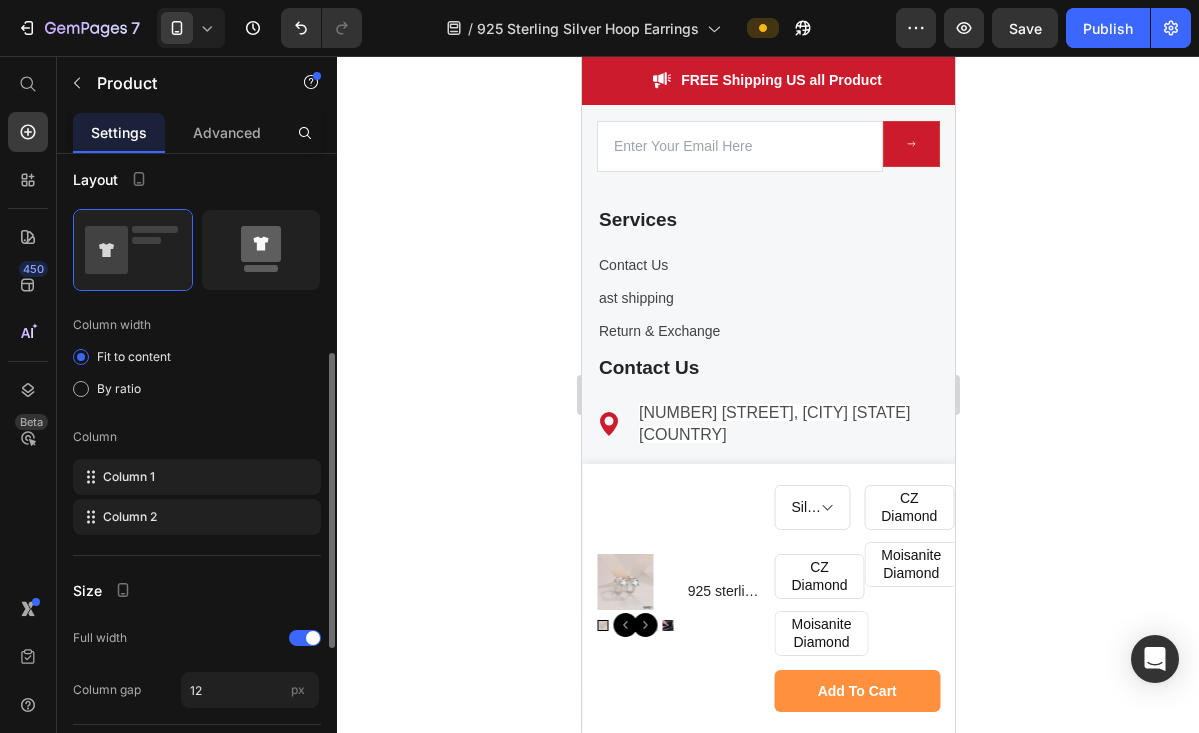 click 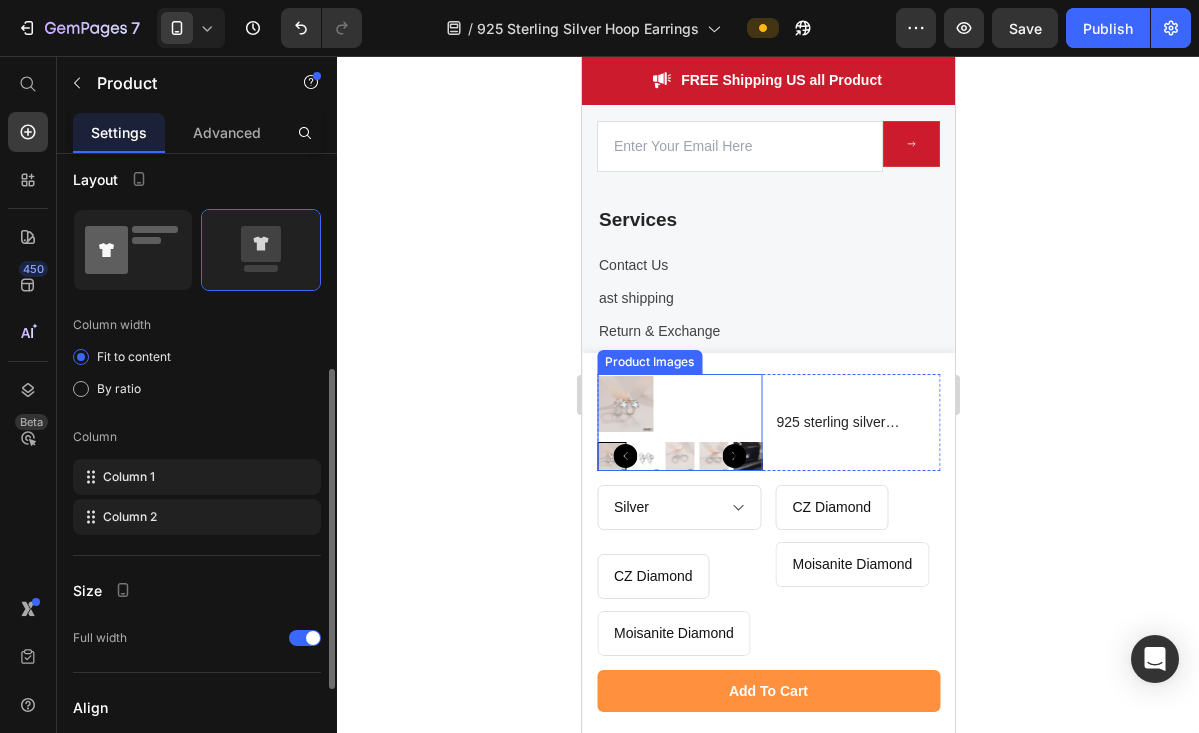 click 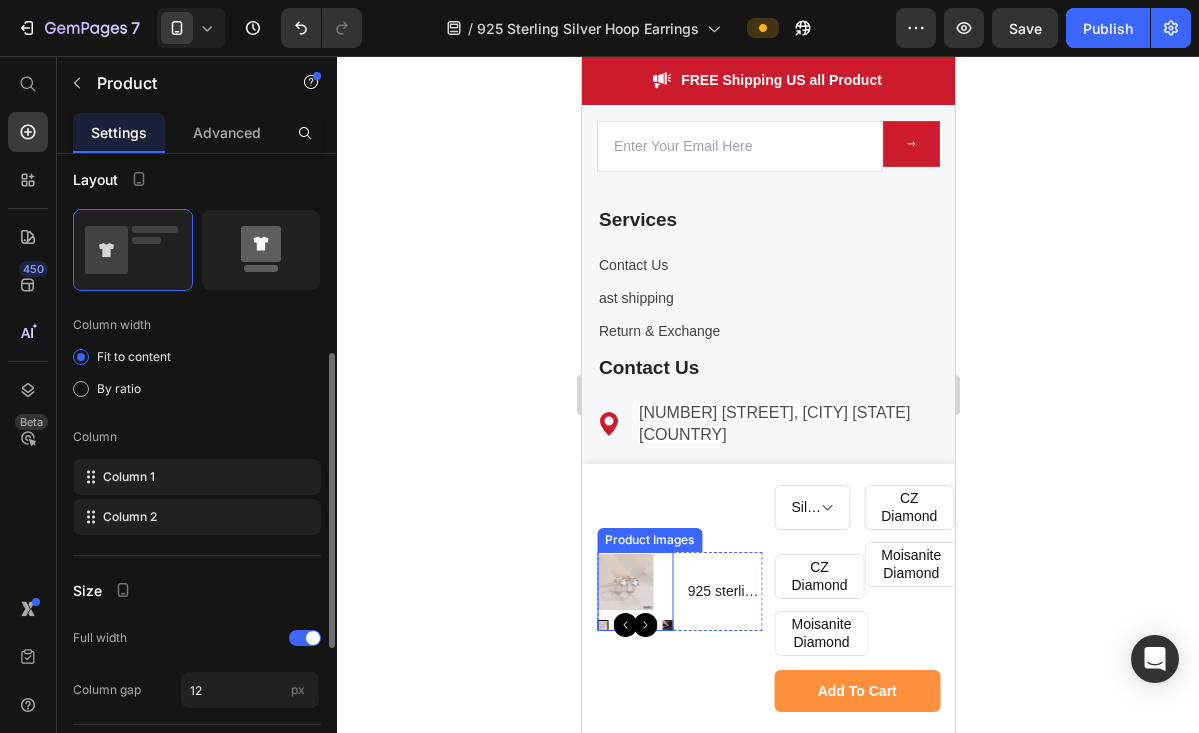 click 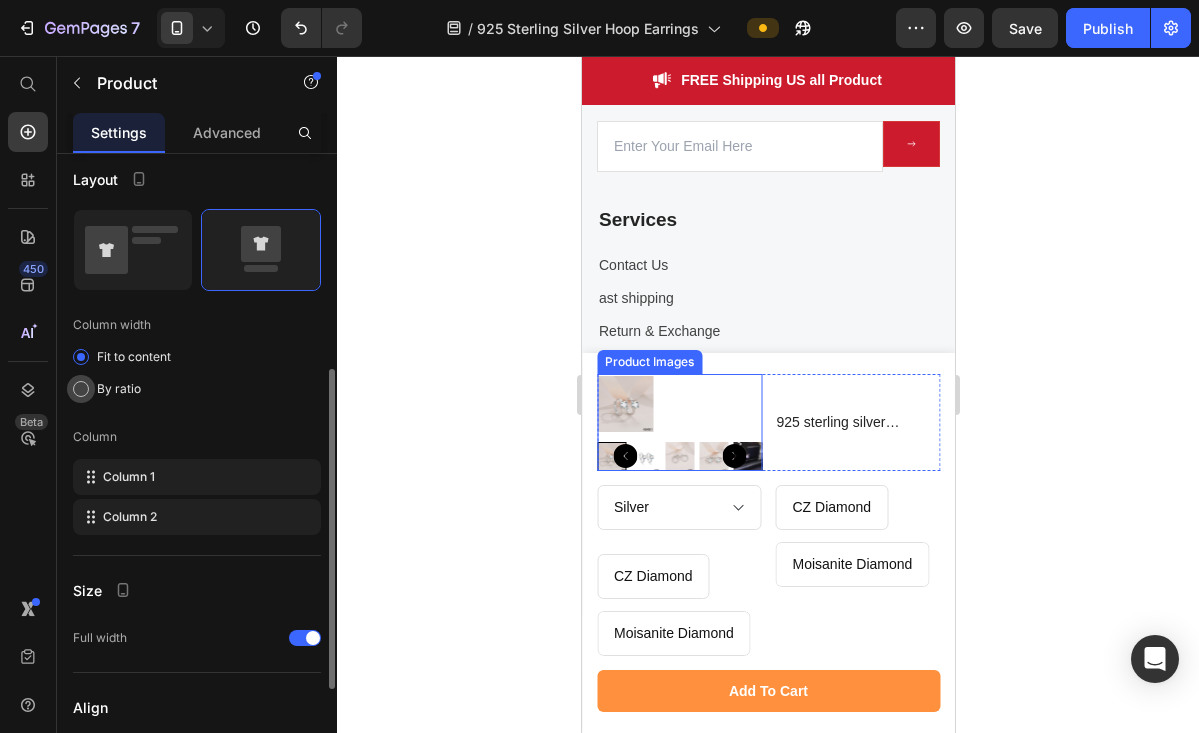 click on "By ratio" at bounding box center (119, 389) 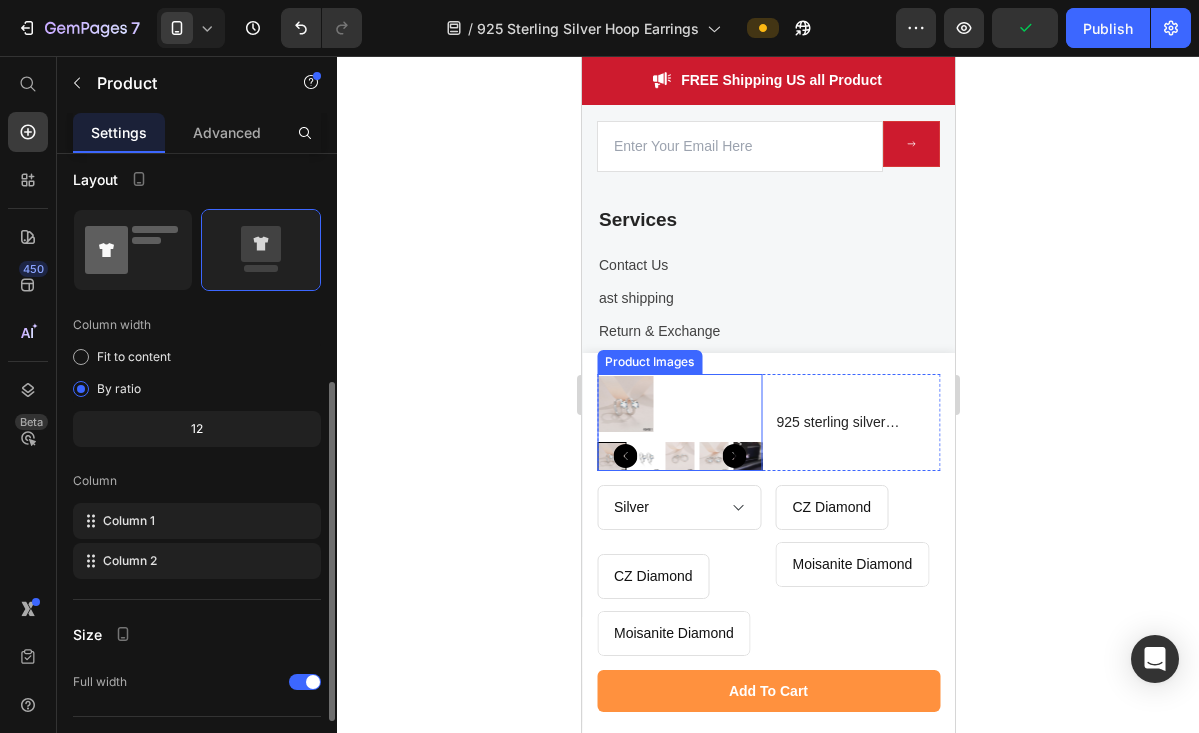 click 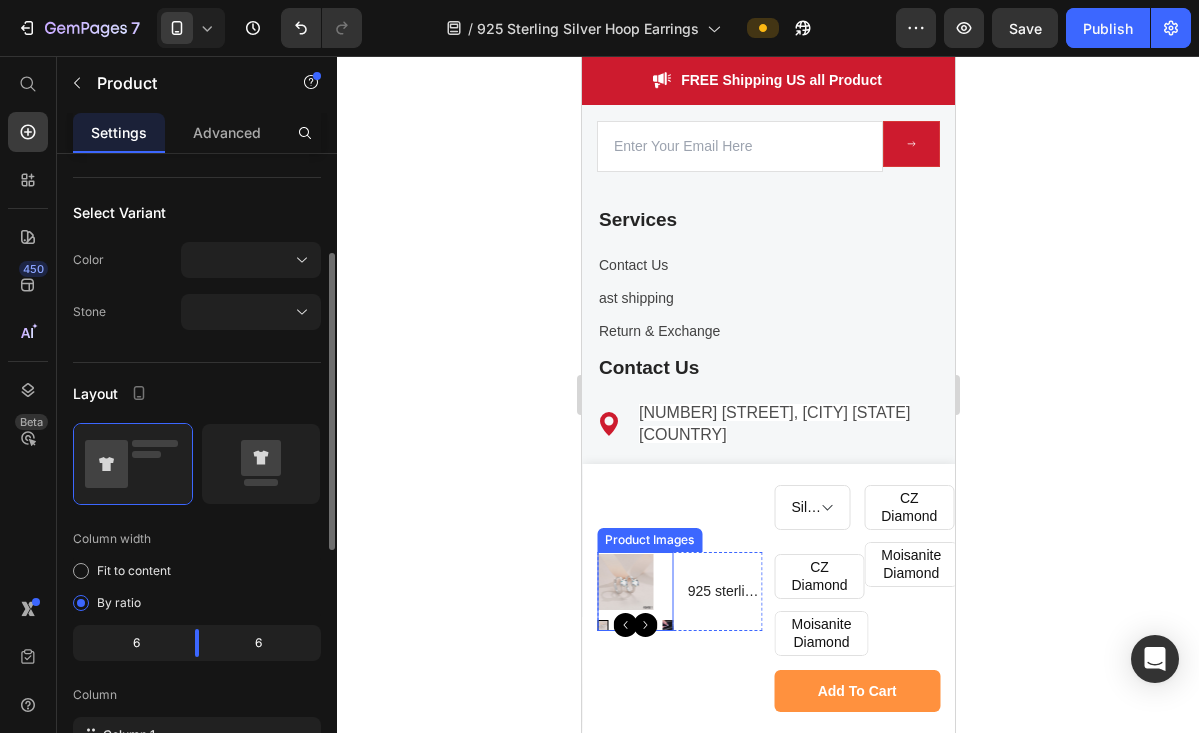 scroll, scrollTop: 209, scrollLeft: 0, axis: vertical 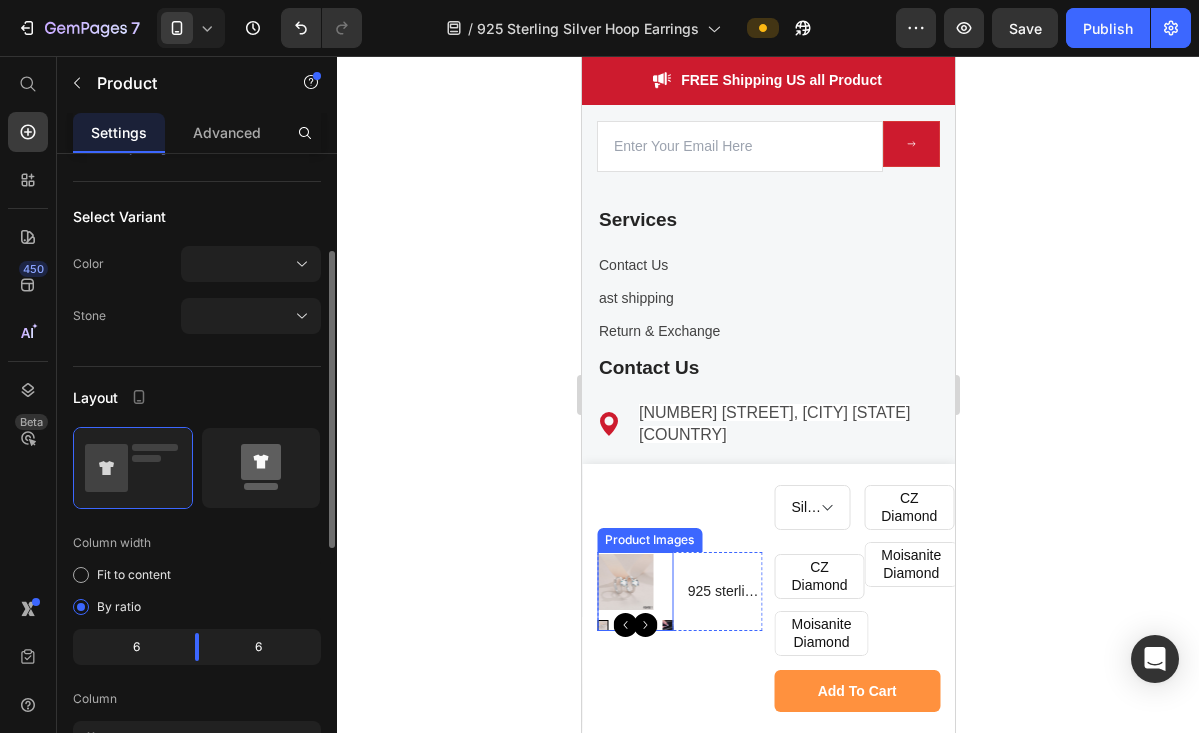click 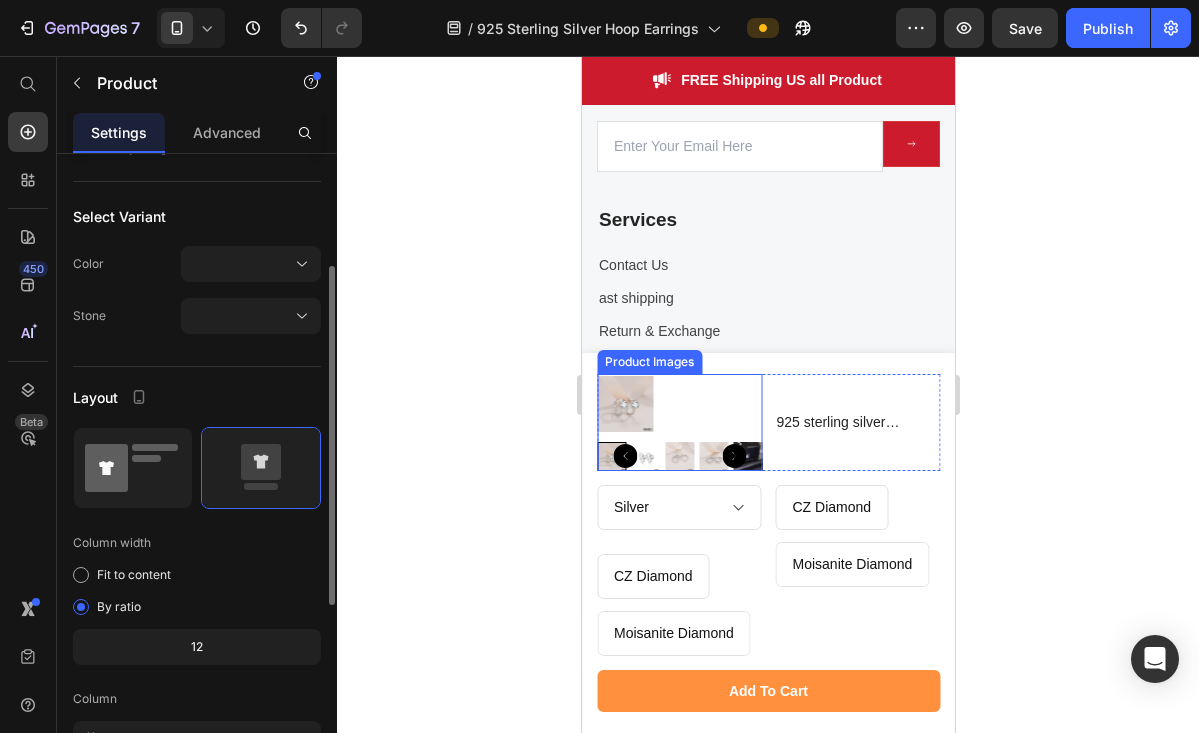 click 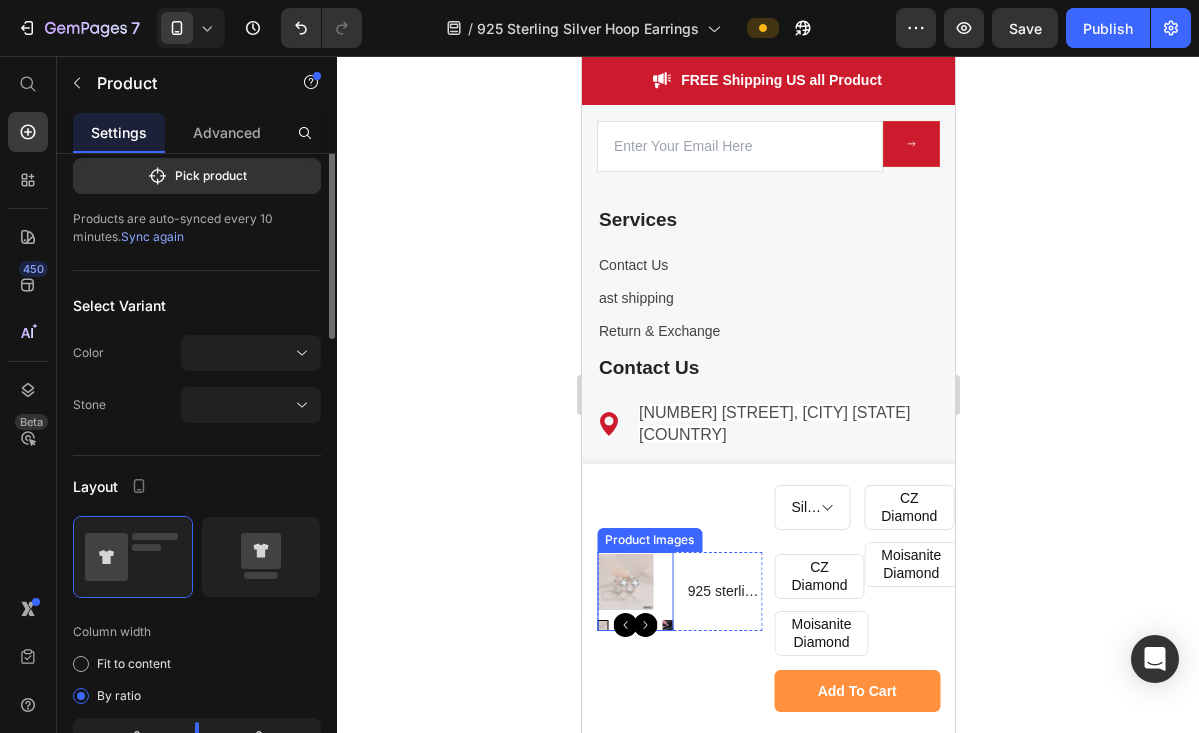 scroll, scrollTop: 0, scrollLeft: 0, axis: both 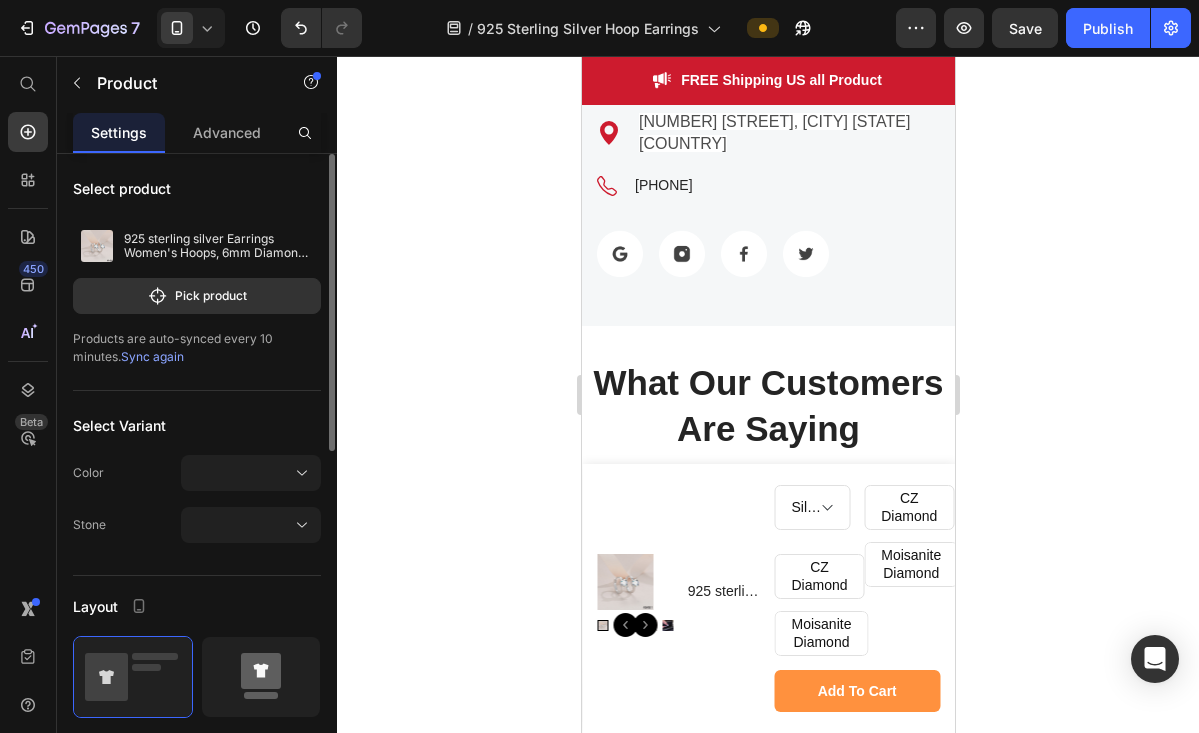 click at bounding box center [261, 677] 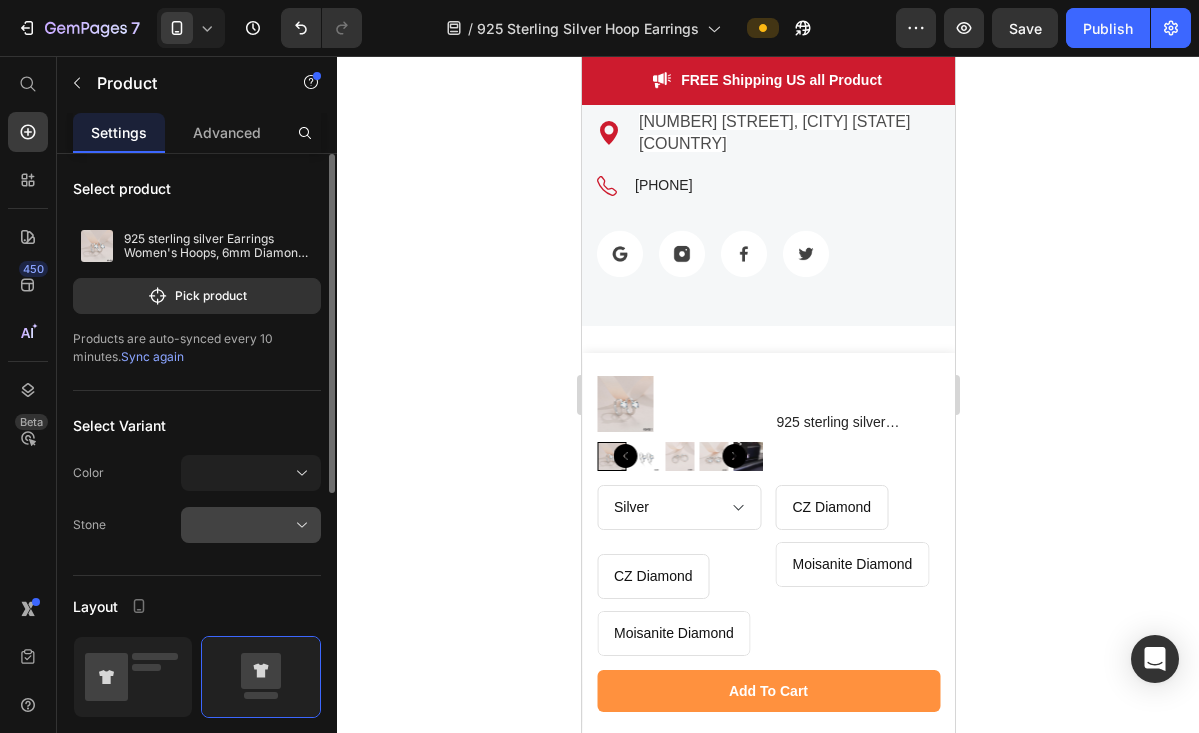 click at bounding box center (251, 525) 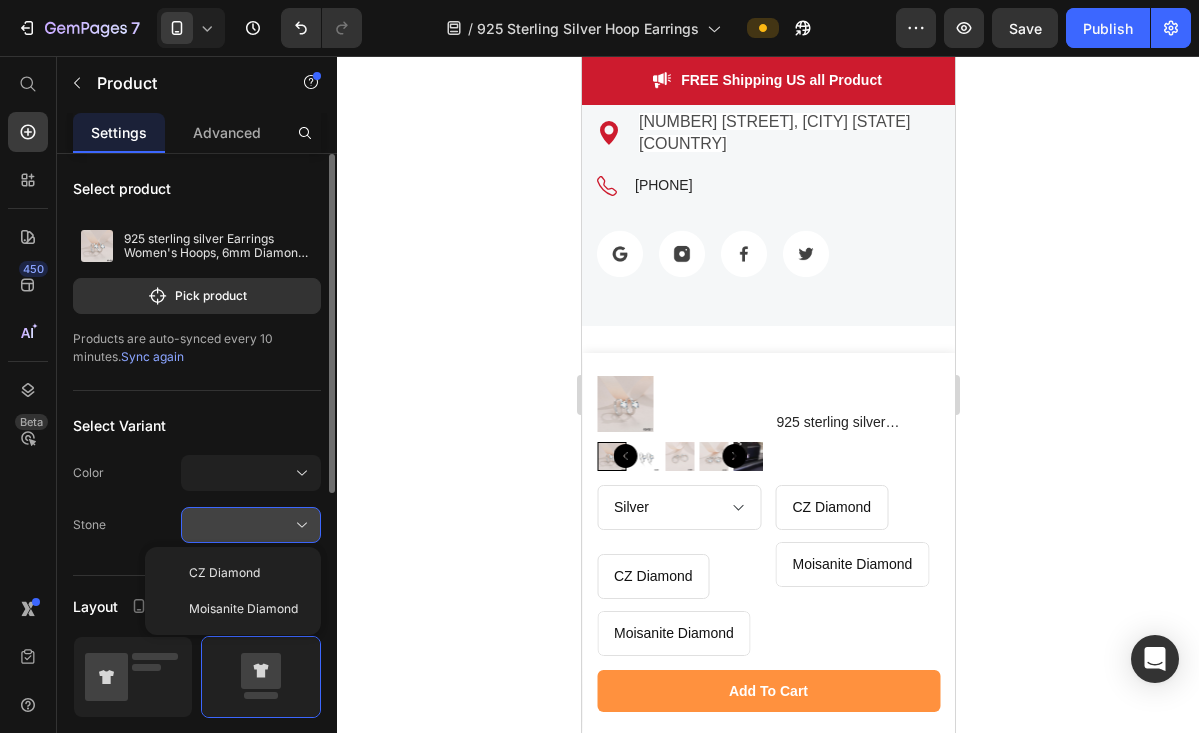 click at bounding box center [251, 525] 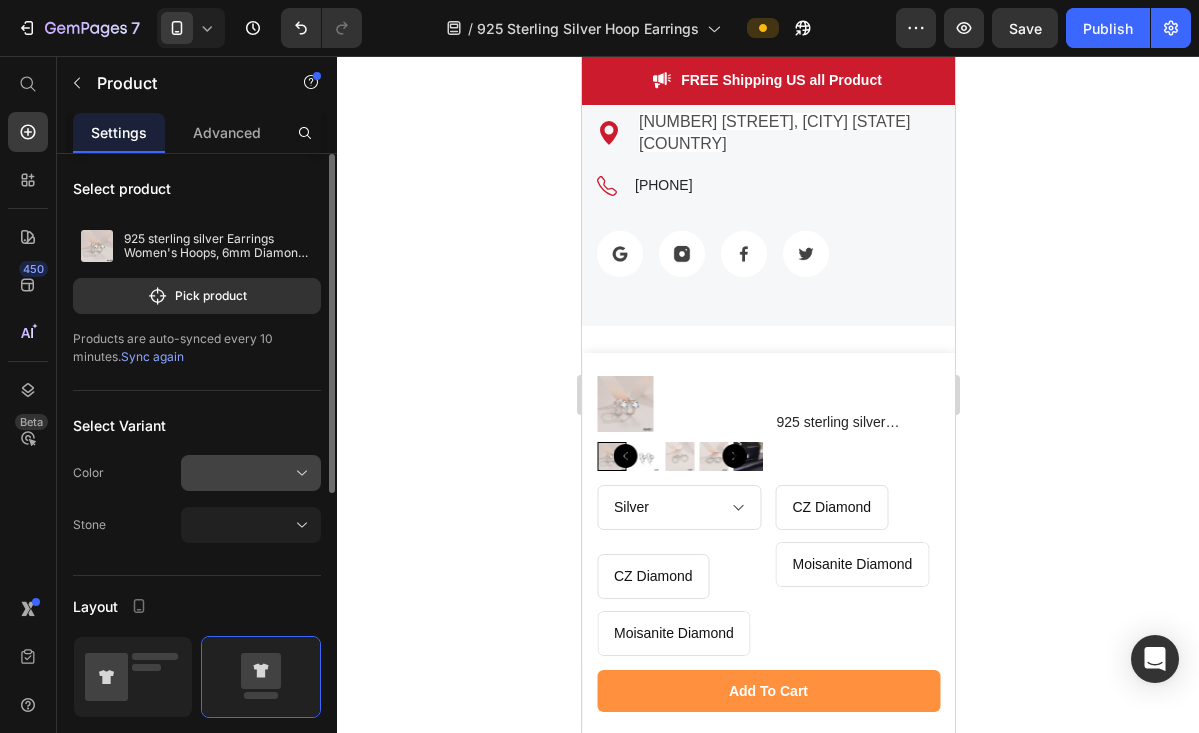 click at bounding box center [251, 473] 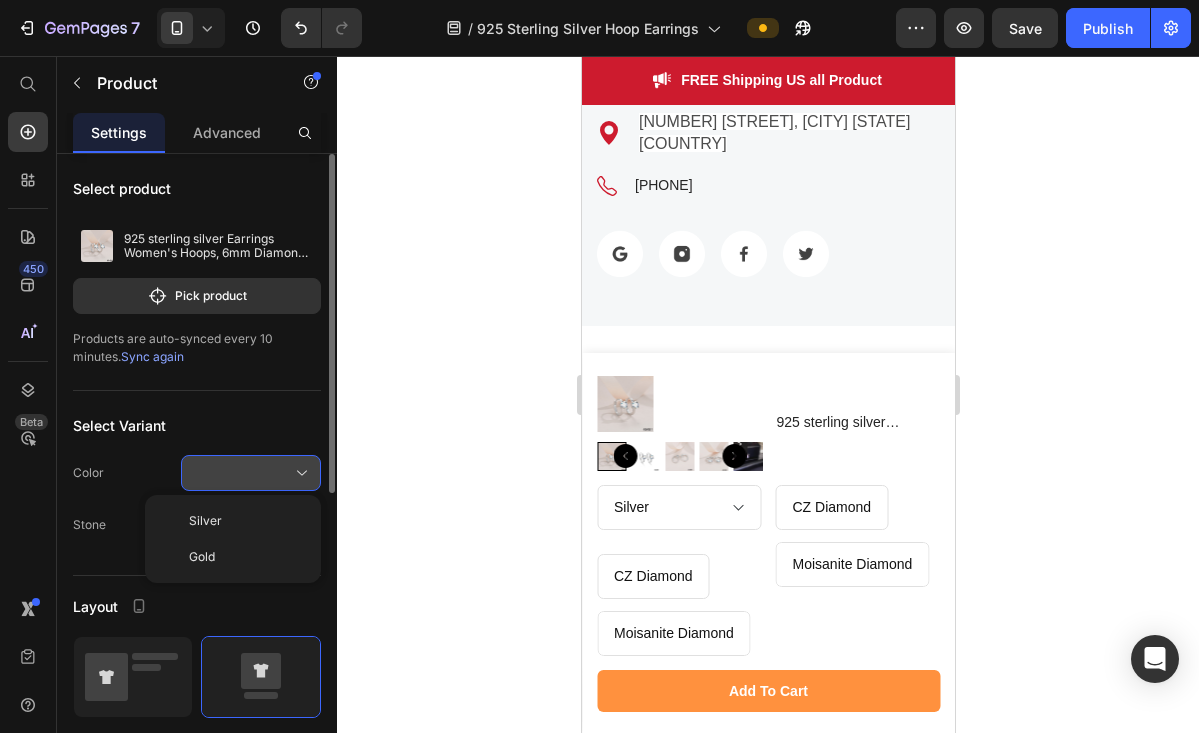 click at bounding box center [251, 473] 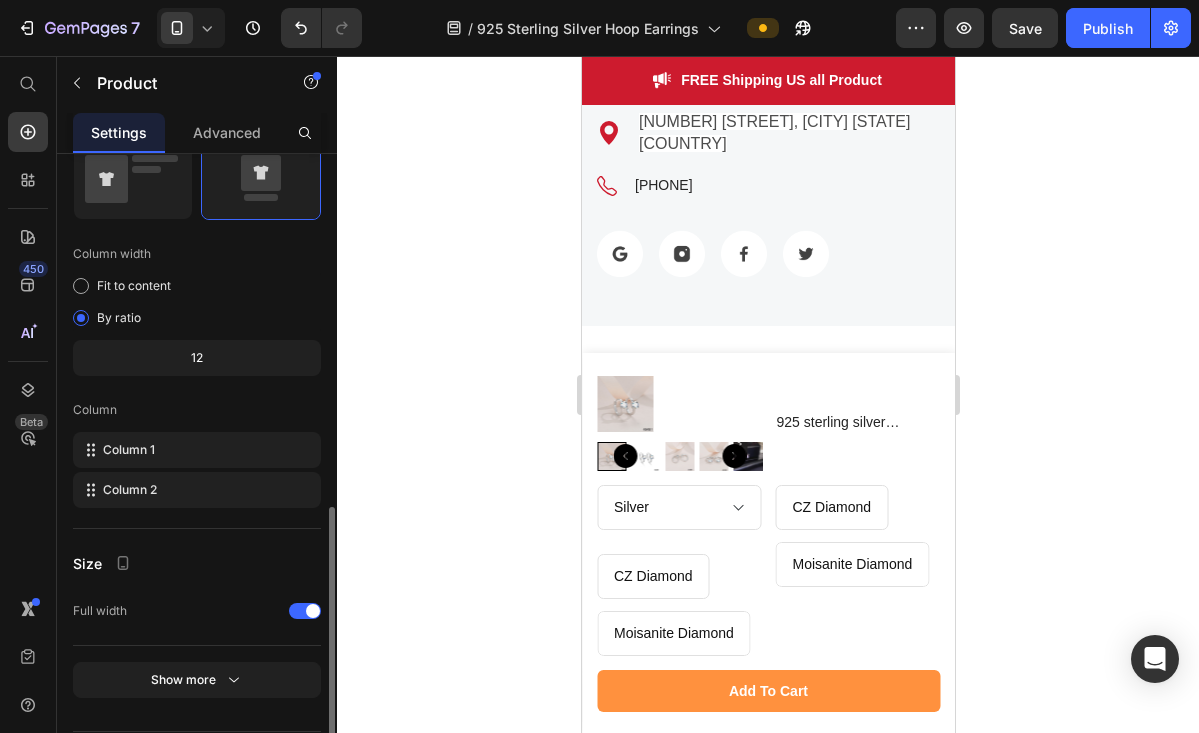 scroll, scrollTop: 554, scrollLeft: 0, axis: vertical 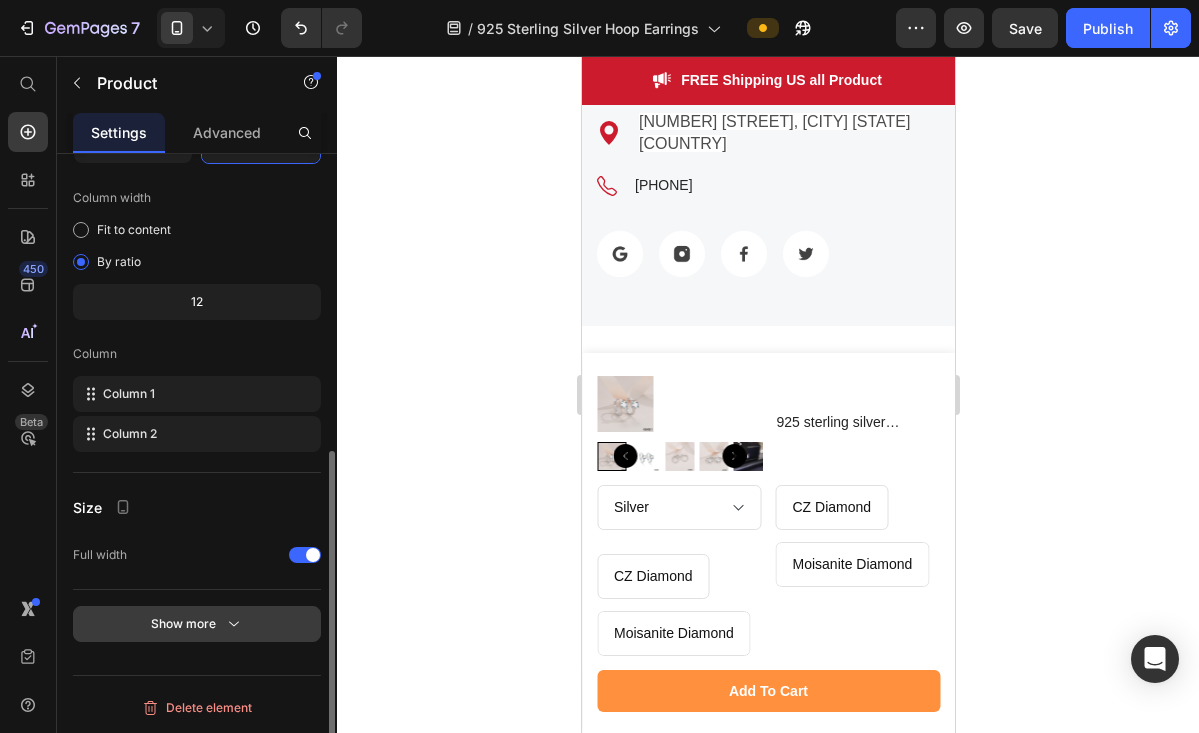 click on "Show more" at bounding box center [197, 624] 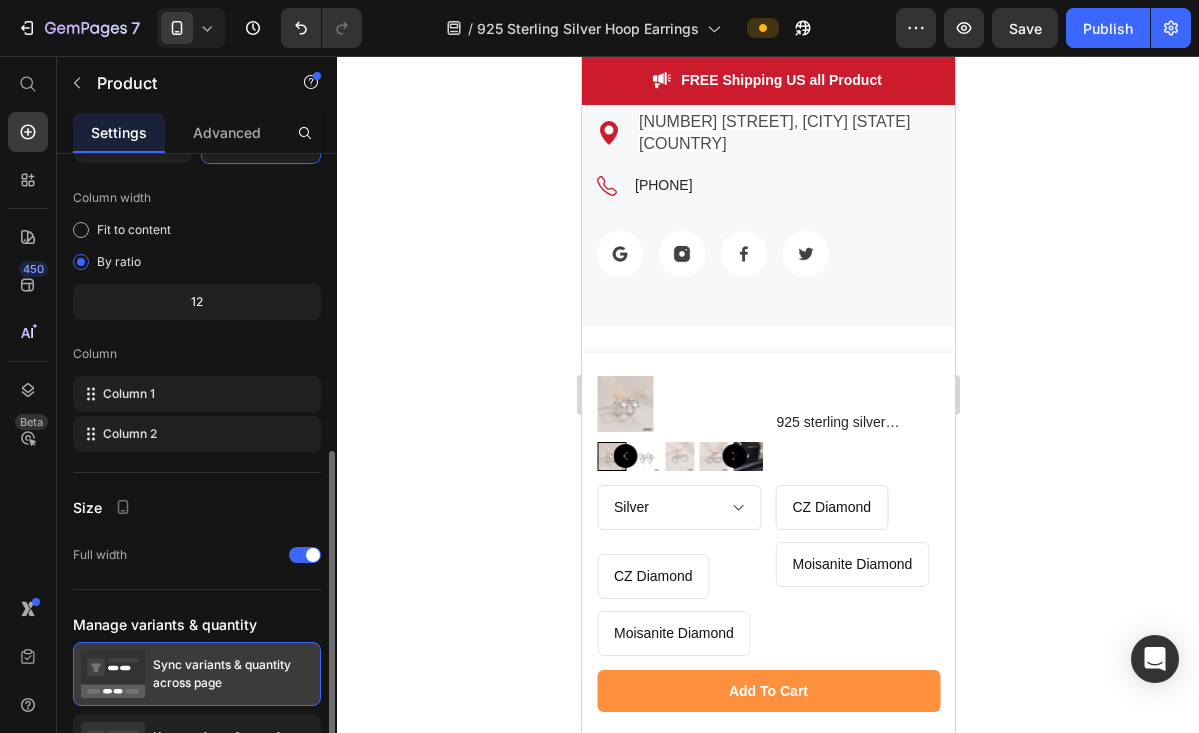 click on "Sync variants & quantity across page" at bounding box center [233, 674] 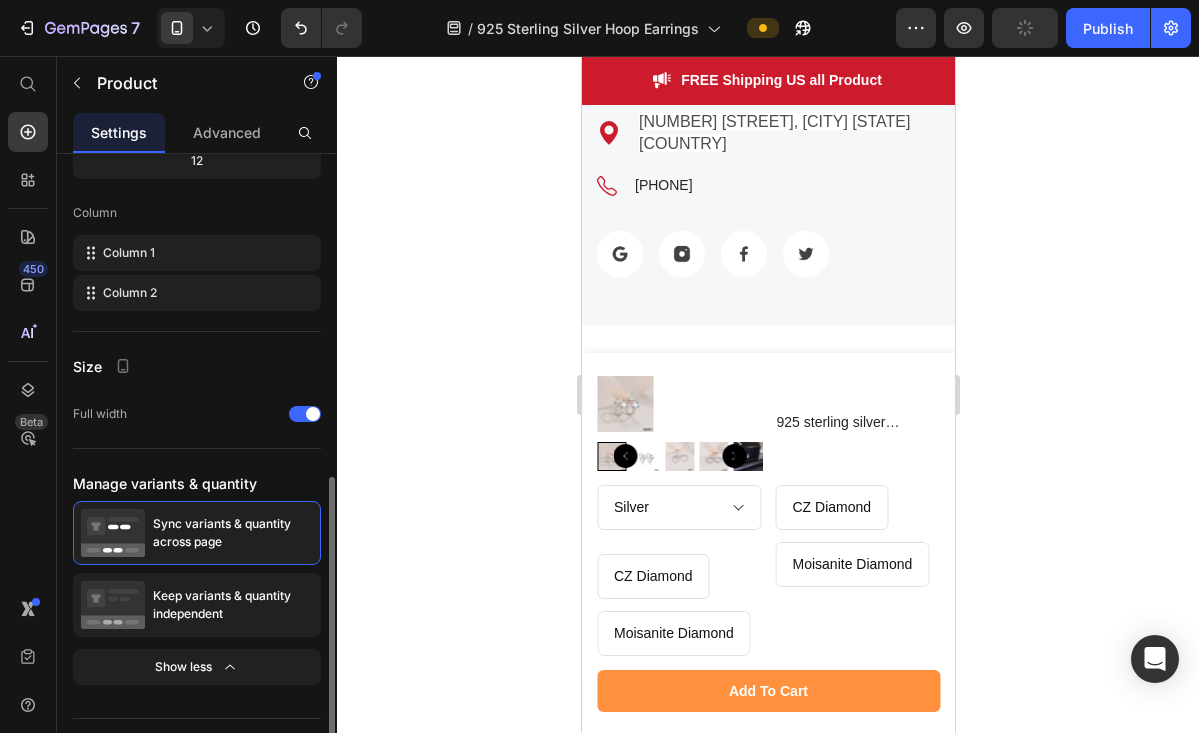 scroll, scrollTop: 696, scrollLeft: 0, axis: vertical 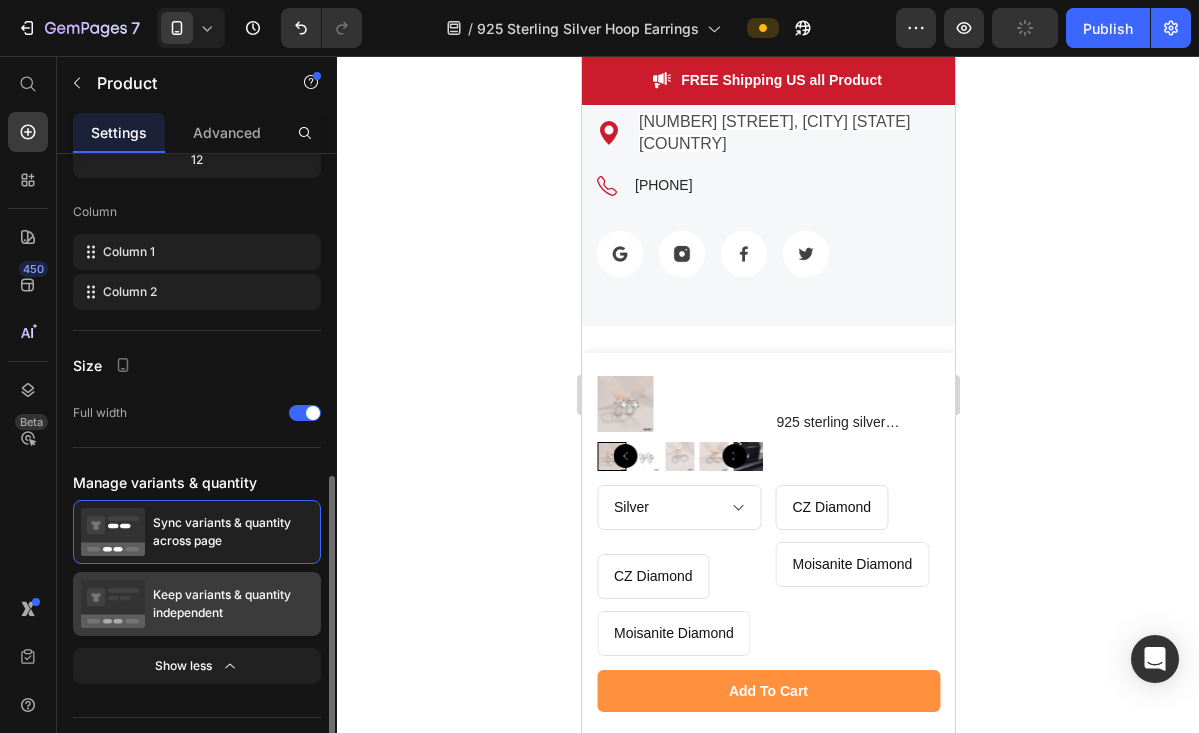 click on "Keep variants & quantity independent" at bounding box center (197, 604) 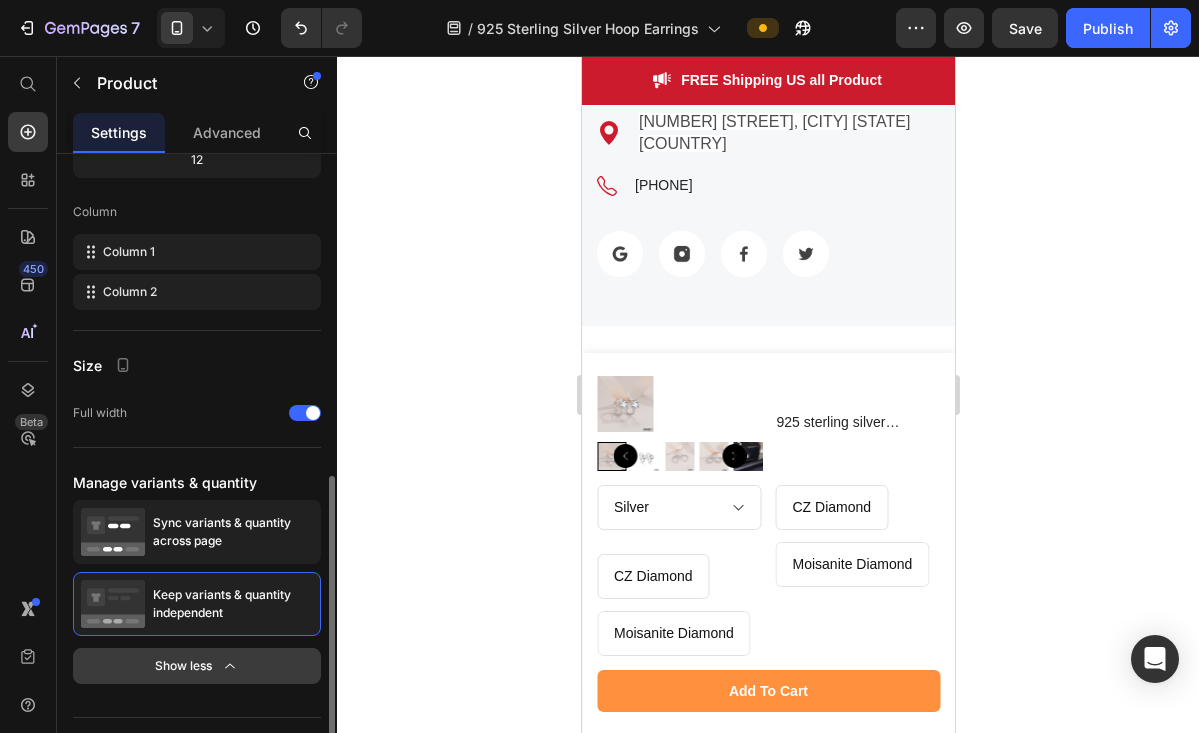 click 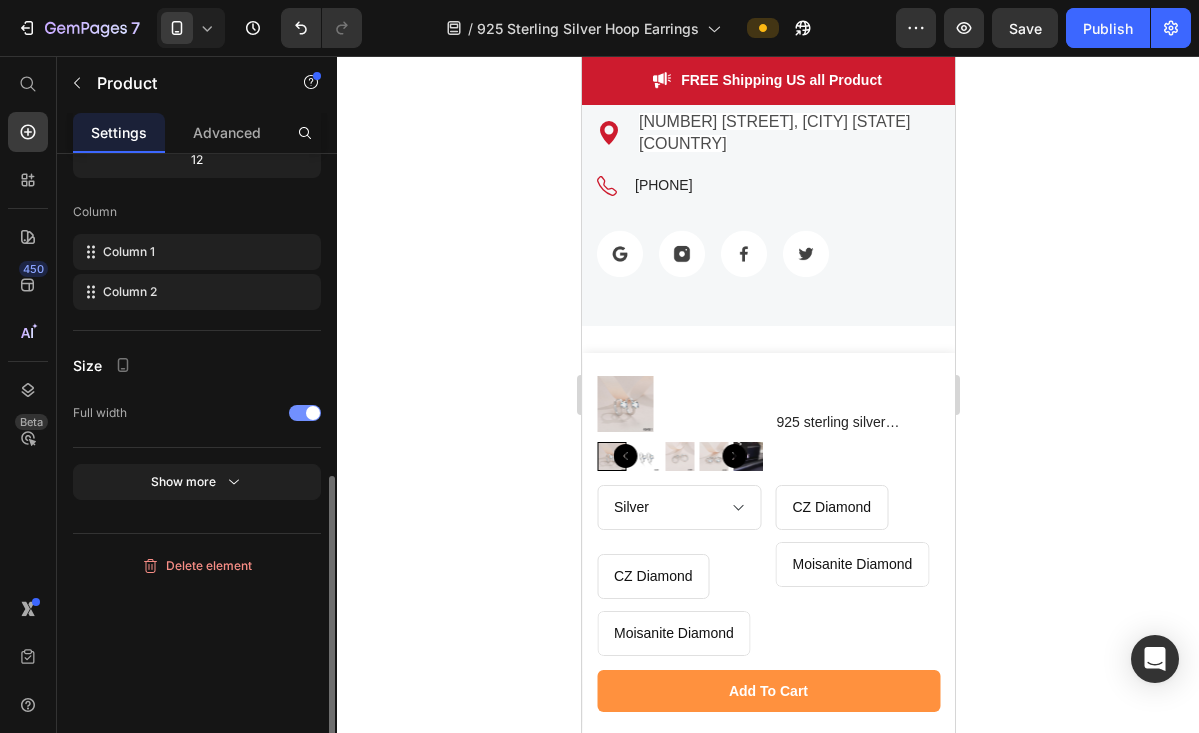 click at bounding box center [305, 413] 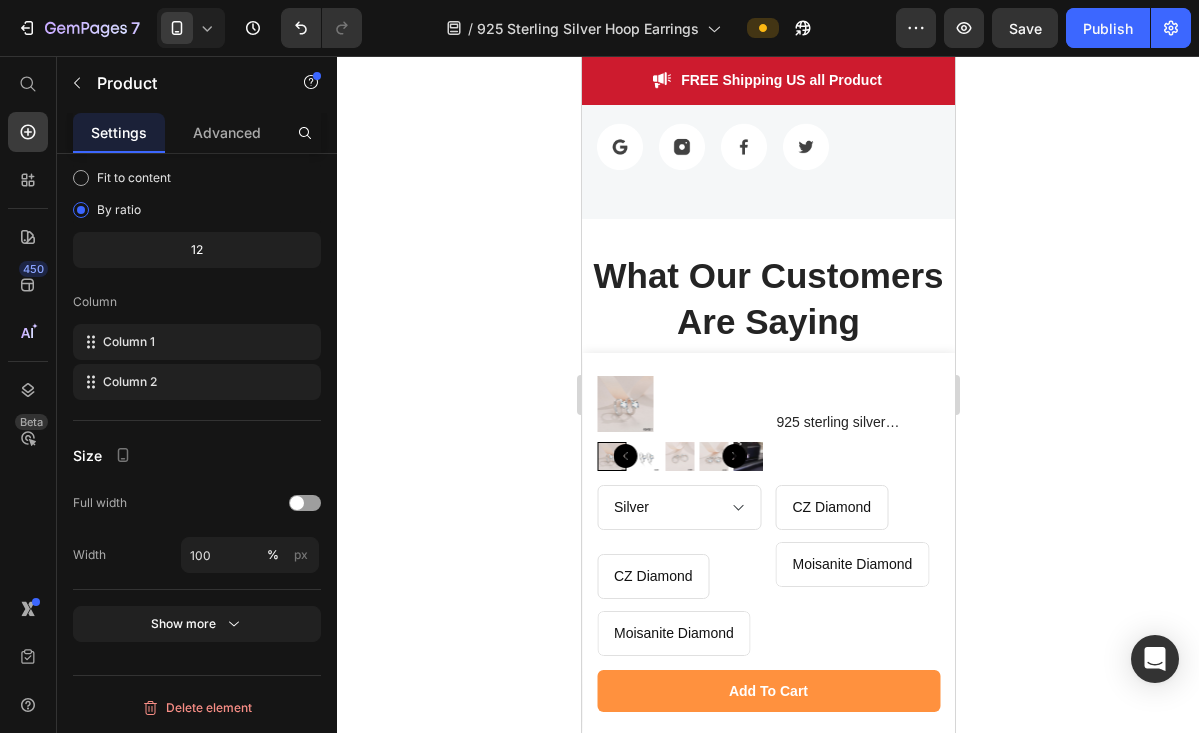 scroll, scrollTop: 5892, scrollLeft: 0, axis: vertical 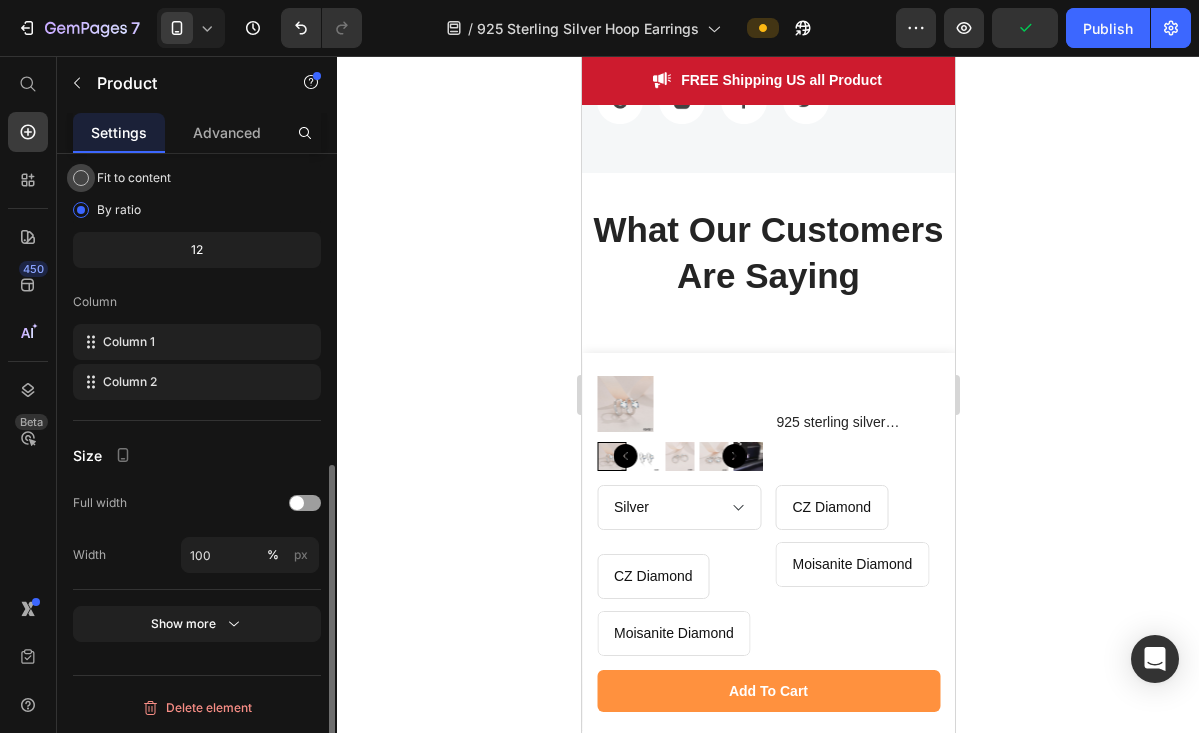 click on "Fit to content" at bounding box center [134, 178] 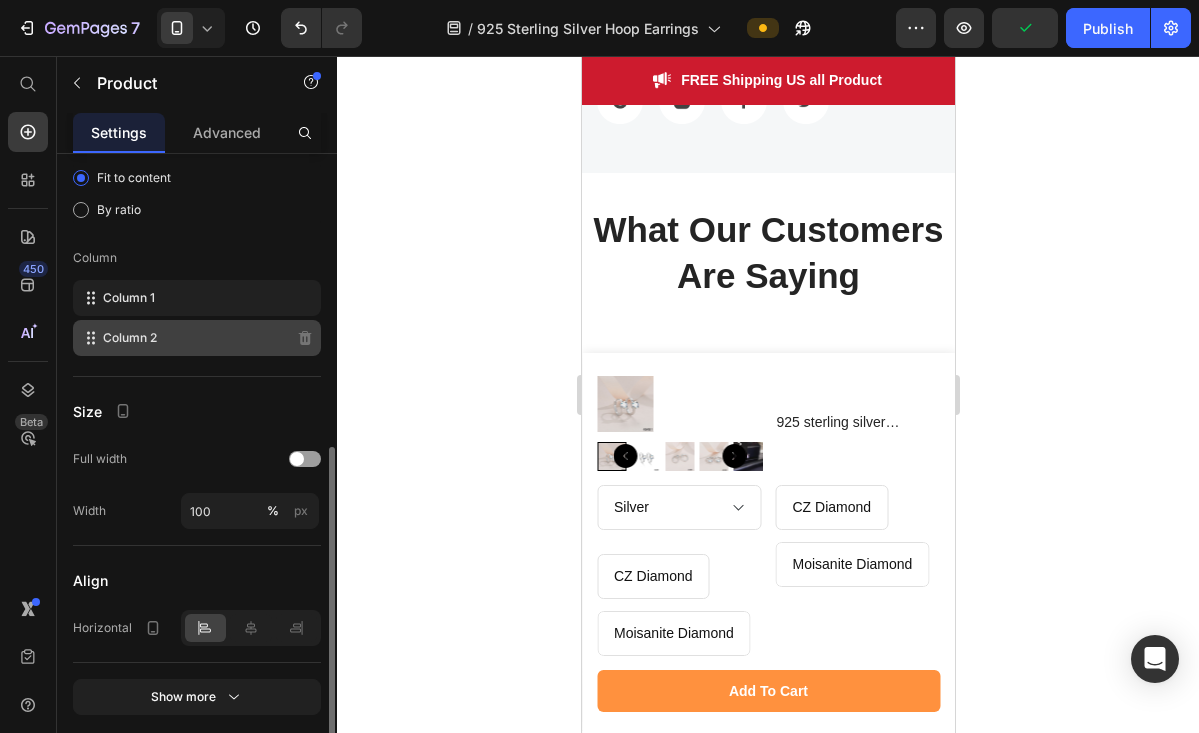 click on "Column 2" 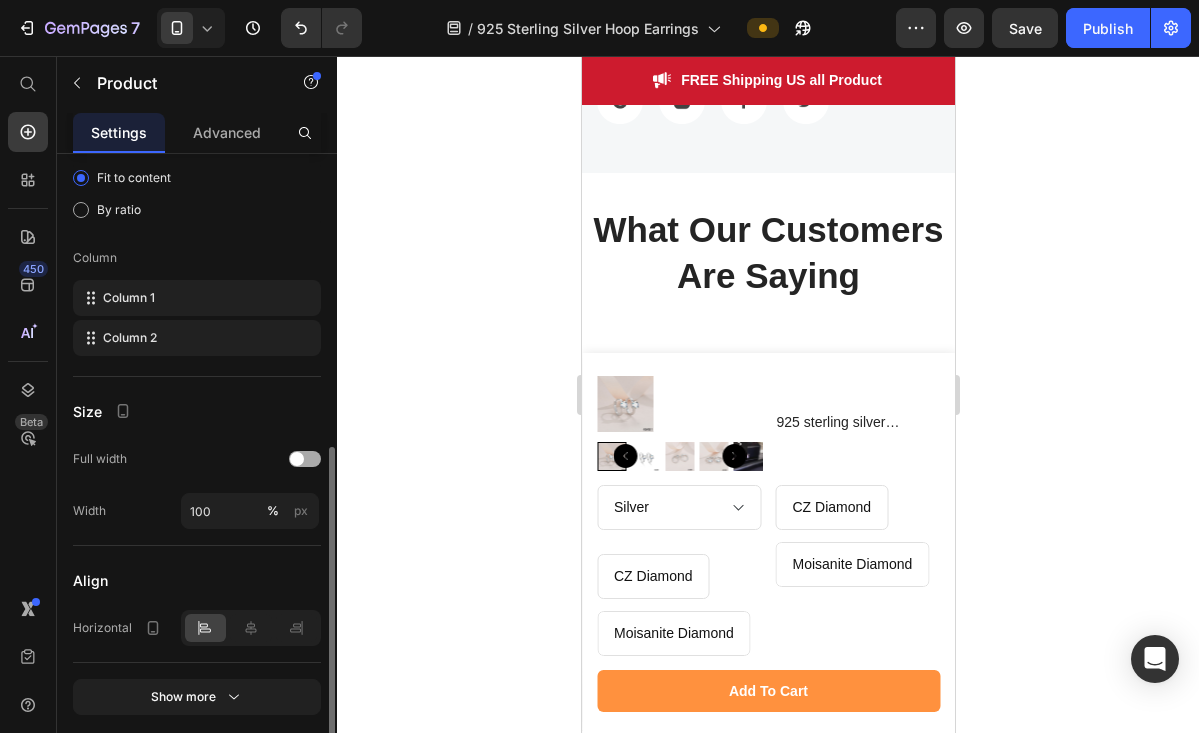 click at bounding box center (297, 459) 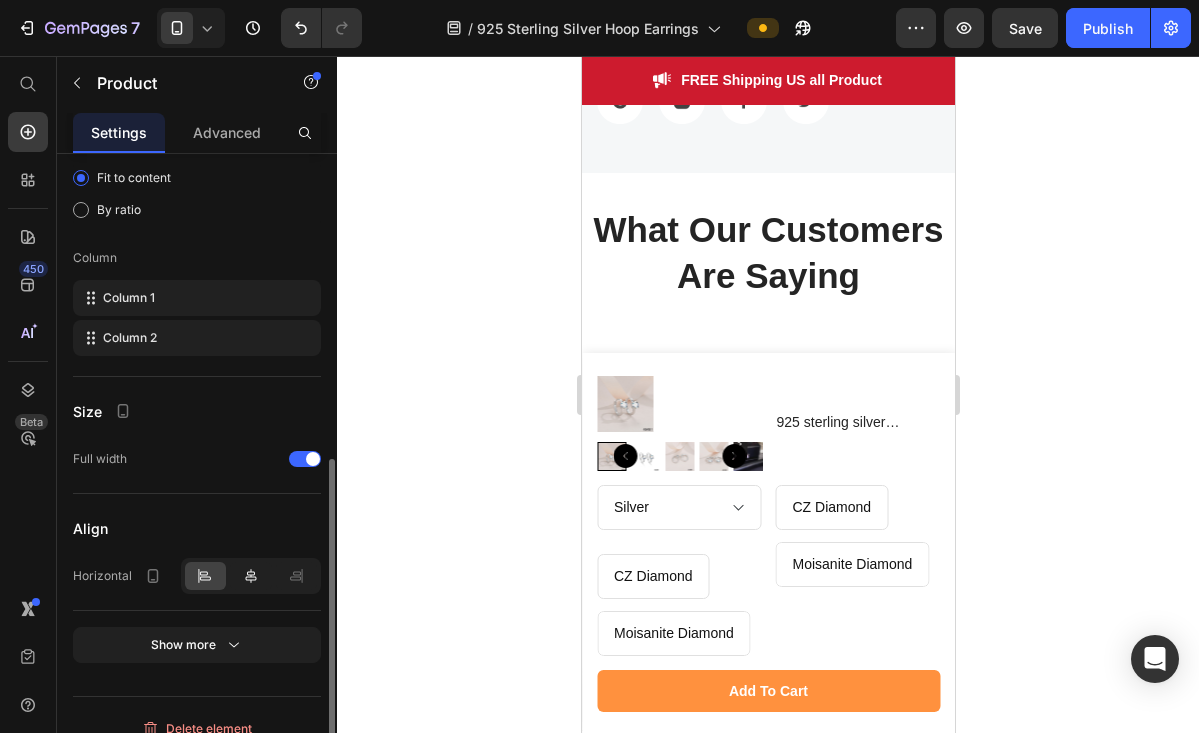 click 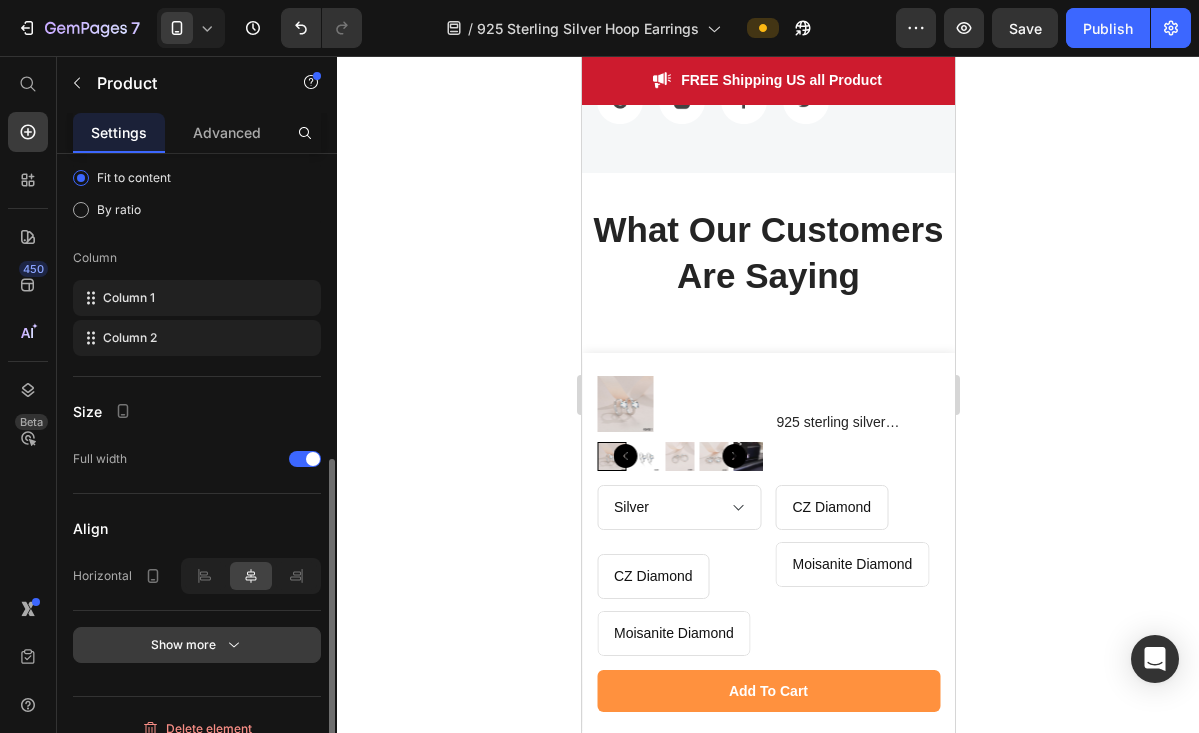 click 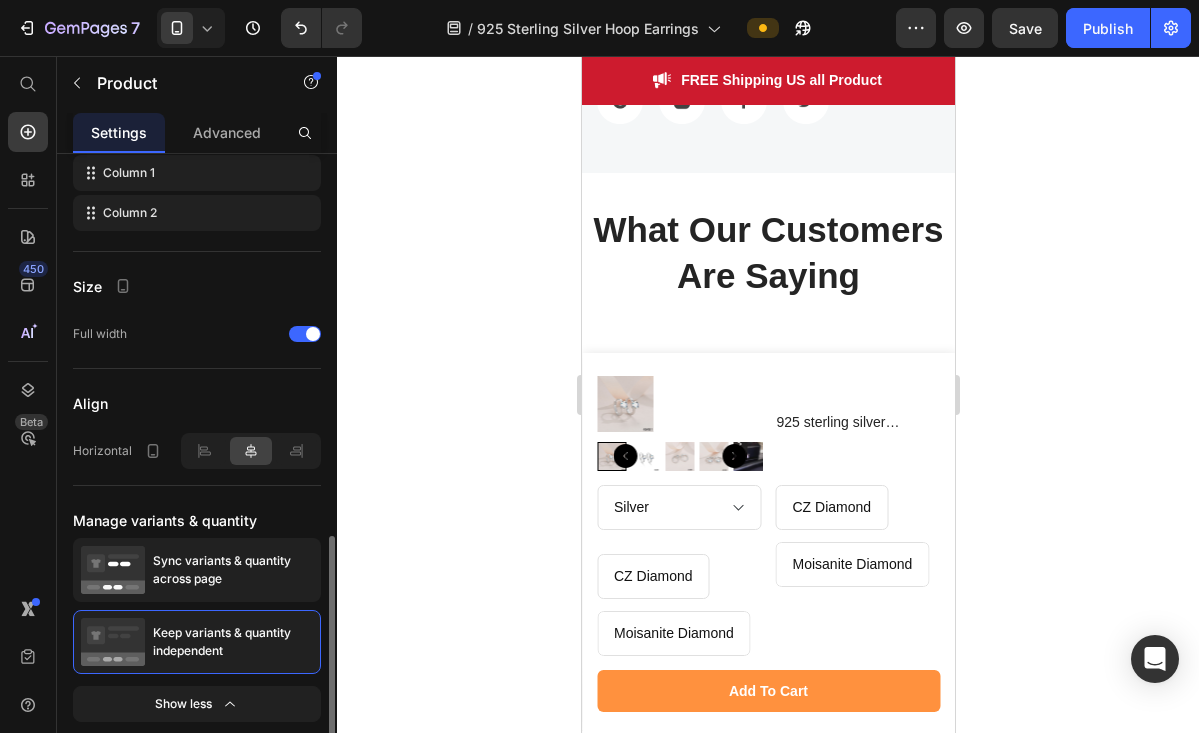 scroll, scrollTop: 811, scrollLeft: 0, axis: vertical 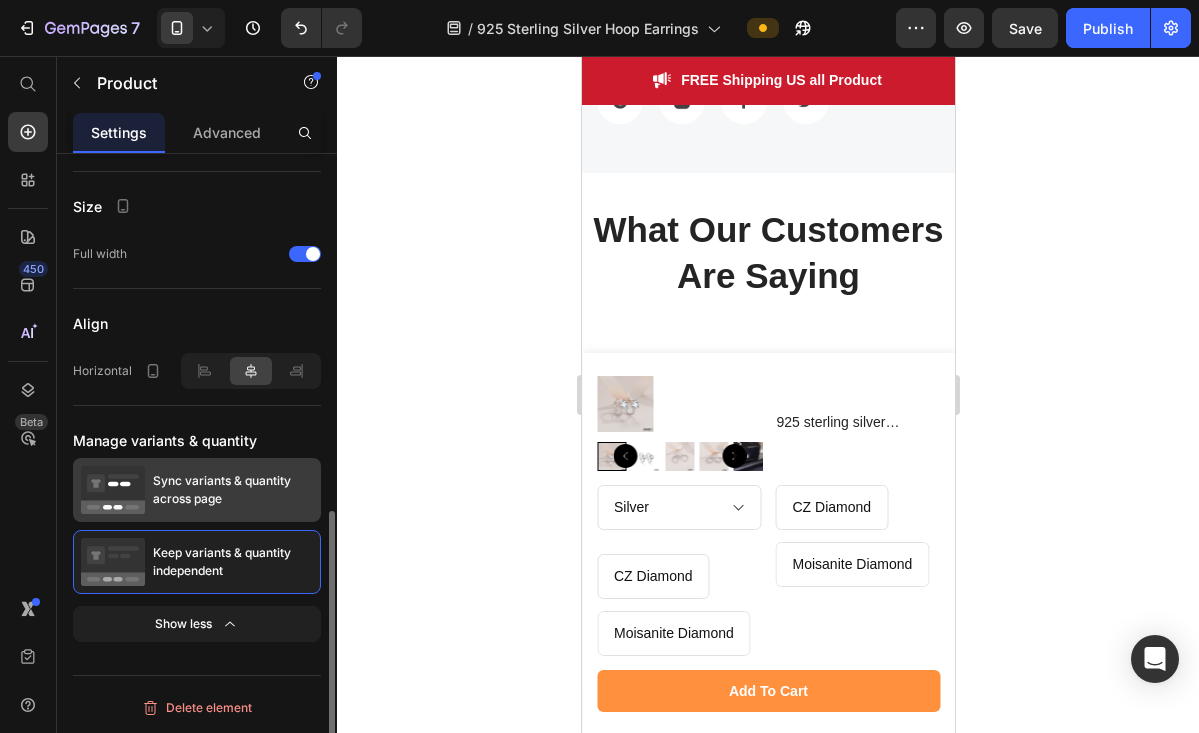 click on "Sync variants & quantity across page" at bounding box center [233, 490] 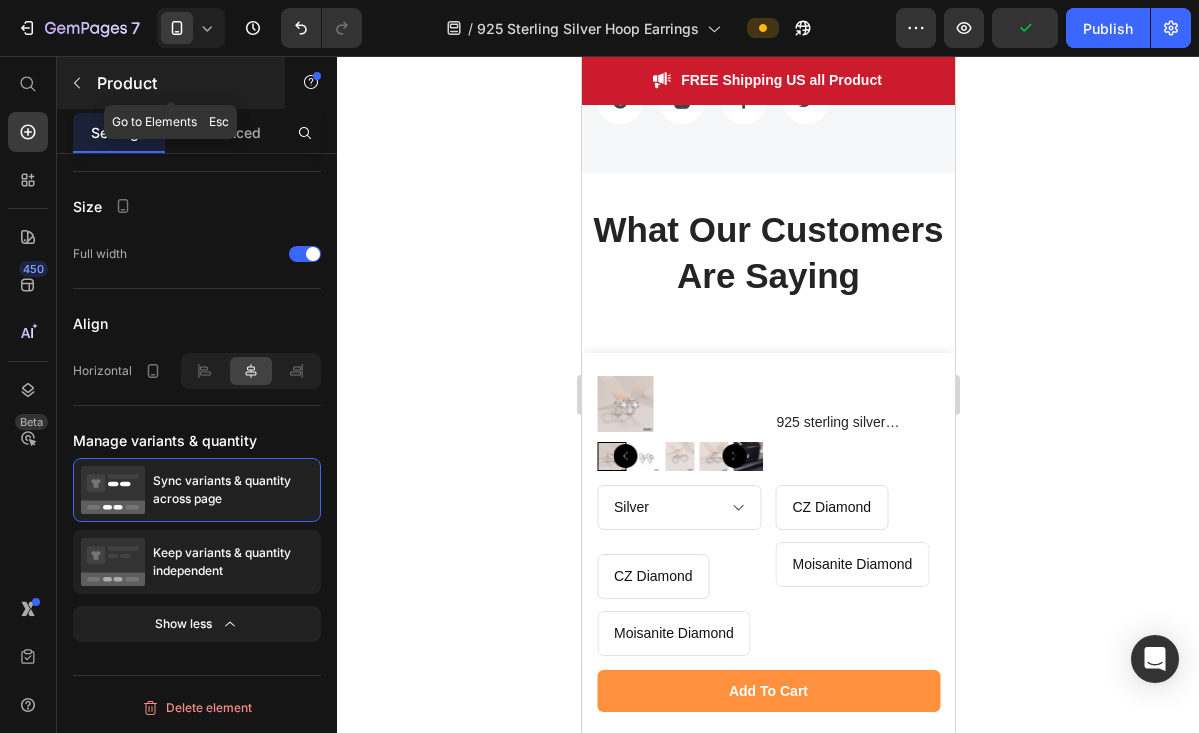 click at bounding box center (77, 83) 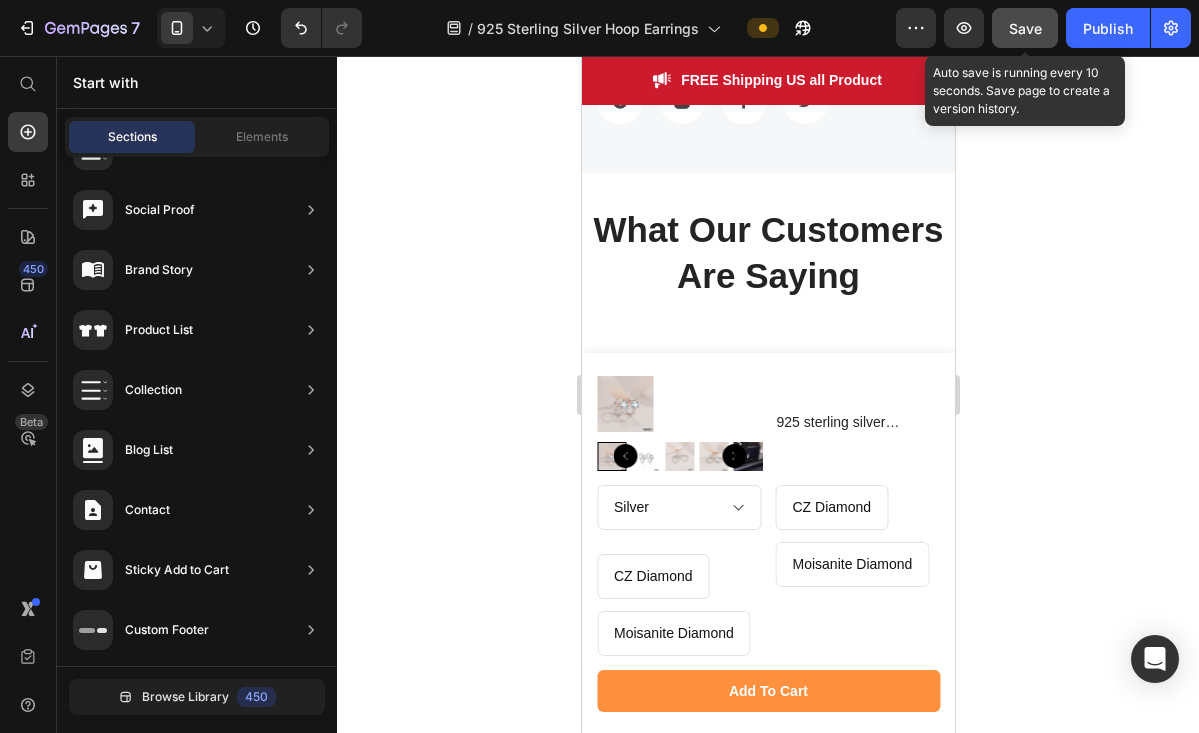 click on "Save" at bounding box center (1025, 28) 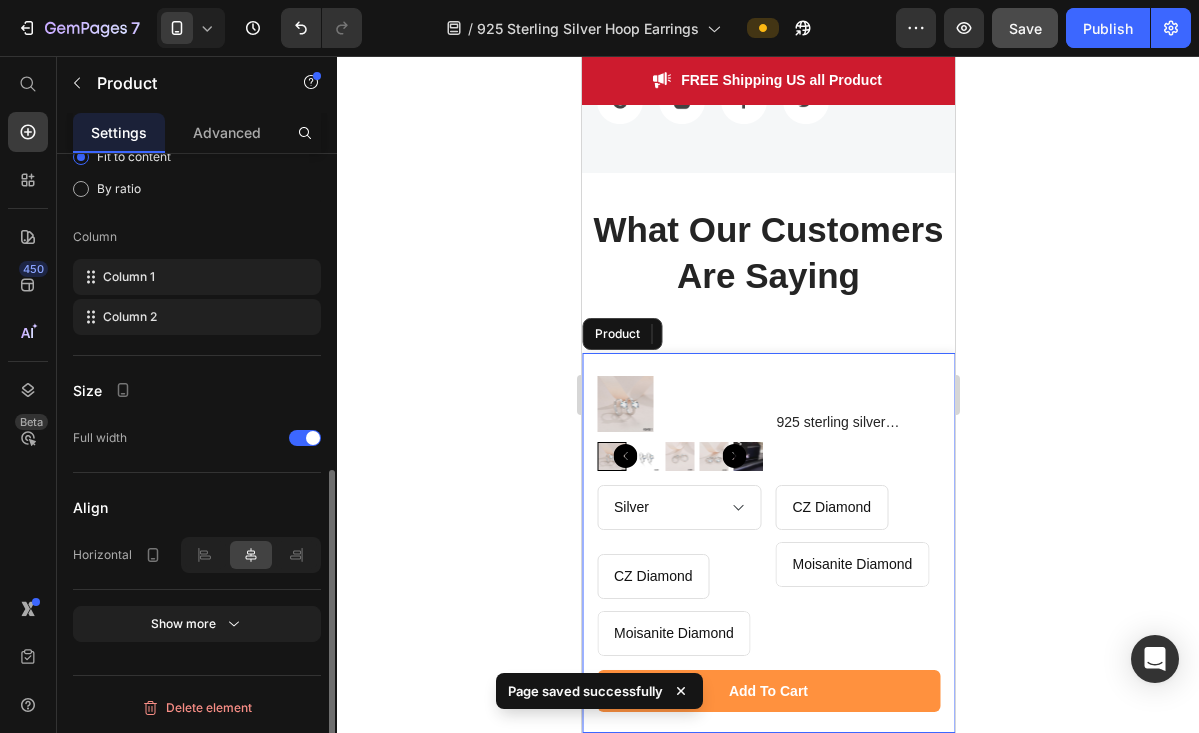 click on "Product Images 925 sterling silver Earrings Women's Hoops, 6mm Diamond Moisanite Product Title Row Silver Gold CZ Diamond CZ Diamond CZ Diamond Moisanite Diamond Moisanite Diamond Moisanite Diamond Product Variants & Swatches CZ Diamond CZ Diamond CZ Diamond Moisanite Diamond Moisanite Diamond Moisanite Diamond Product Variants & Swatches Row add to cart Product Cart Button Row Product" at bounding box center (767, 543) 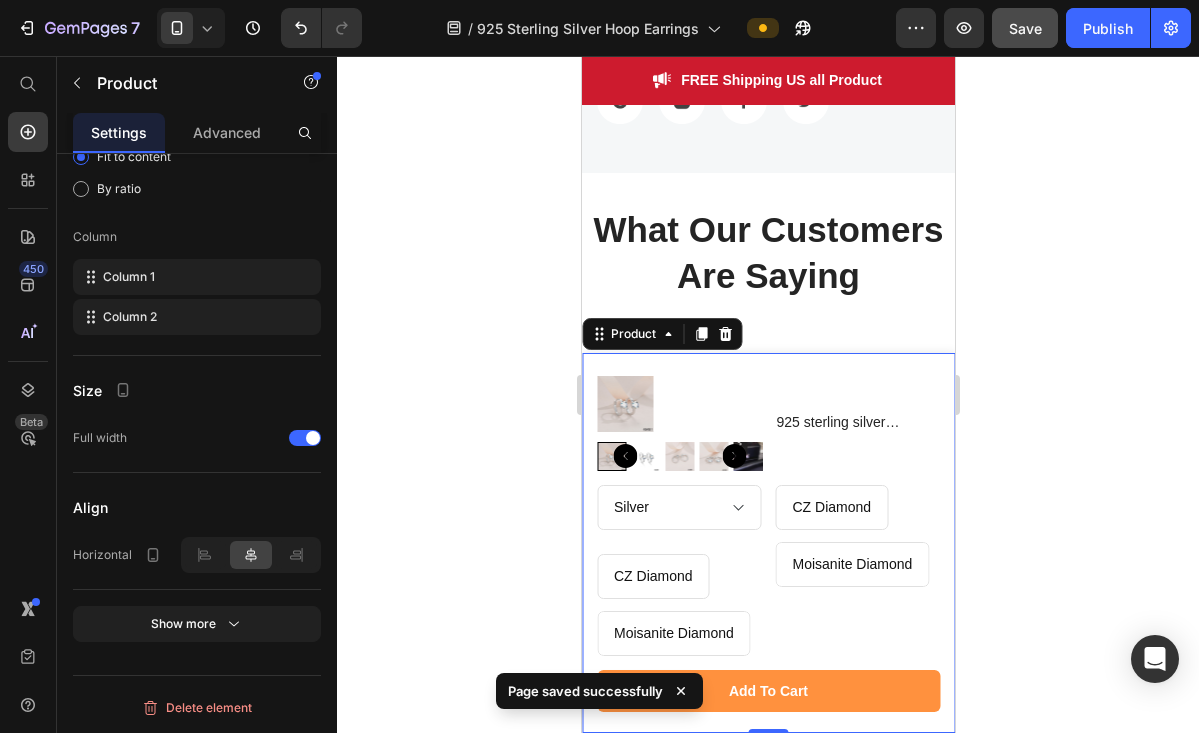 click on "Product" at bounding box center (661, 334) 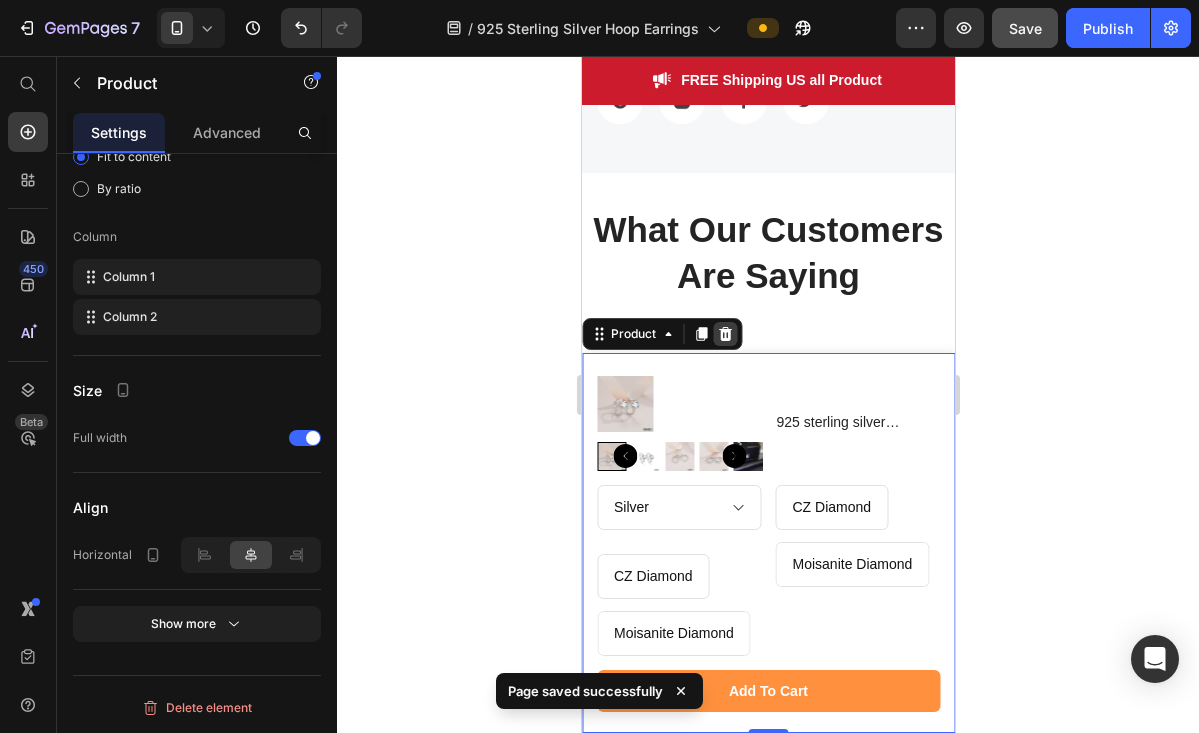 click 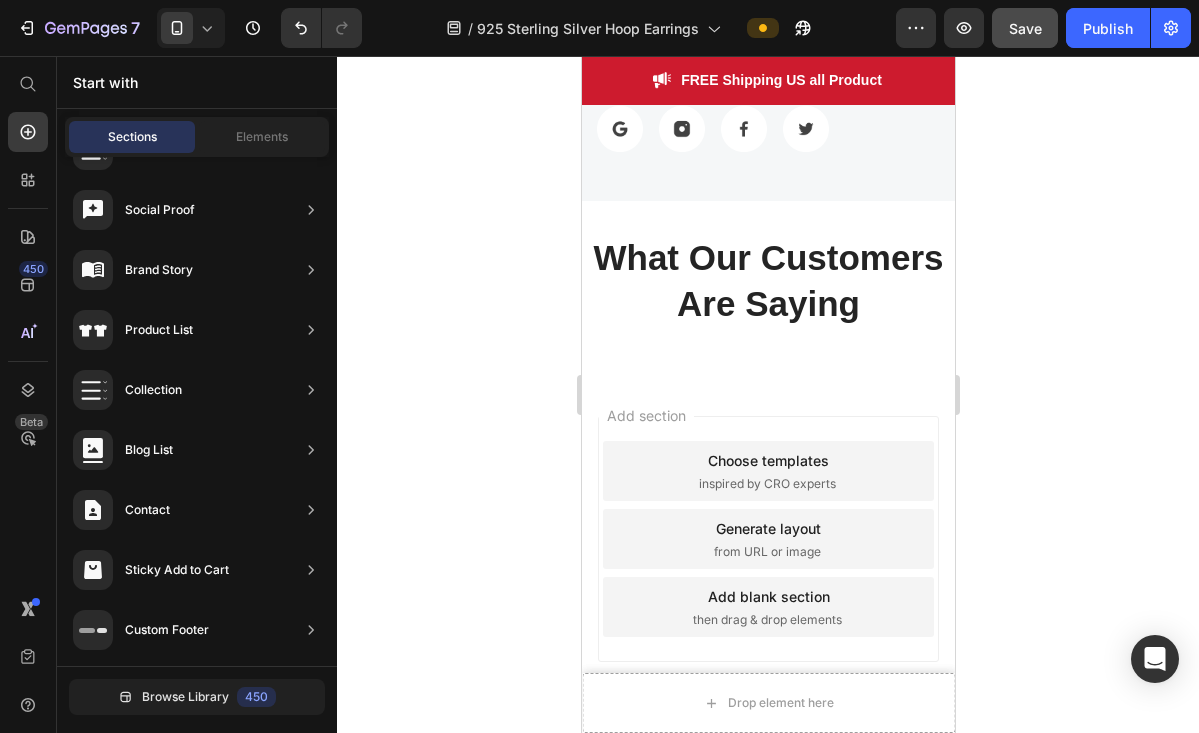 scroll, scrollTop: 5928, scrollLeft: 0, axis: vertical 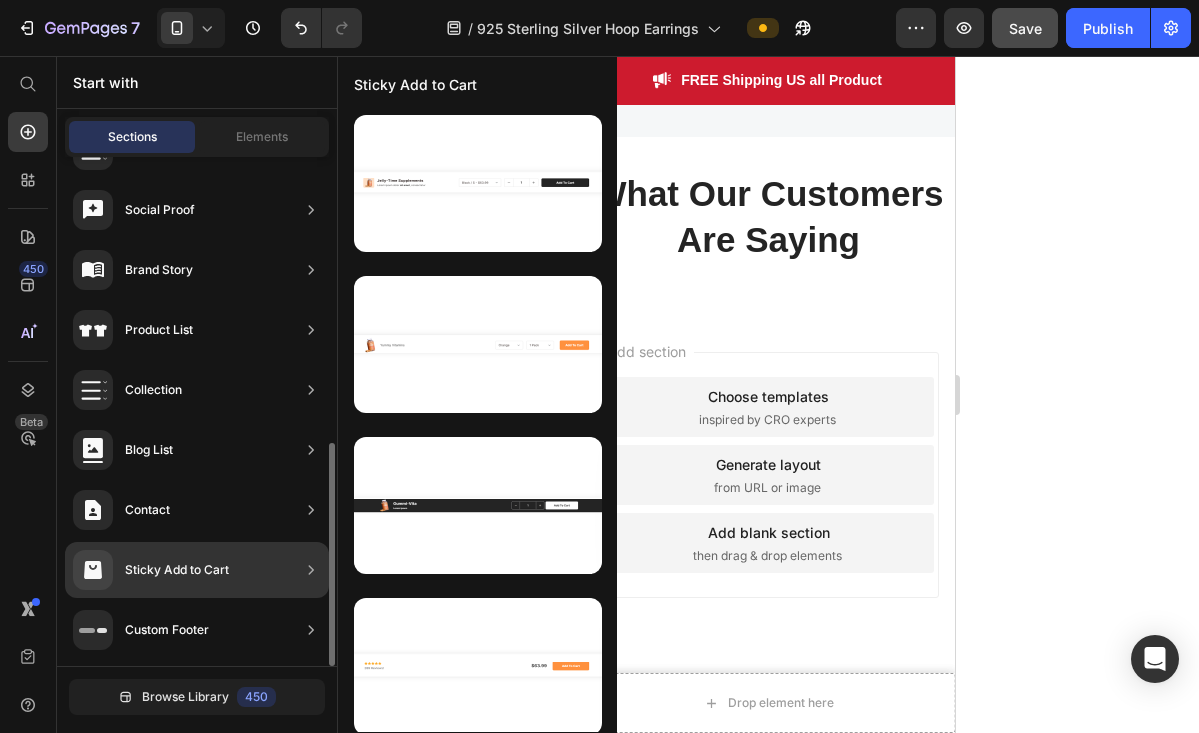 click on "Sticky Add to Cart" 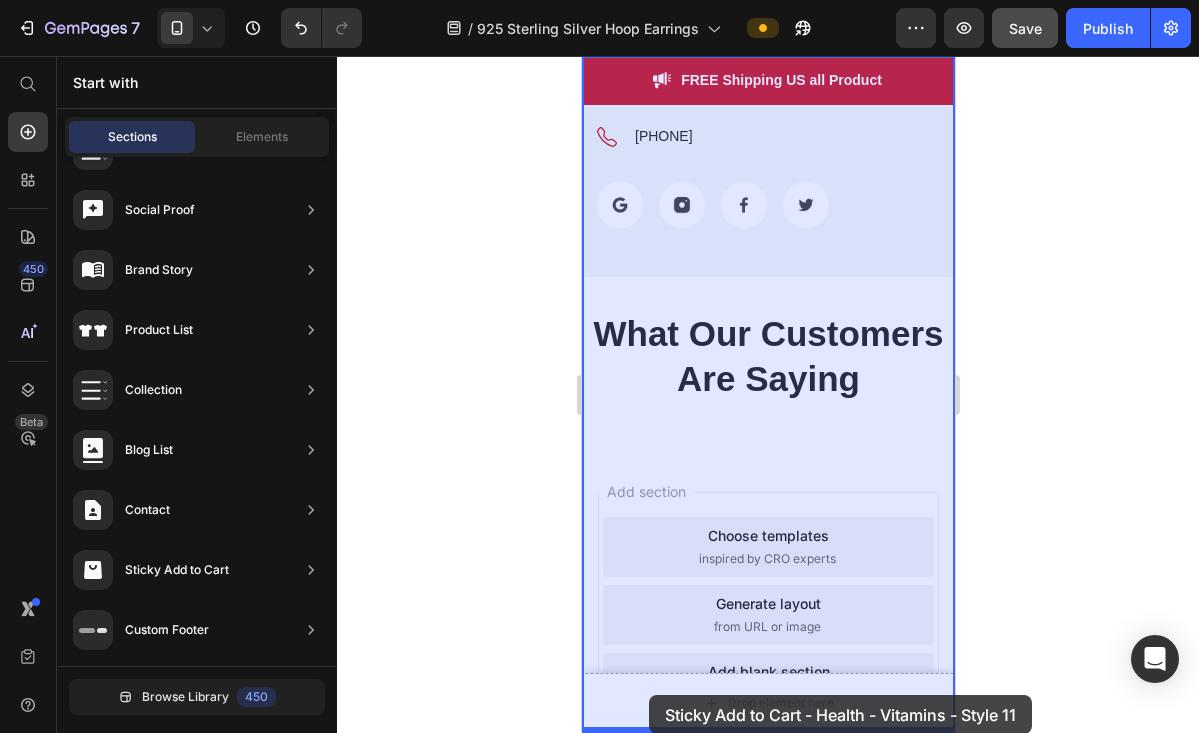 scroll, scrollTop: 6109, scrollLeft: 0, axis: vertical 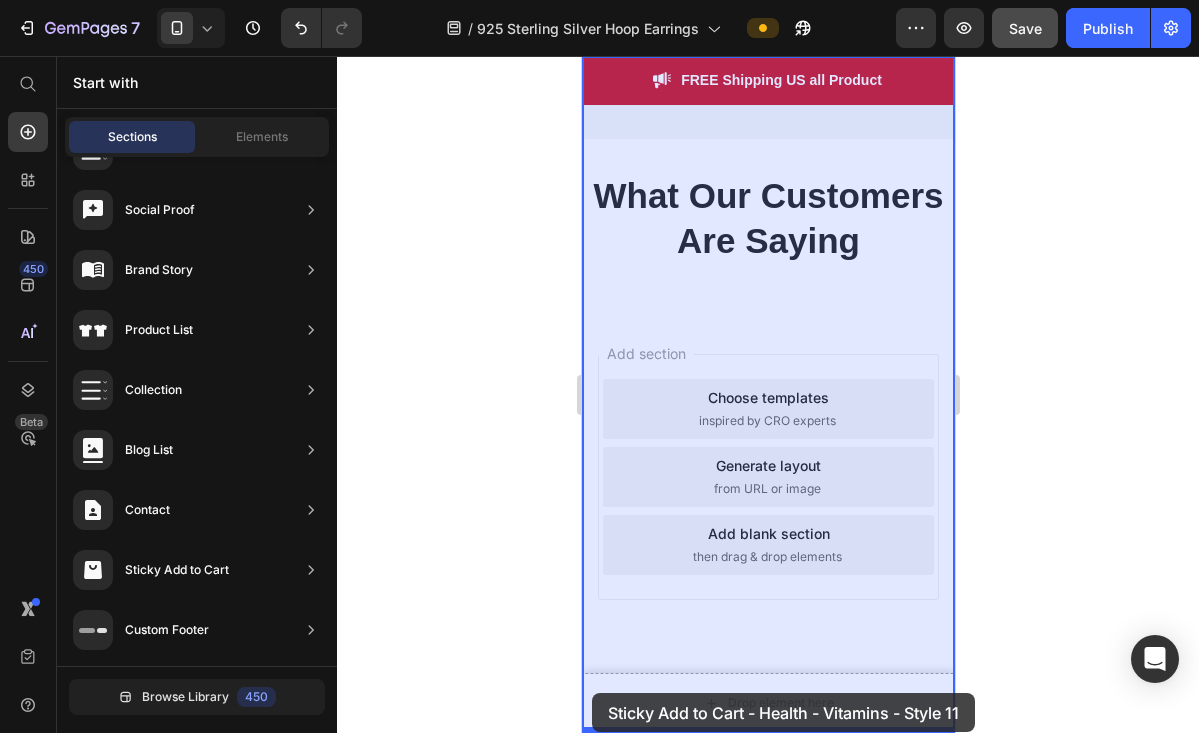 drag, startPoint x: 1112, startPoint y: 392, endPoint x: 591, endPoint y: 691, distance: 600.70123 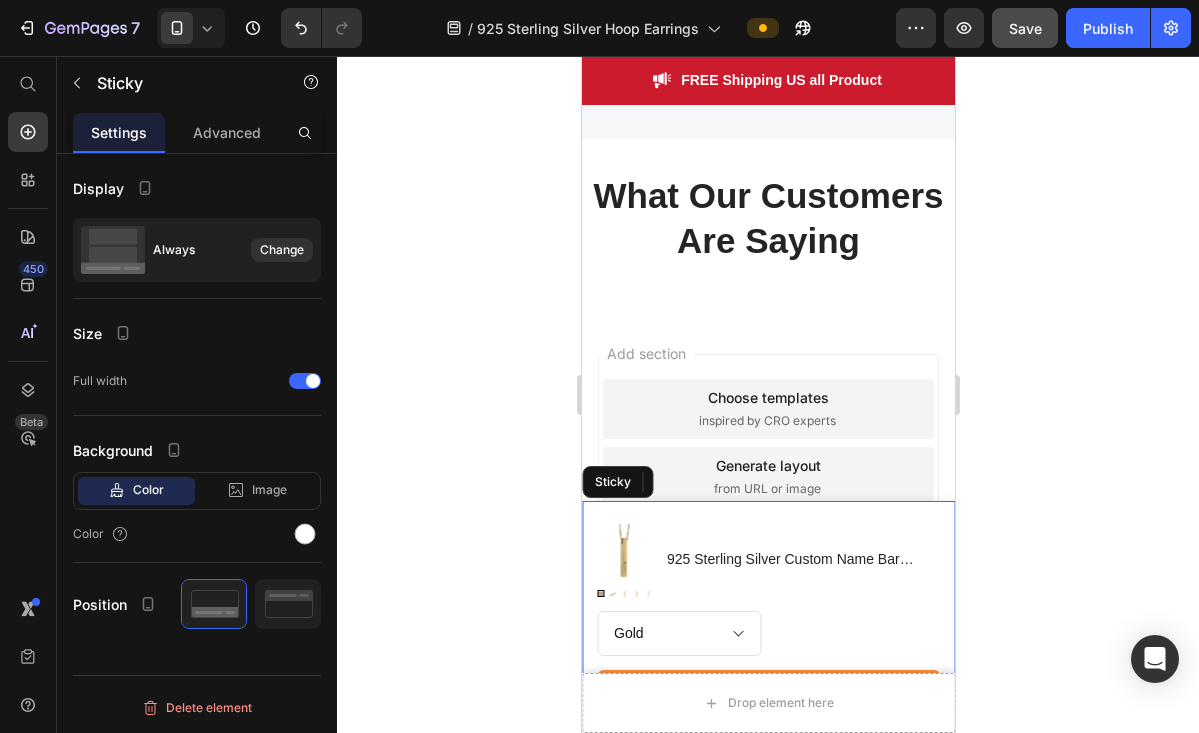scroll, scrollTop: 0, scrollLeft: 0, axis: both 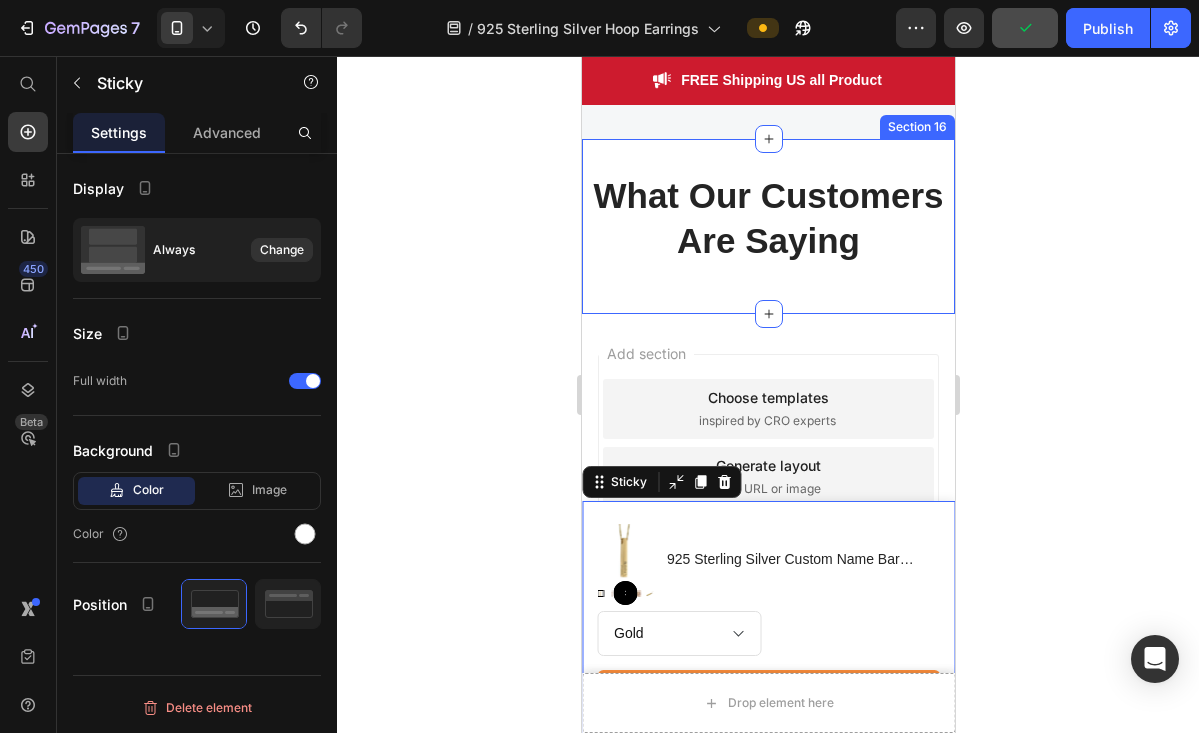 click 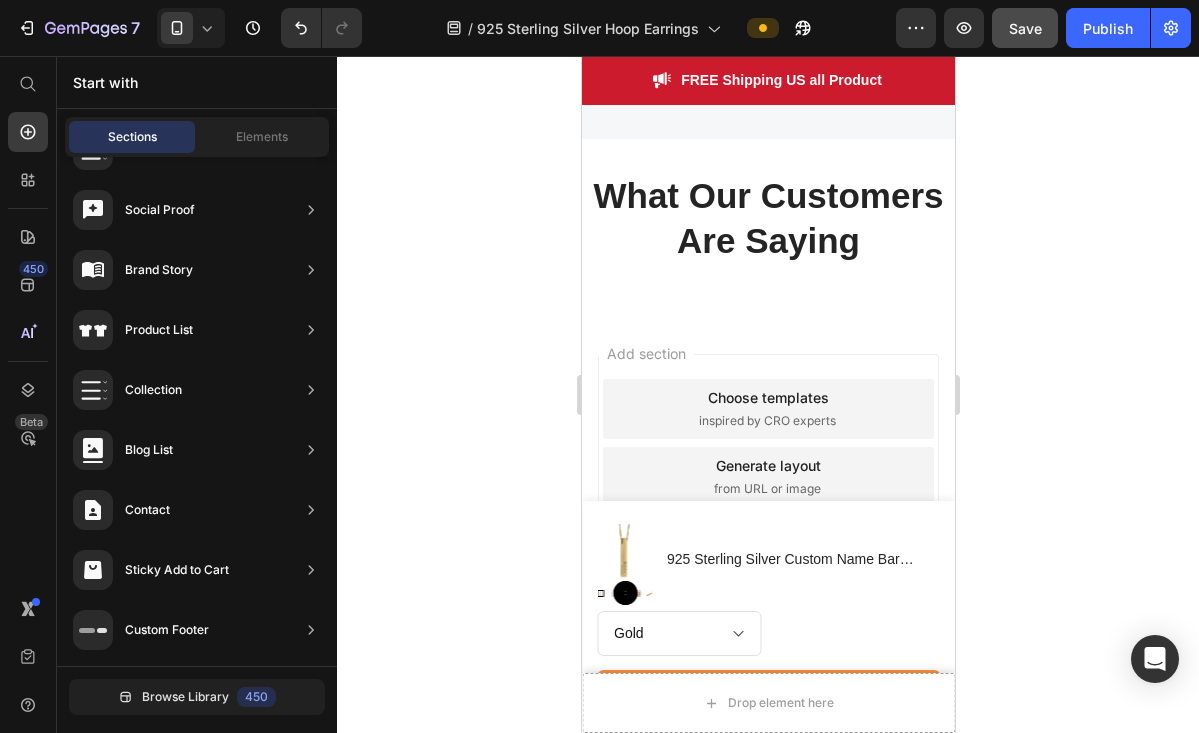 click 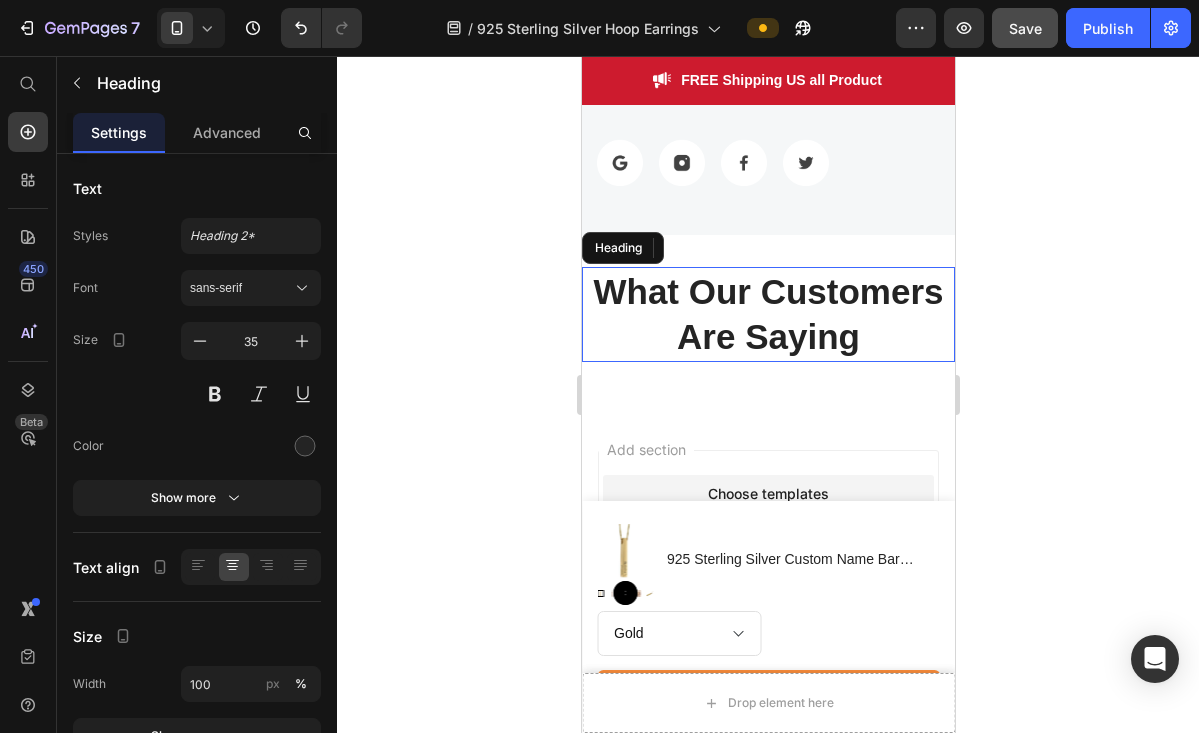 click on "What Our Customers Are Saying Heading Section 16" at bounding box center [767, 322] 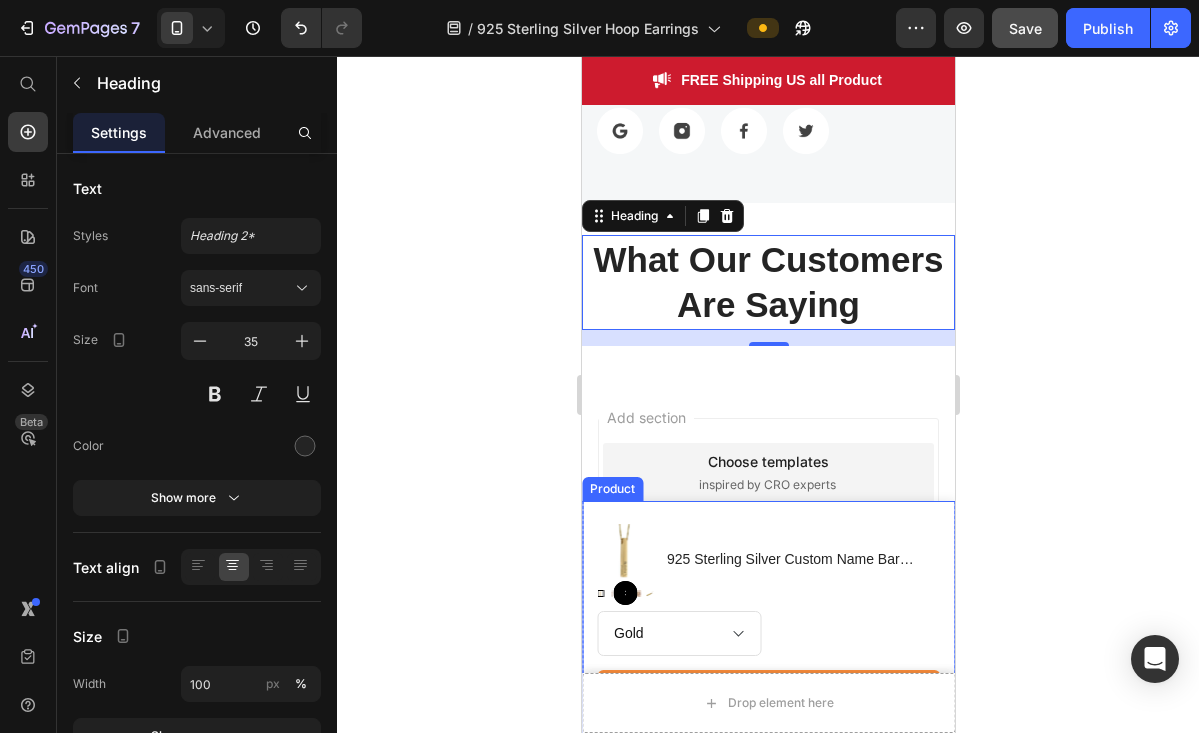 scroll, scrollTop: 5886, scrollLeft: 0, axis: vertical 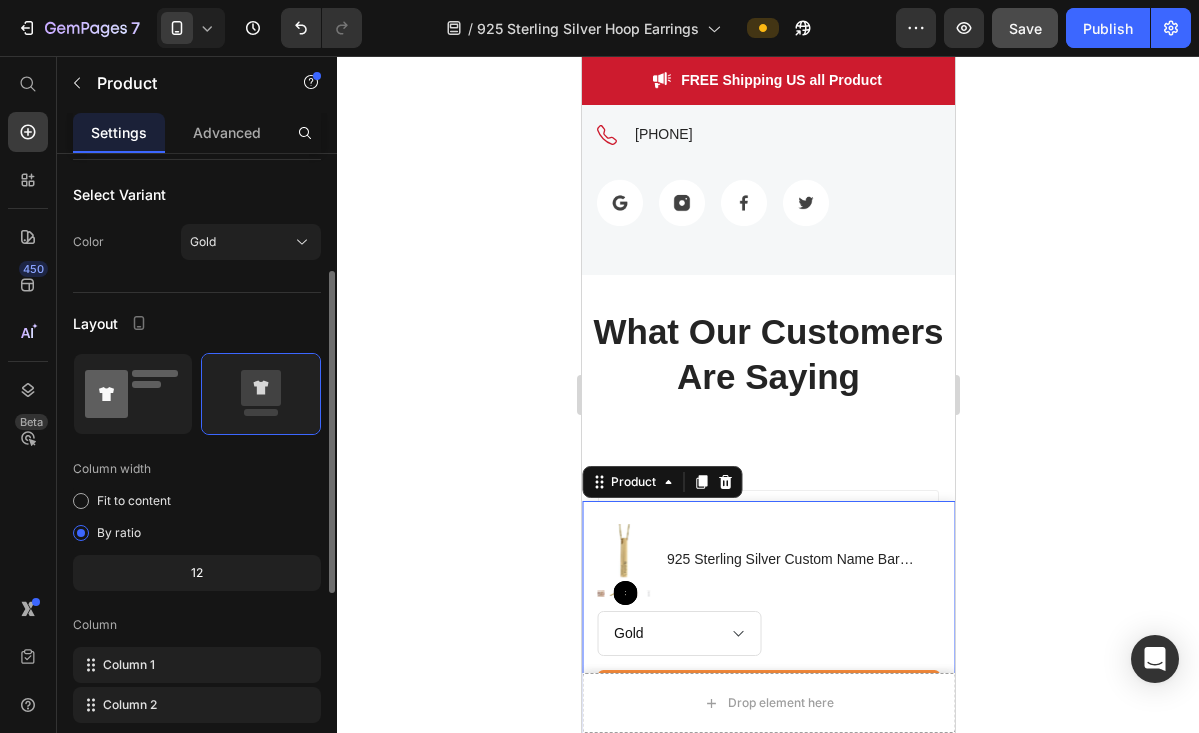 click 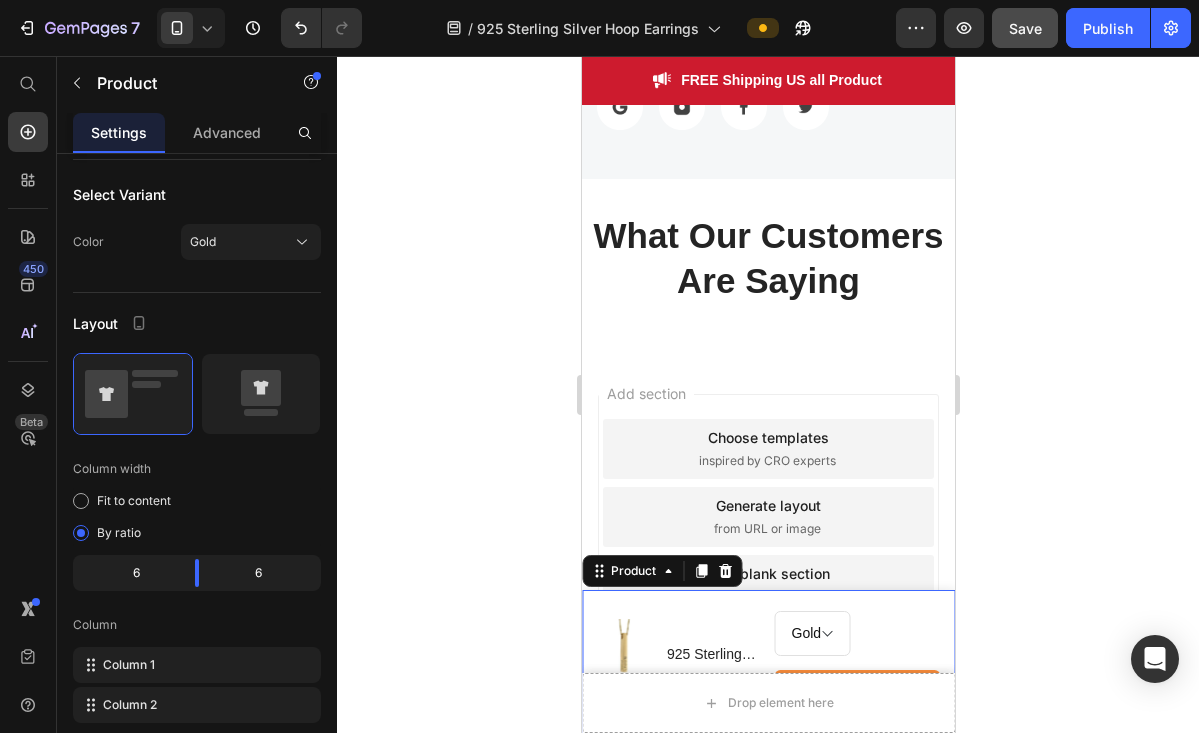 scroll, scrollTop: 5926, scrollLeft: 0, axis: vertical 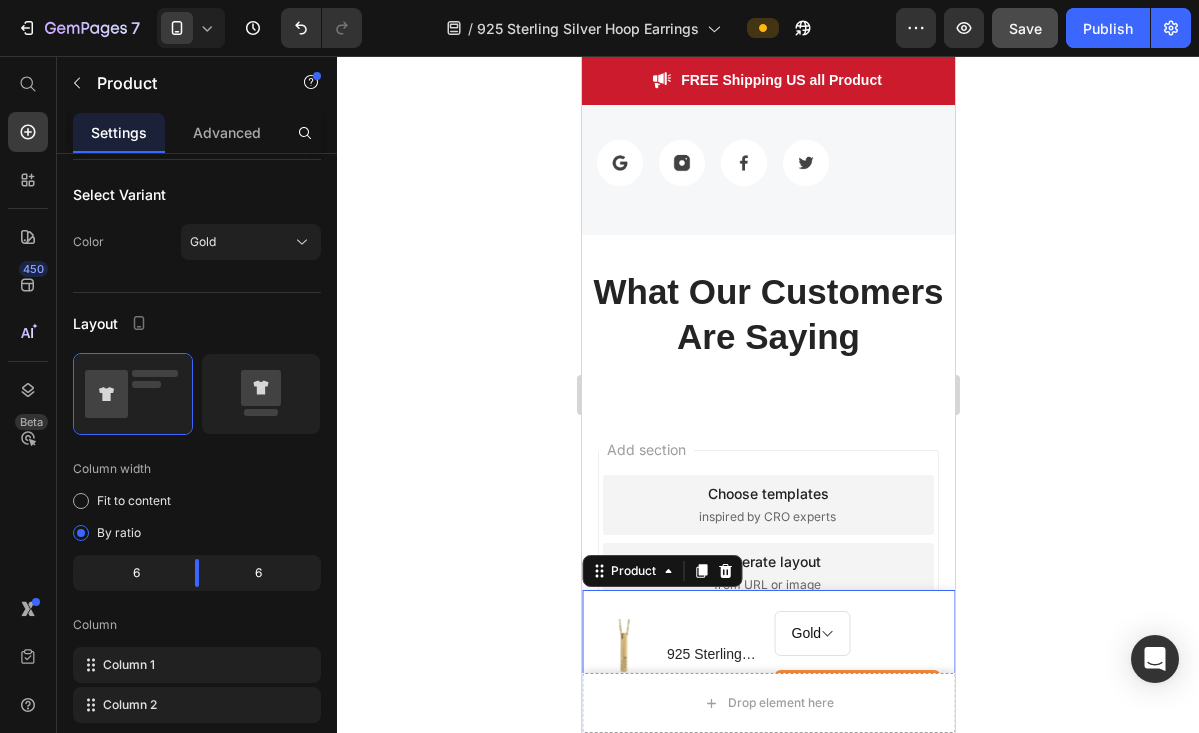 click 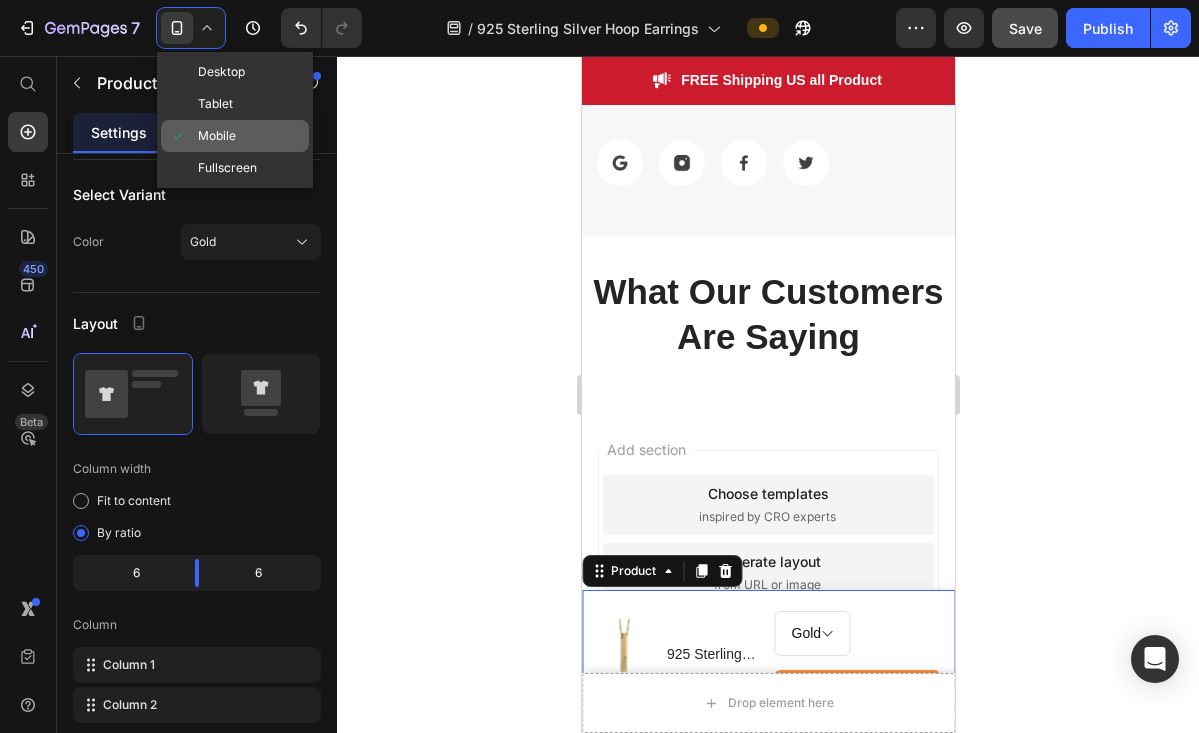 click on "Mobile" at bounding box center [217, 136] 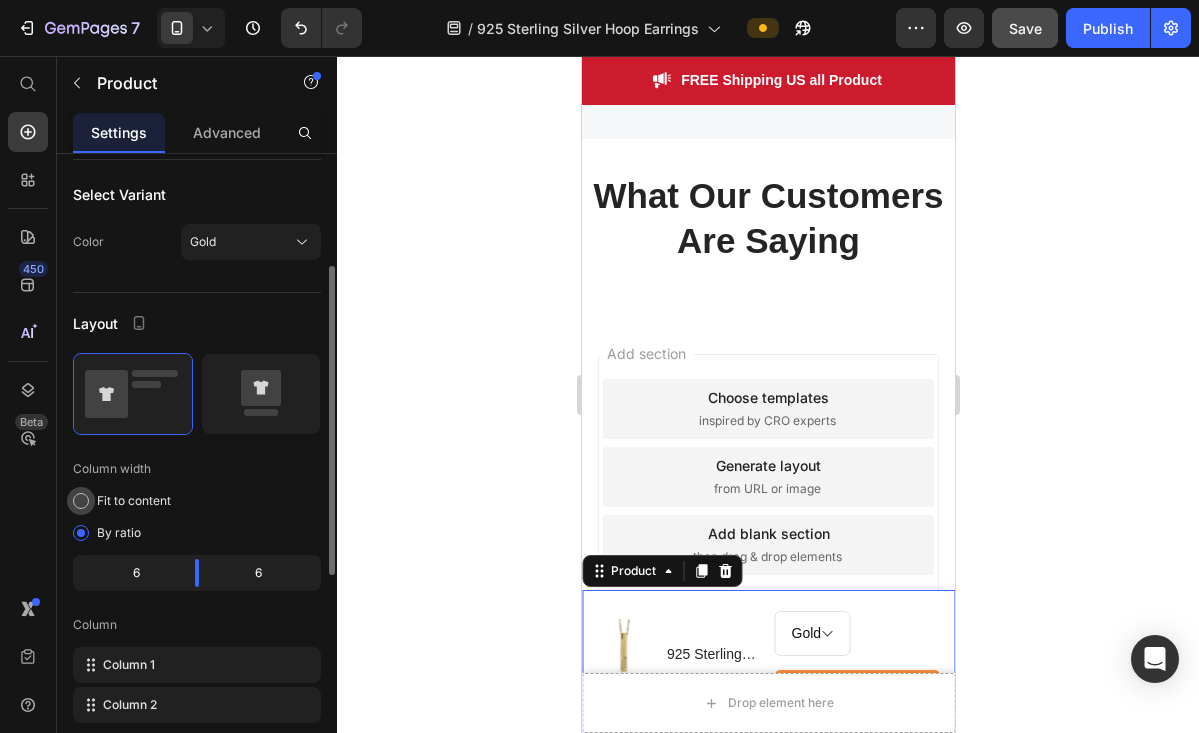 click on "Fit to content" at bounding box center [134, 501] 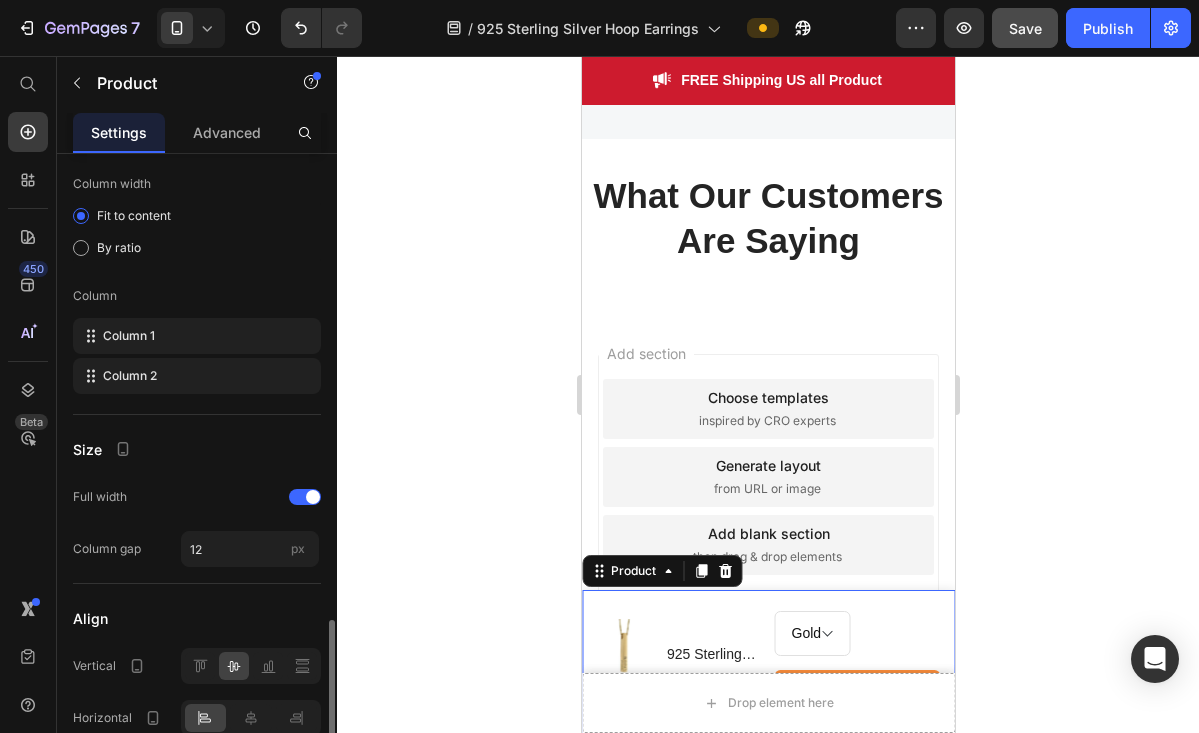 scroll, scrollTop: 662, scrollLeft: 0, axis: vertical 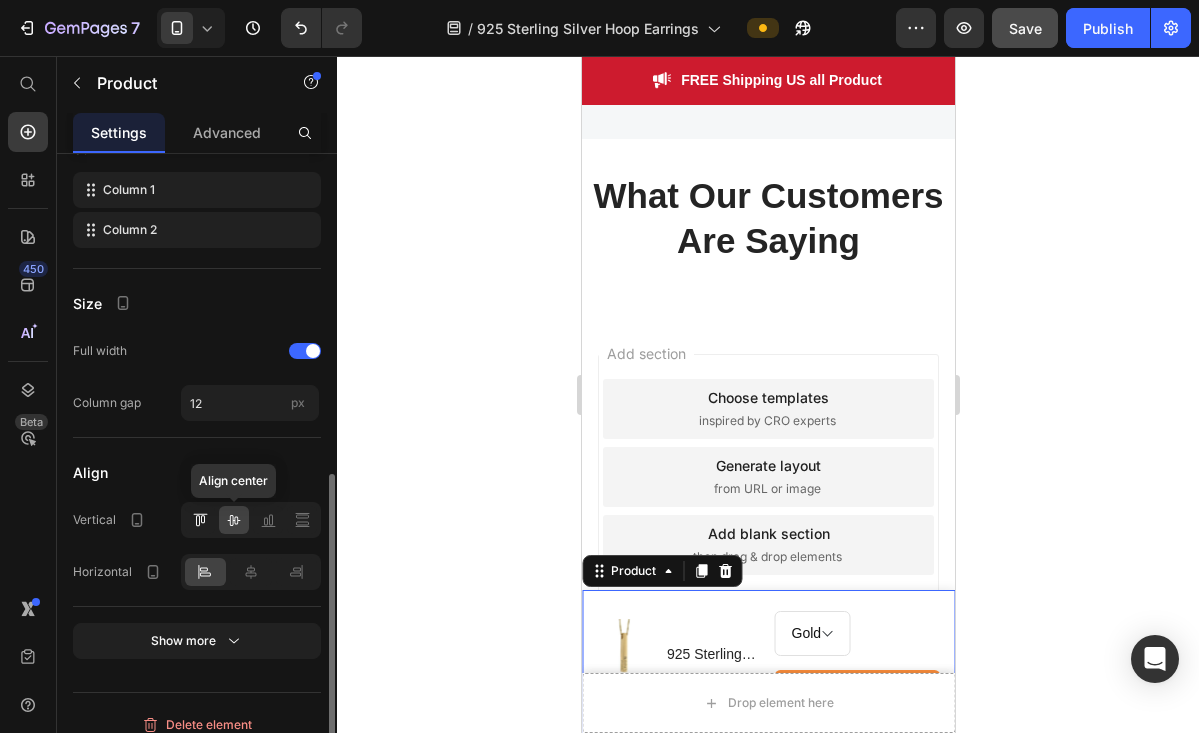 click 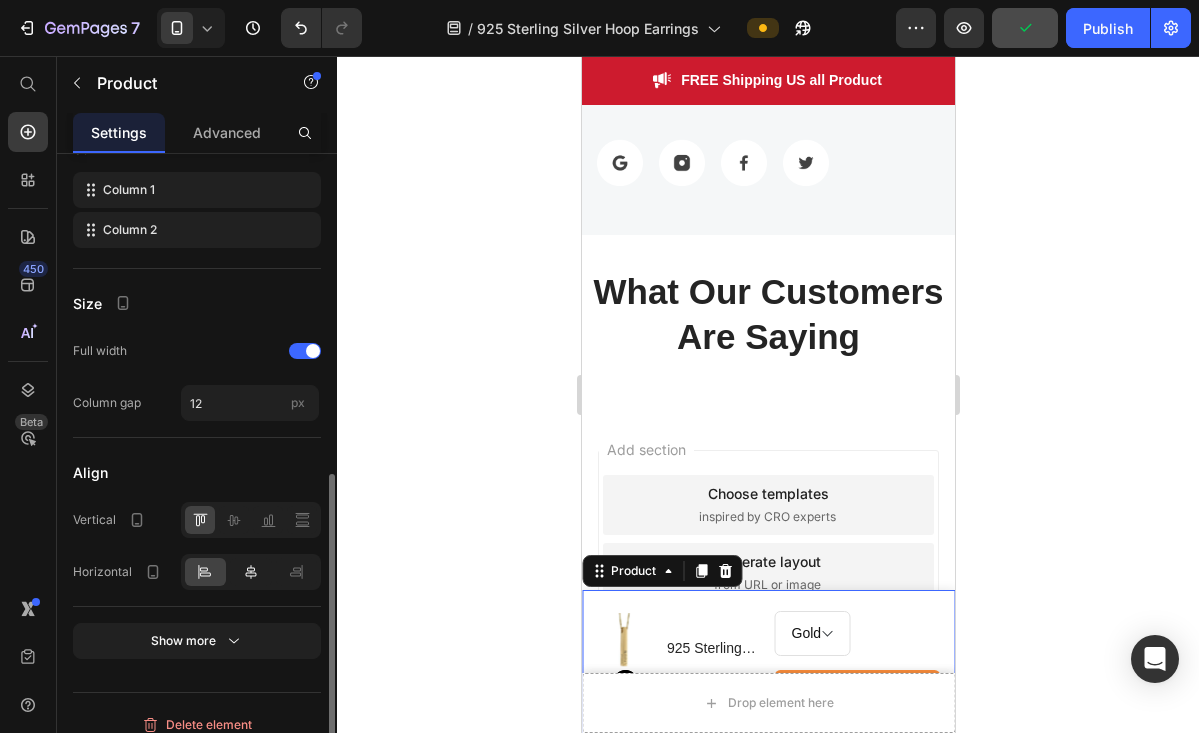 click 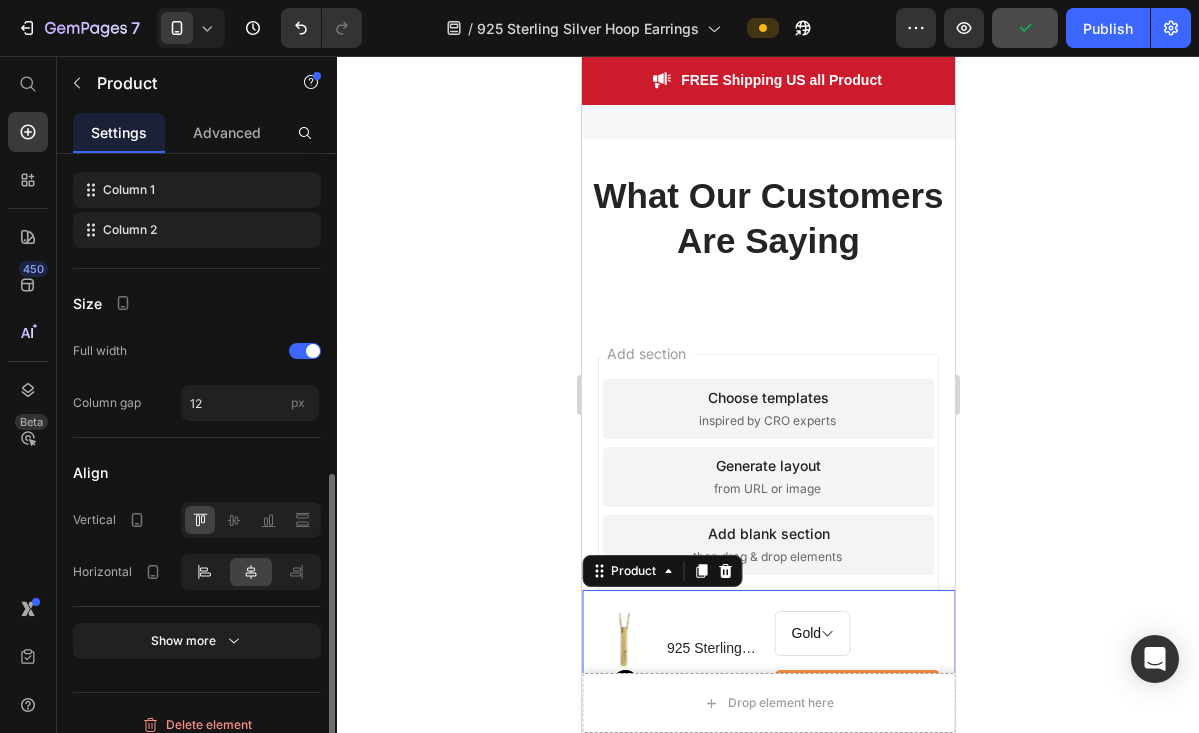 click 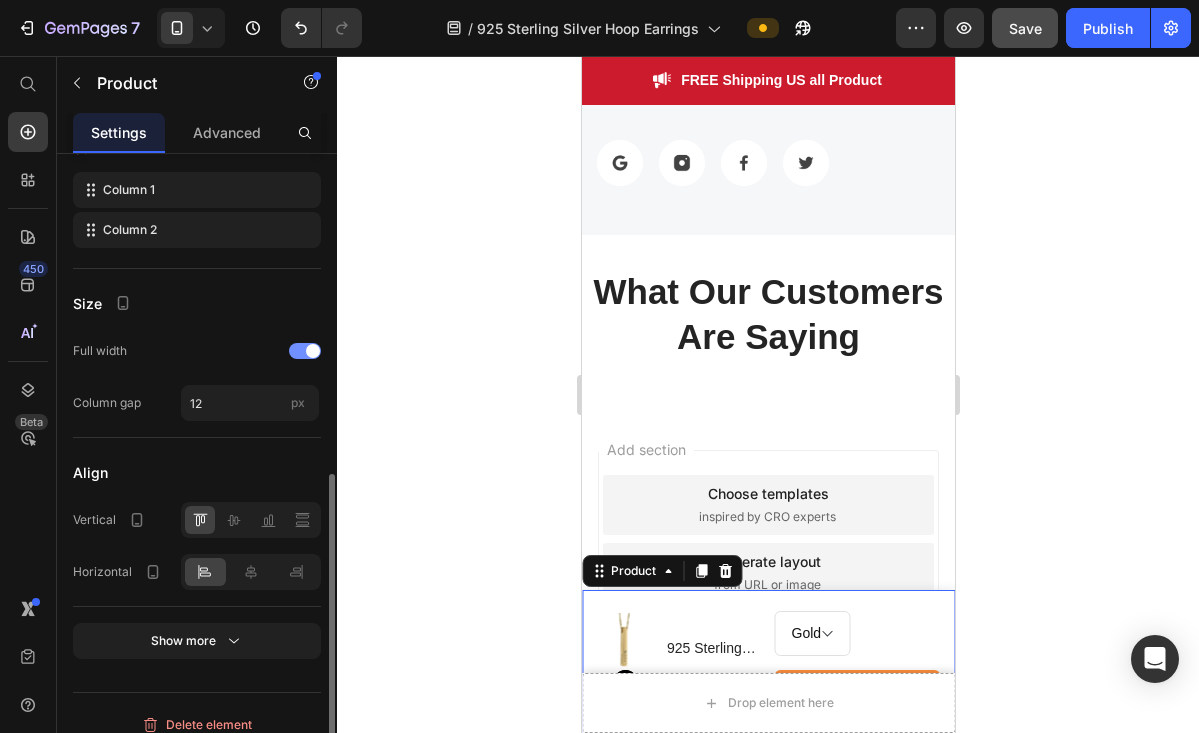 click at bounding box center [313, 351] 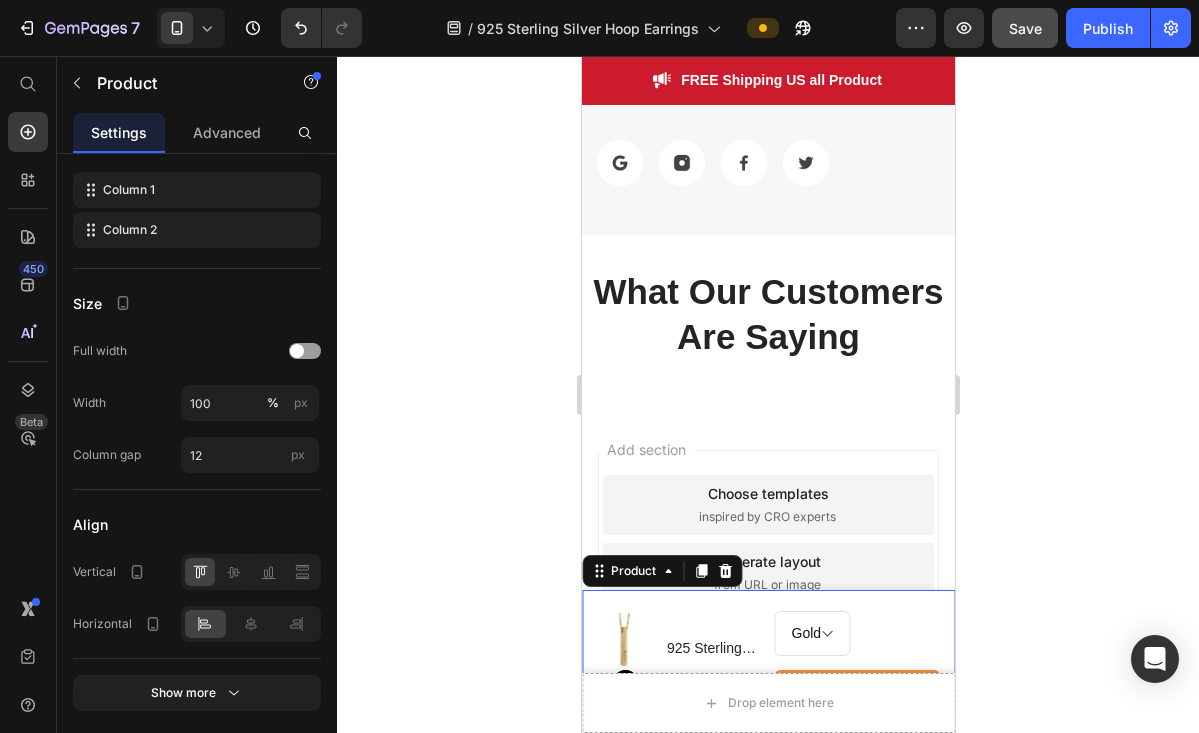click 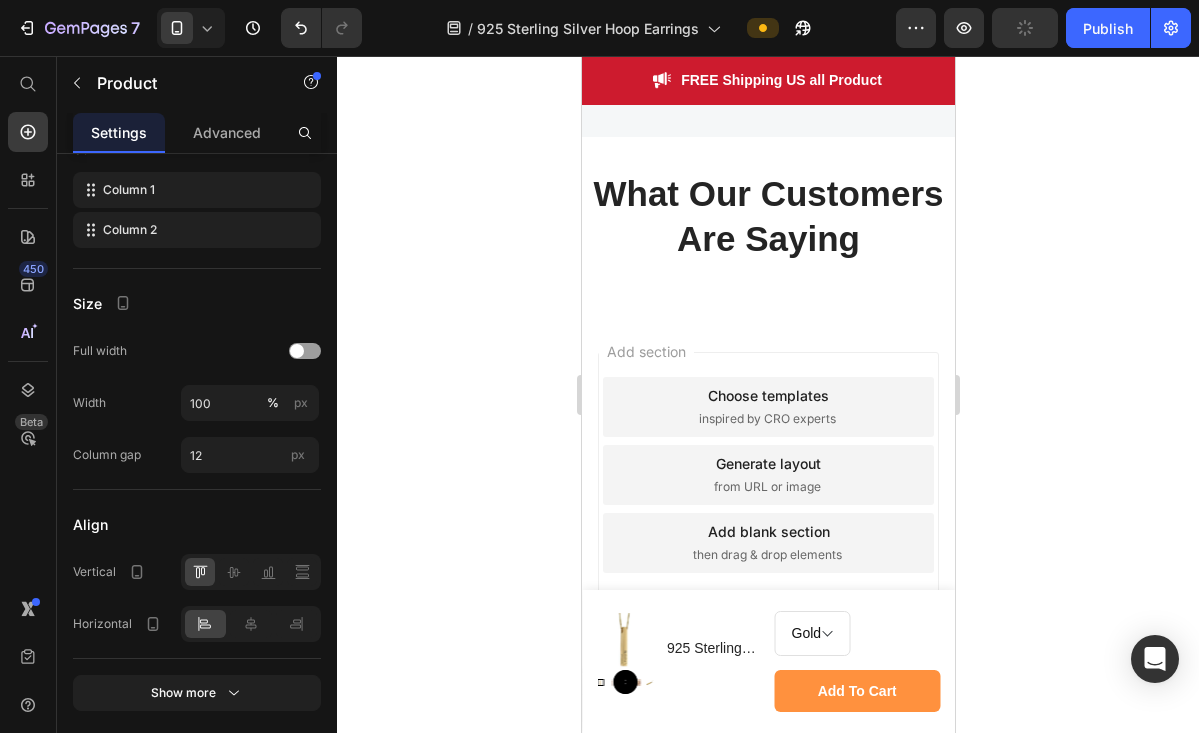 scroll, scrollTop: 6022, scrollLeft: 0, axis: vertical 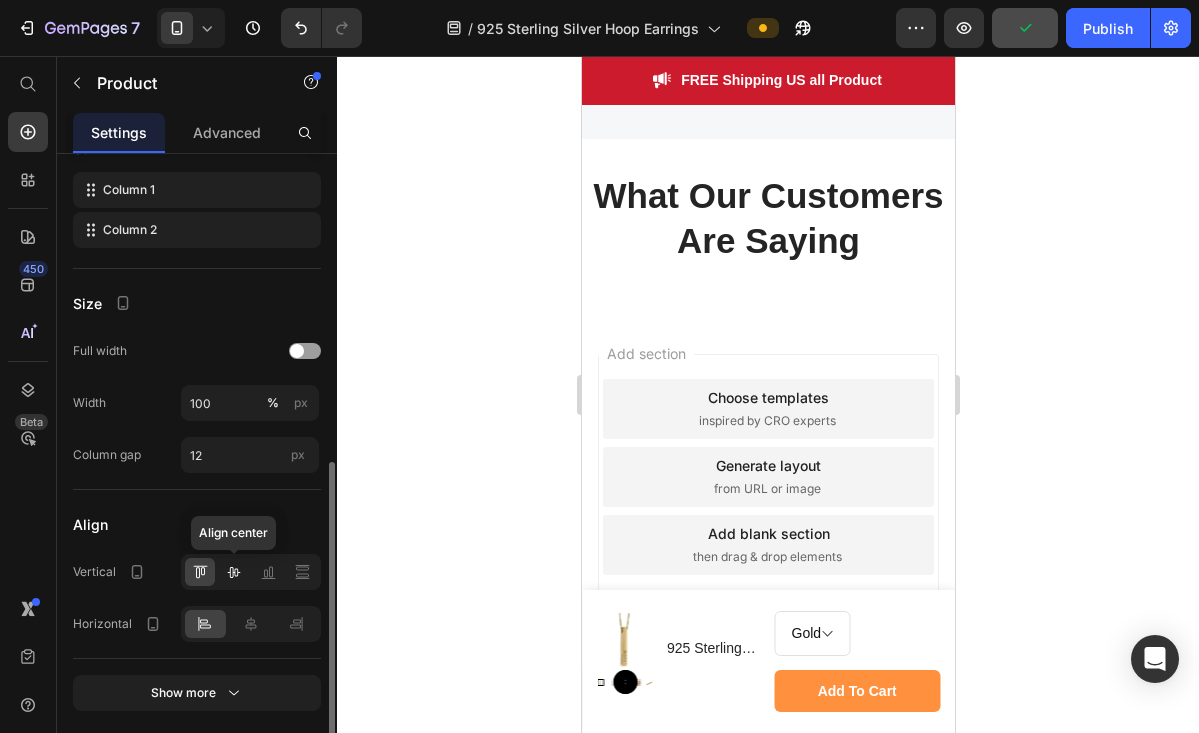 click 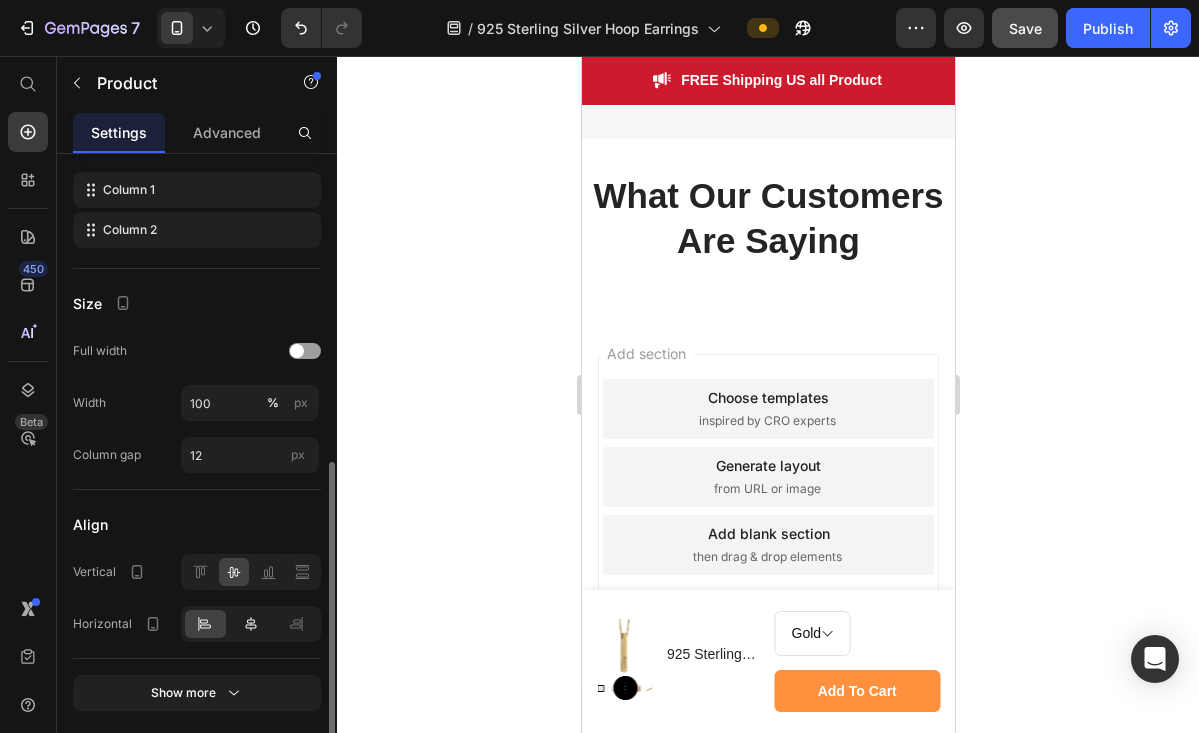 click 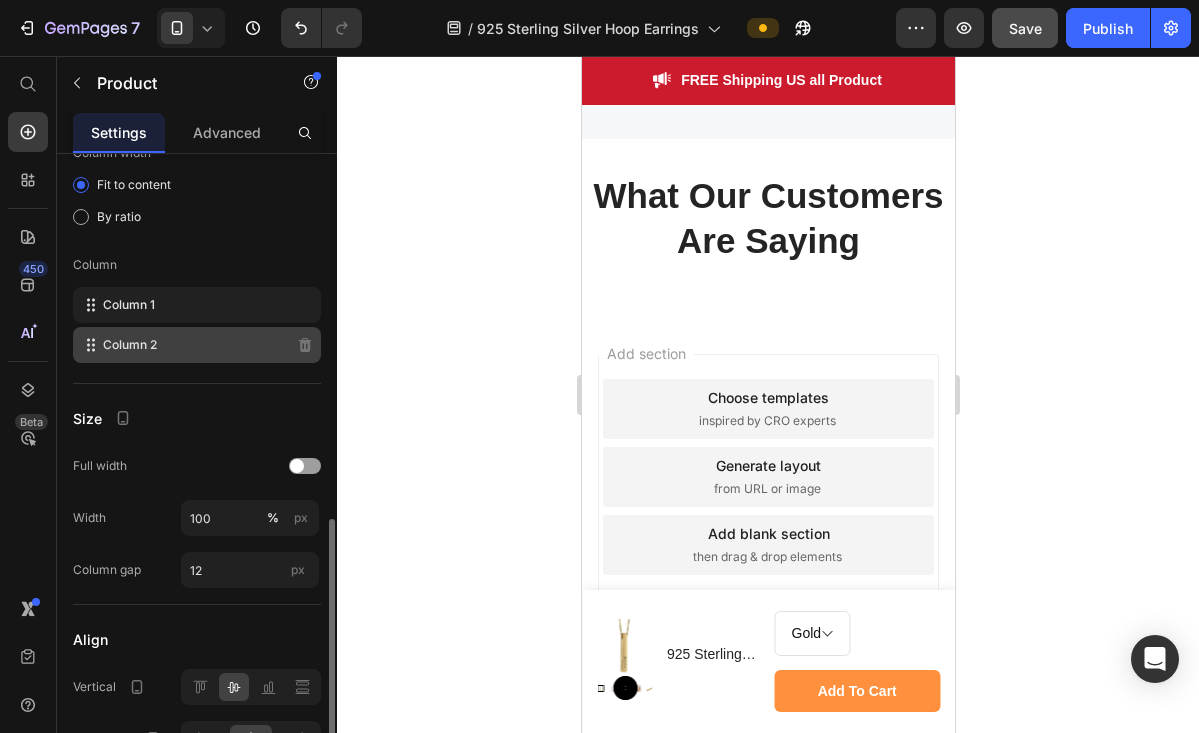 scroll, scrollTop: 495, scrollLeft: 0, axis: vertical 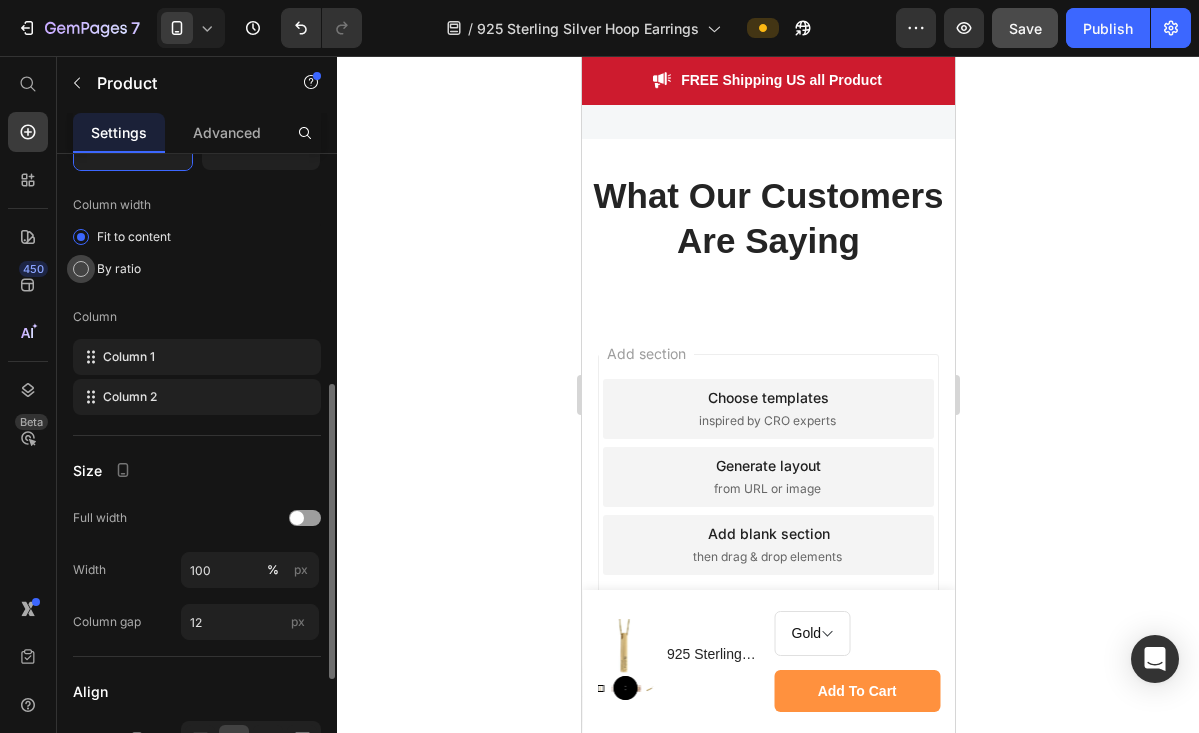 click on "By ratio" 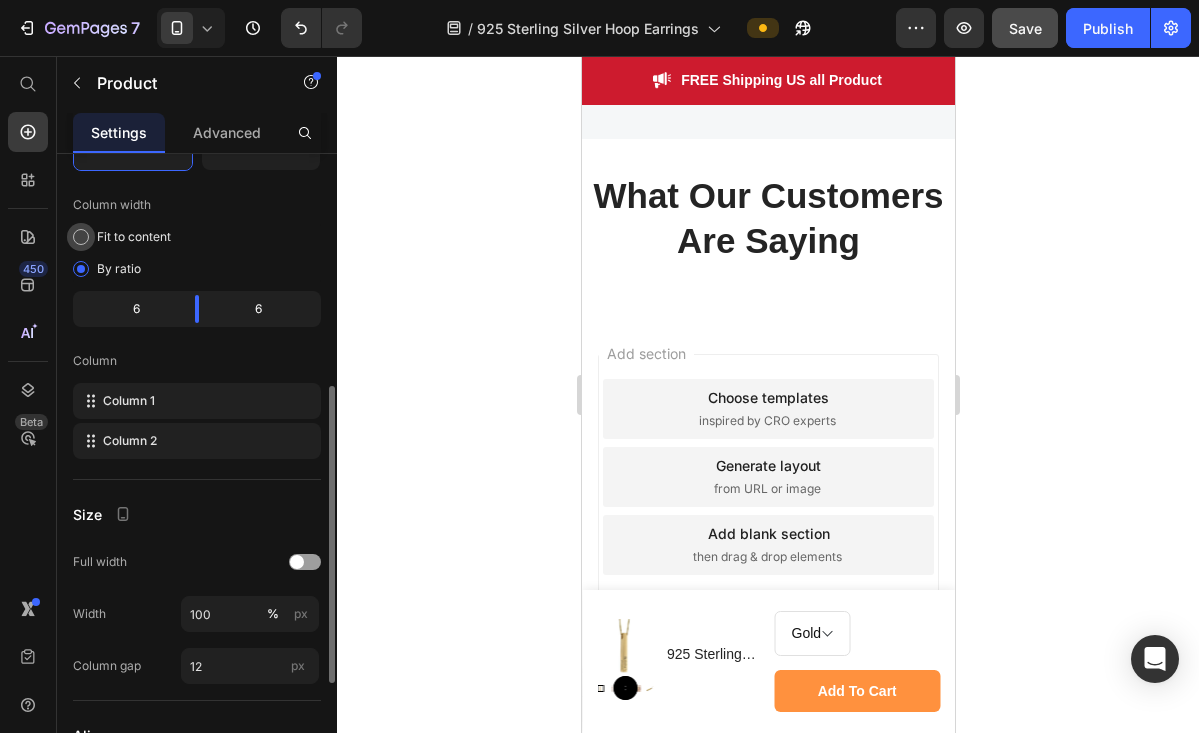 click on "Fit to content" at bounding box center [134, 237] 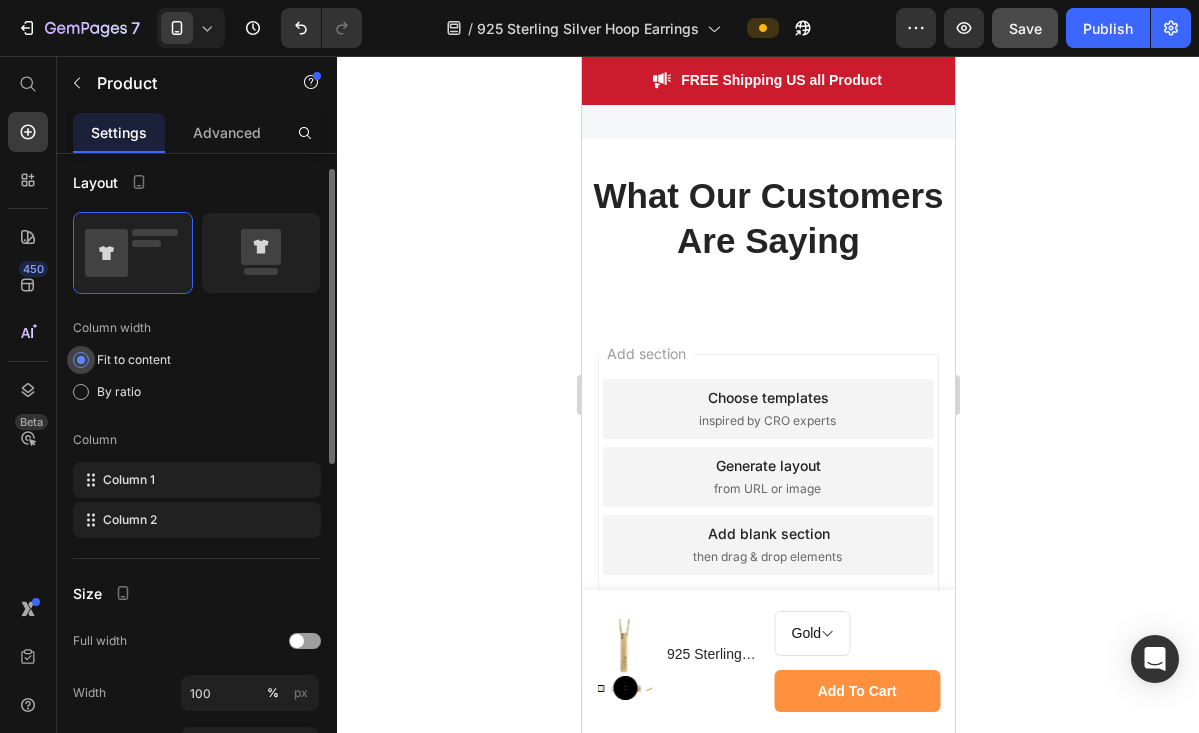 scroll, scrollTop: 222, scrollLeft: 0, axis: vertical 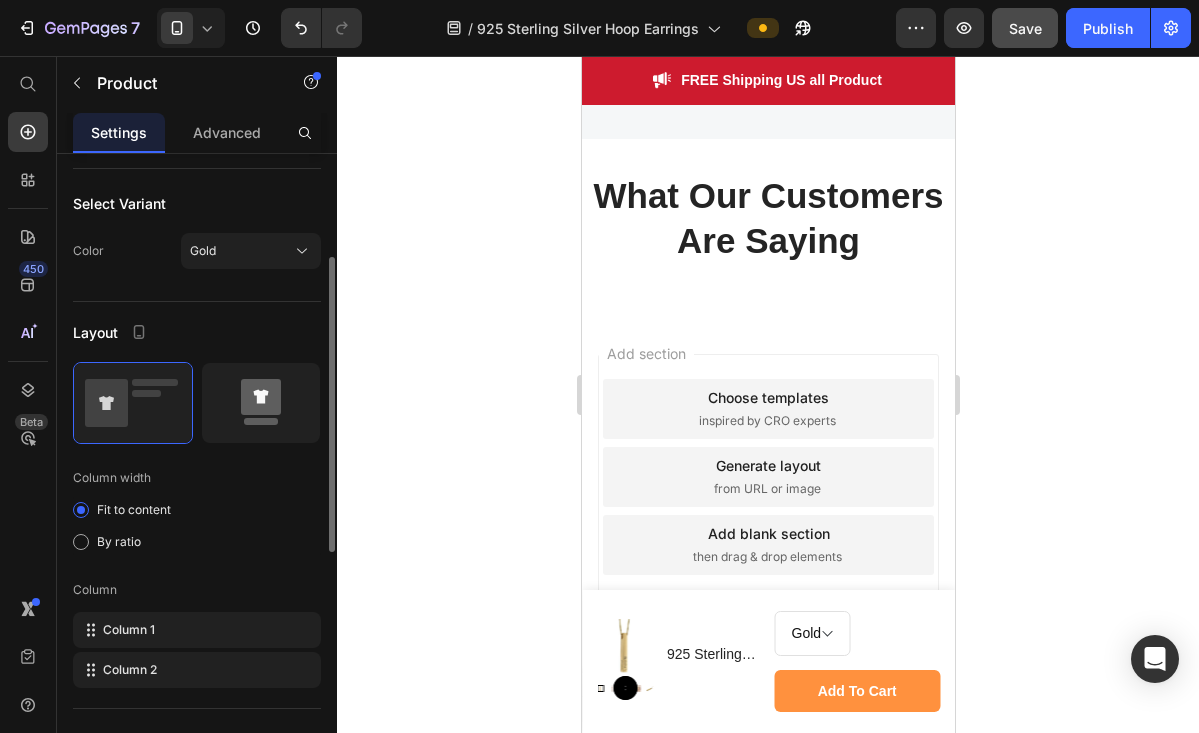 click 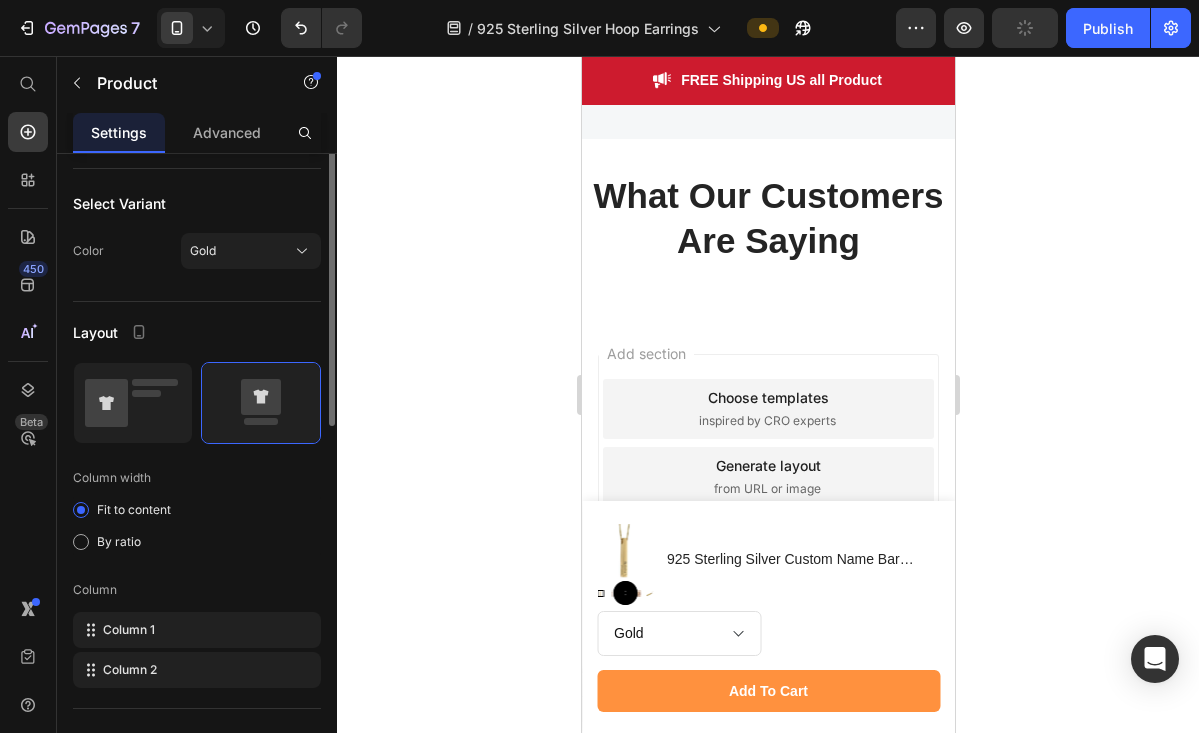 scroll, scrollTop: 0, scrollLeft: 0, axis: both 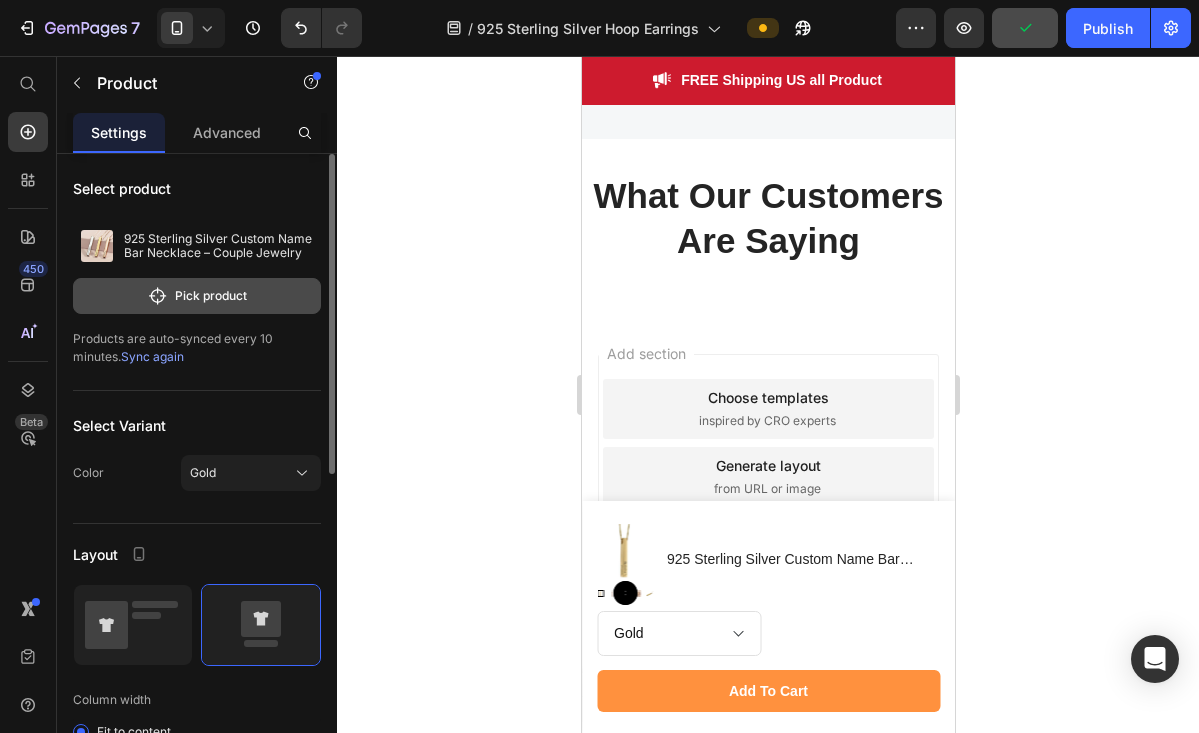 click on "Pick product" 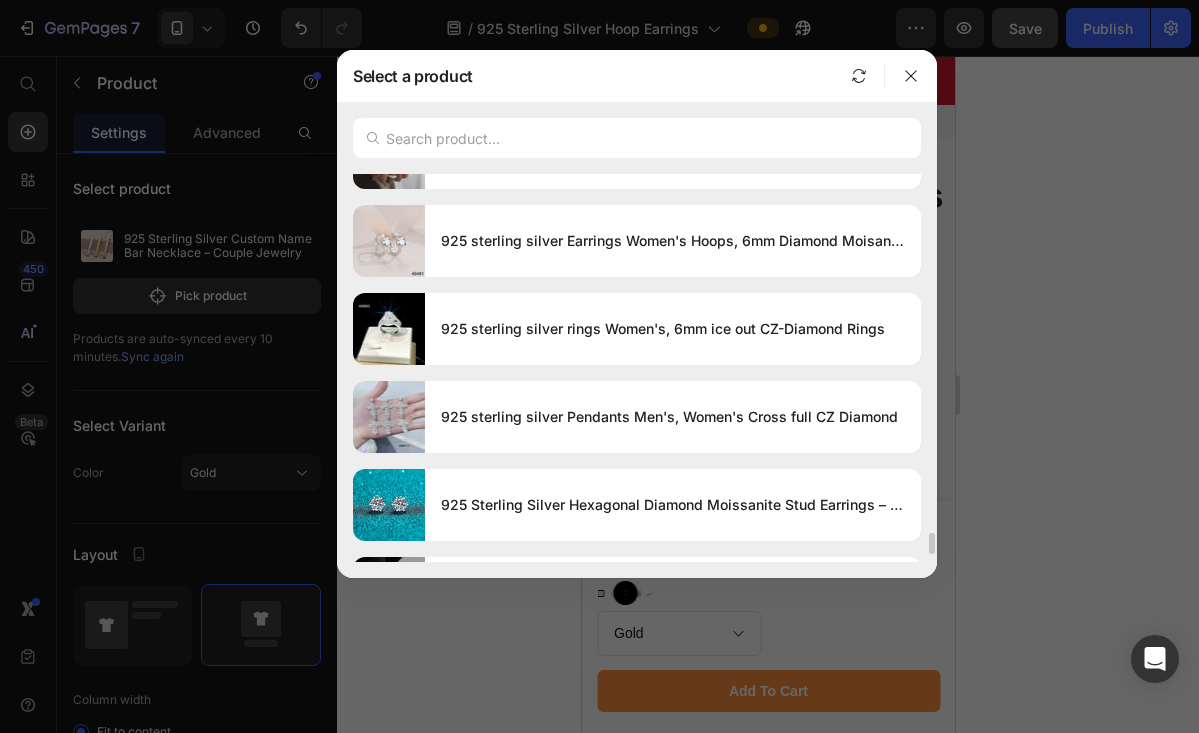 scroll, scrollTop: 5800, scrollLeft: 0, axis: vertical 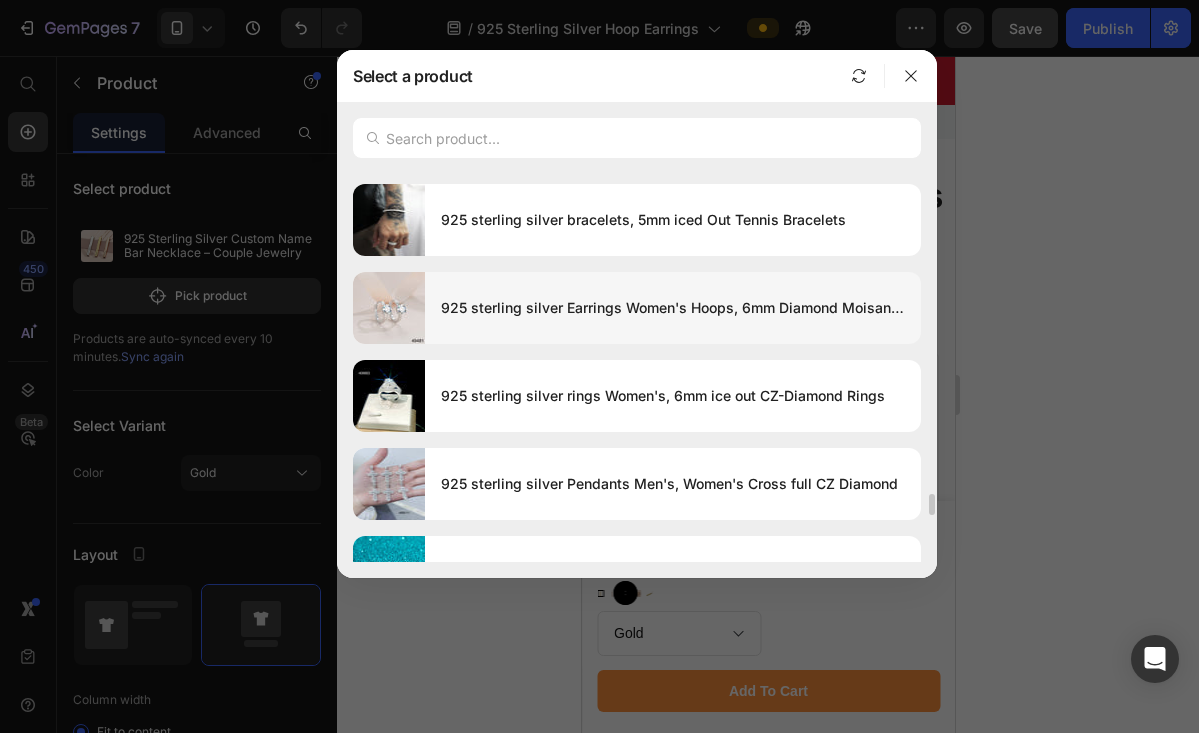 click on "925 sterling silver Earrings Women's Hoops, 6mm Diamond Moisanite" at bounding box center (673, 308) 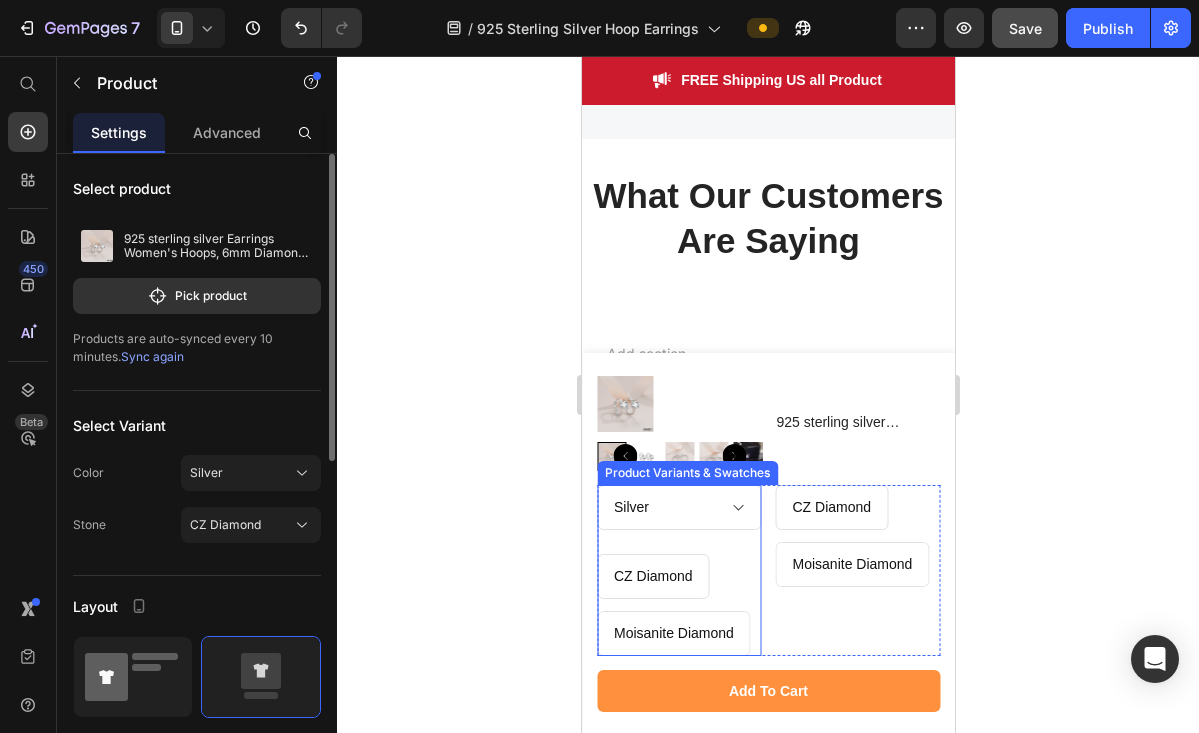 click at bounding box center (133, 677) 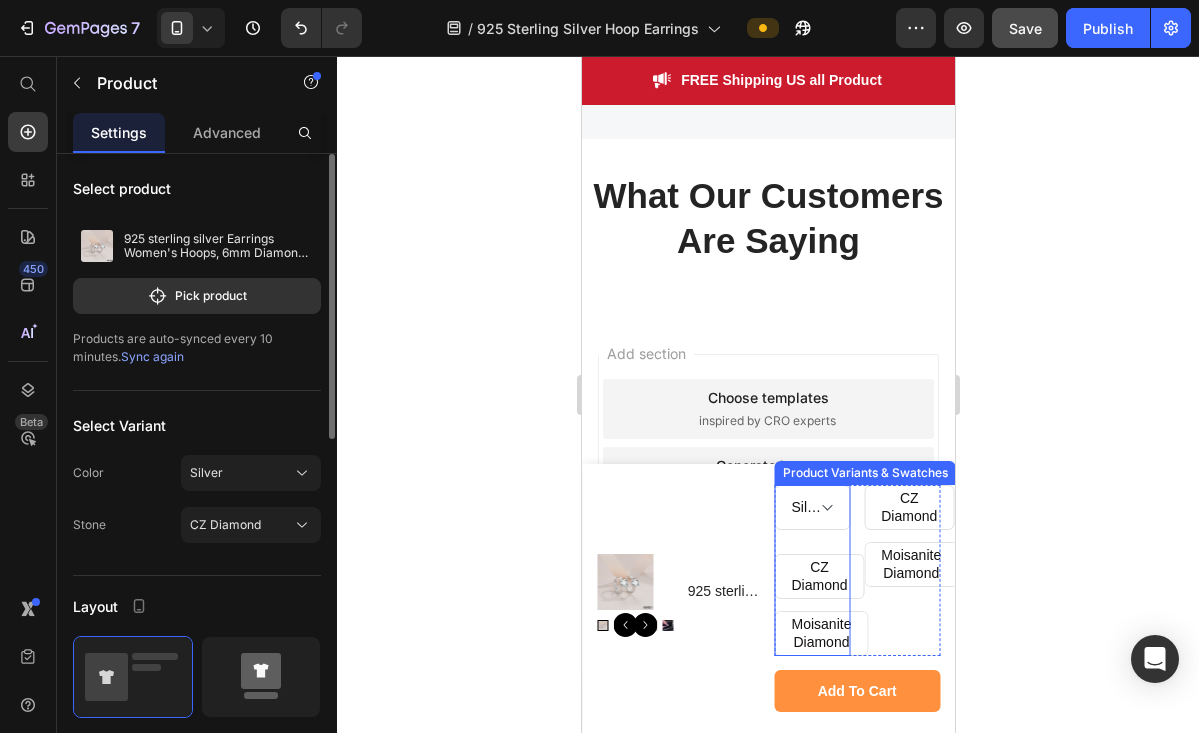 click at bounding box center (261, 677) 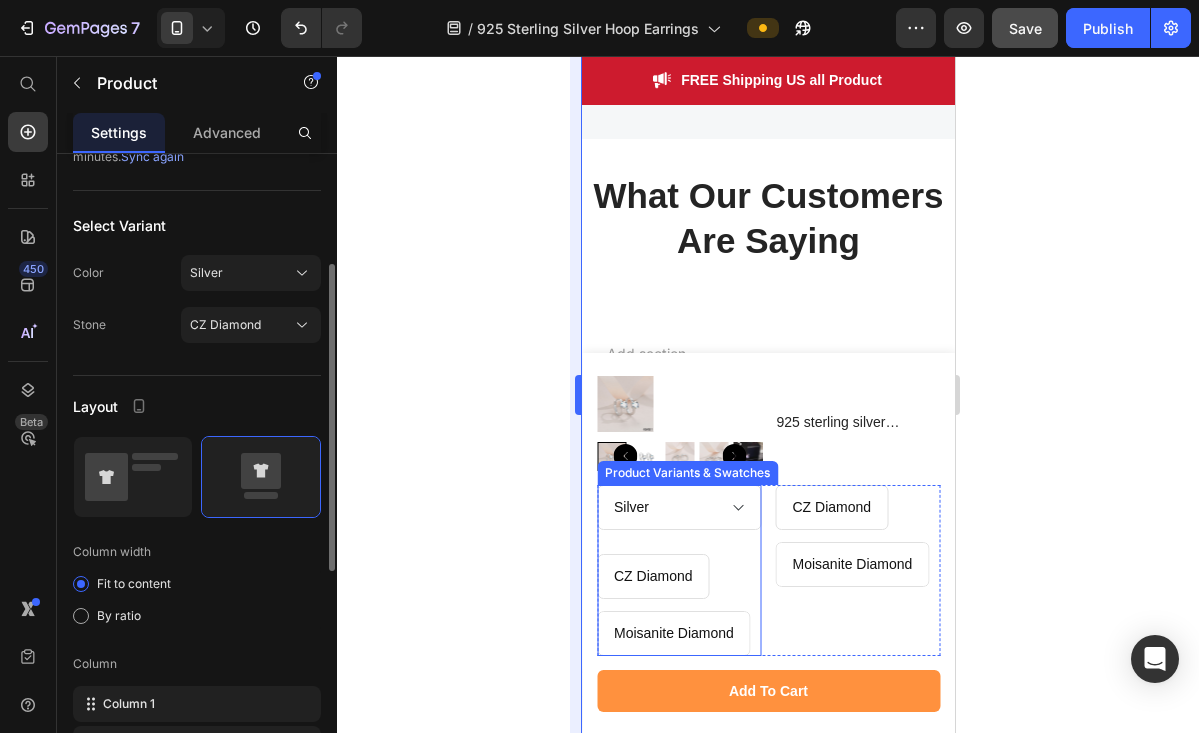 scroll, scrollTop: 209, scrollLeft: 0, axis: vertical 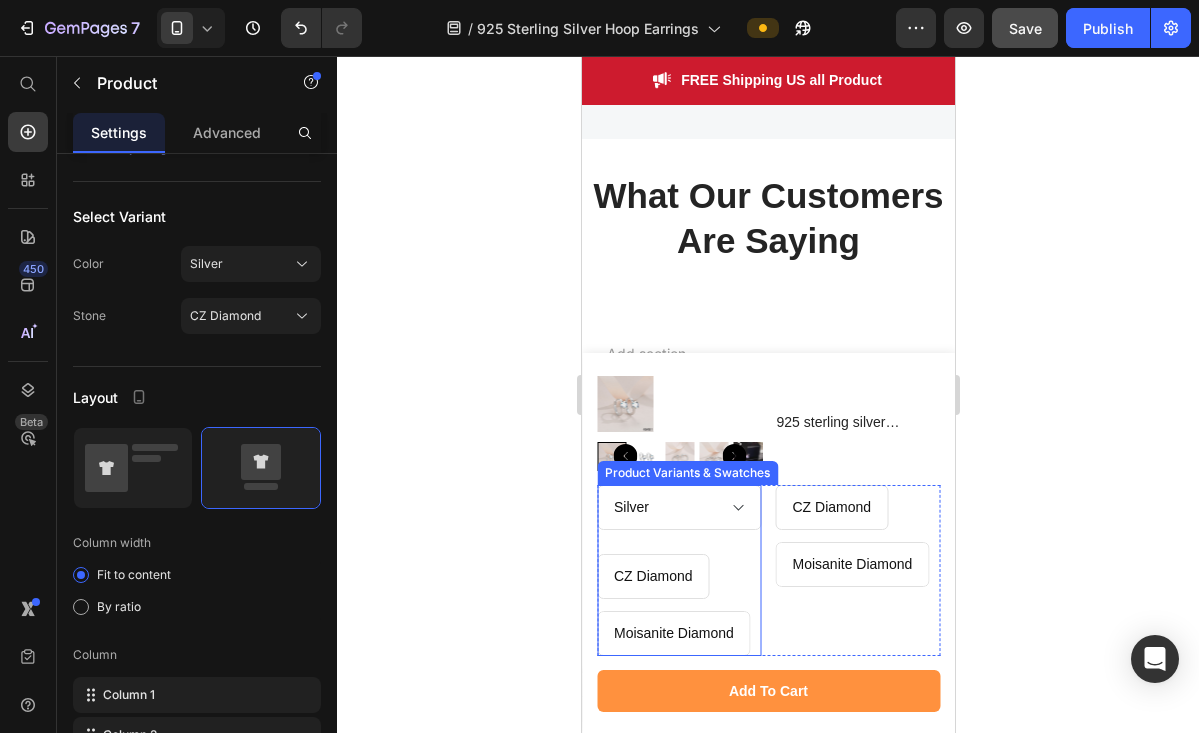 radio on "true" 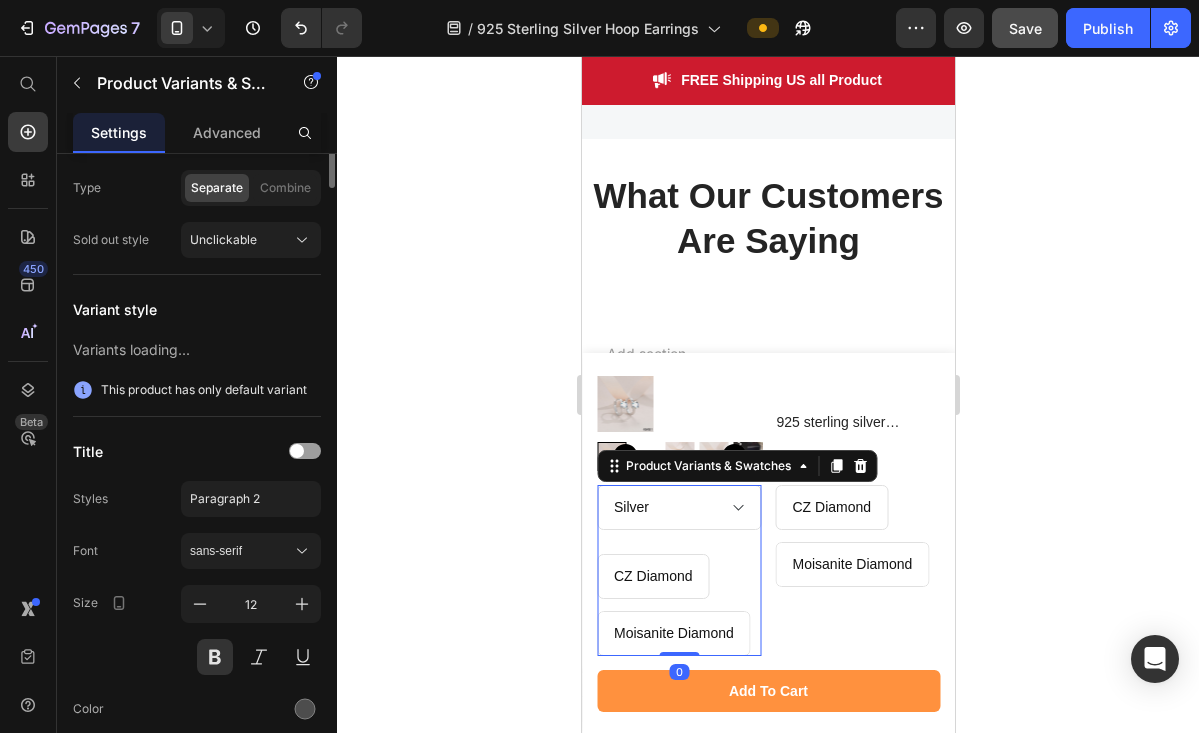 scroll, scrollTop: 0, scrollLeft: 0, axis: both 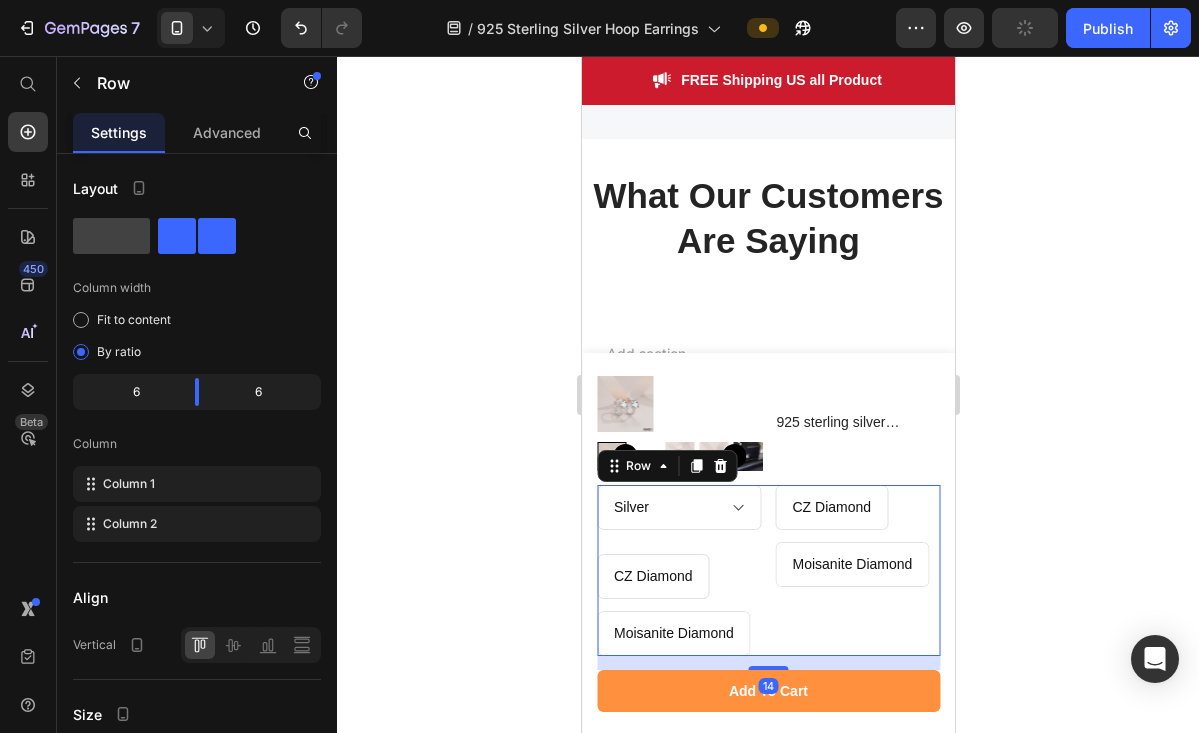 click on "CZ Diamond CZ Diamond CZ Diamond Moisanite Diamond Moisanite Diamond Moisanite Diamond Product Variants & Swatches" at bounding box center [857, 570] 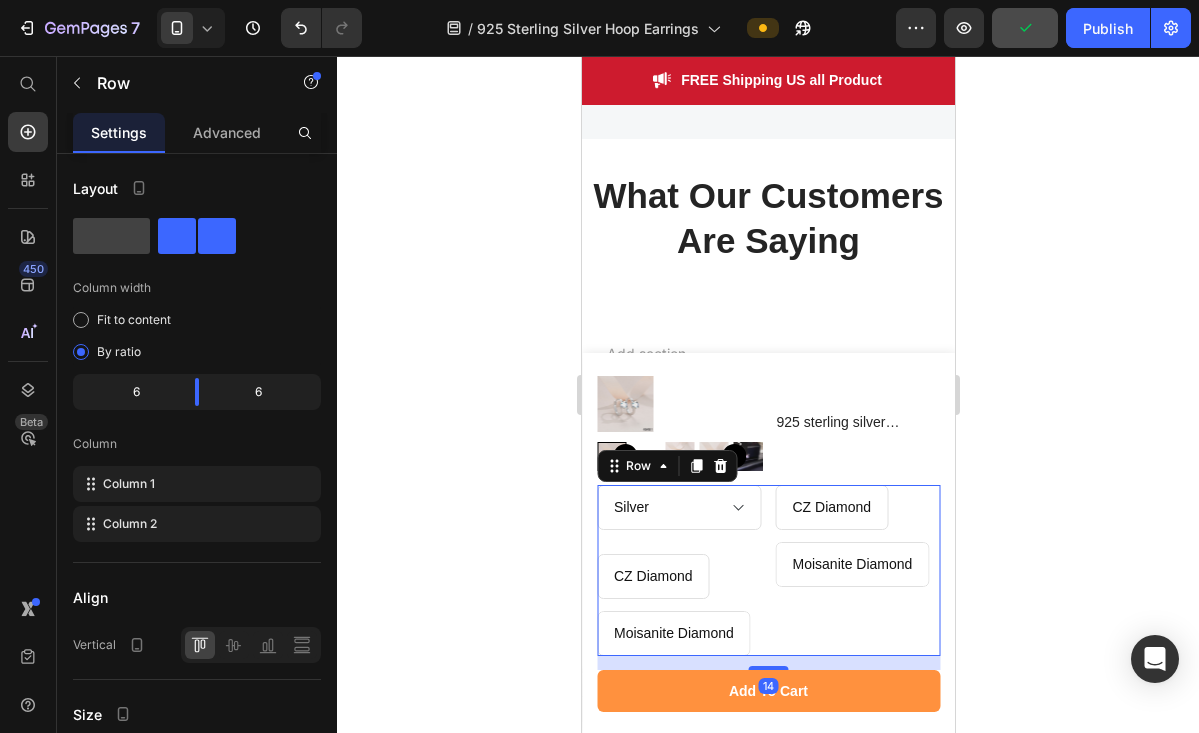 click on "CZ Diamond CZ Diamond CZ Diamond Moisanite Diamond Moisanite Diamond Moisanite Diamond Product Variants & Swatches" at bounding box center [857, 570] 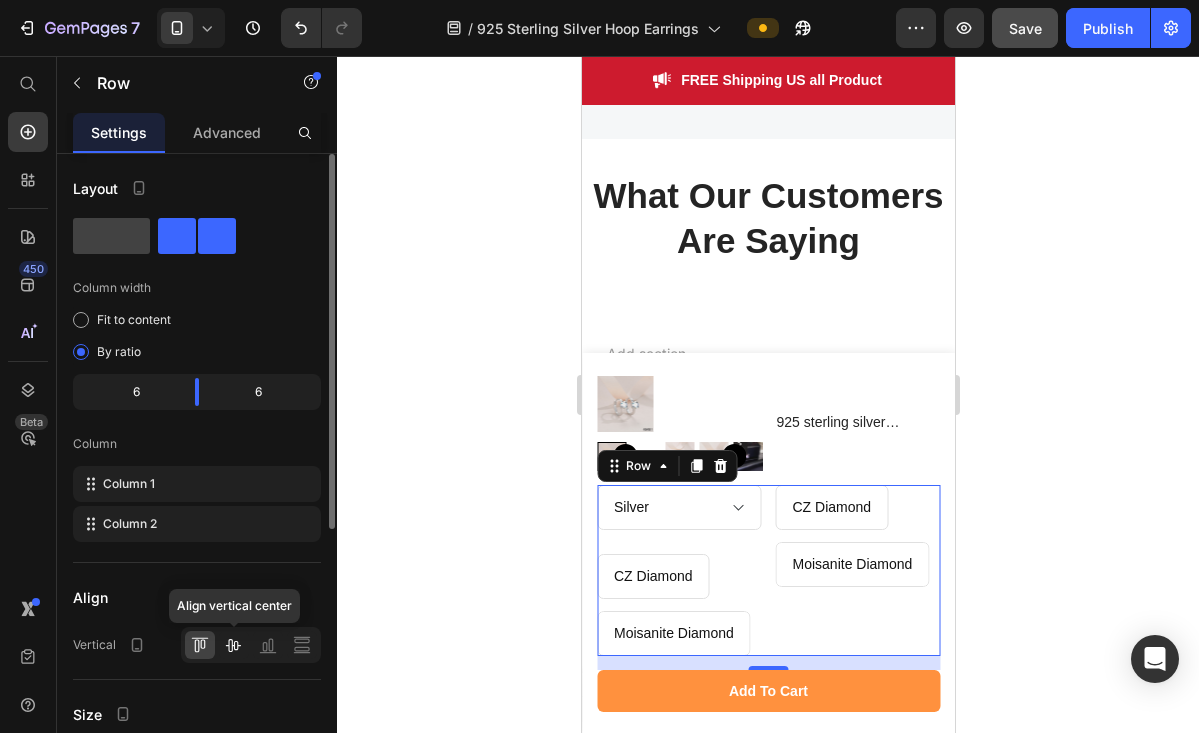 click 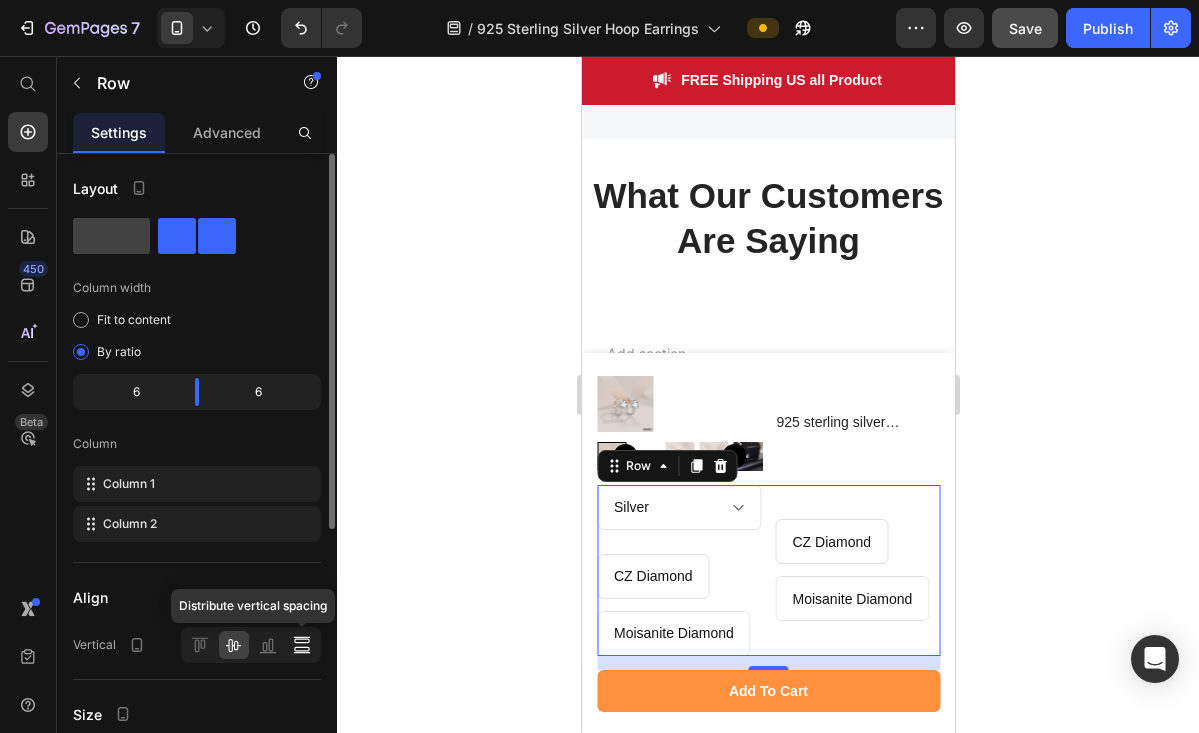click 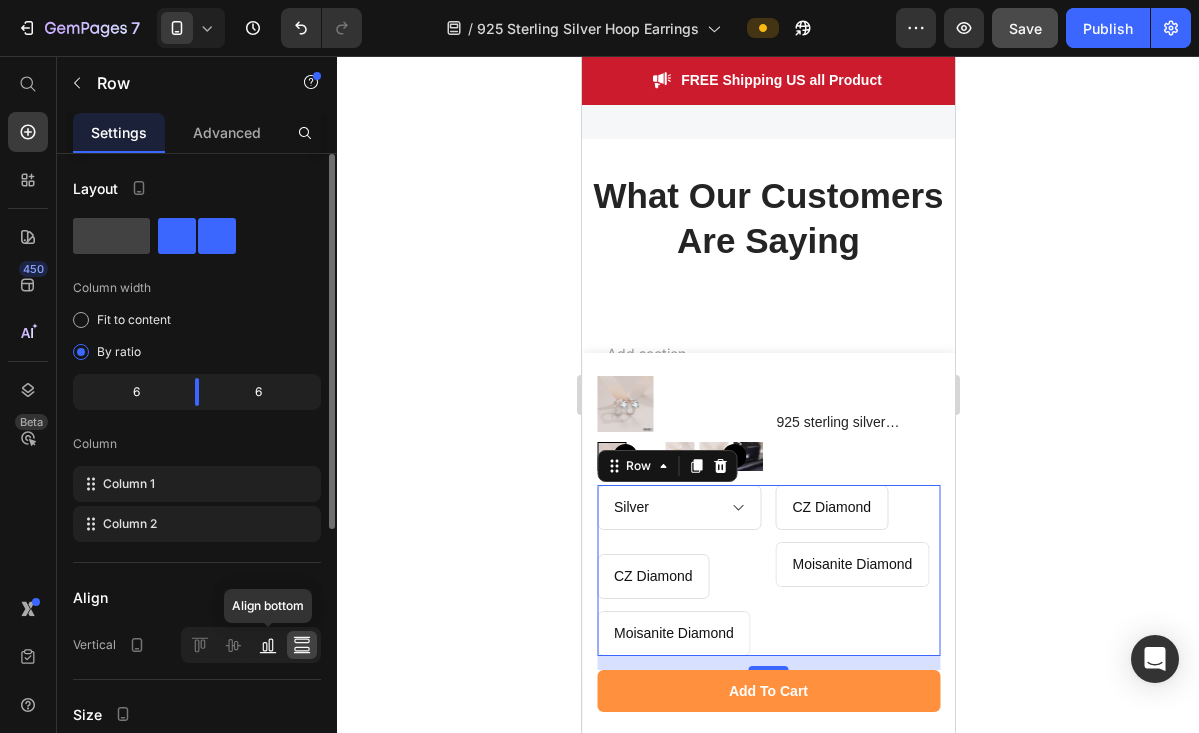 click 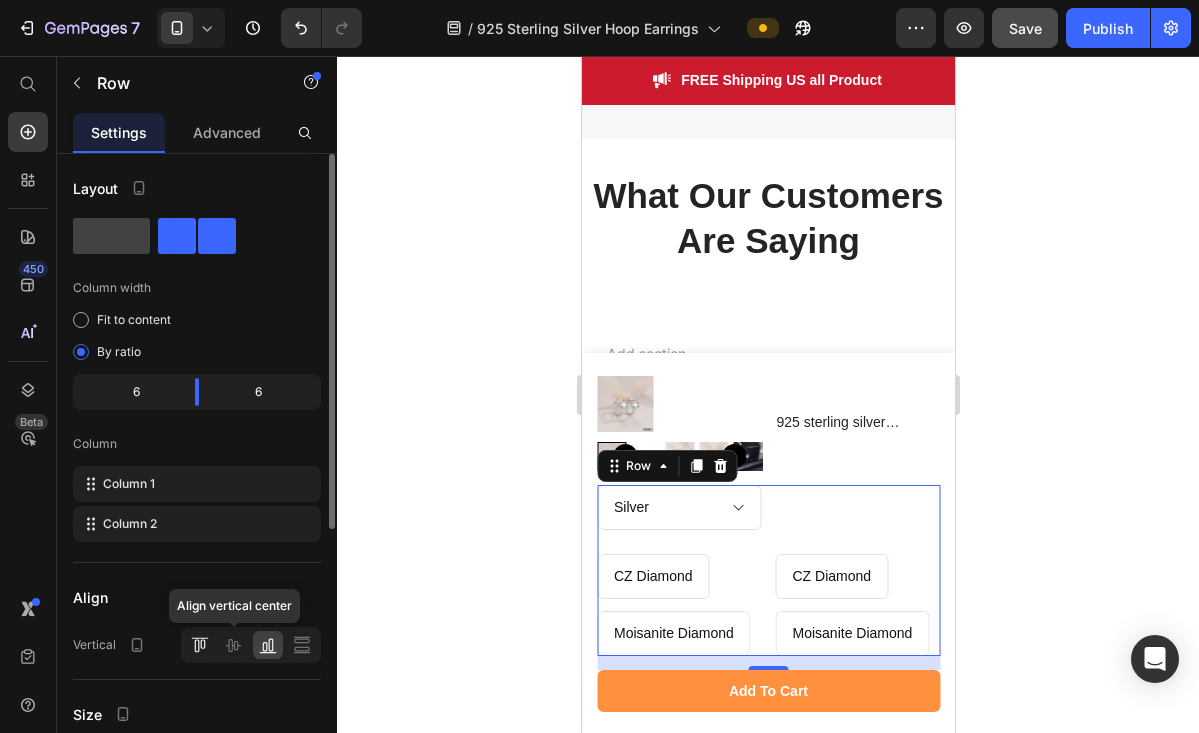 click 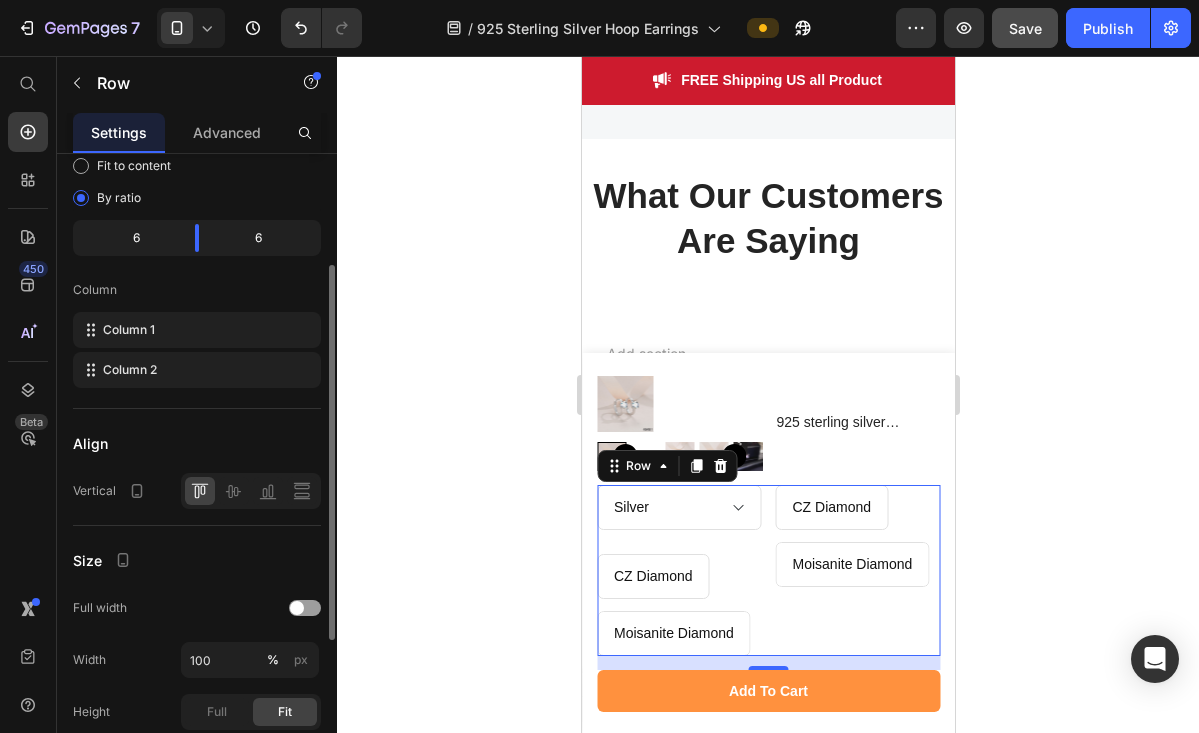 scroll, scrollTop: 167, scrollLeft: 0, axis: vertical 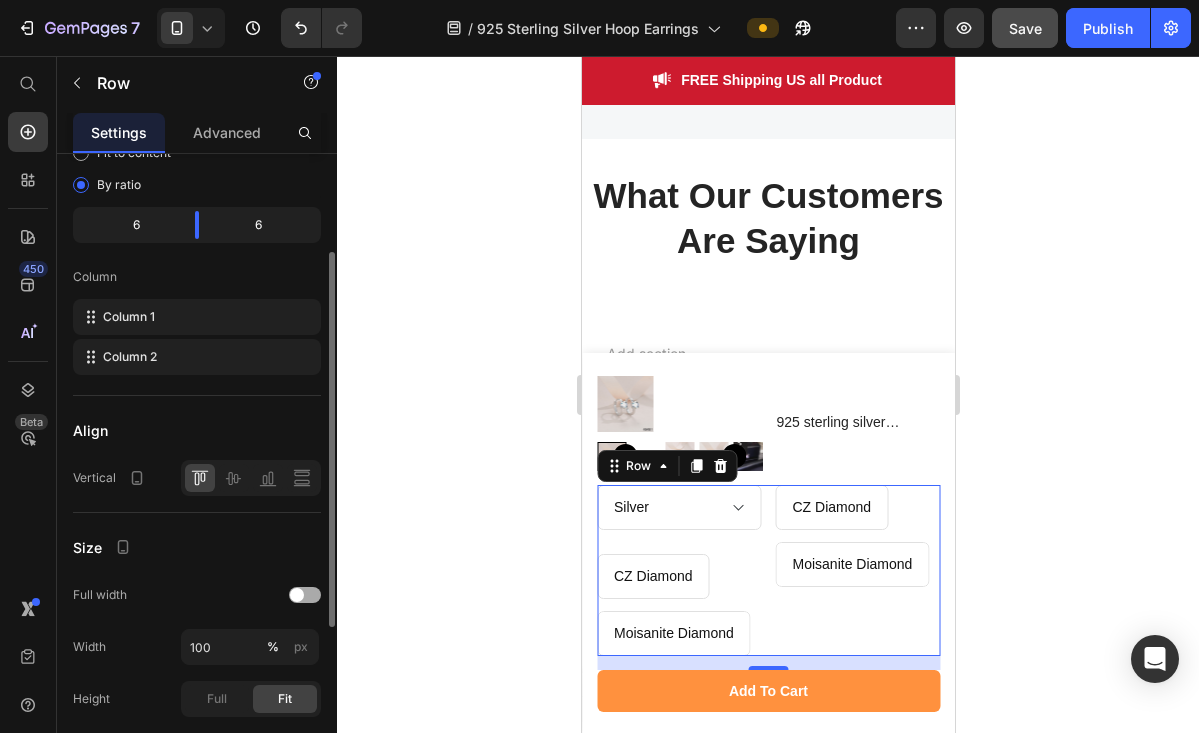 click on "Full width" 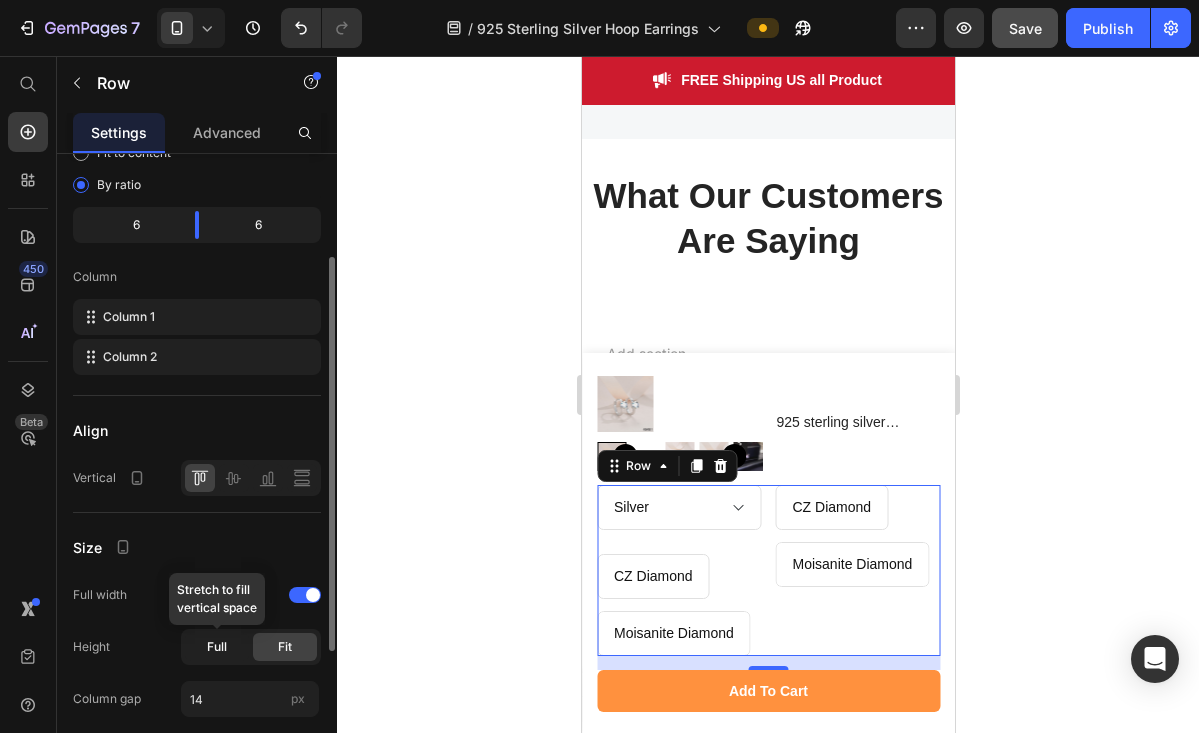 click on "Full" 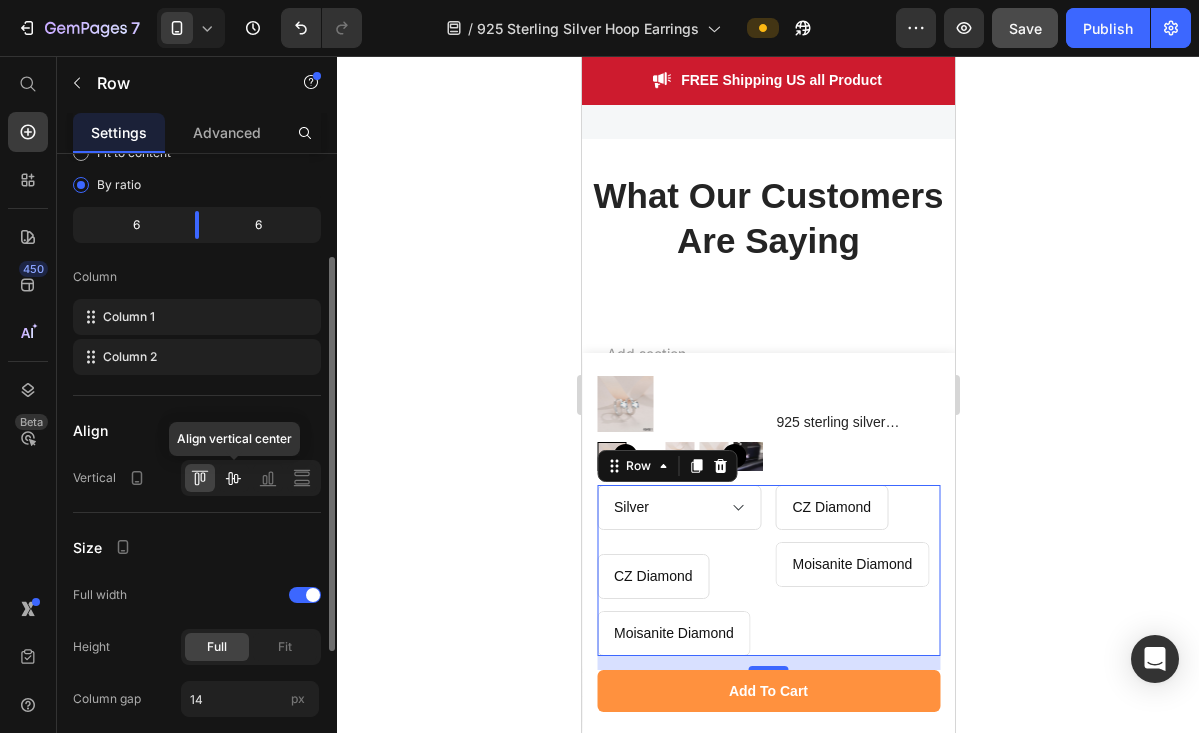 click 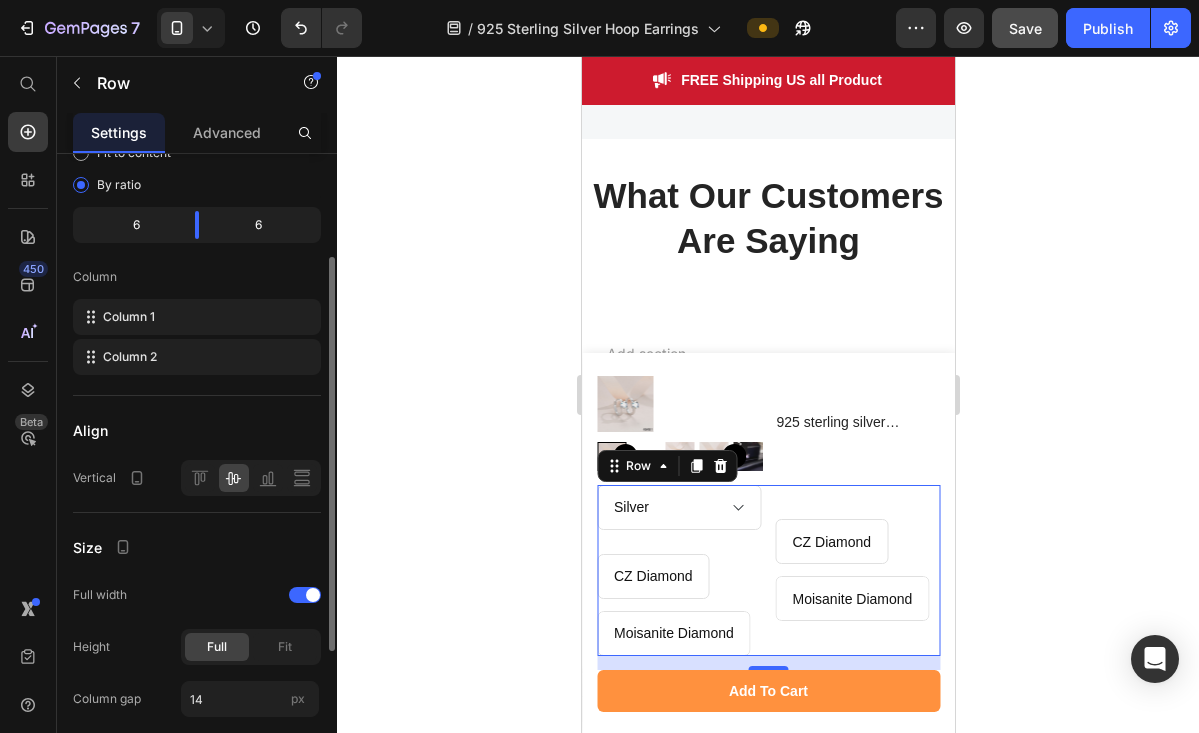 click on "Vertical" 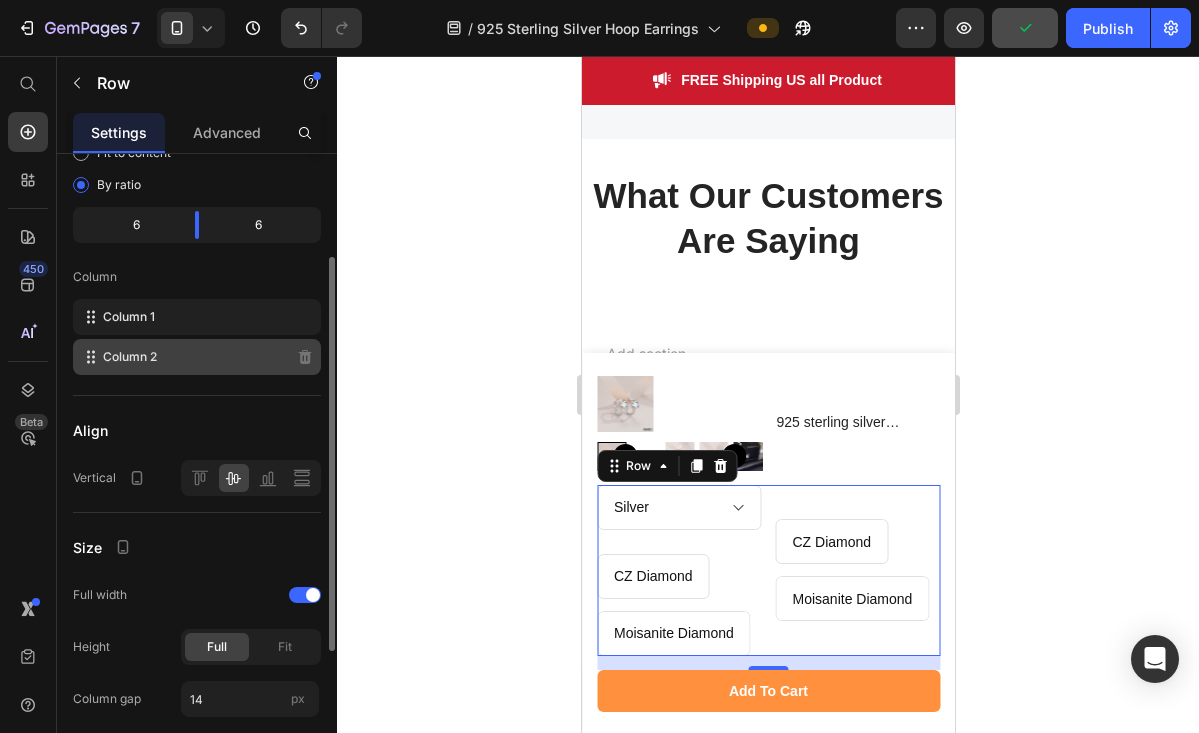 click on "Column 2" 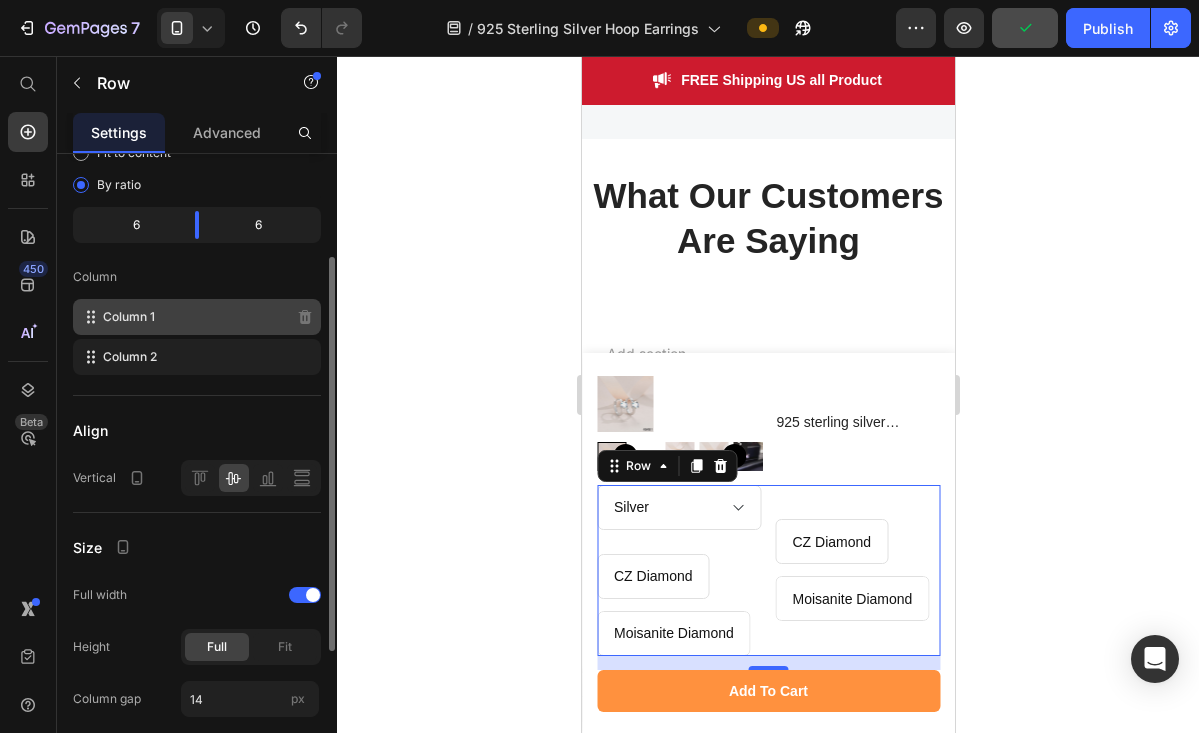 click on "Column 1" 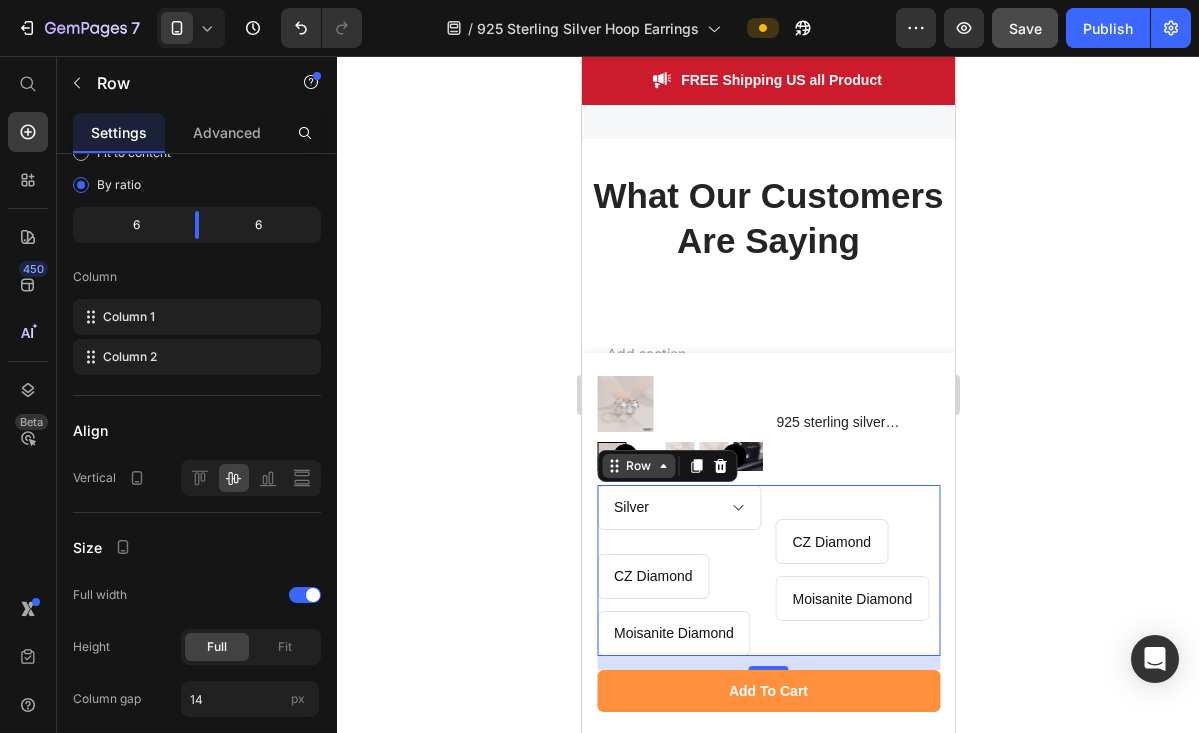 click 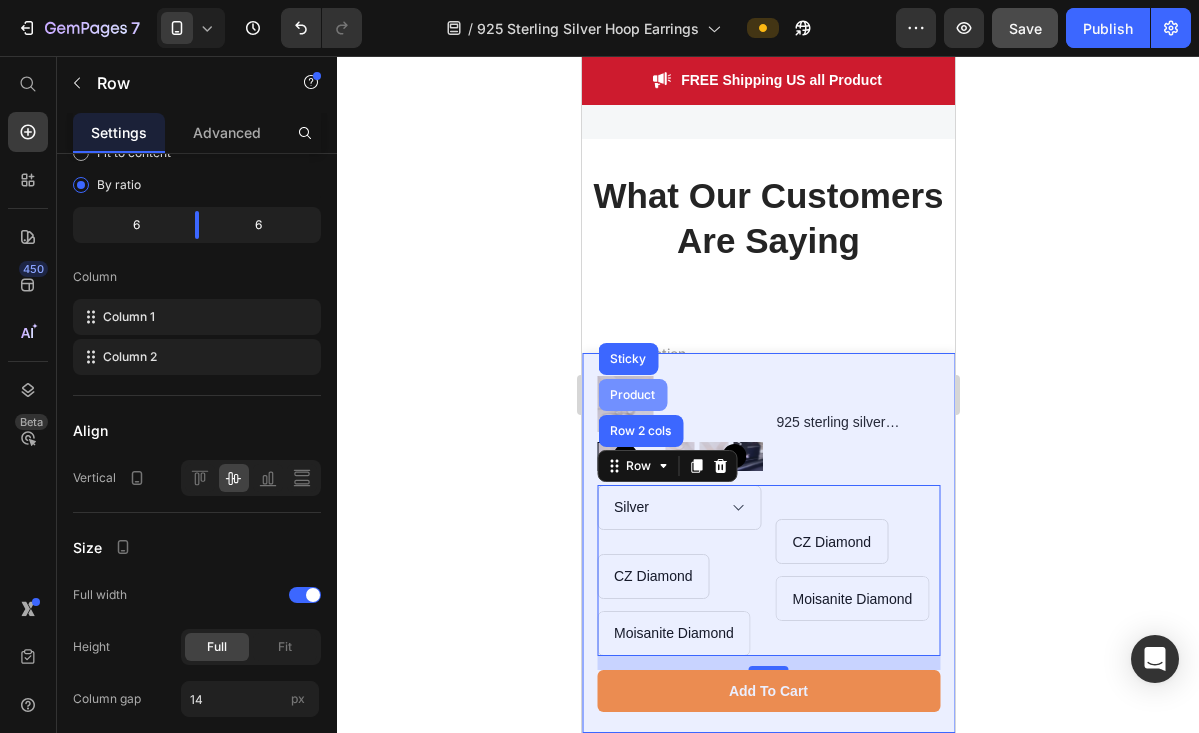 click on "Product" at bounding box center (631, 395) 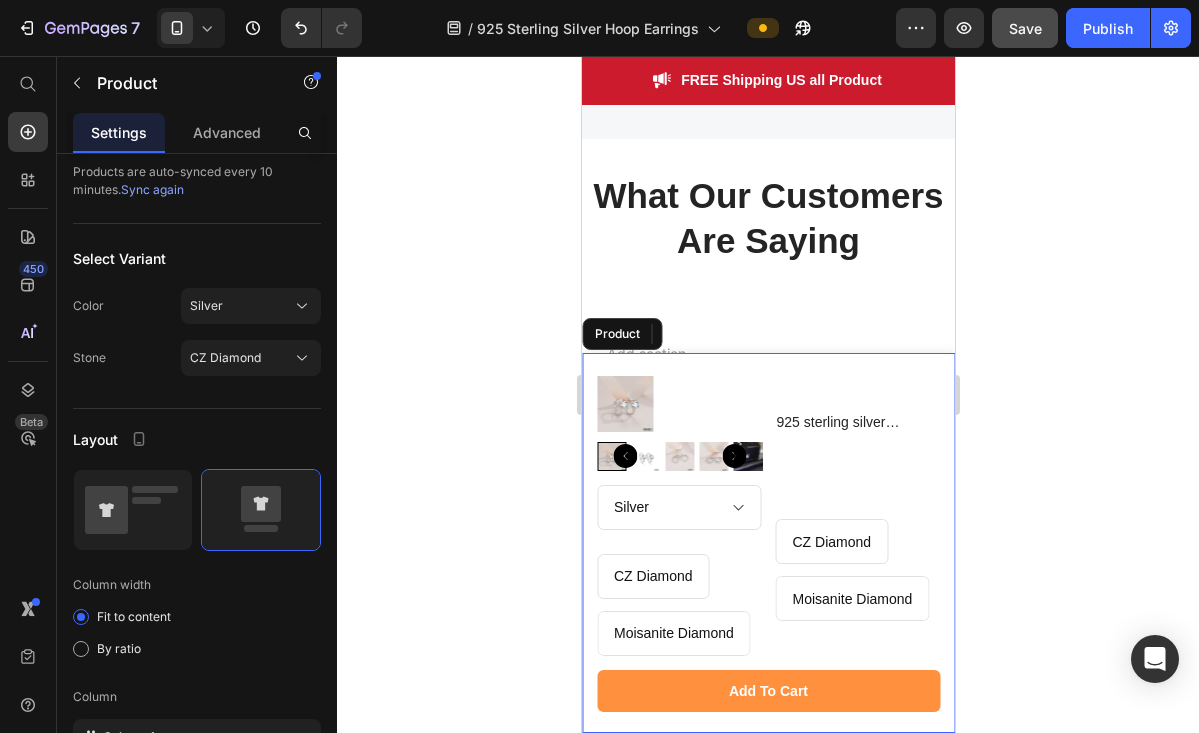 scroll, scrollTop: 0, scrollLeft: 0, axis: both 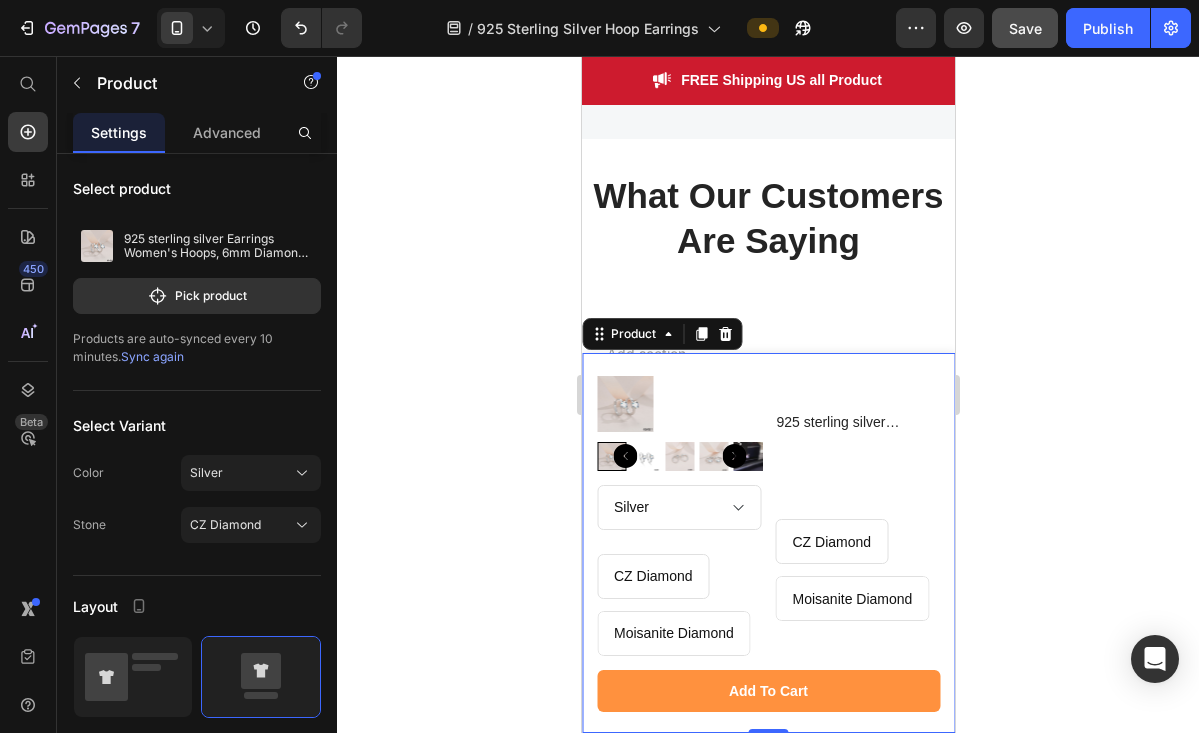 click 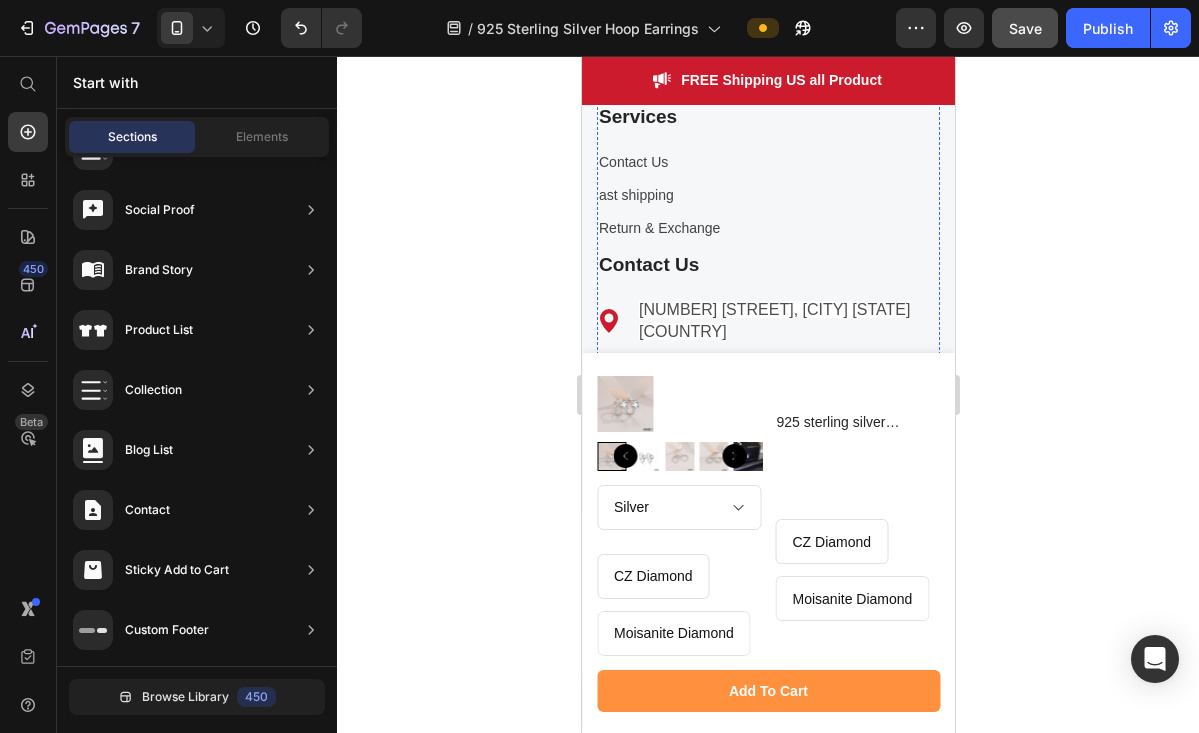 scroll, scrollTop: 5554, scrollLeft: 0, axis: vertical 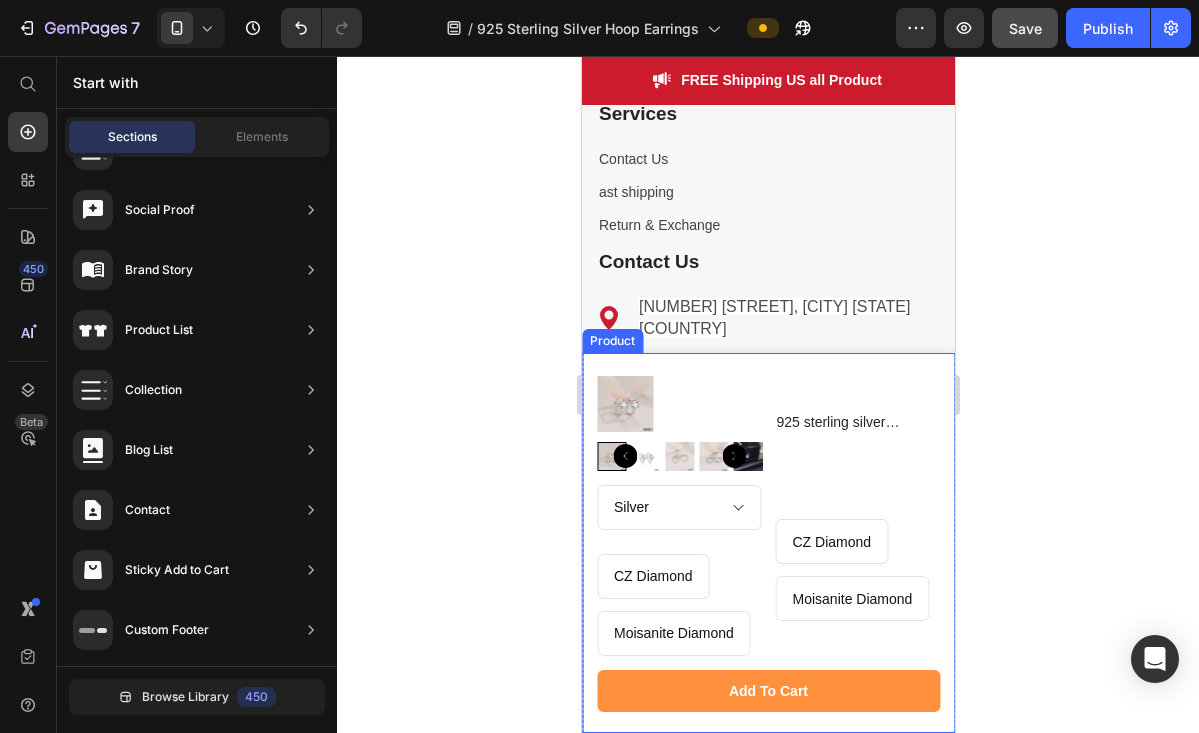 click on "Product Images 925 sterling silver Earrings Women's Hoops, 6mm Diamond Moisanite Product Title Row Silver Gold CZ Diamond CZ Diamond CZ Diamond Moisanite Diamond Moisanite Diamond Moisanite Diamond Product Variants & Swatches CZ Diamond CZ Diamond CZ Diamond Moisanite Diamond Moisanite Diamond Moisanite Diamond Product Variants & Swatches Row add to cart Product Cart Button Row Product" at bounding box center (767, 543) 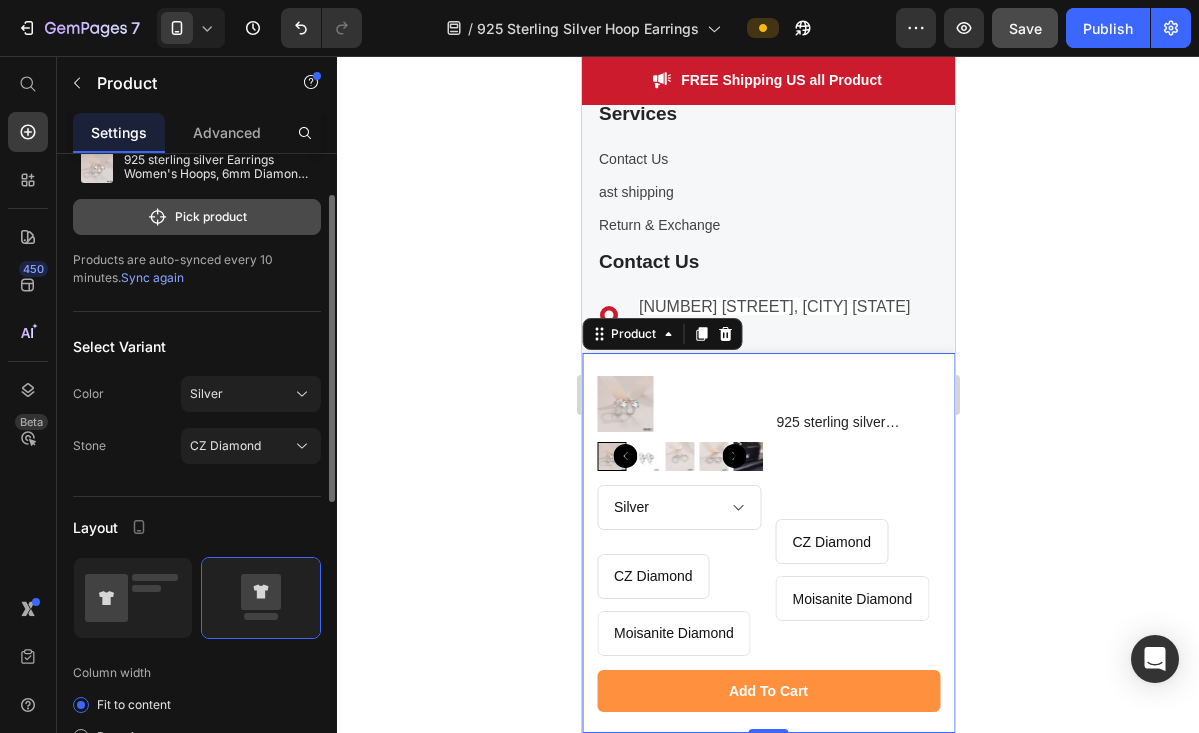 scroll, scrollTop: 87, scrollLeft: 0, axis: vertical 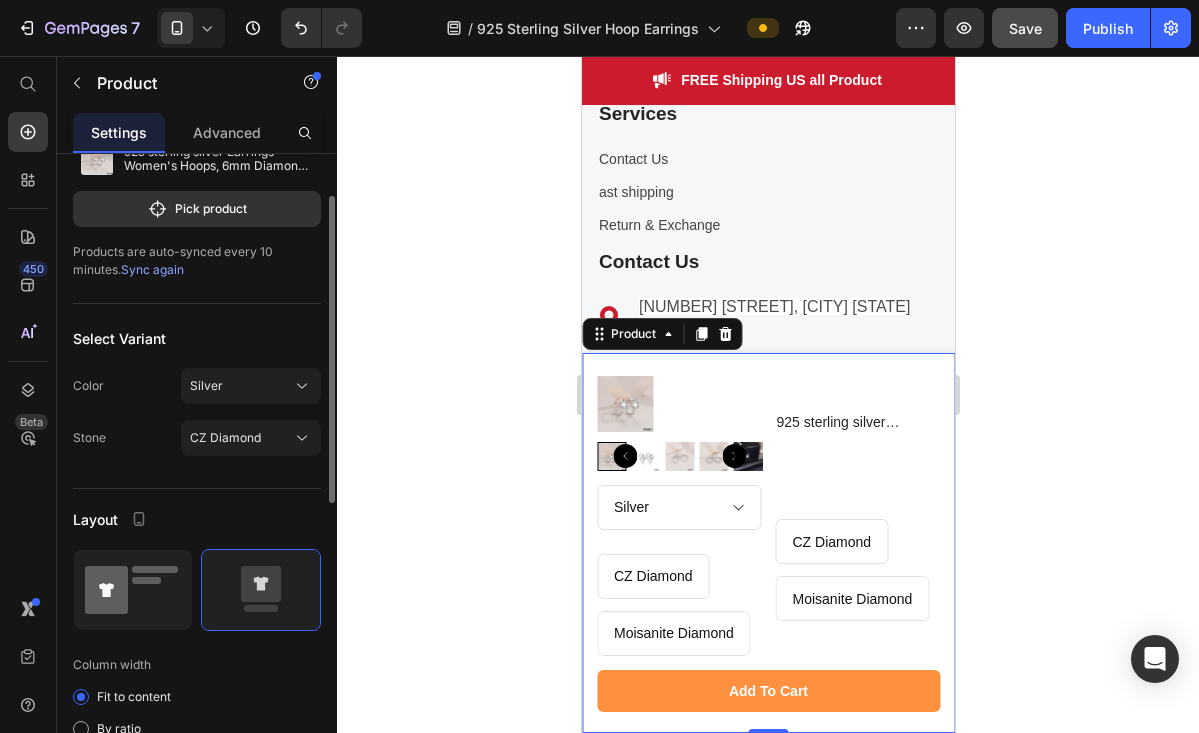 click 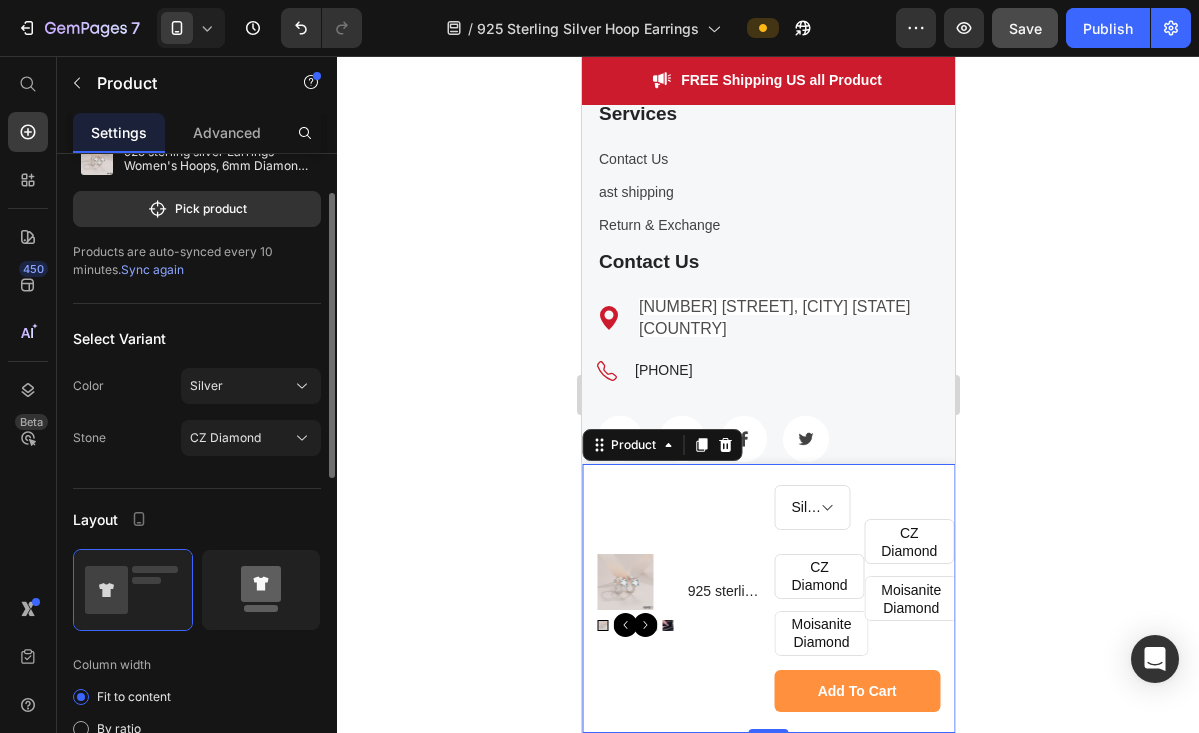 click 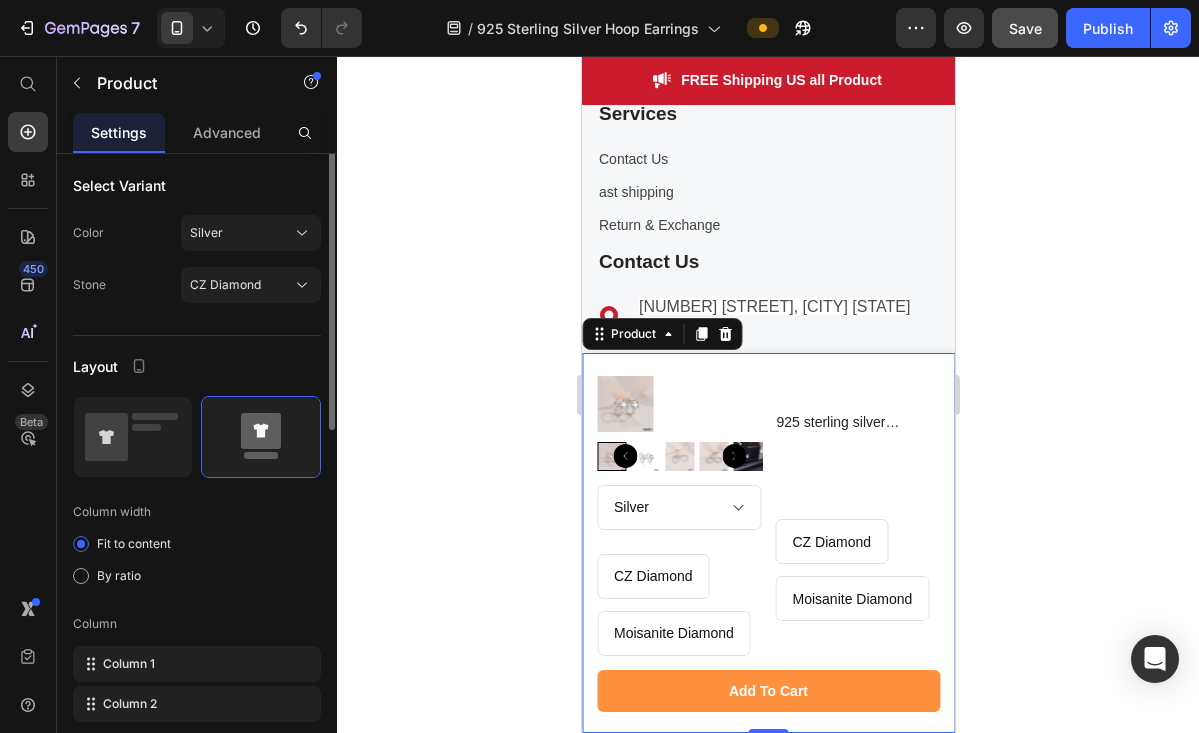 scroll, scrollTop: 315, scrollLeft: 0, axis: vertical 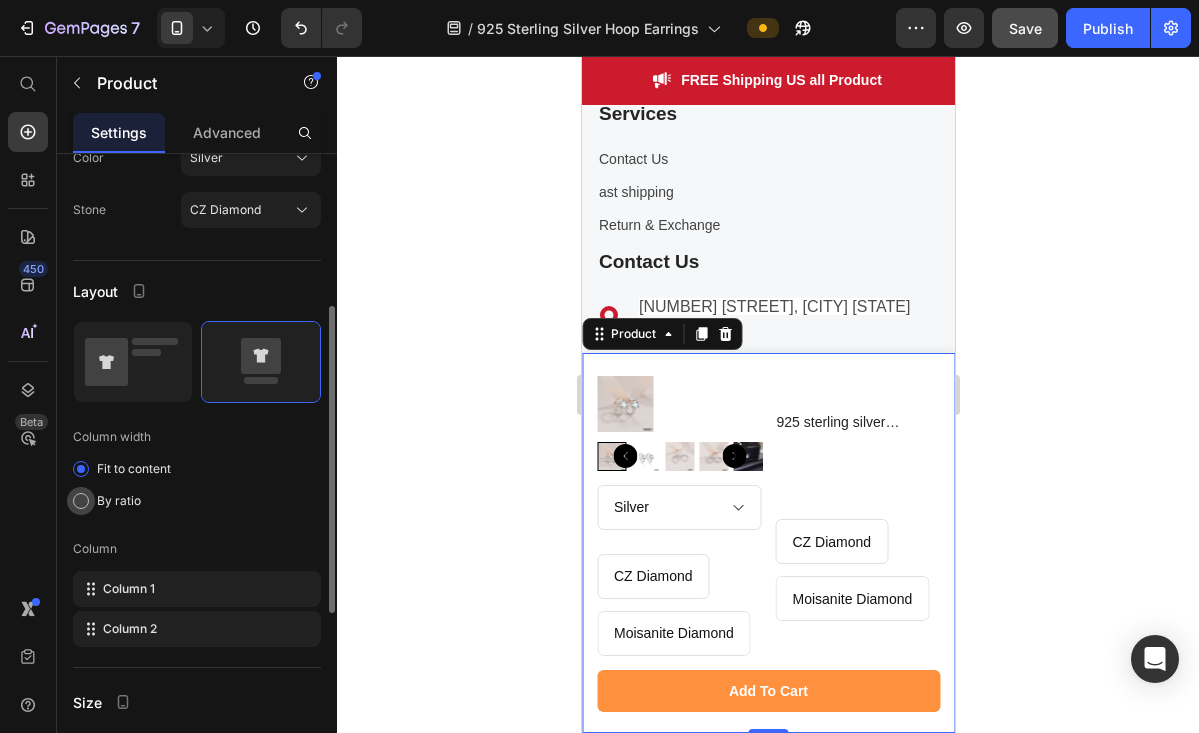 click on "By ratio" 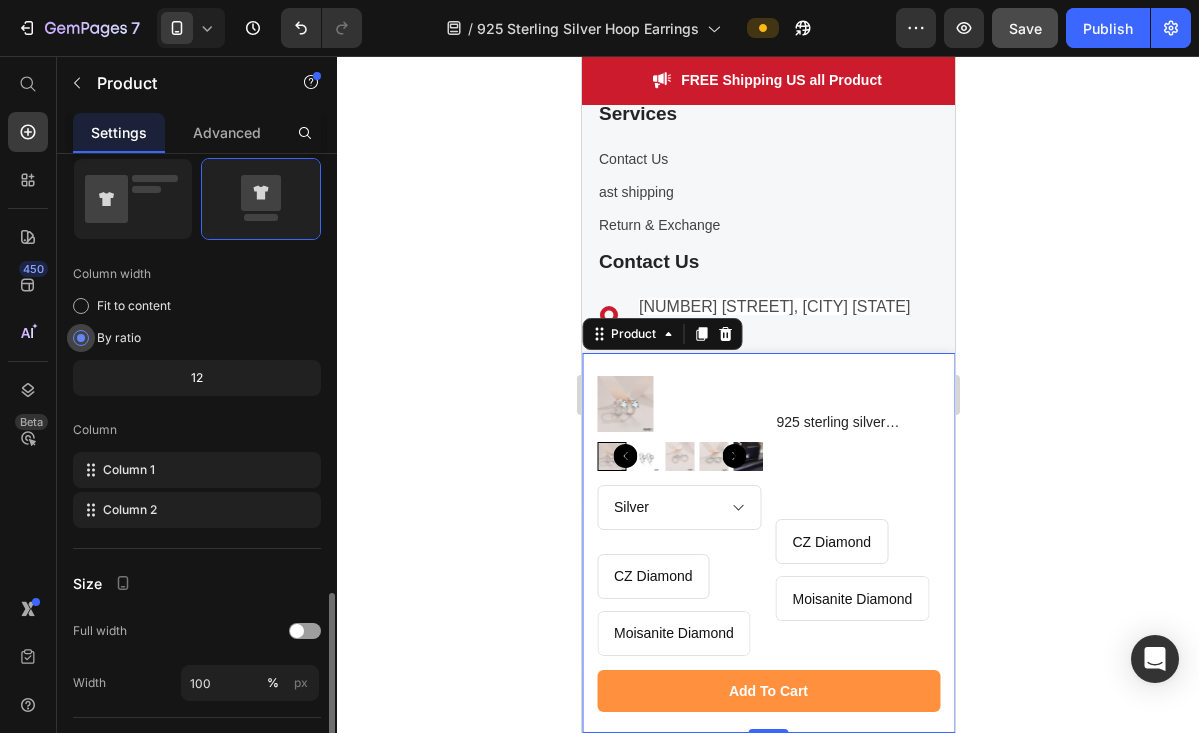 scroll, scrollTop: 606, scrollLeft: 0, axis: vertical 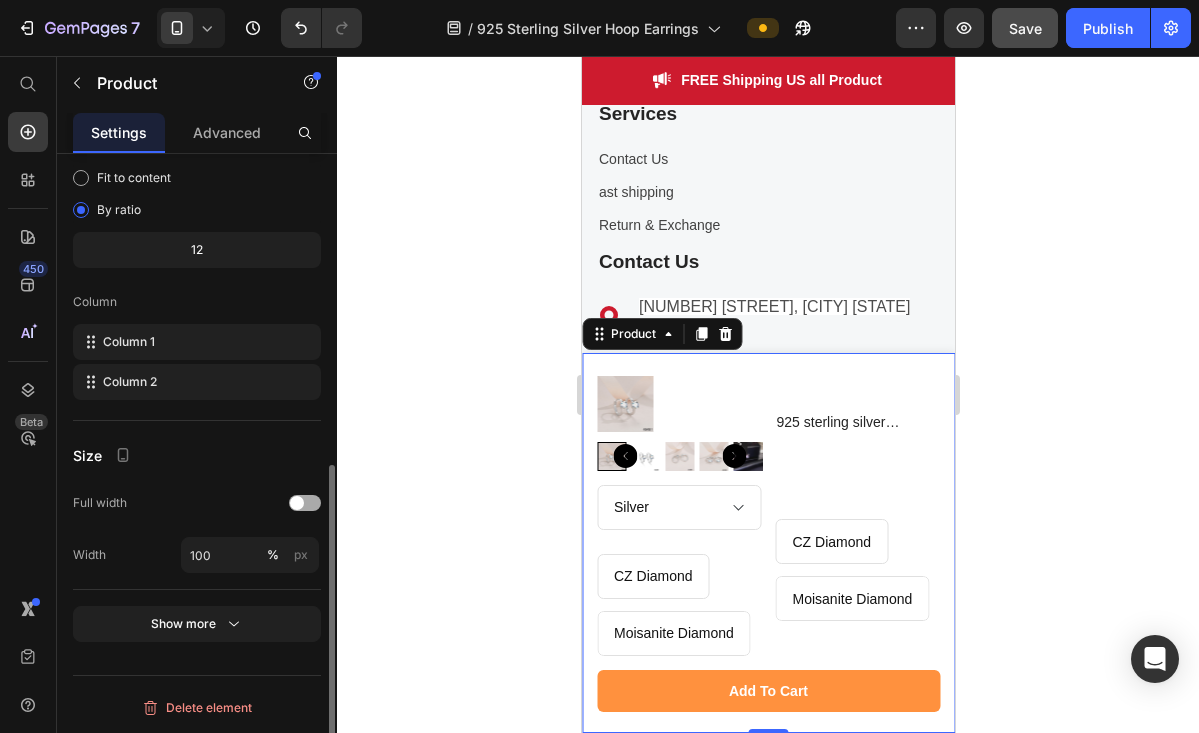 click at bounding box center [305, 503] 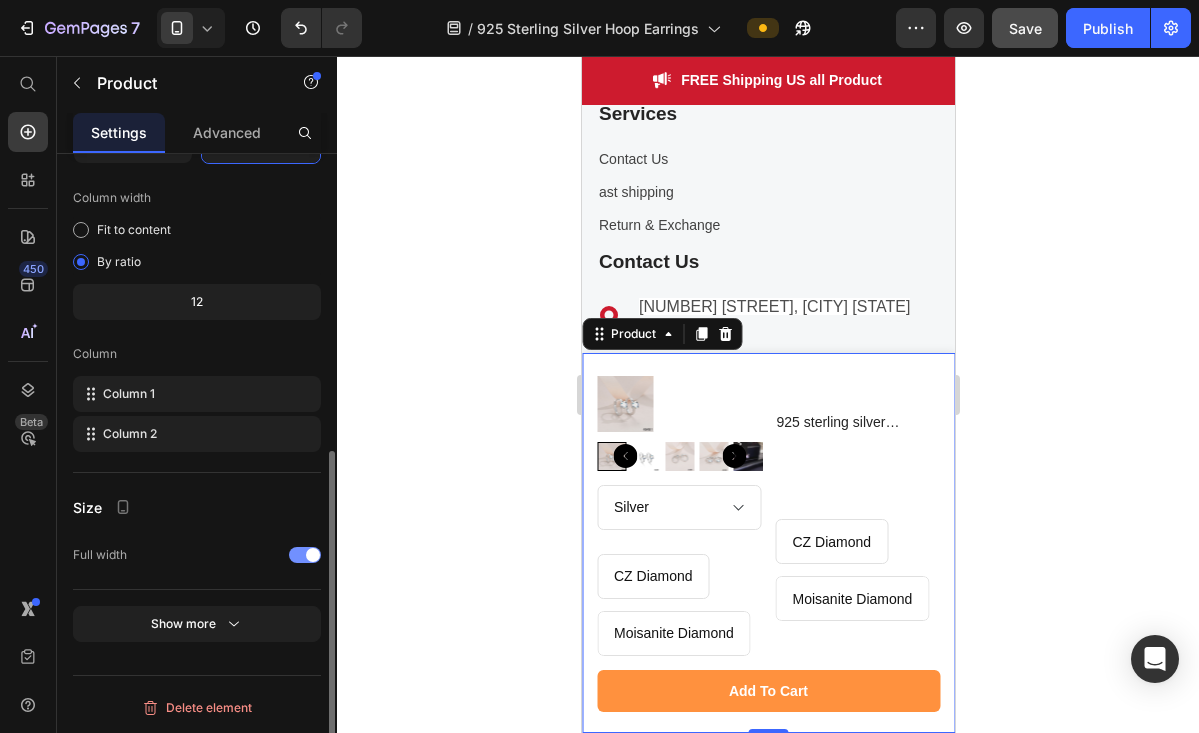 scroll, scrollTop: 554, scrollLeft: 0, axis: vertical 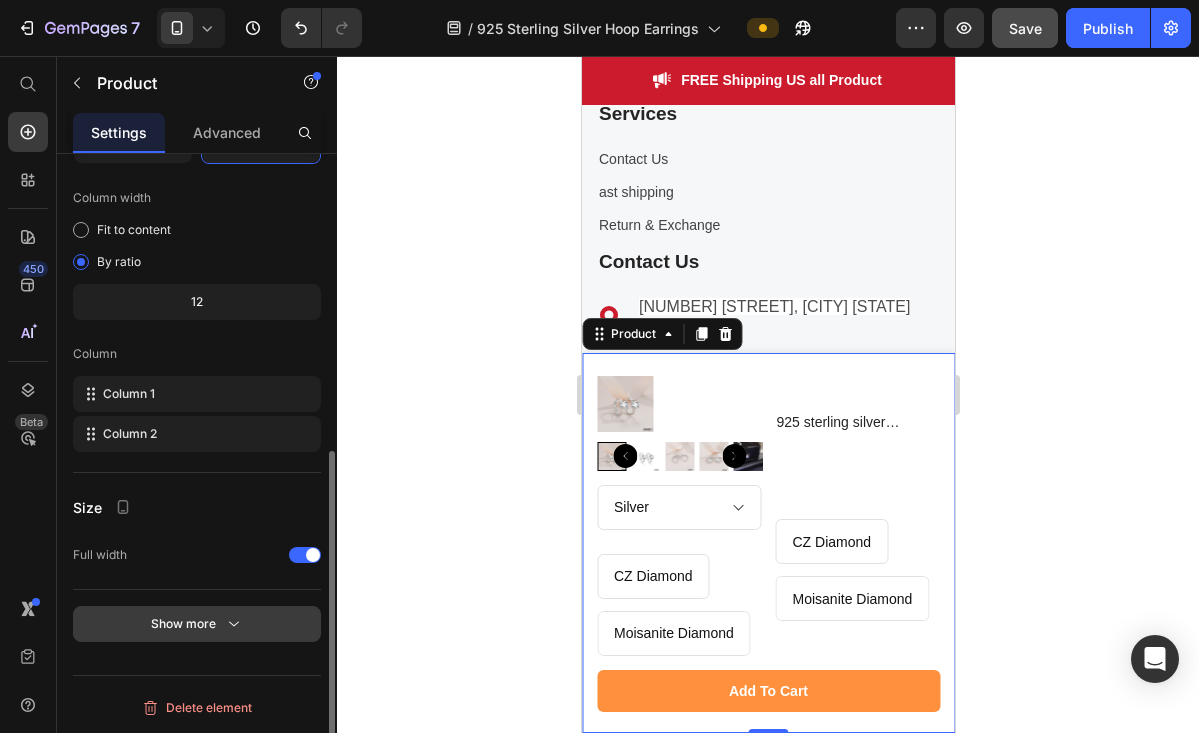 click 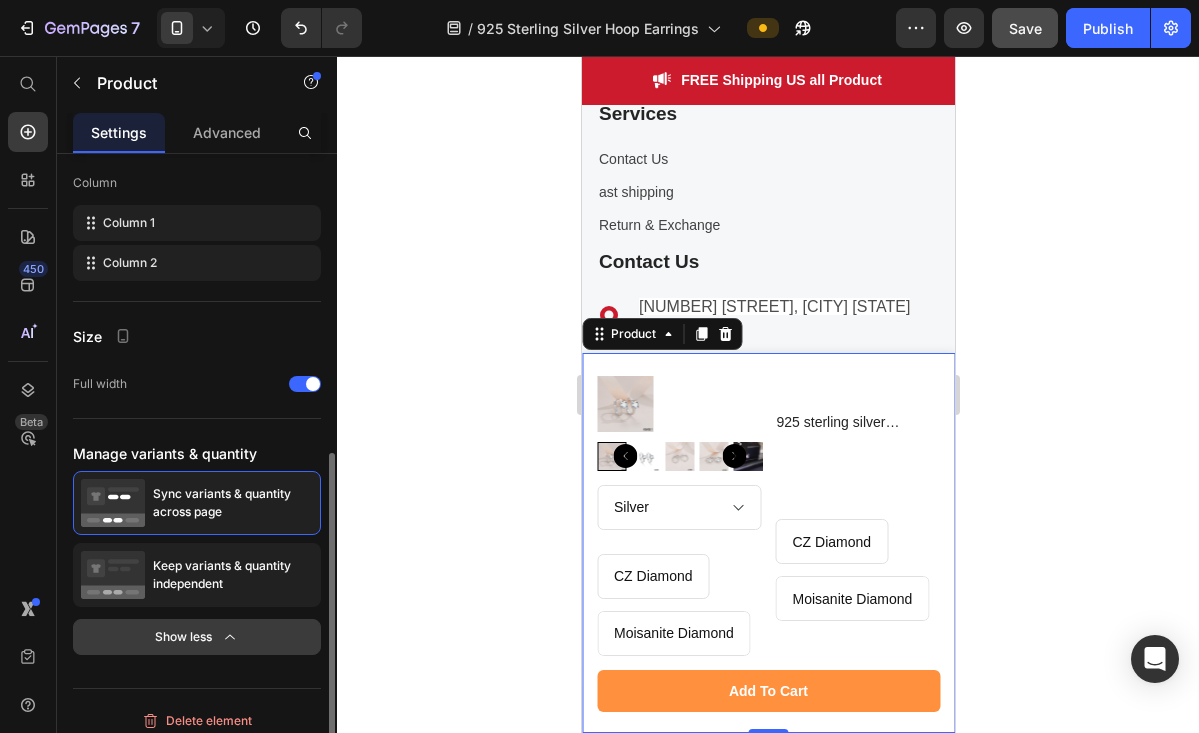 scroll, scrollTop: 738, scrollLeft: 0, axis: vertical 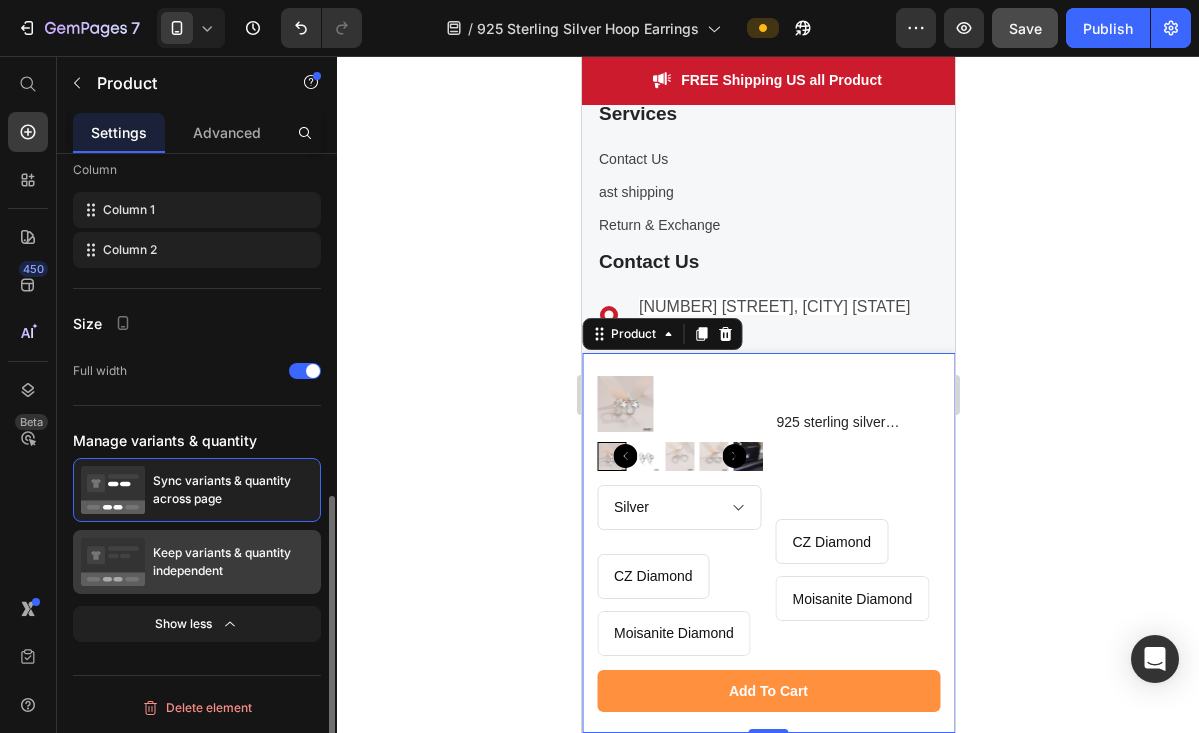 click on "Keep variants & quantity independent" at bounding box center (197, 562) 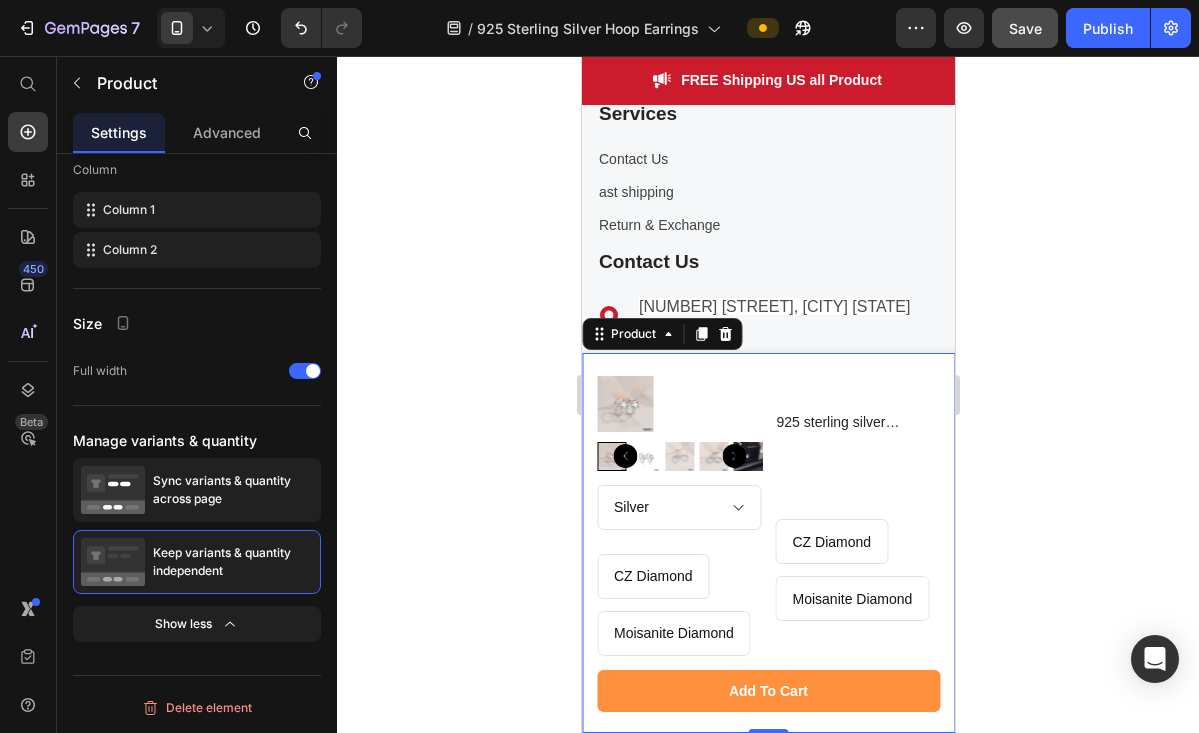 scroll, scrollTop: 5393, scrollLeft: 0, axis: vertical 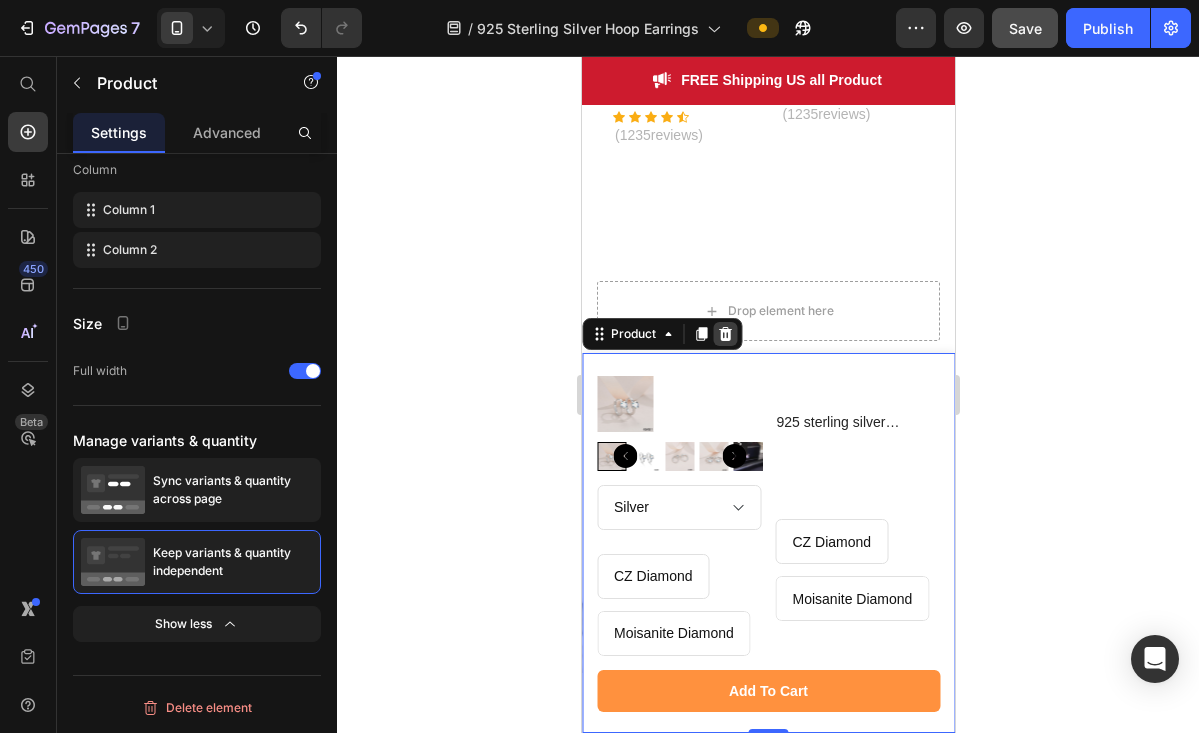 click 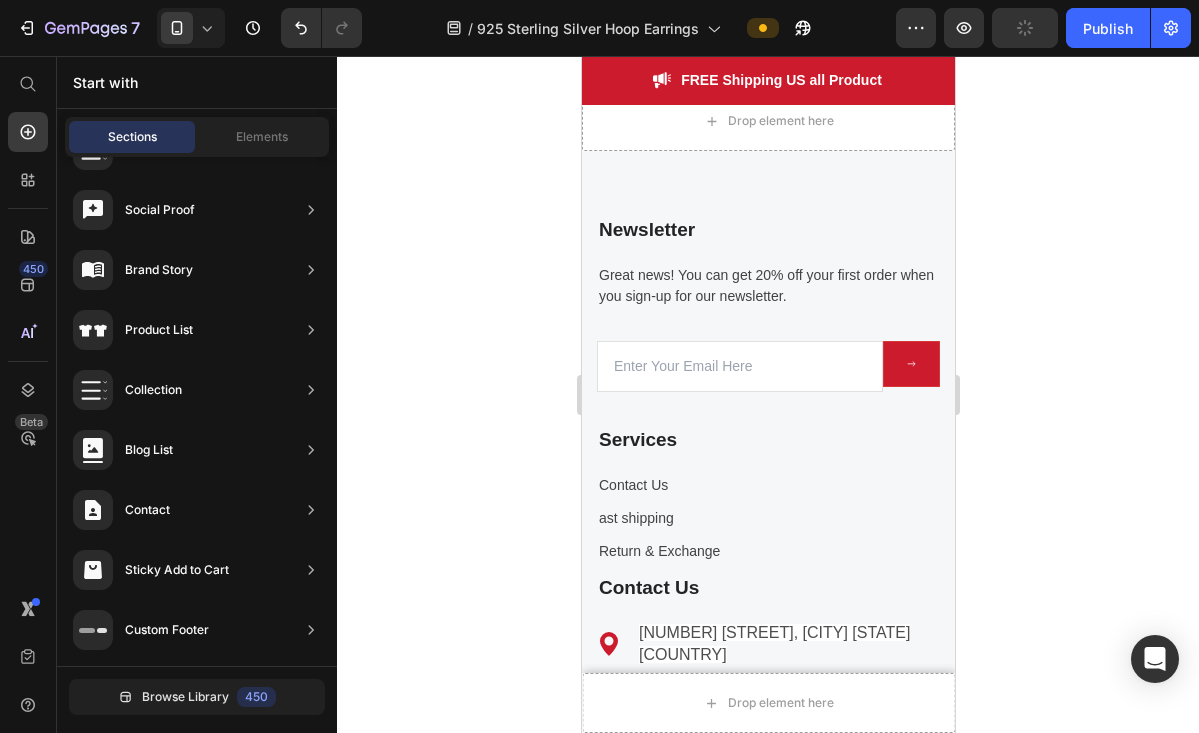 scroll, scrollTop: 4645, scrollLeft: 0, axis: vertical 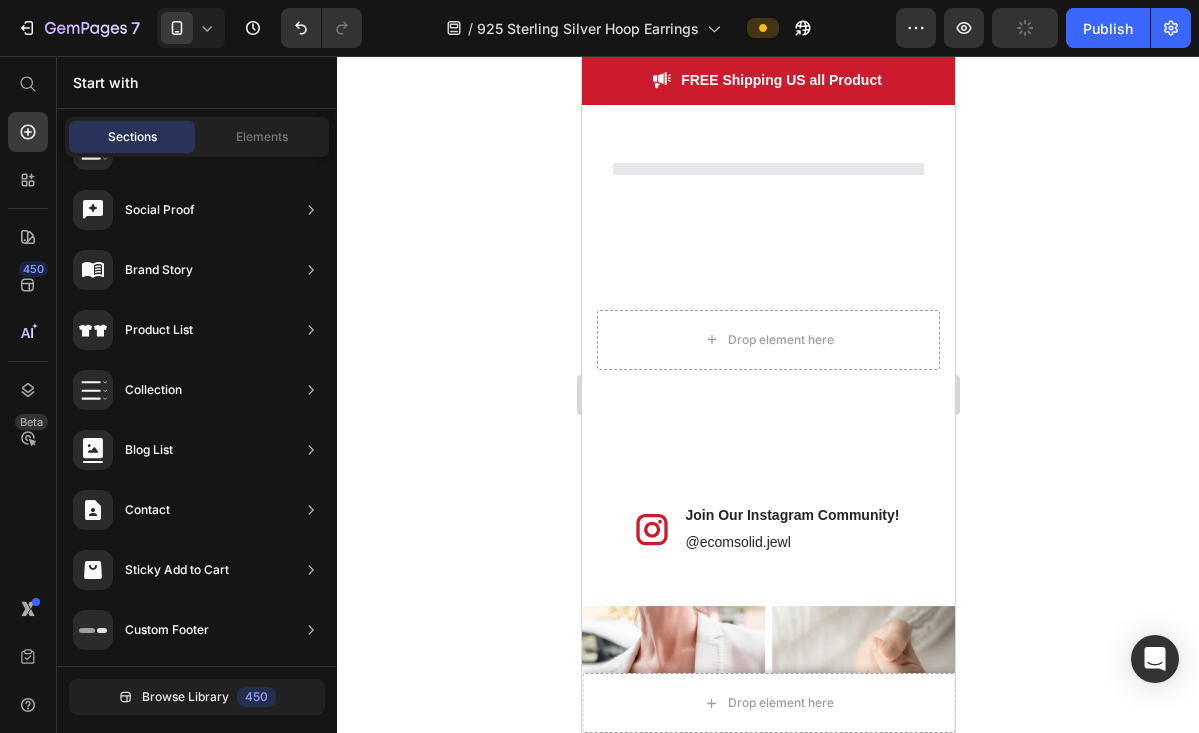 click on "Drop element here" at bounding box center [767, 340] 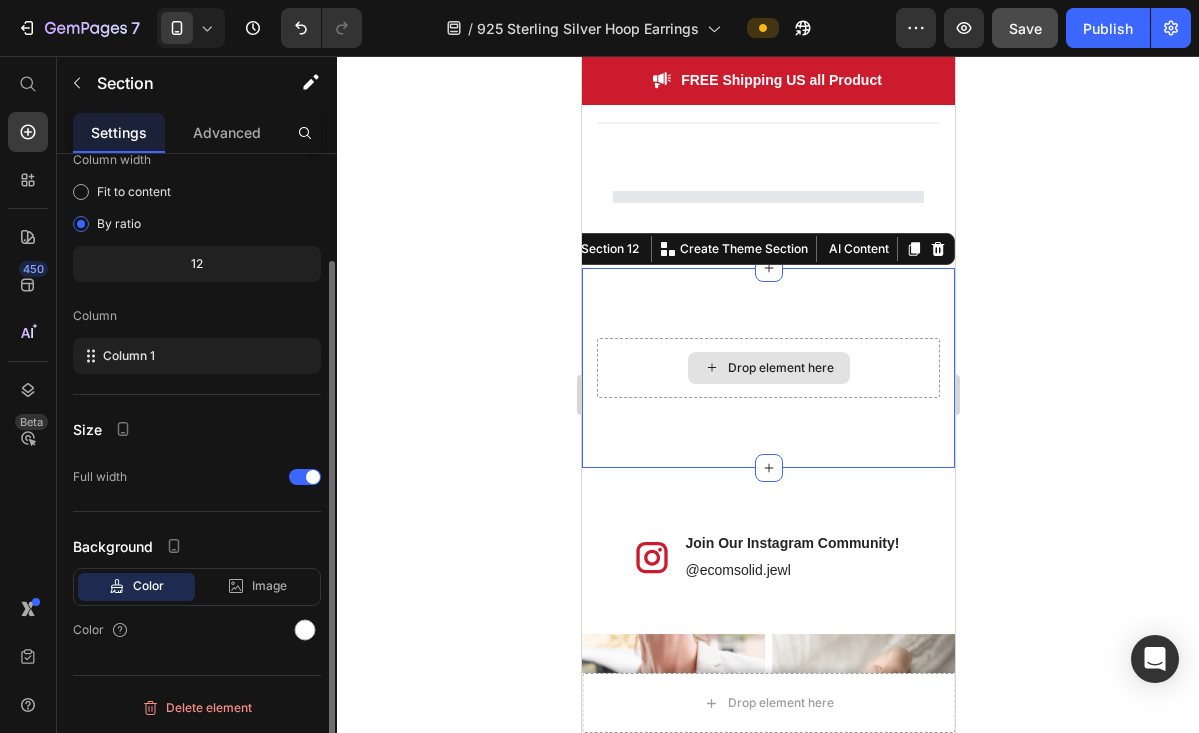 click on "Drop element here" at bounding box center (767, 368) 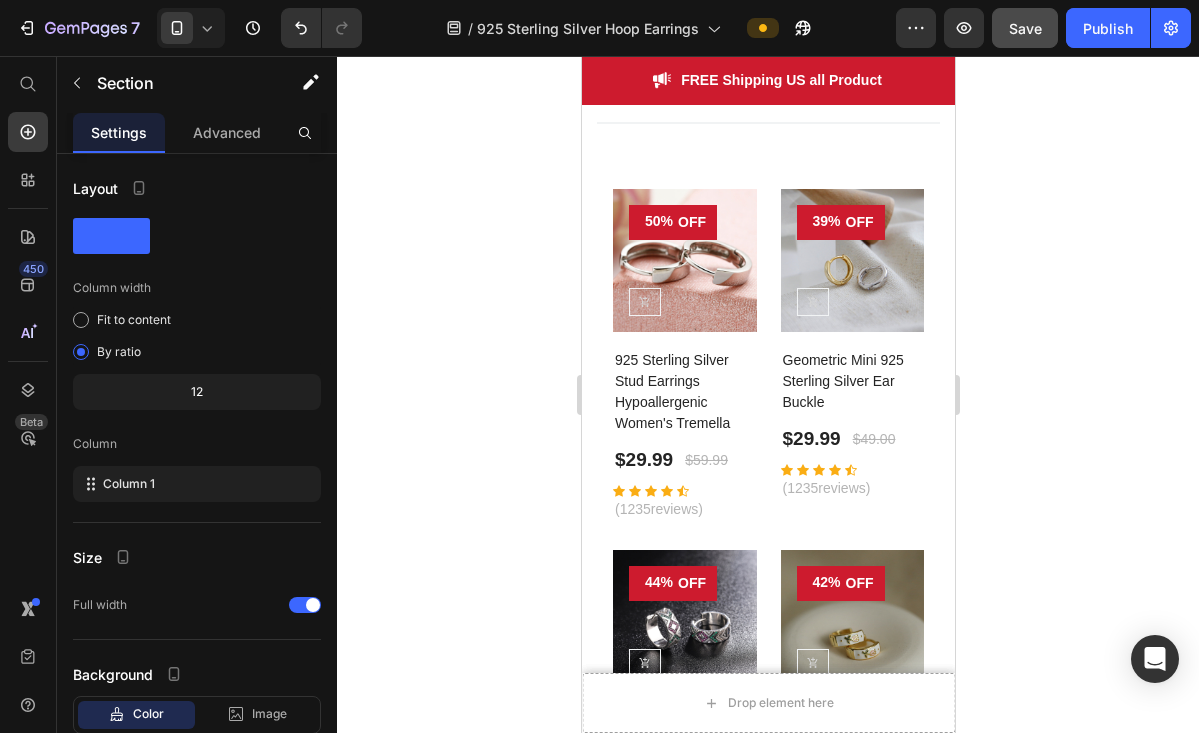 click 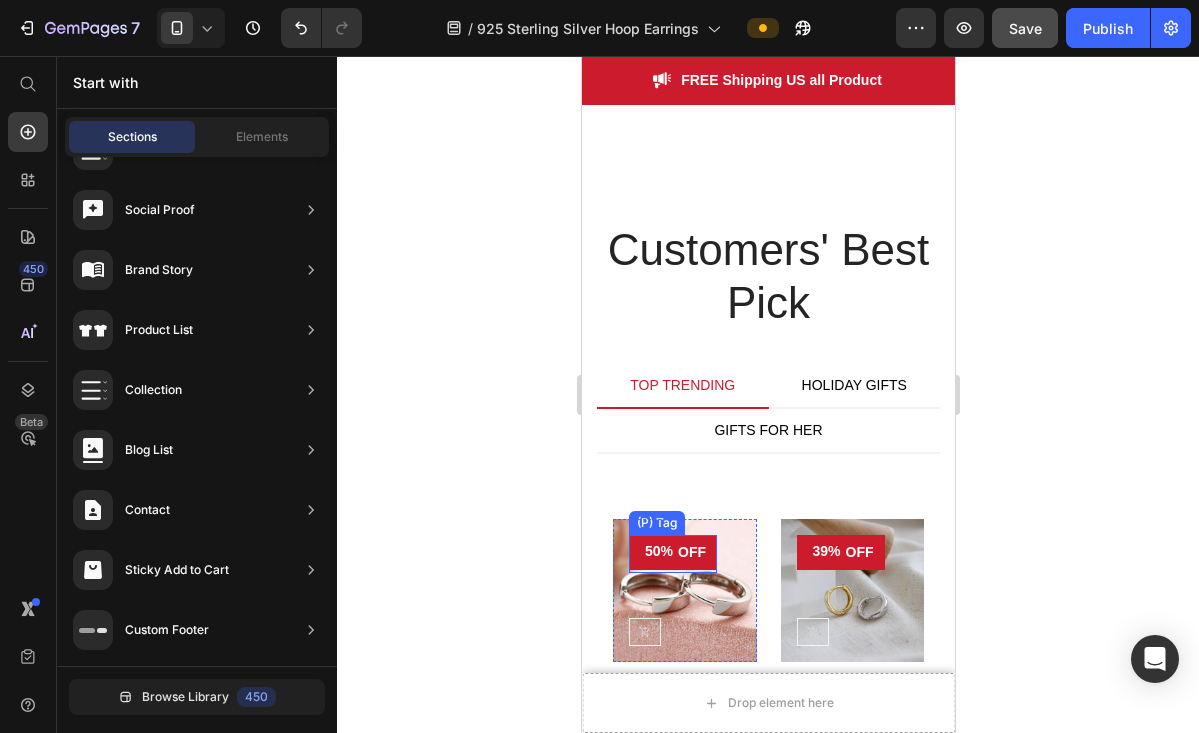 scroll, scrollTop: 4216, scrollLeft: 0, axis: vertical 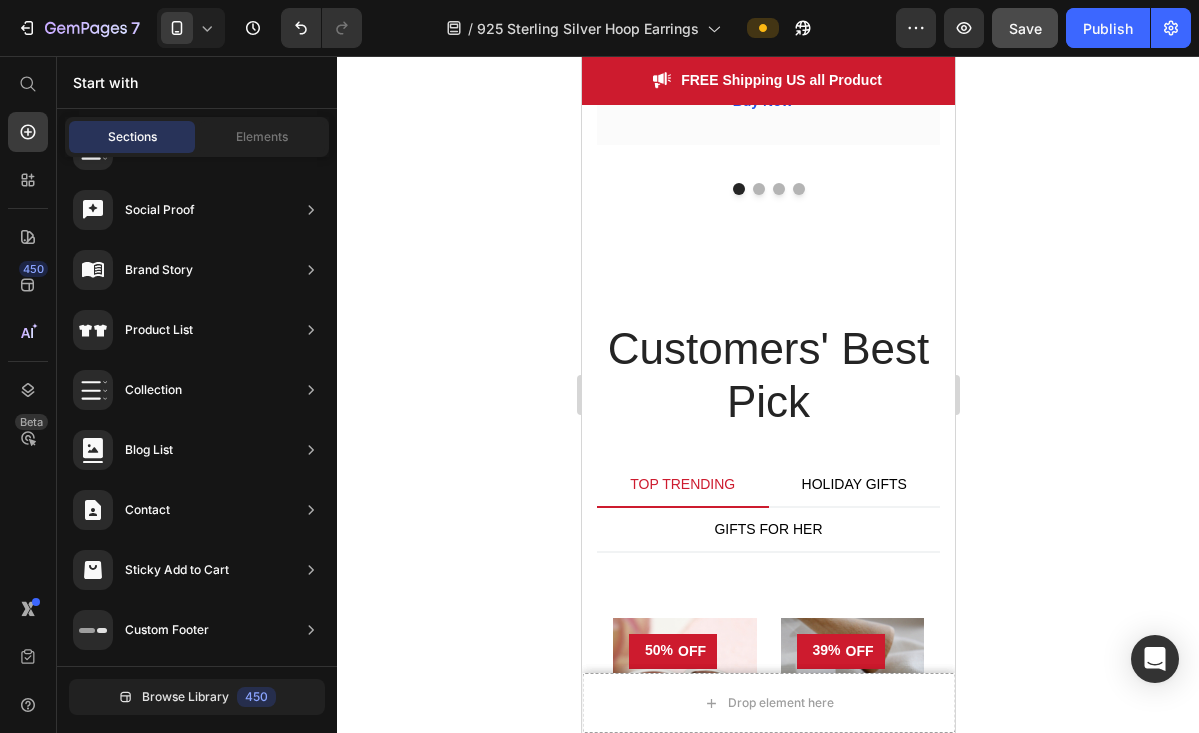 click 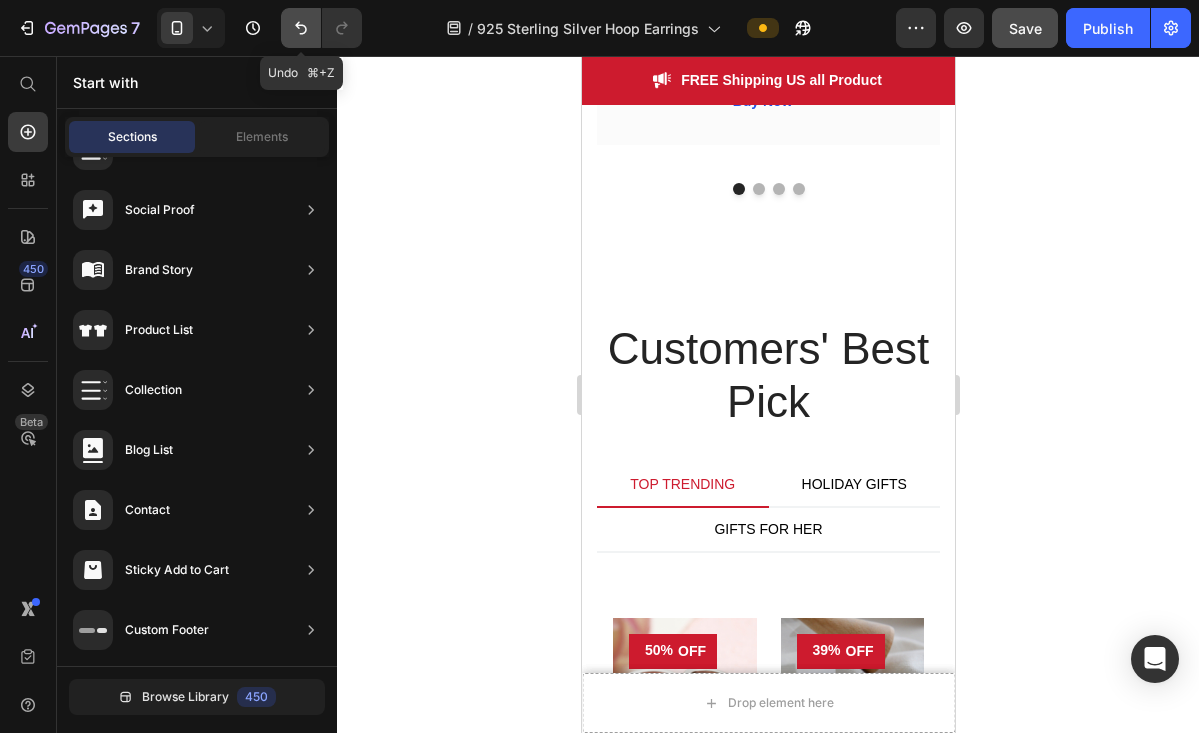 click 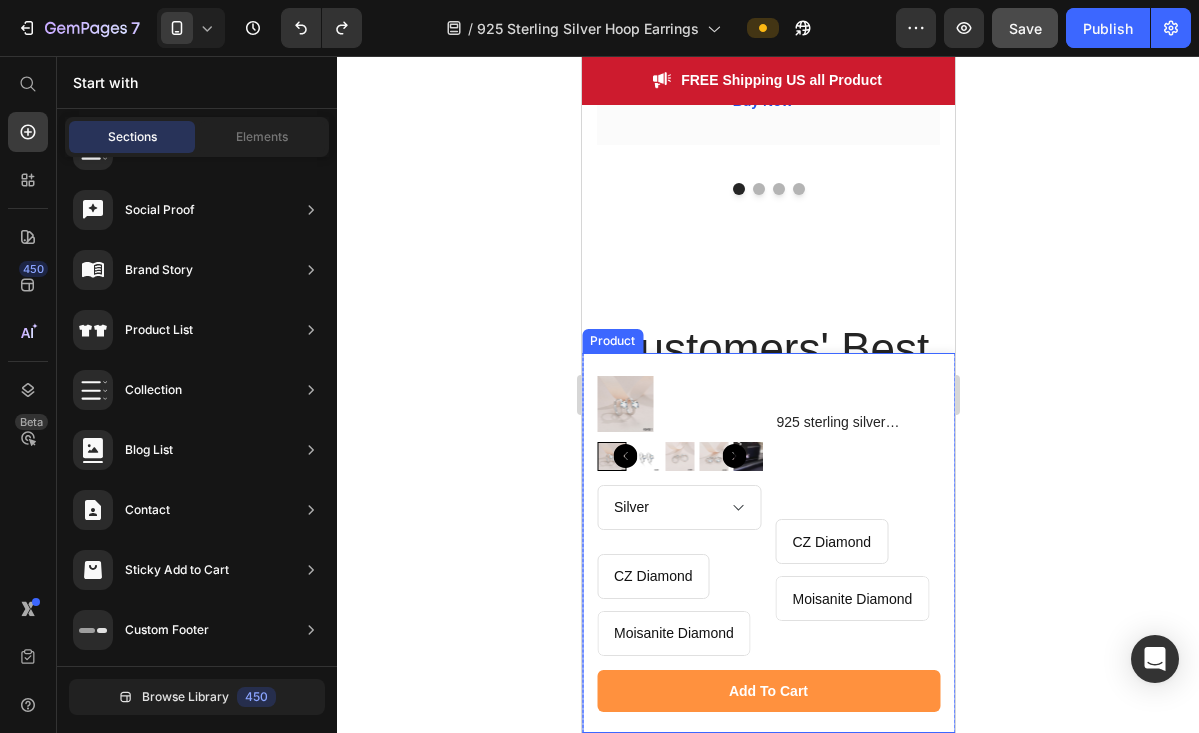 click on "Product Images 925 sterling silver Earrings Women's Hoops, 6mm Diamond Moisanite Product Title Row Silver Gold CZ Diamond CZ Diamond CZ Diamond Moisanite Diamond Moisanite Diamond Moisanite Diamond Product Variants & Swatches CZ Diamond CZ Diamond CZ Diamond Moisanite Diamond Moisanite Diamond Moisanite Diamond Product Variants & Swatches Row add to cart Product Cart Button Row Product" at bounding box center [767, 543] 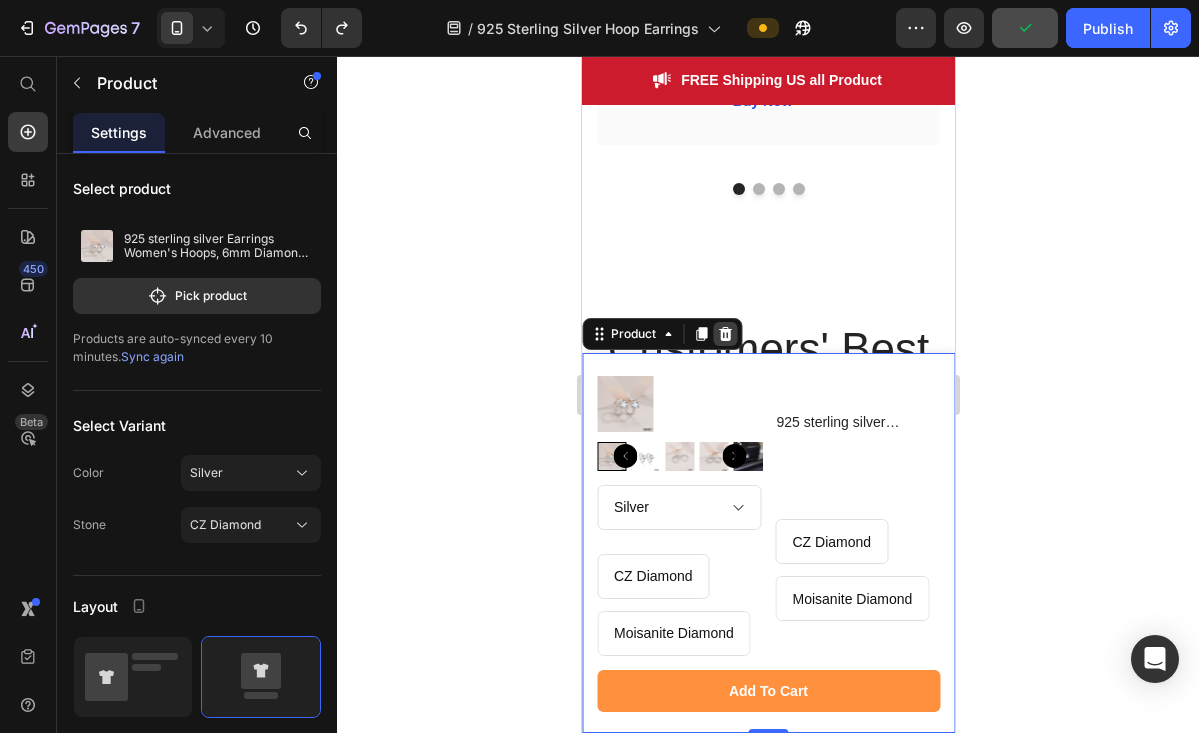 click 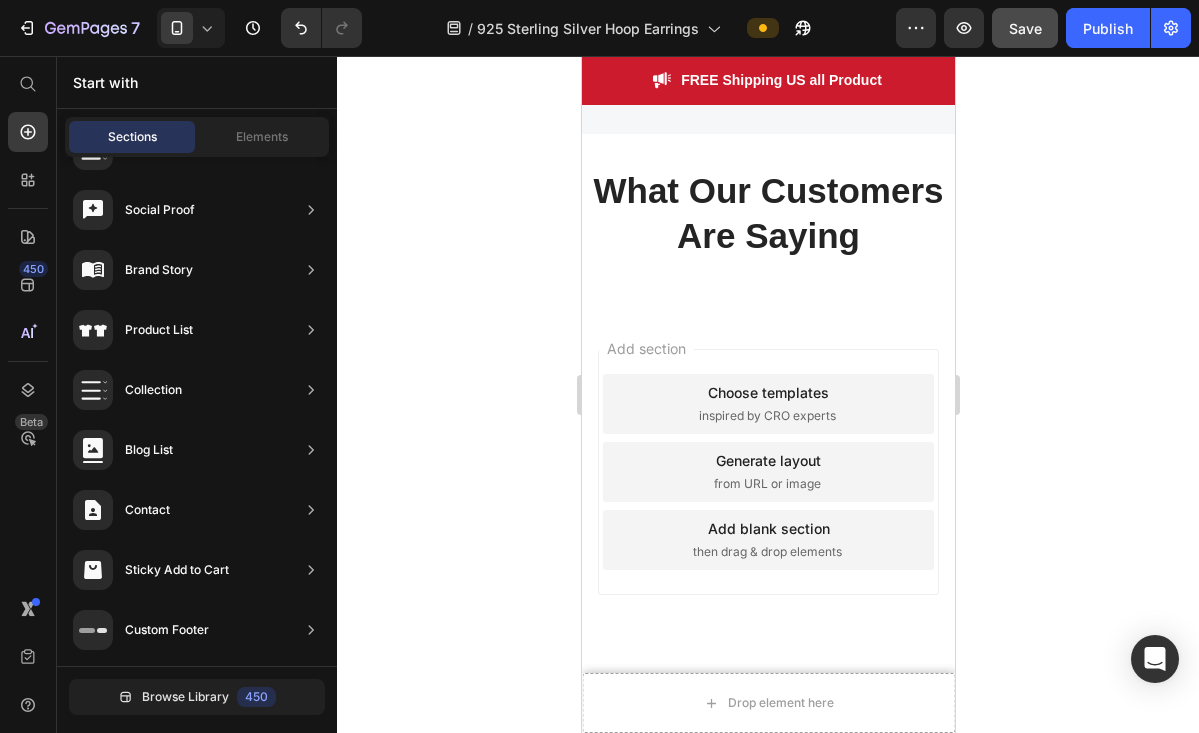 scroll, scrollTop: 6903, scrollLeft: 0, axis: vertical 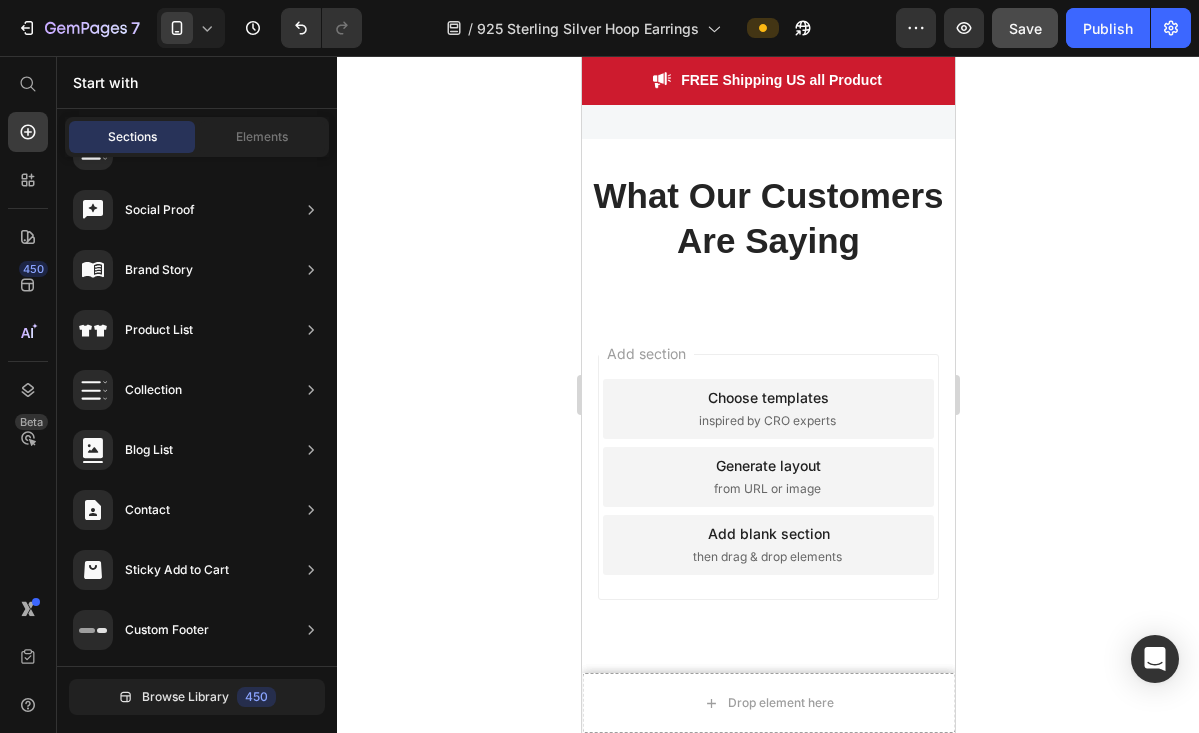 click on "Add section Choose templates inspired by CRO experts Generate layout from URL or image Add blank section then drag & drop elements" at bounding box center (767, 477) 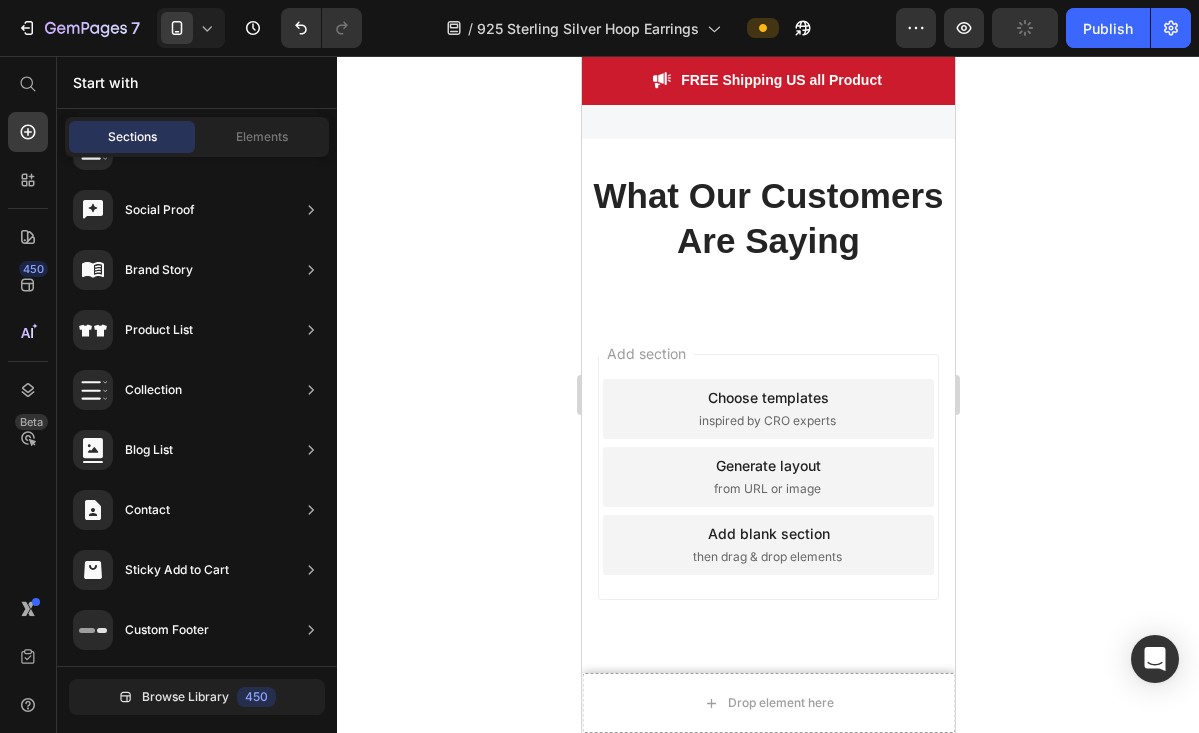 click 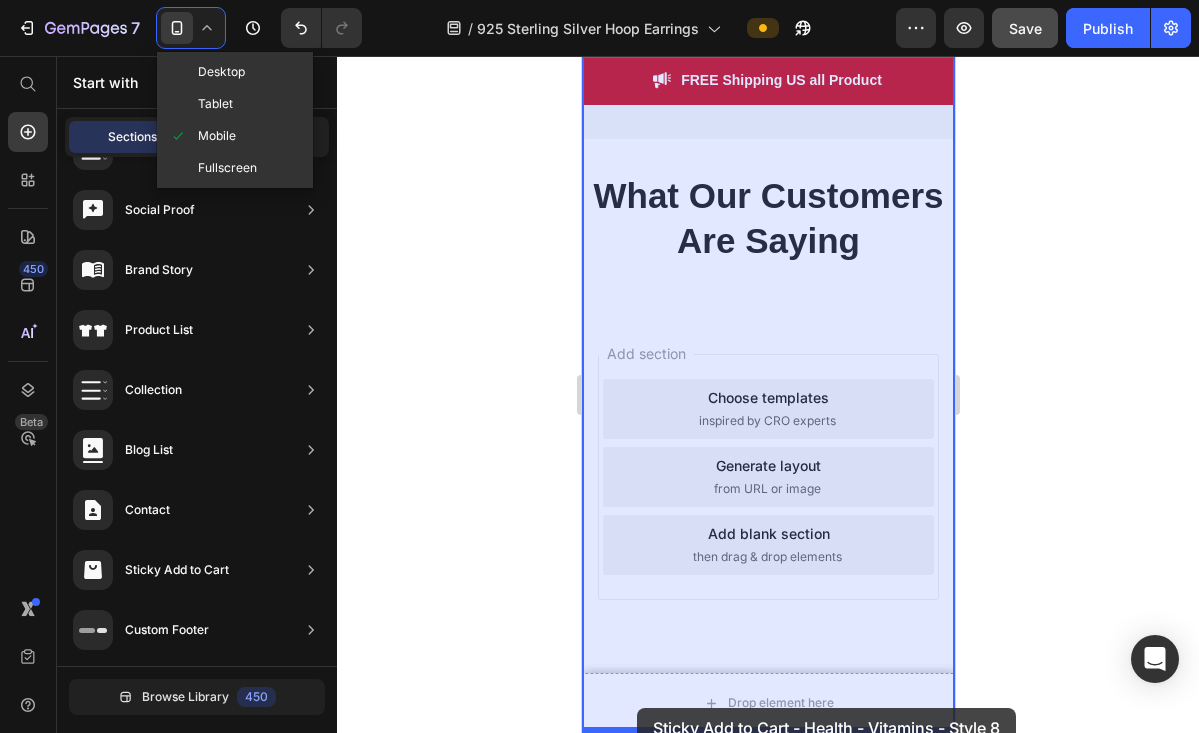 drag, startPoint x: 1118, startPoint y: 278, endPoint x: 634, endPoint y: 708, distance: 647.4226 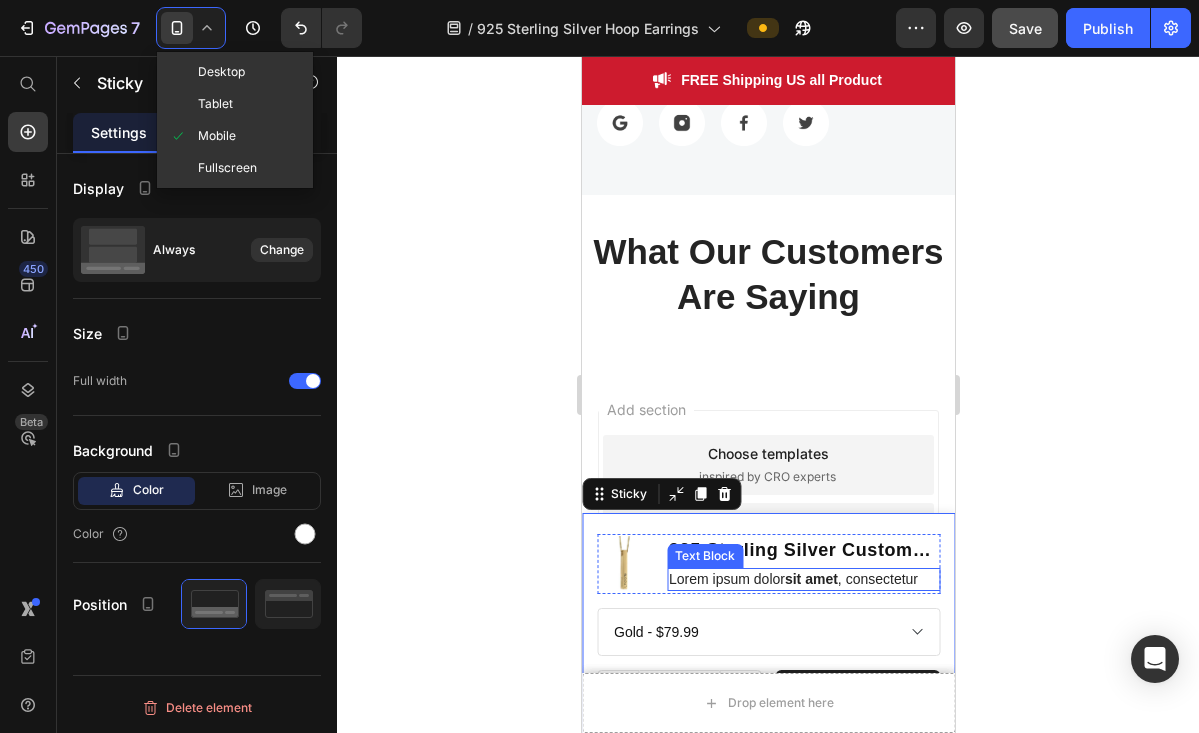 scroll, scrollTop: 6676, scrollLeft: 0, axis: vertical 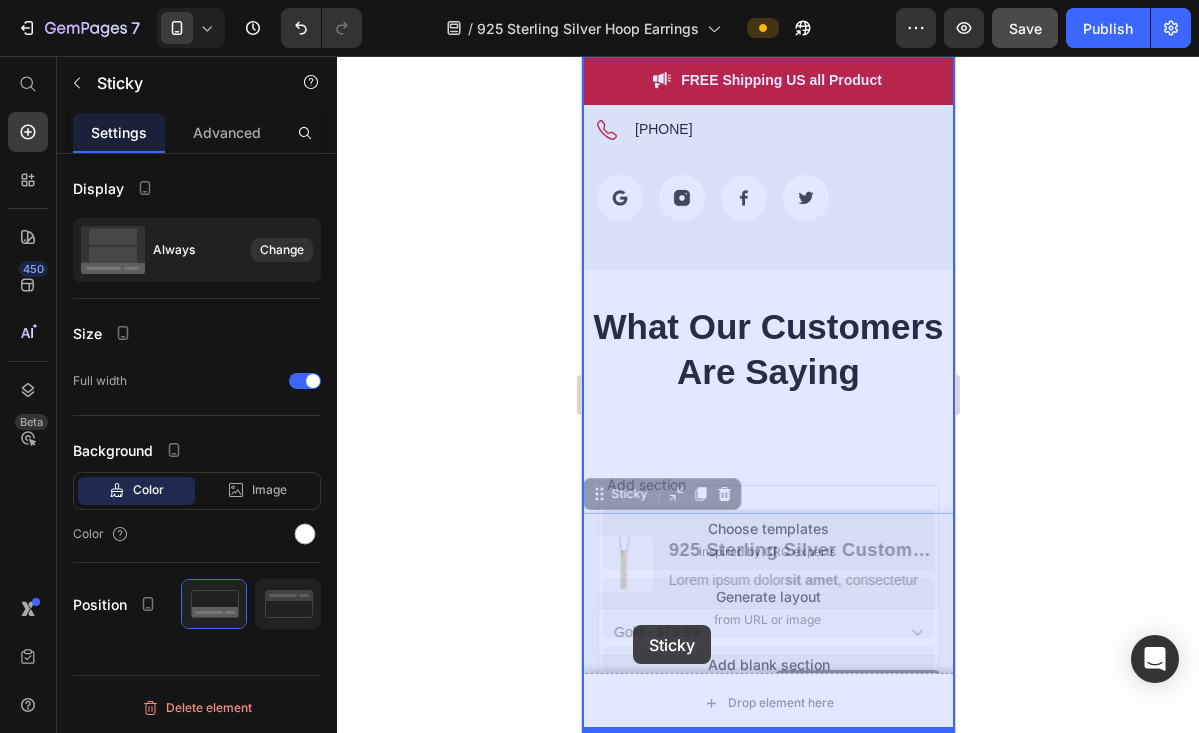 drag, startPoint x: 602, startPoint y: 495, endPoint x: 631, endPoint y: 624, distance: 132.21951 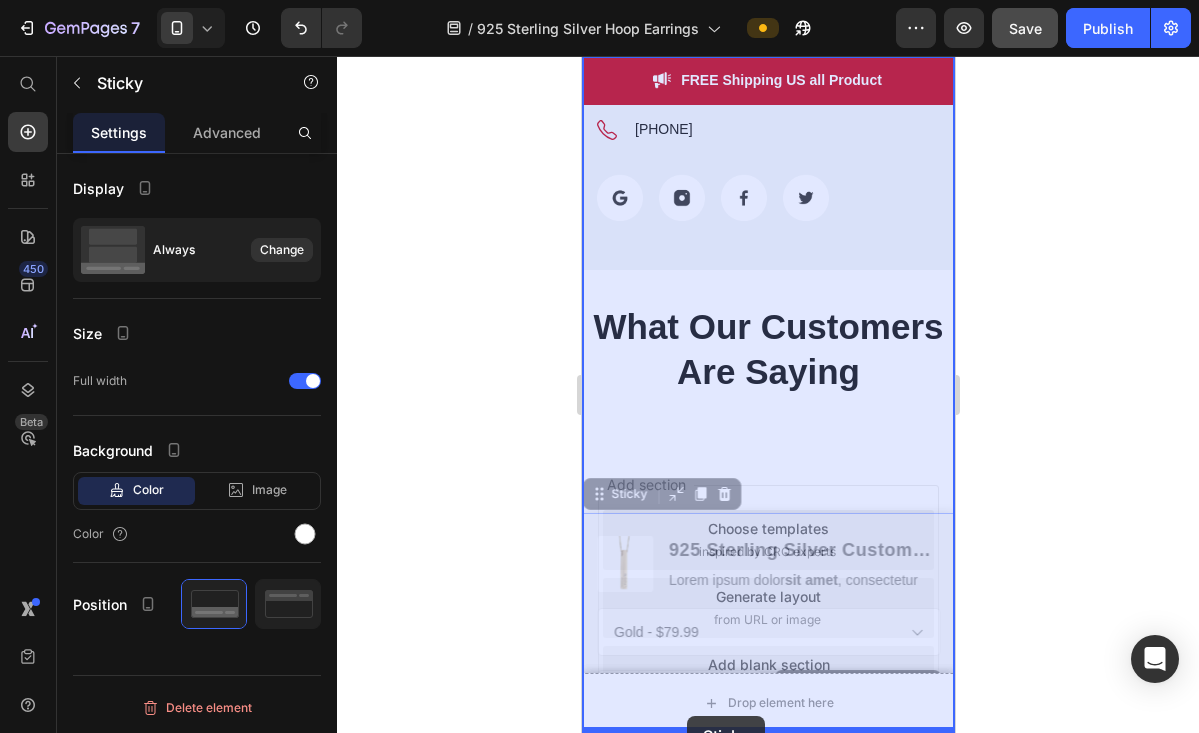 drag, startPoint x: 601, startPoint y: 502, endPoint x: 685, endPoint y: 716, distance: 229.89563 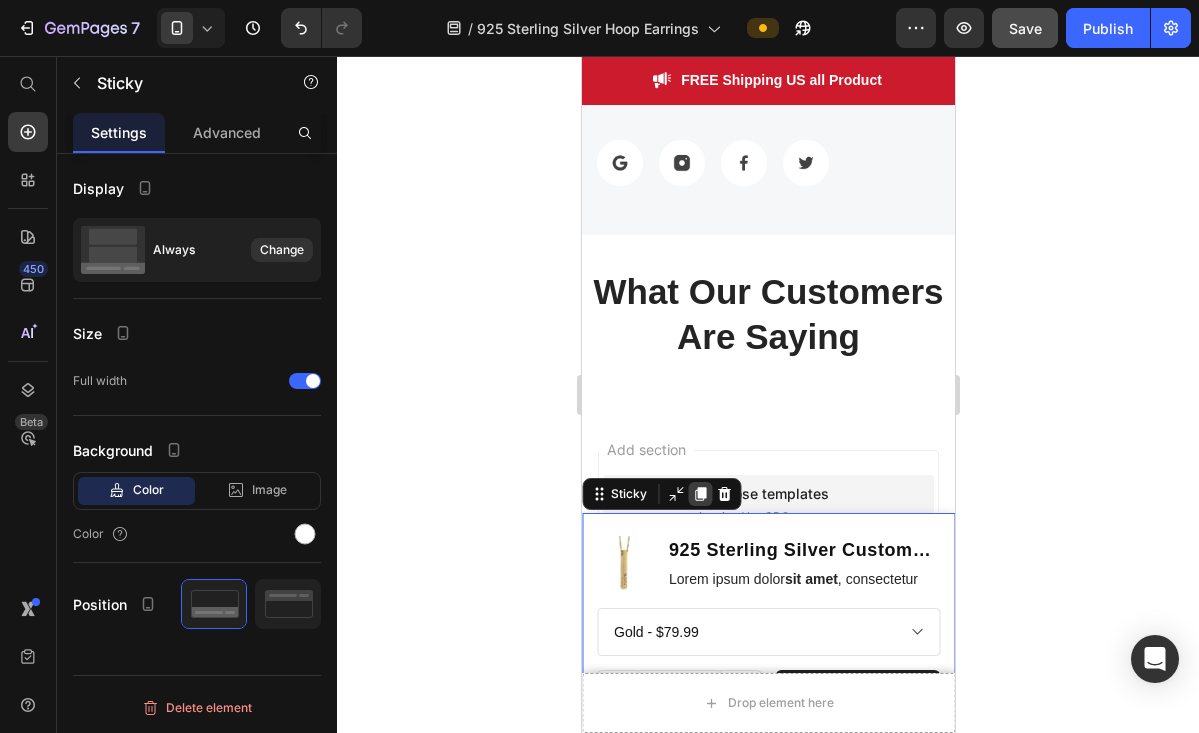 scroll, scrollTop: 6903, scrollLeft: 0, axis: vertical 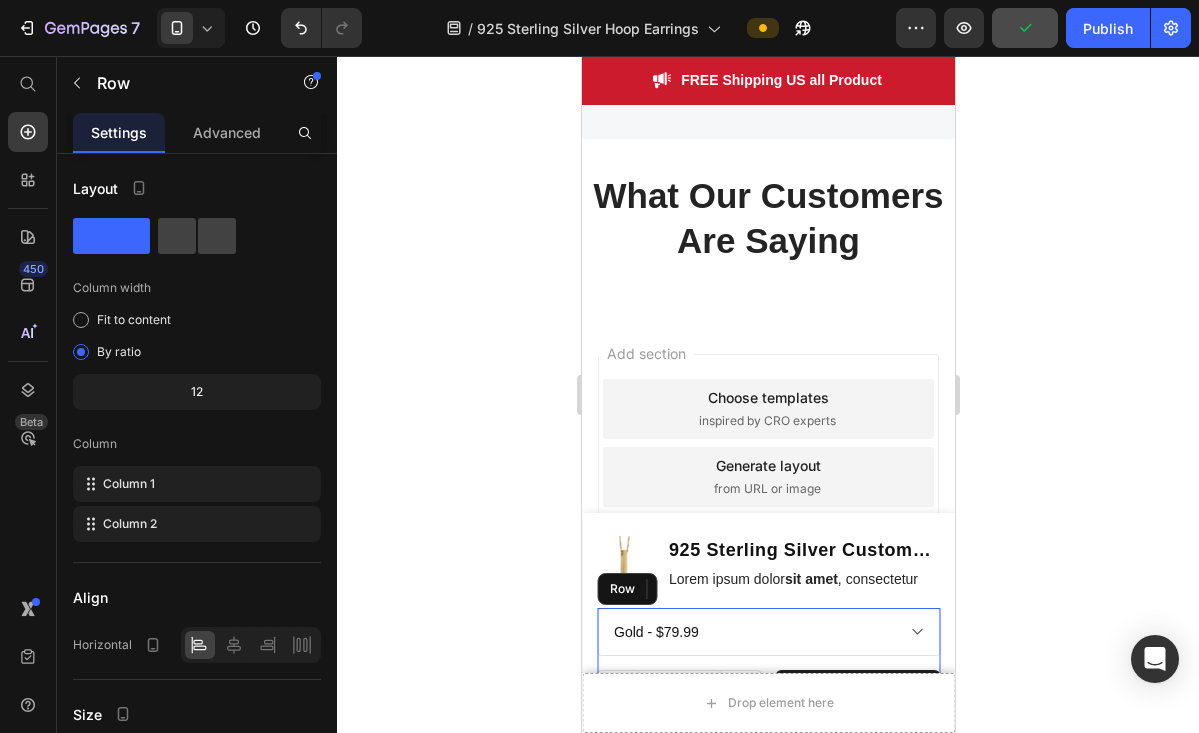 click on "Gold - $79.99  Rose Gold - $79.99  Silver - $79.99  Product Variants & Swatches" at bounding box center [767, 639] 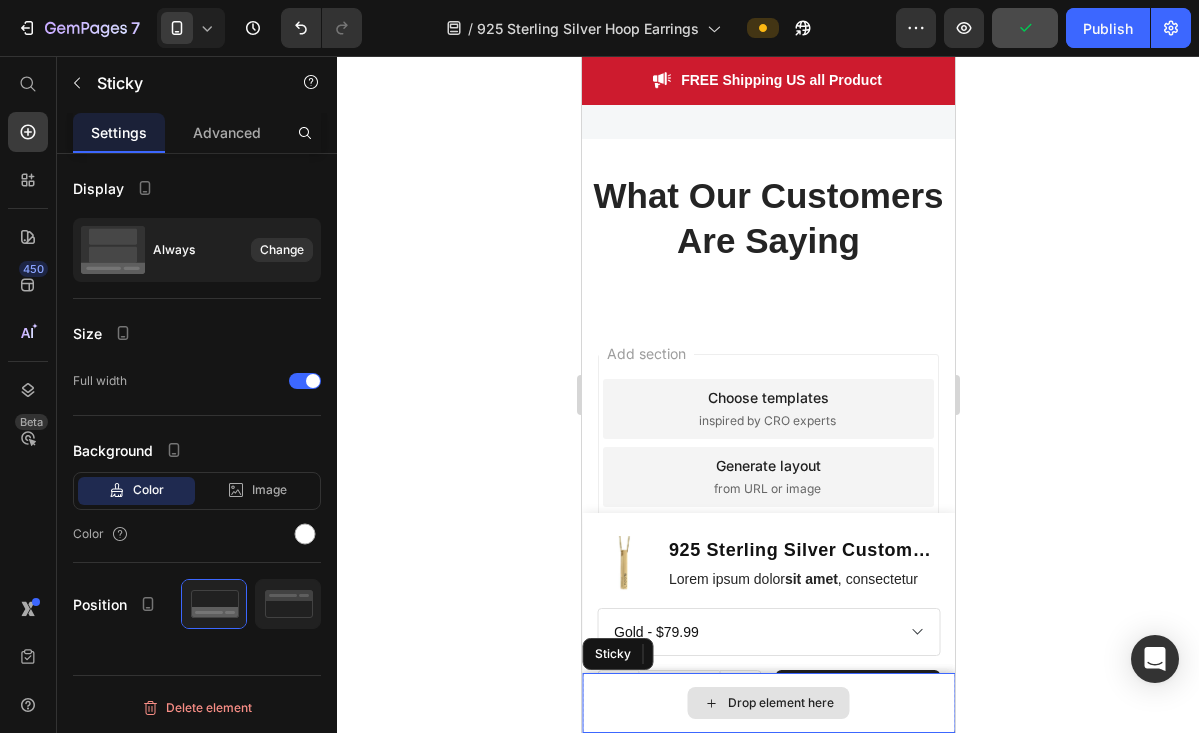 click on "Drop element here" at bounding box center (767, 703) 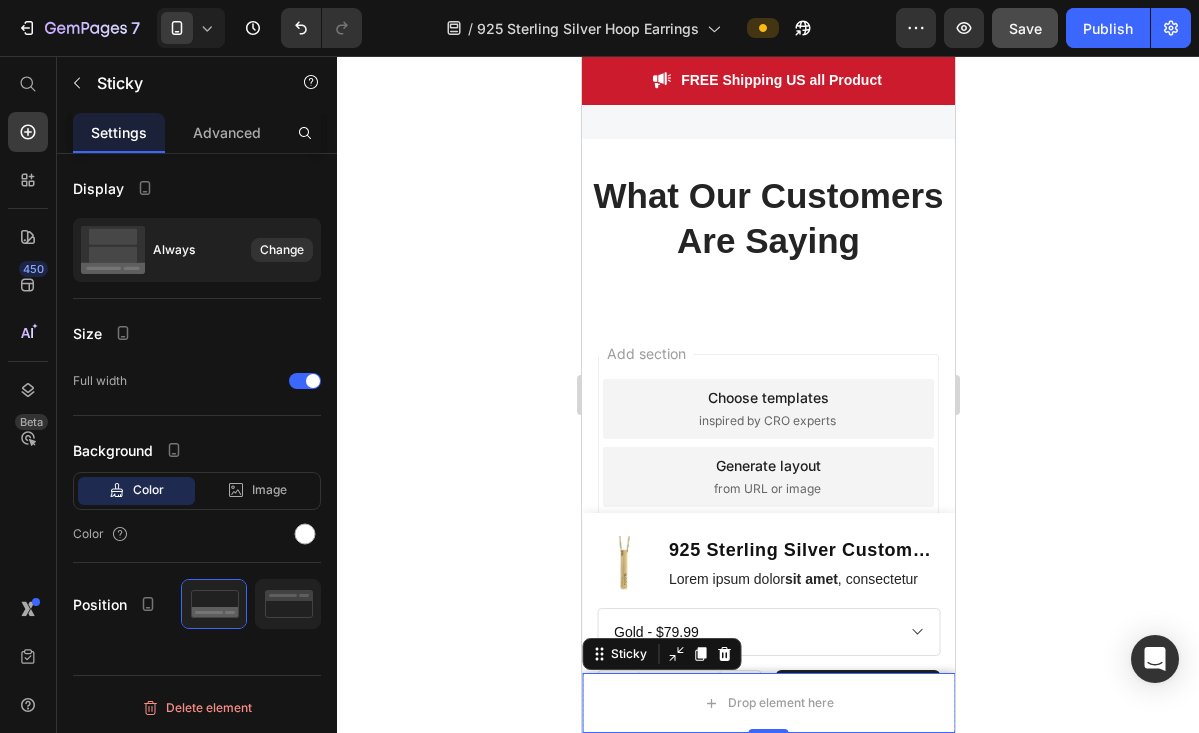 click on "Sticky" at bounding box center (660, 654) 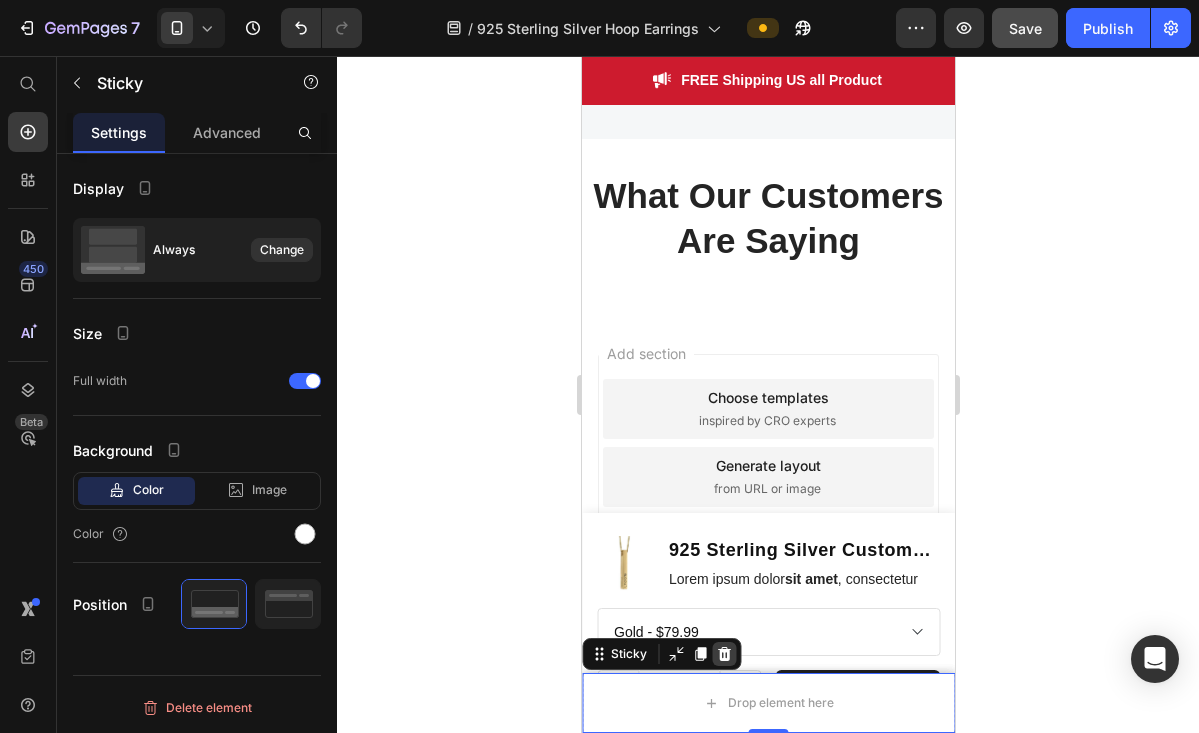 click 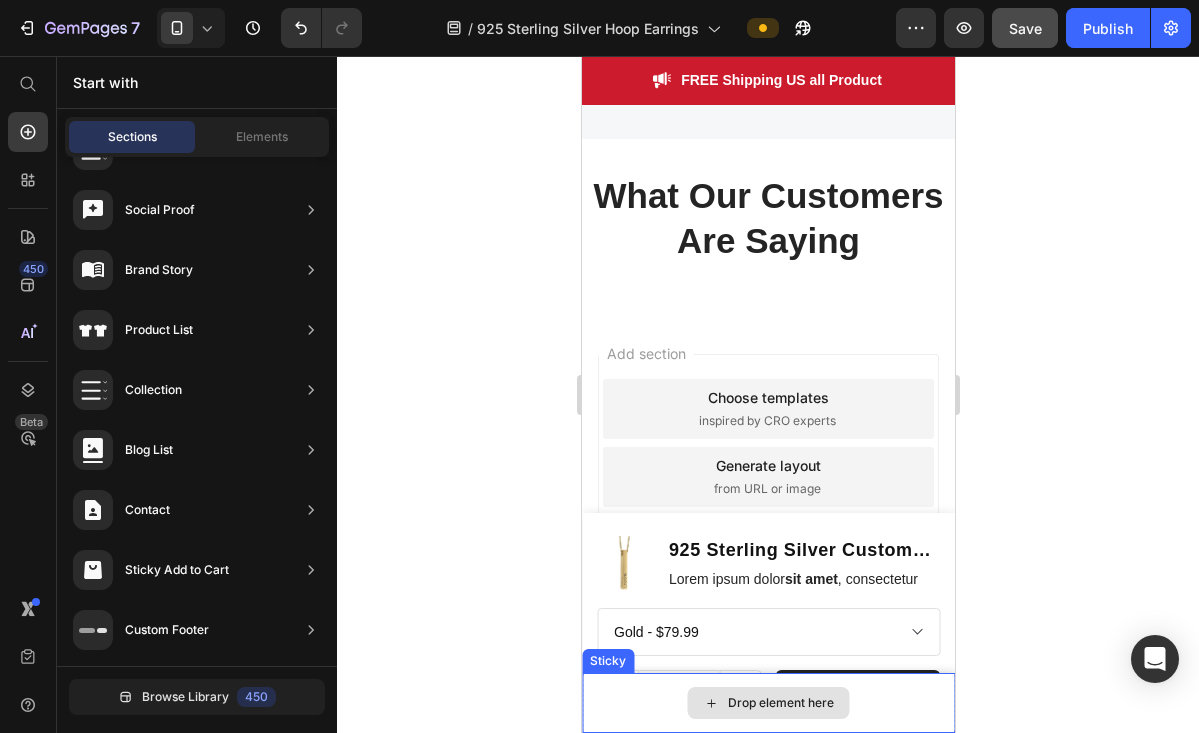 click on "Drop element here" at bounding box center (767, 703) 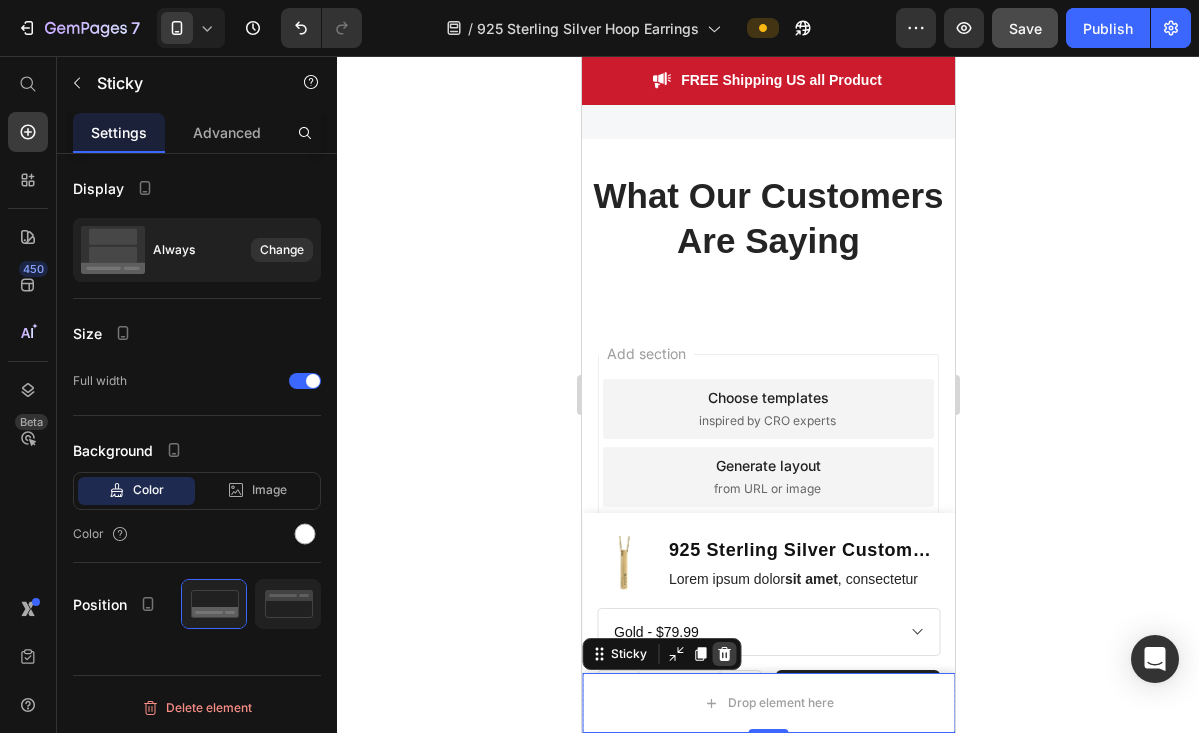 click 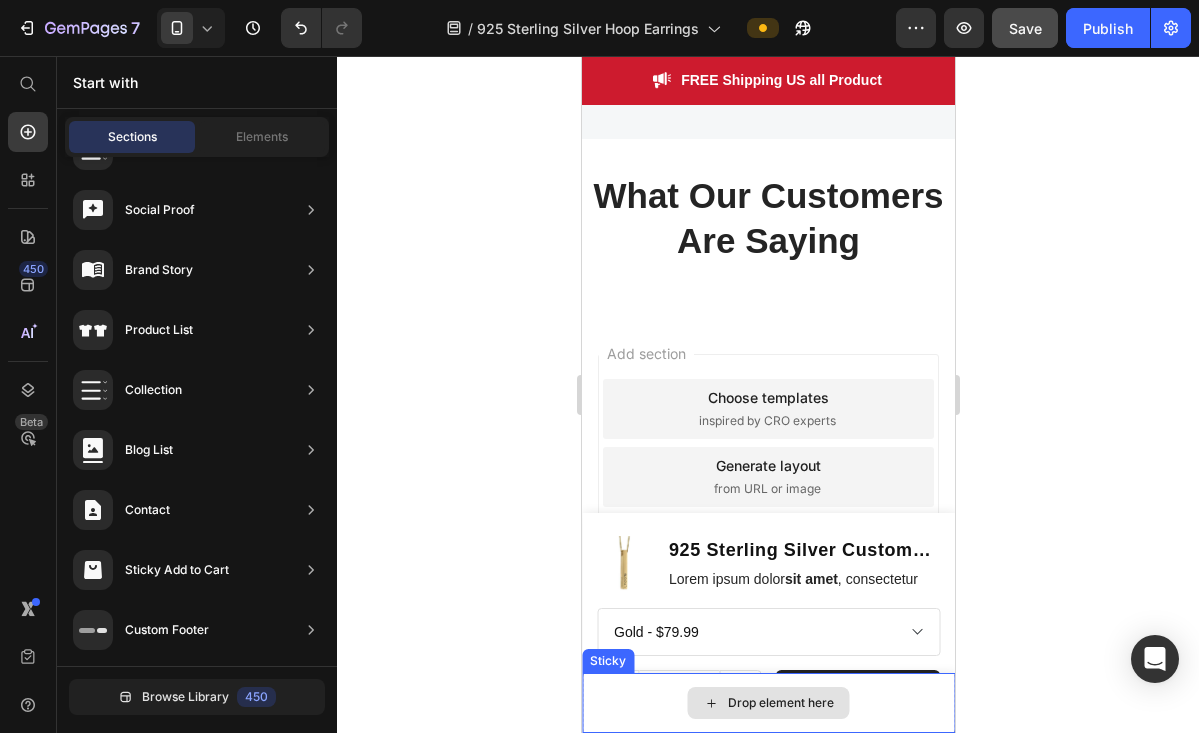 click on "Drop element here" at bounding box center [767, 703] 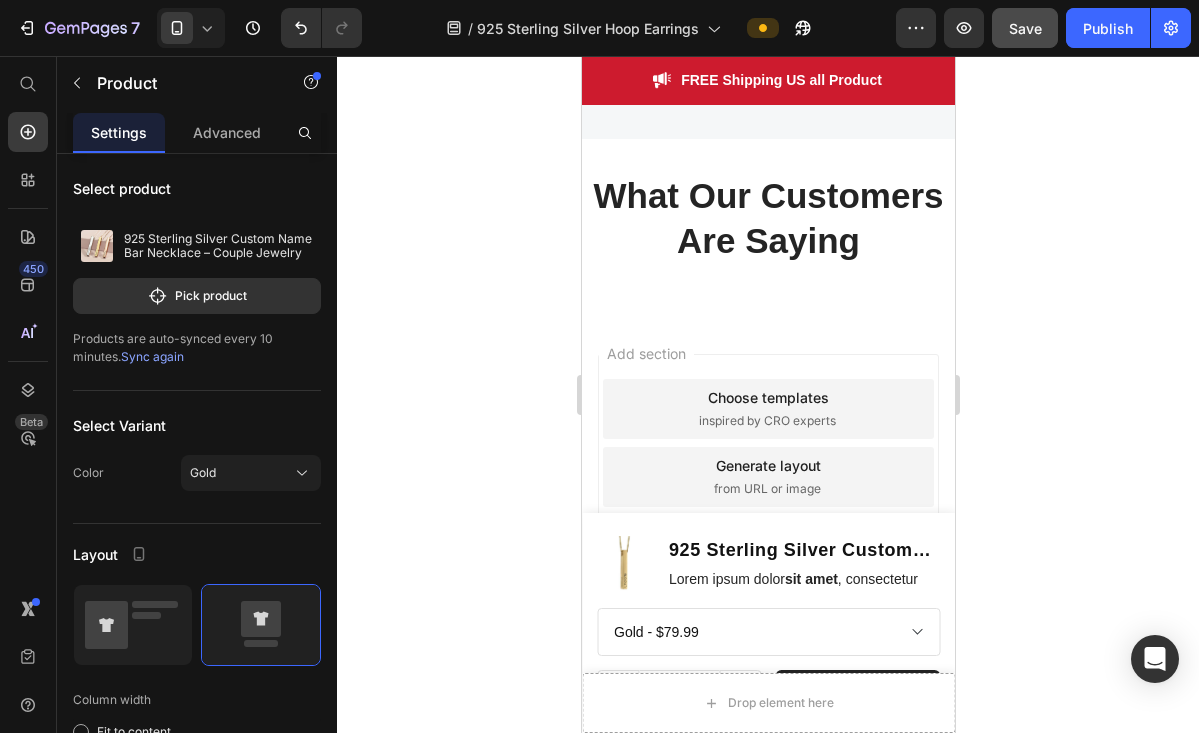 click on "Product Images 925 Sterling Silver Custom Name Bar Necklace – Couple Jewelry Product Title Lorem ipsum dolor  sit amet , consectetur  Text Block Row Gold - $79.99  Rose Gold - $79.99  Silver - $79.99  Product Variants & Swatches 1 Product Quantity add to cart Product Cart Button Row Row Product" at bounding box center [767, 623] 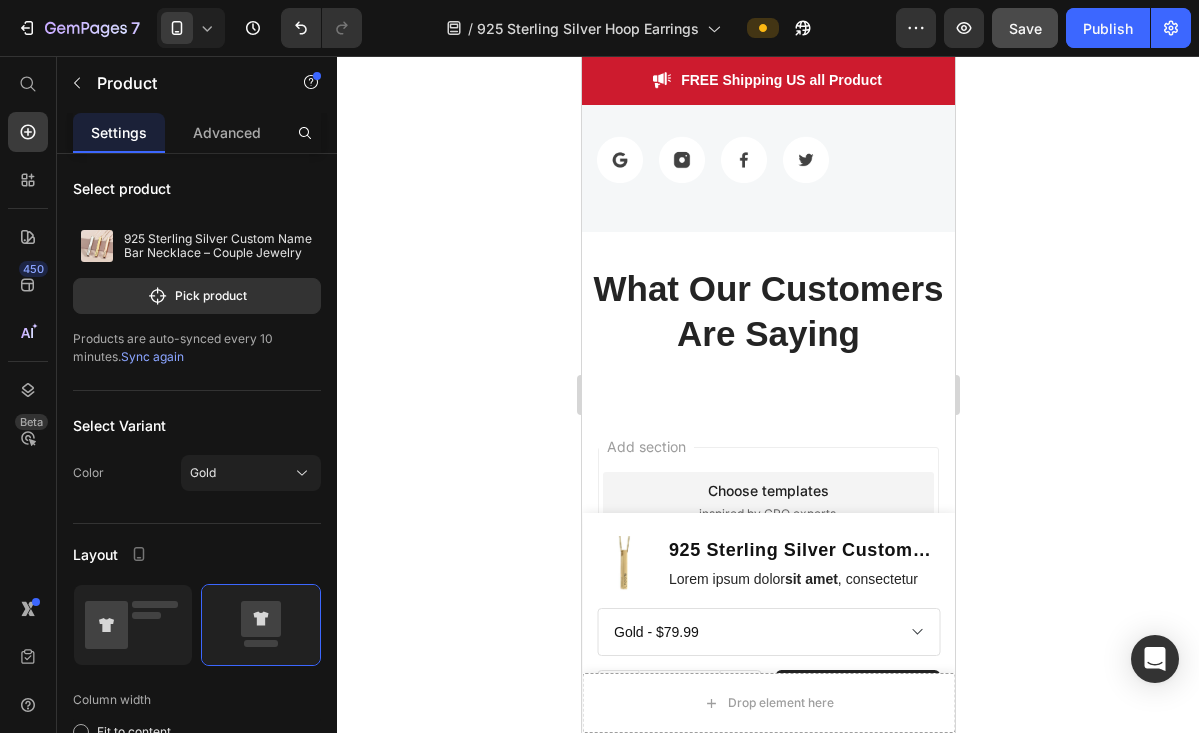 scroll, scrollTop: 6522, scrollLeft: 0, axis: vertical 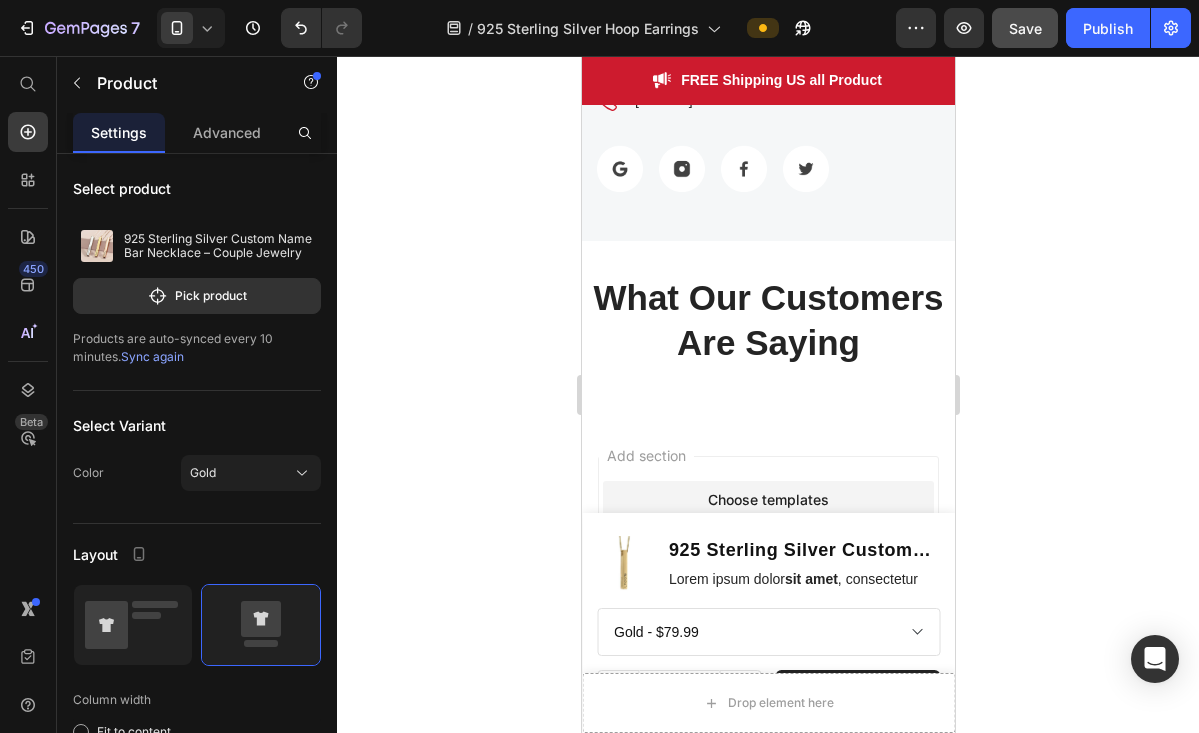 click on "Product Images 925 Sterling Silver Custom Name Bar Necklace – Couple Jewelry Product Title Lorem ipsum dolor  sit amet , consectetur  Text Block Row Gold - $79.99  Rose Gold - $79.99  Silver - $79.99  Product Variants & Swatches 1 Product Quantity add to cart Product Cart Button Row Row Product" at bounding box center (767, 623) 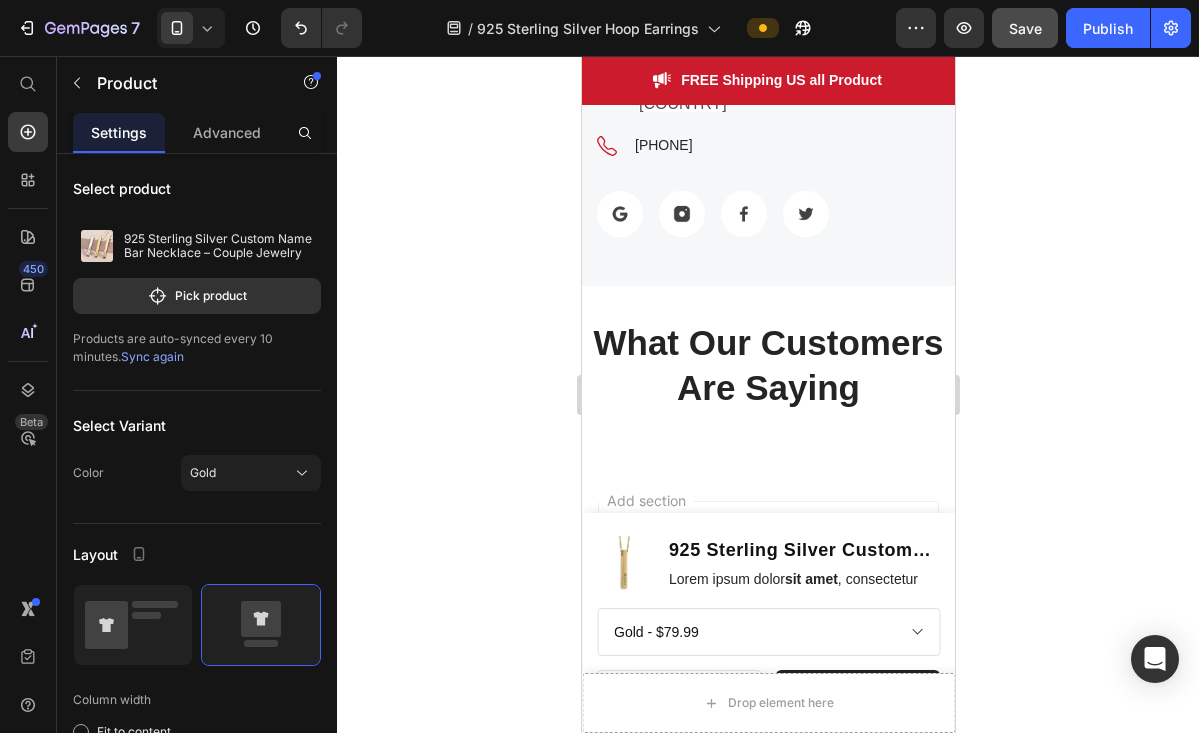 scroll, scrollTop: 6414, scrollLeft: 0, axis: vertical 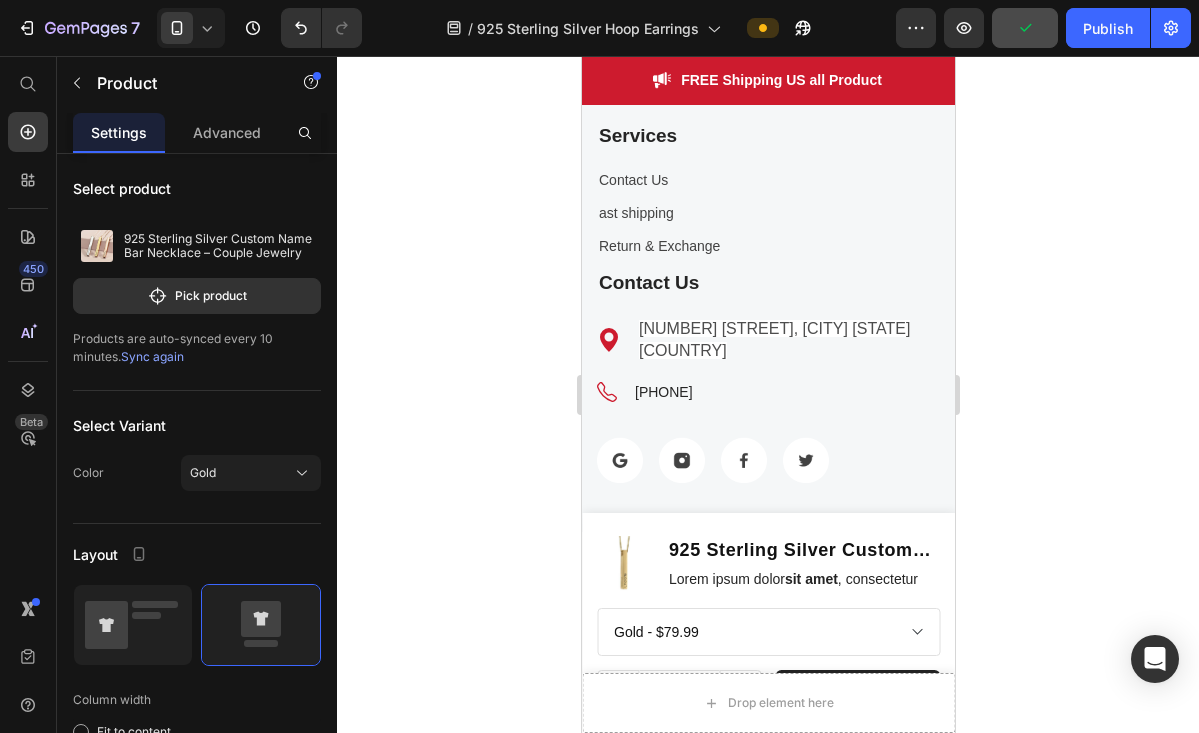 click on "Product Images 925 Sterling Silver Custom Name Bar Necklace – Couple Jewelry Product Title Lorem ipsum dolor  sit amet , consectetur  Text Block Row Gold - $79.99  Rose Gold - $79.99  Silver - $79.99  Product Variants & Swatches 1 Product Quantity add to cart Product Cart Button Row Row Product" at bounding box center (767, 623) 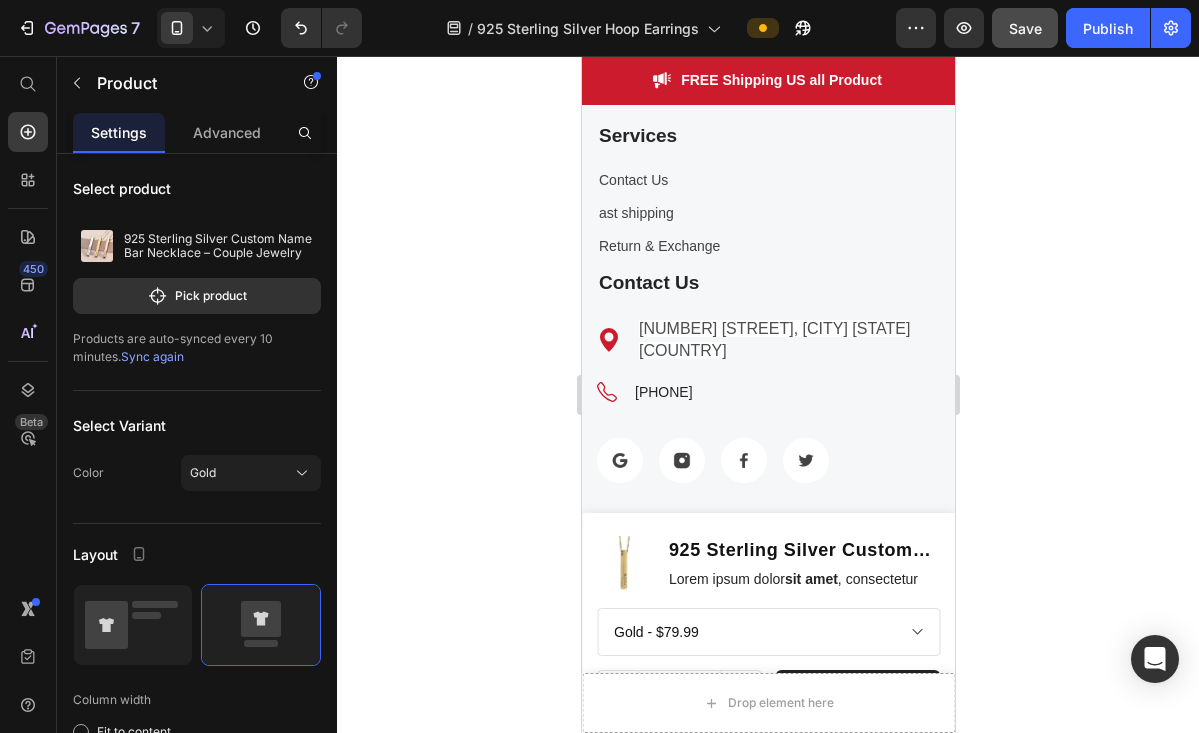 click 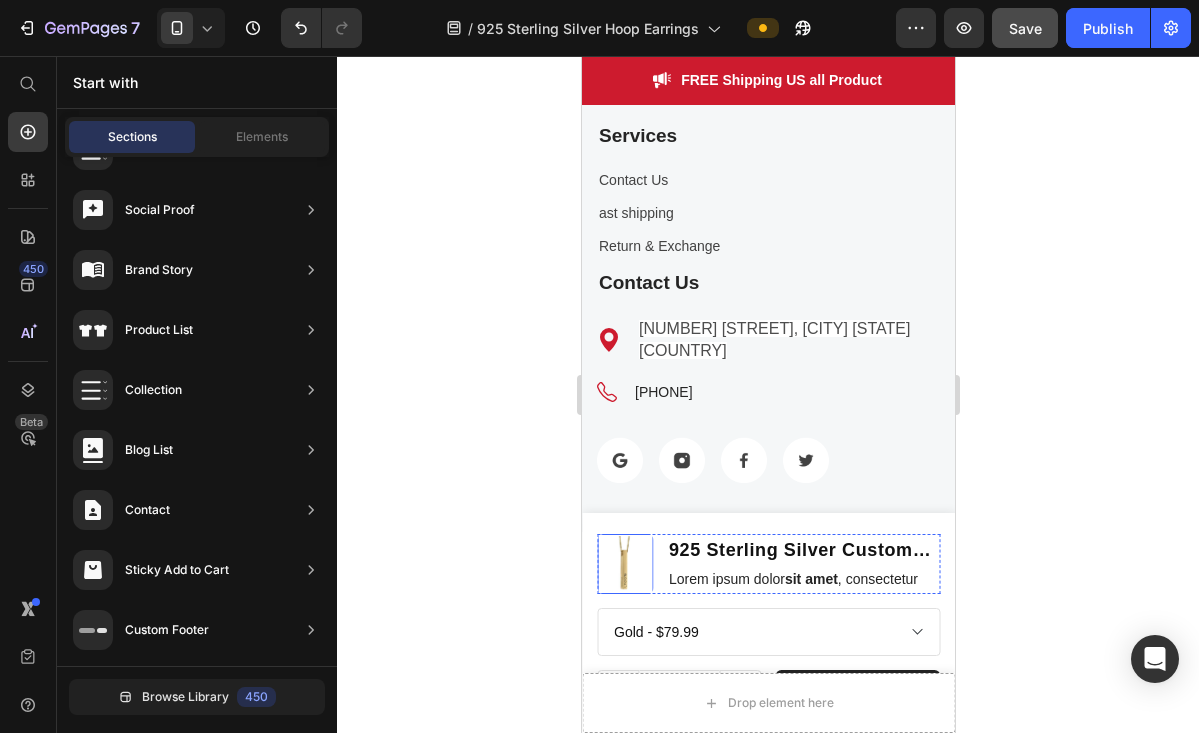 click at bounding box center (624, 564) 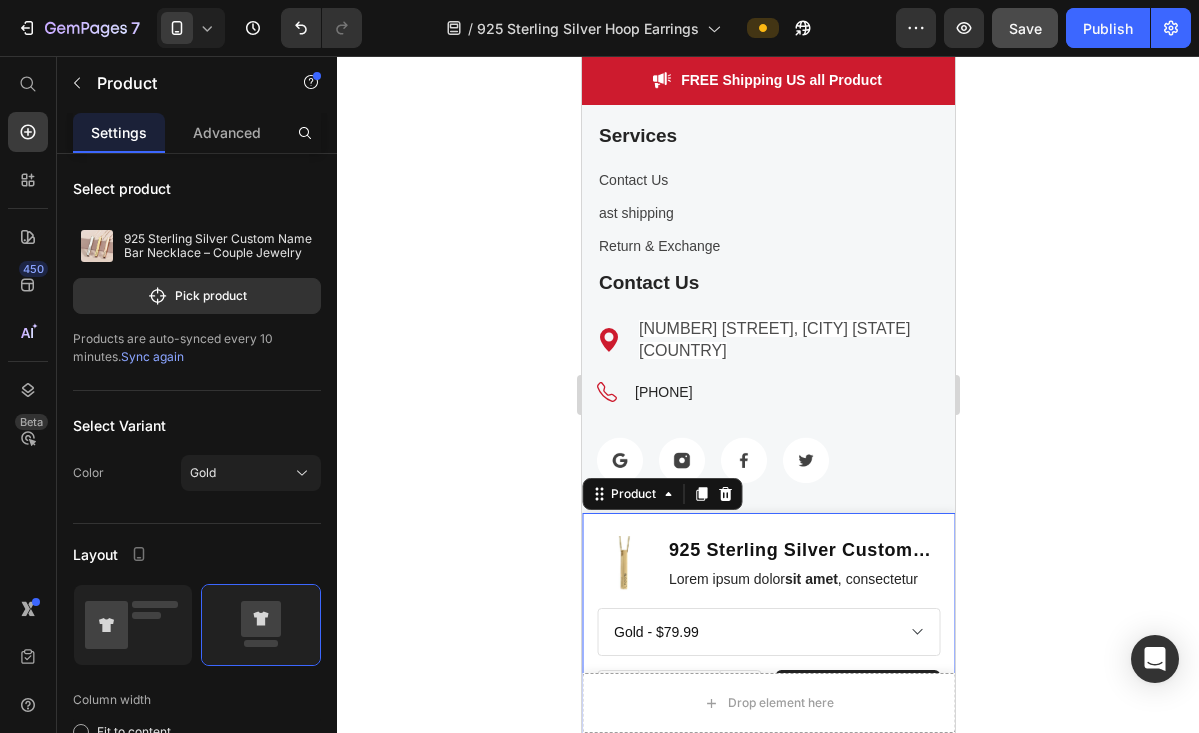 click on "Product Images 925 Sterling Silver Custom Name Bar Necklace – Couple Jewelry Product Title Lorem ipsum dolor  sit amet , consectetur  Text Block Row Gold - $79.99  Rose Gold - $79.99  Silver - $79.99  Product Variants & Swatches 1 Product Quantity add to cart Product Cart Button Row Row Product   0" at bounding box center [767, 623] 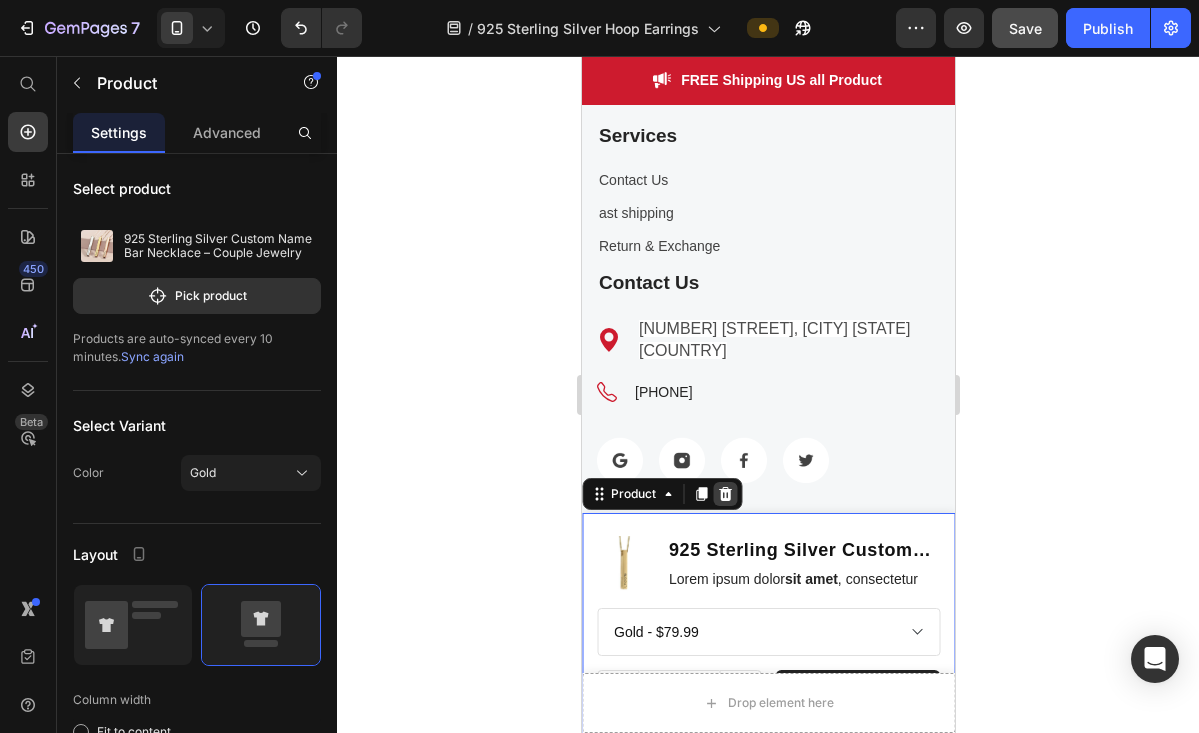 click 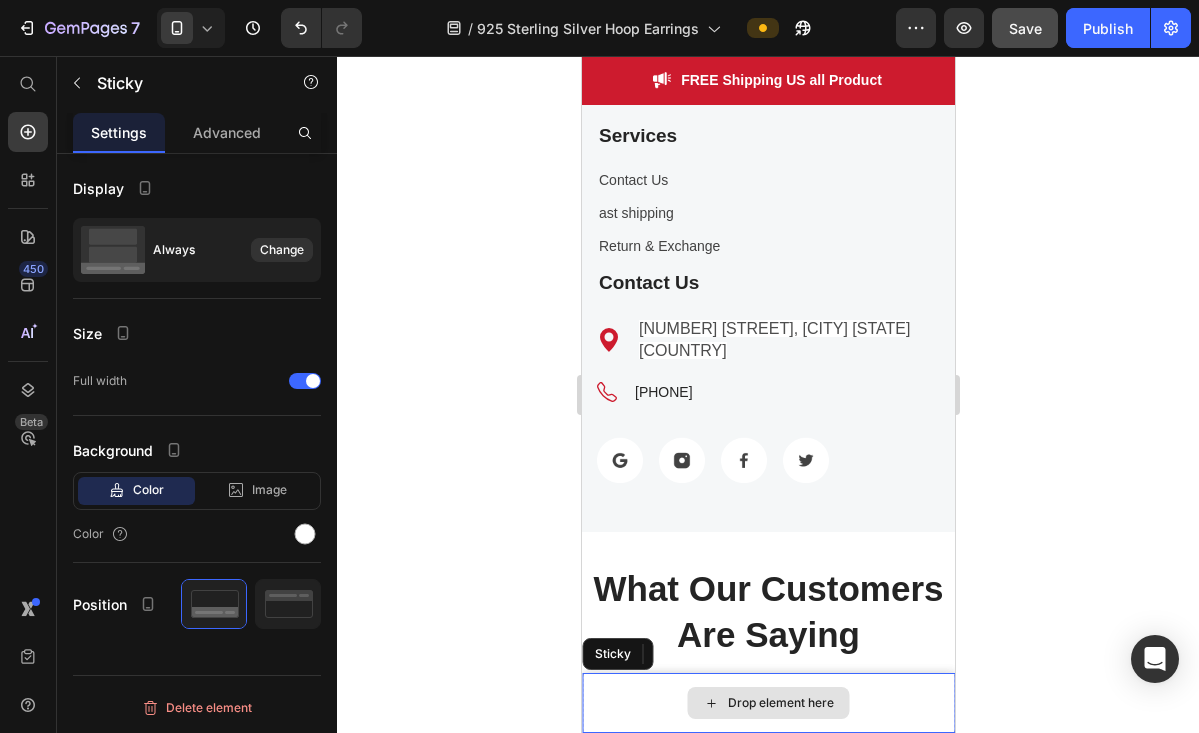 click on "Drop element here" at bounding box center [767, 703] 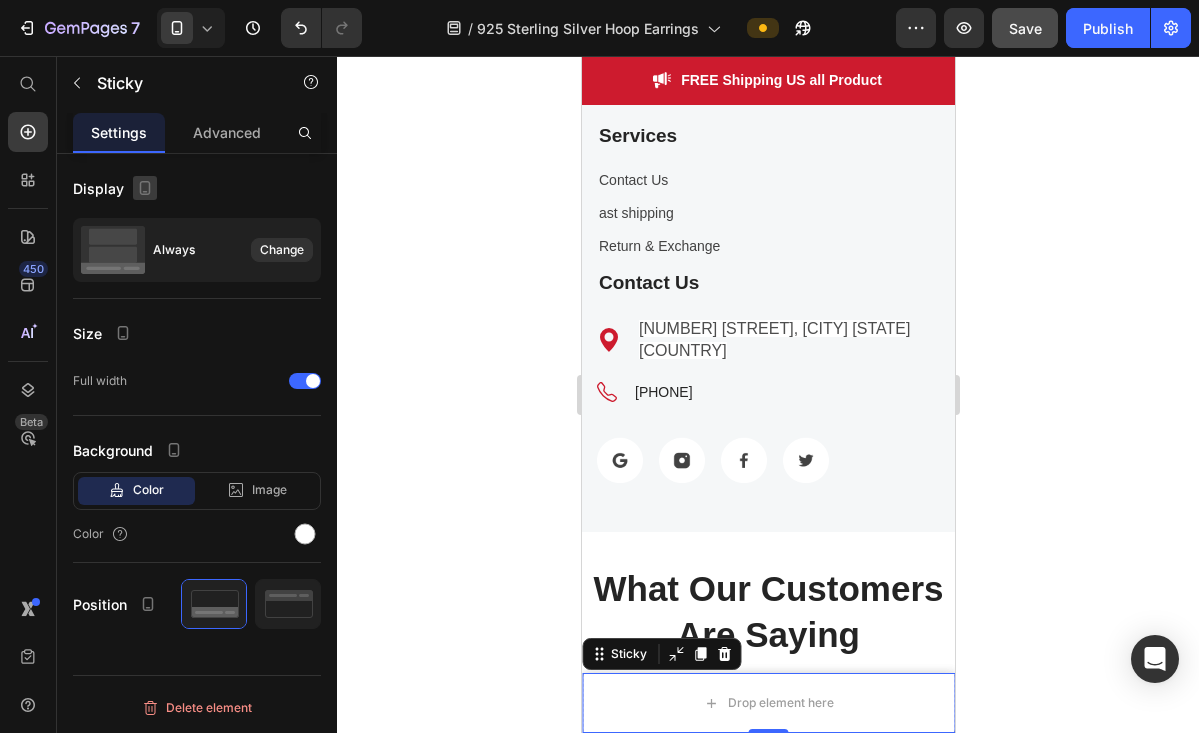 click 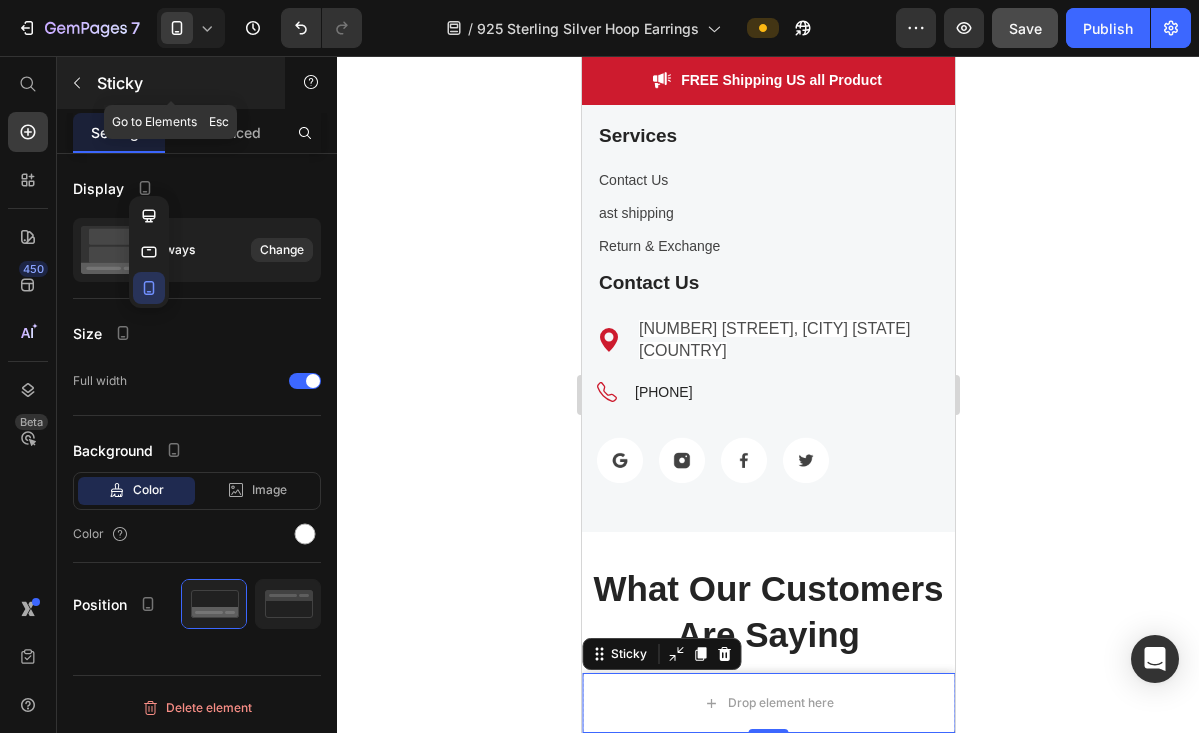 click 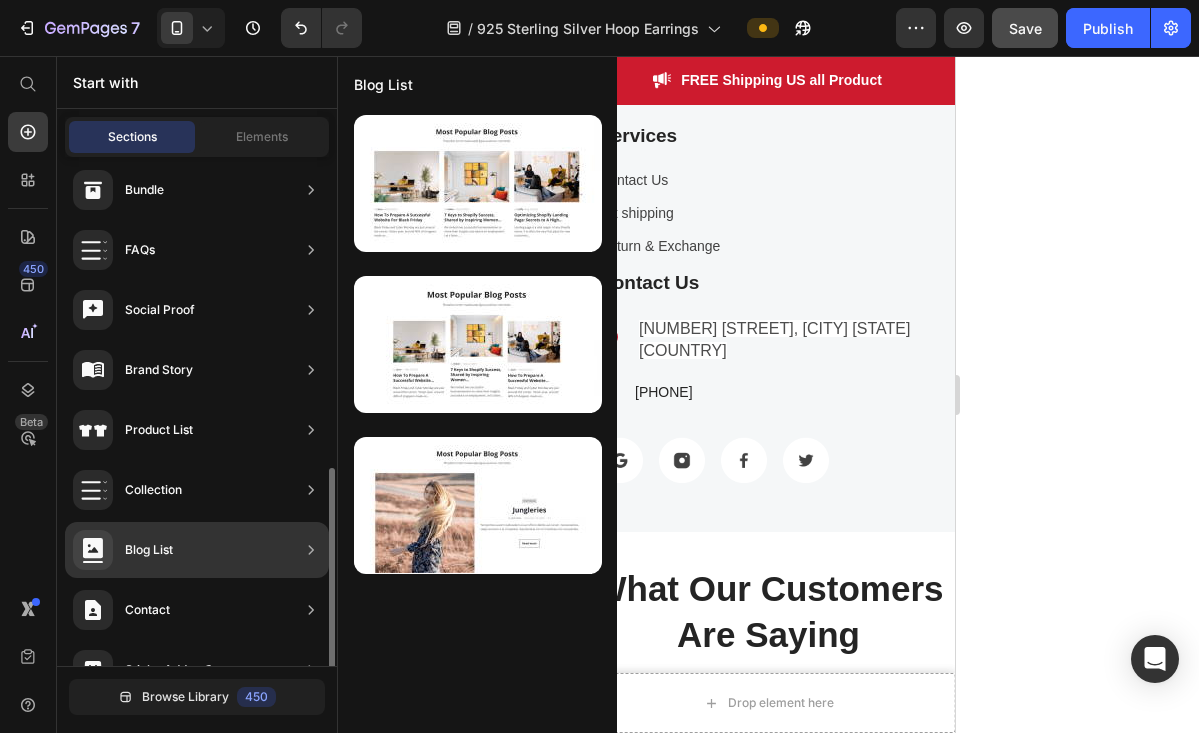 scroll, scrollTop: 651, scrollLeft: 0, axis: vertical 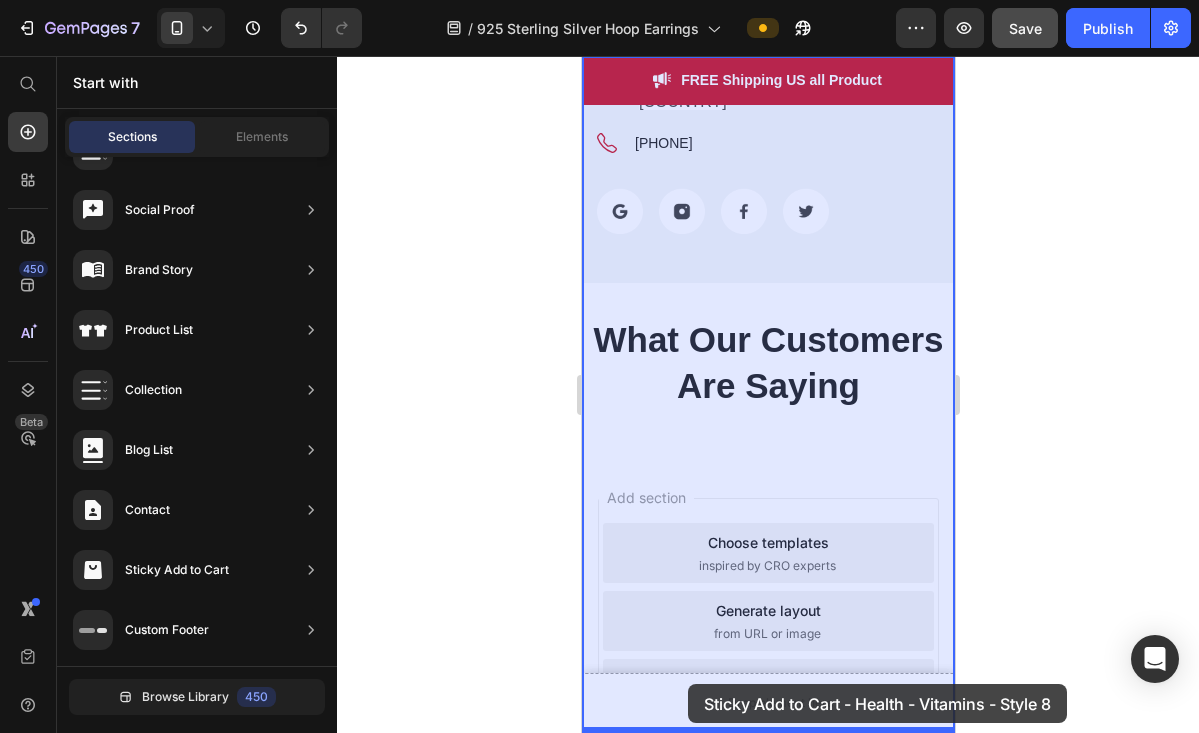 drag, startPoint x: 1118, startPoint y: 283, endPoint x: 680, endPoint y: 682, distance: 592.4905 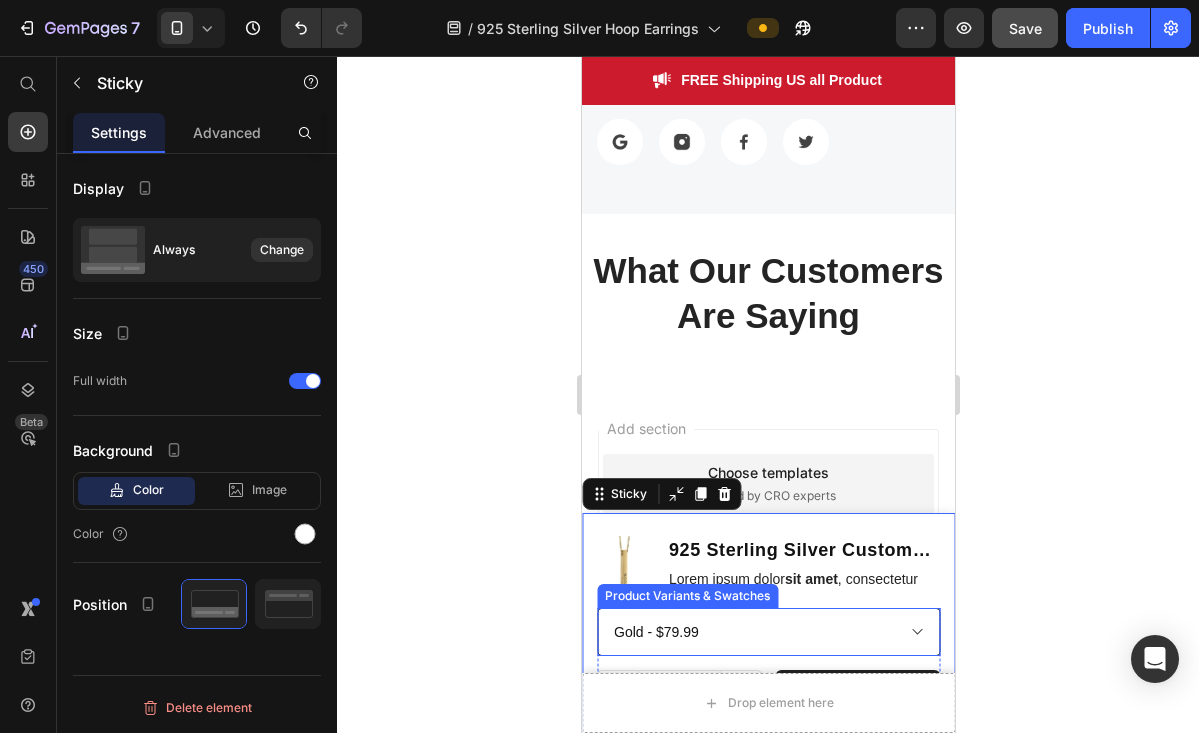scroll, scrollTop: 6720, scrollLeft: 0, axis: vertical 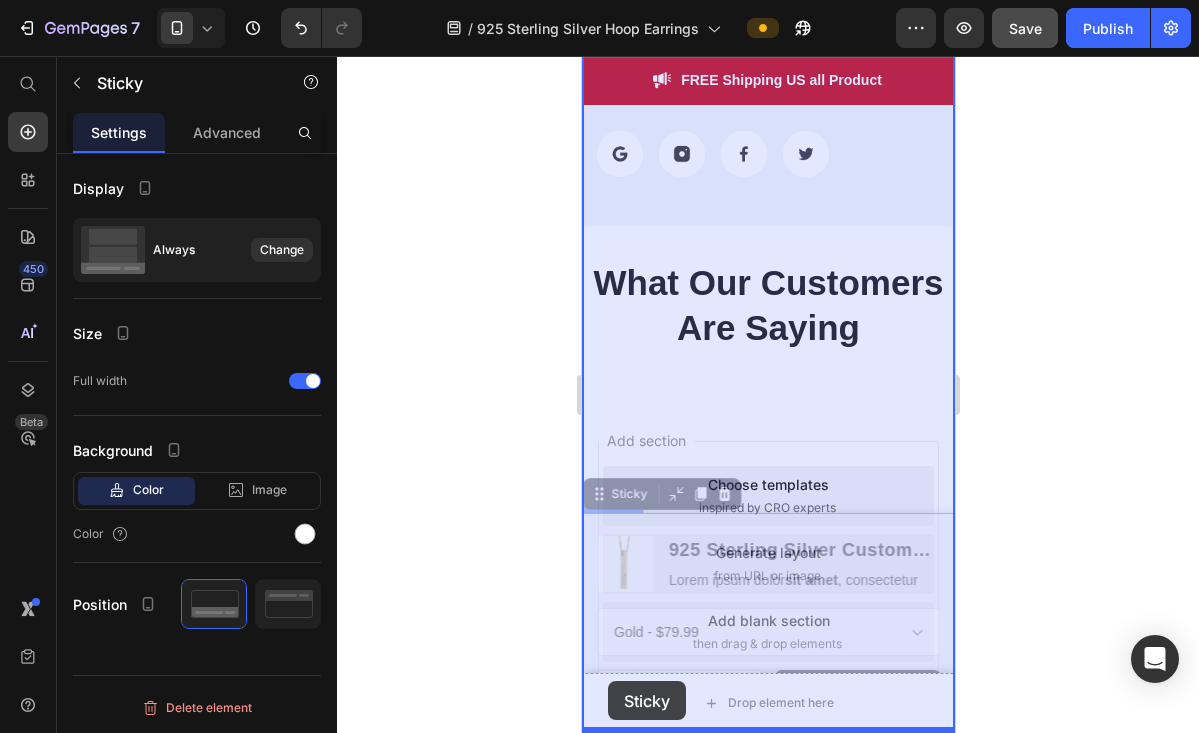 drag, startPoint x: 601, startPoint y: 497, endPoint x: 608, endPoint y: 679, distance: 182.13457 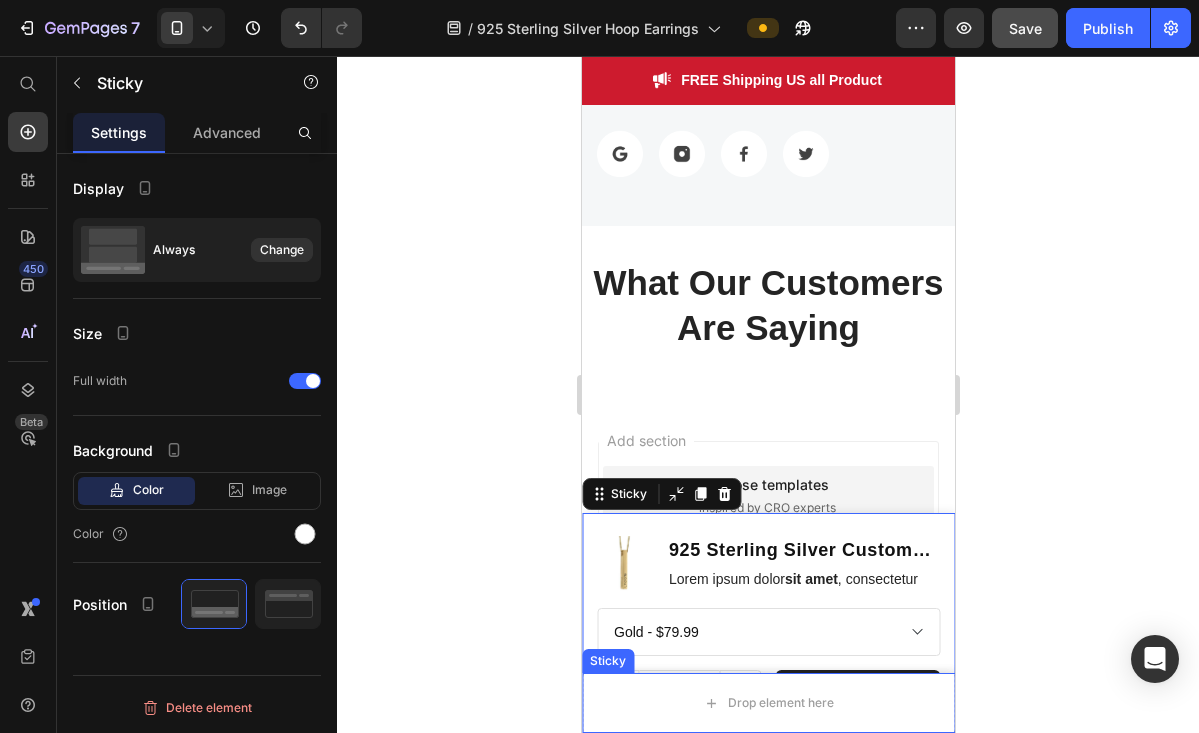 click on "Sticky" at bounding box center (607, 661) 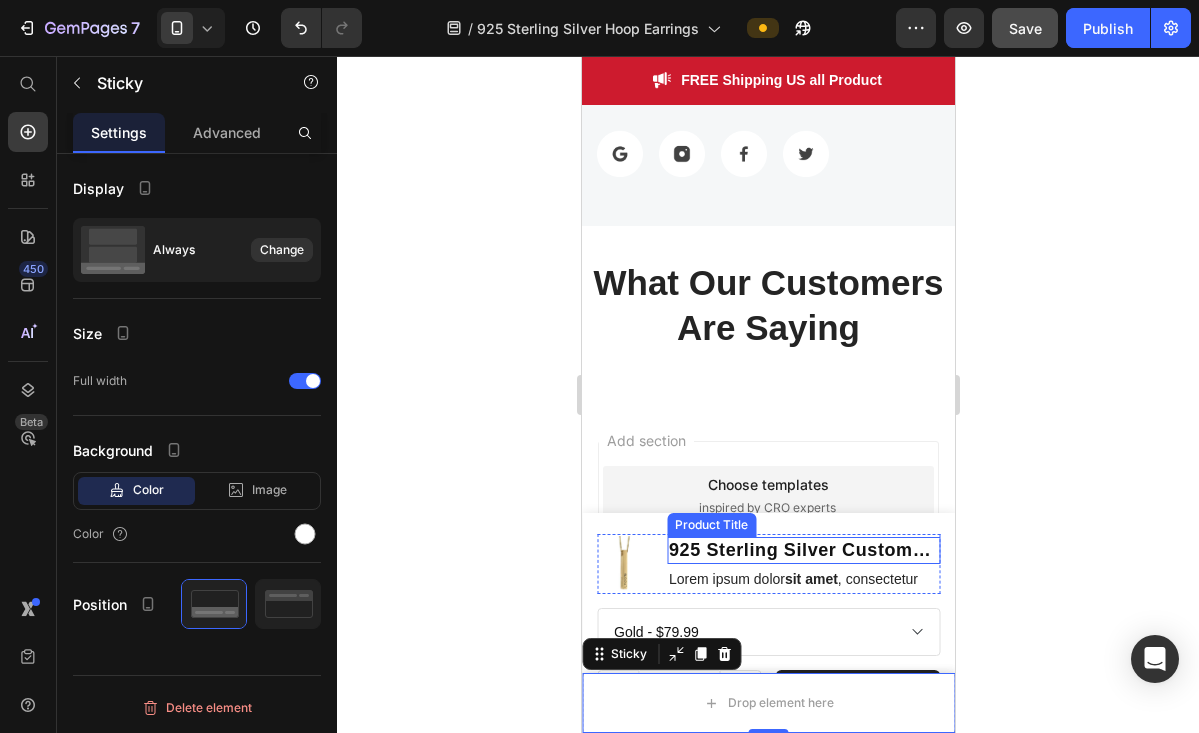 click on "925 Sterling Silver Custom Name Bar Necklace – Couple Jewelry" at bounding box center [802, 550] 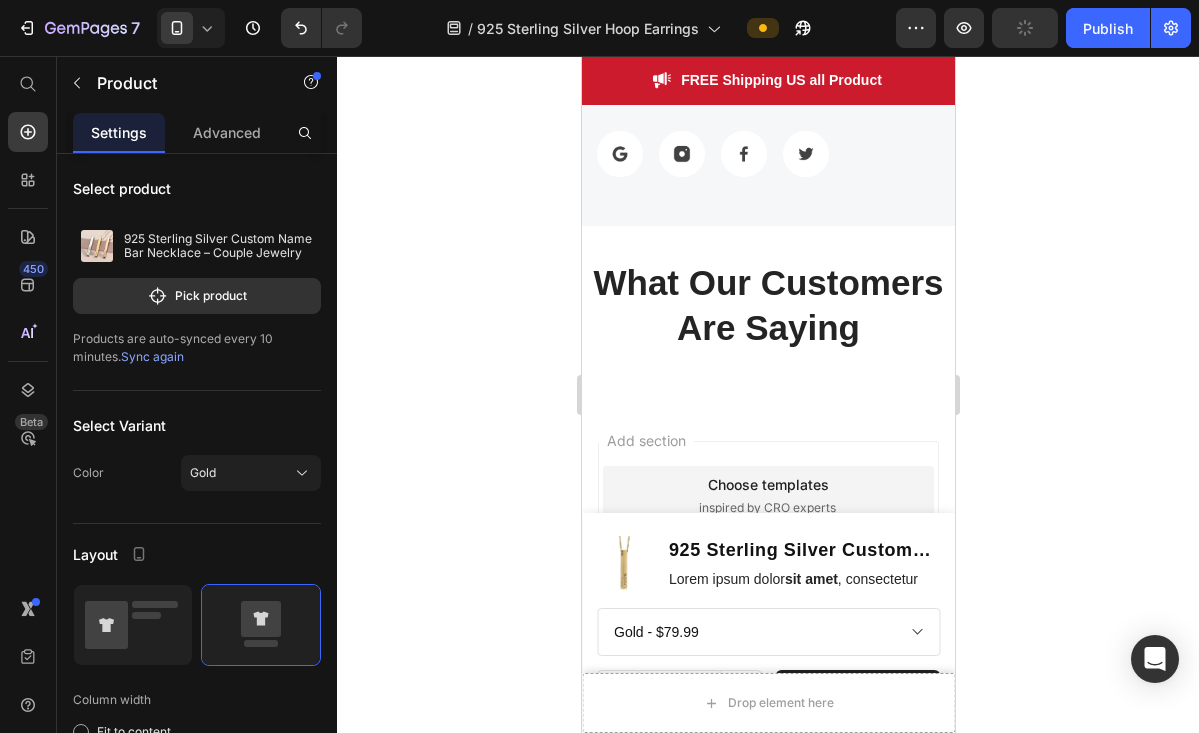 click on "Product Images 925 Sterling Silver Custom Name Bar Necklace – Couple Jewelry Product Title Lorem ipsum dolor  sit amet , consectetur  Text Block Row Gold - $79.99  Rose Gold - $79.99  Silver - $79.99  Product Variants & Swatches 1 Product Quantity add to cart Product Cart Button Row Row Product" at bounding box center [767, 623] 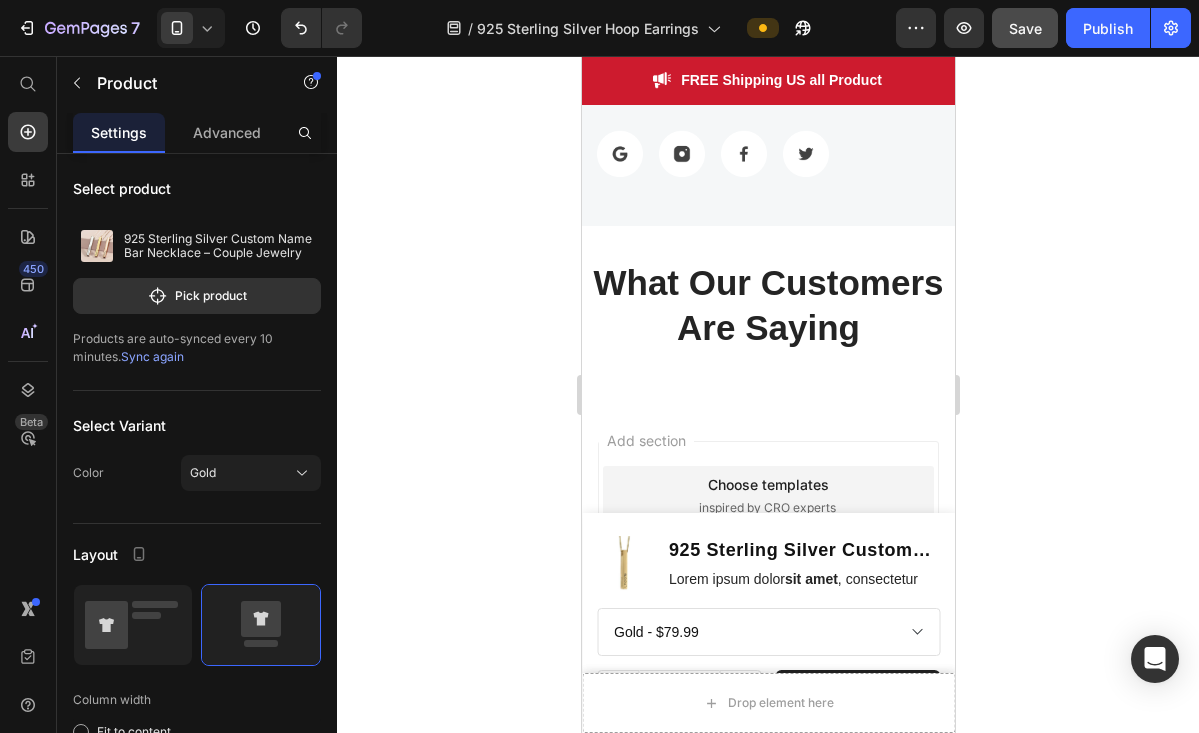 click on "Product Images 925 Sterling Silver Custom Name Bar Necklace – Couple Jewelry Product Title Lorem ipsum dolor  sit amet , consectetur  Text Block Row Gold - $79.99  Rose Gold - $79.99  Silver - $79.99  Product Variants & Swatches 1 Product Quantity add to cart Product Cart Button Row Row Product" at bounding box center [767, 623] 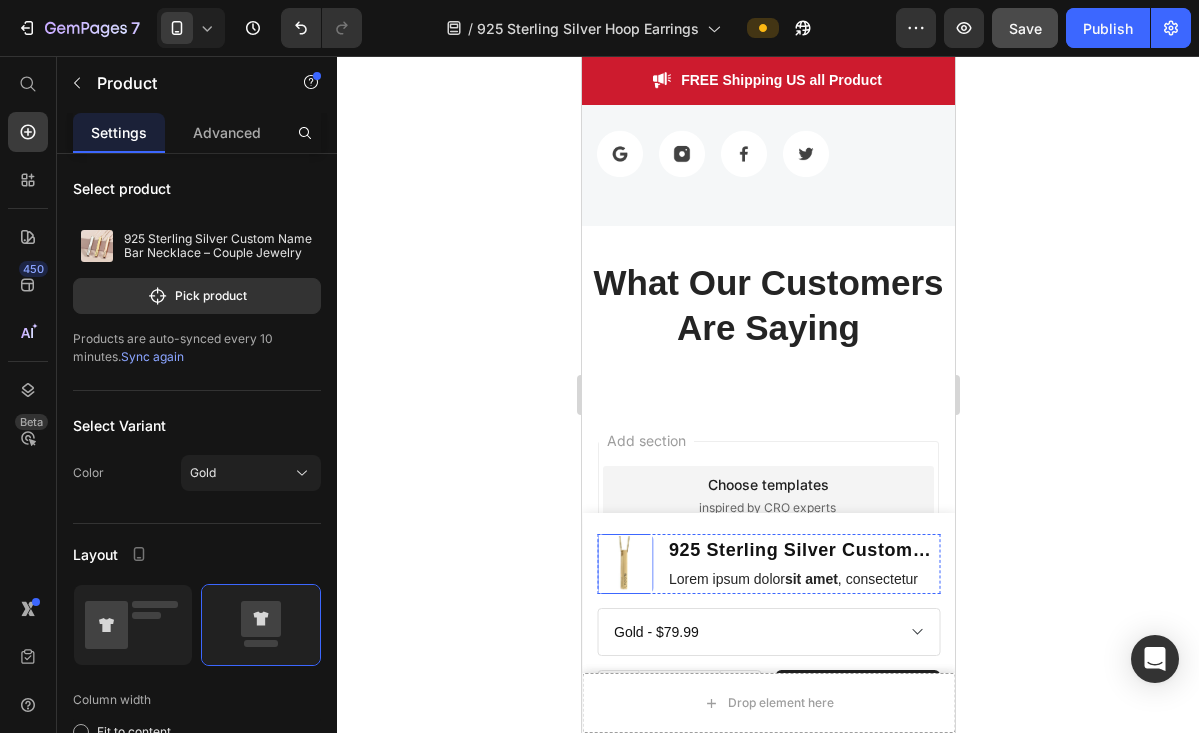 click at bounding box center [624, 564] 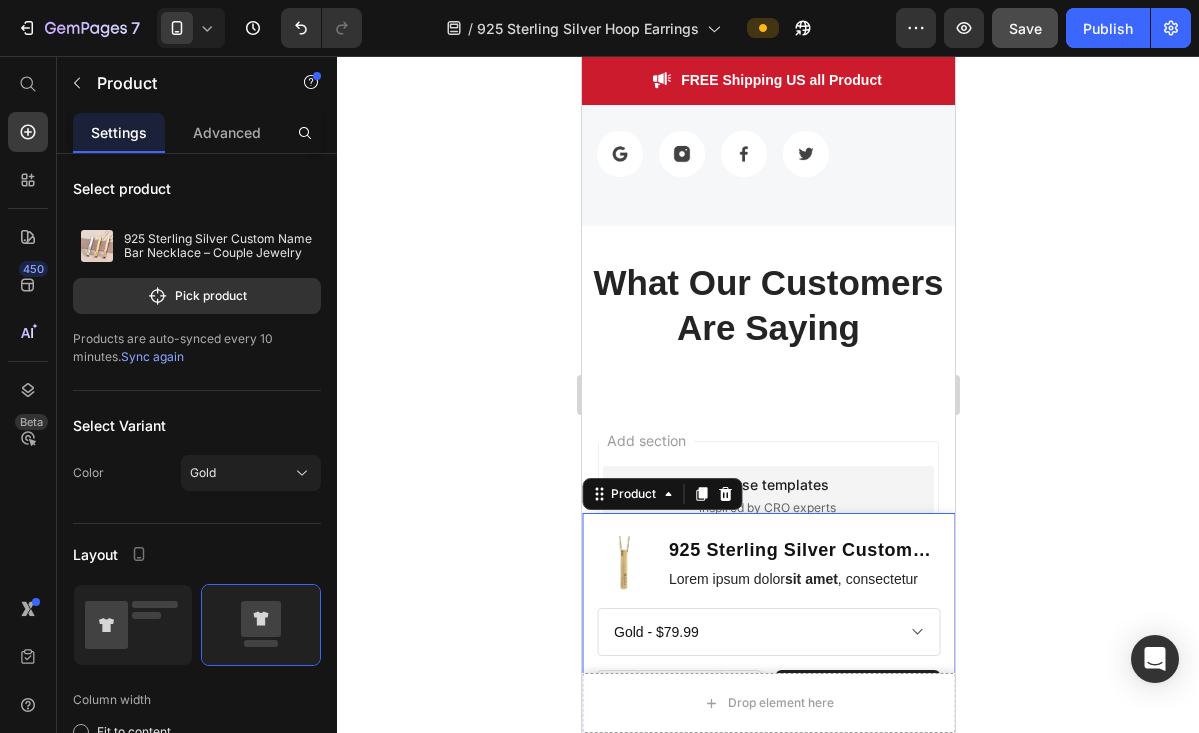 click on "Product Images 925 Sterling Silver Custom Name Bar Necklace – Couple Jewelry Product Title Lorem ipsum dolor  sit amet , consectetur  Text Block Row Gold - $79.99  Rose Gold - $79.99  Silver - $79.99  Product Variants & Swatches 1 Product Quantity add to cart Product Cart Button Row Row Product   0" at bounding box center [767, 623] 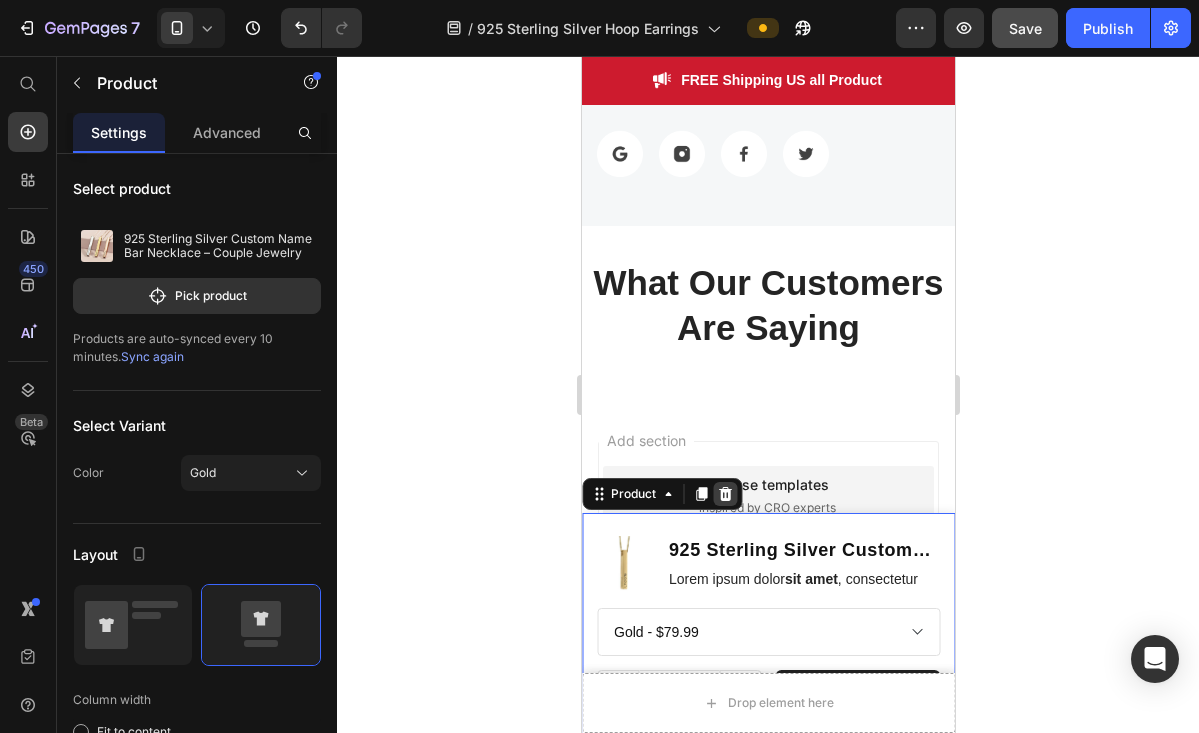click at bounding box center [724, 494] 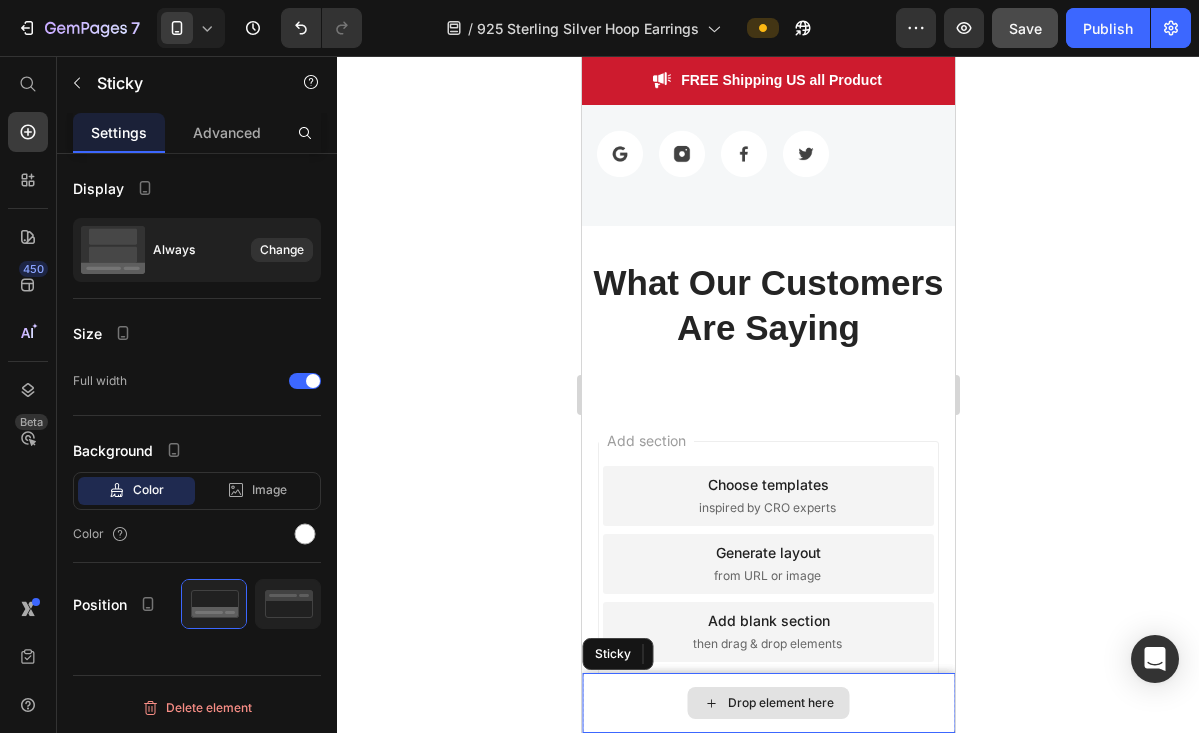 click on "Drop element here" at bounding box center [767, 703] 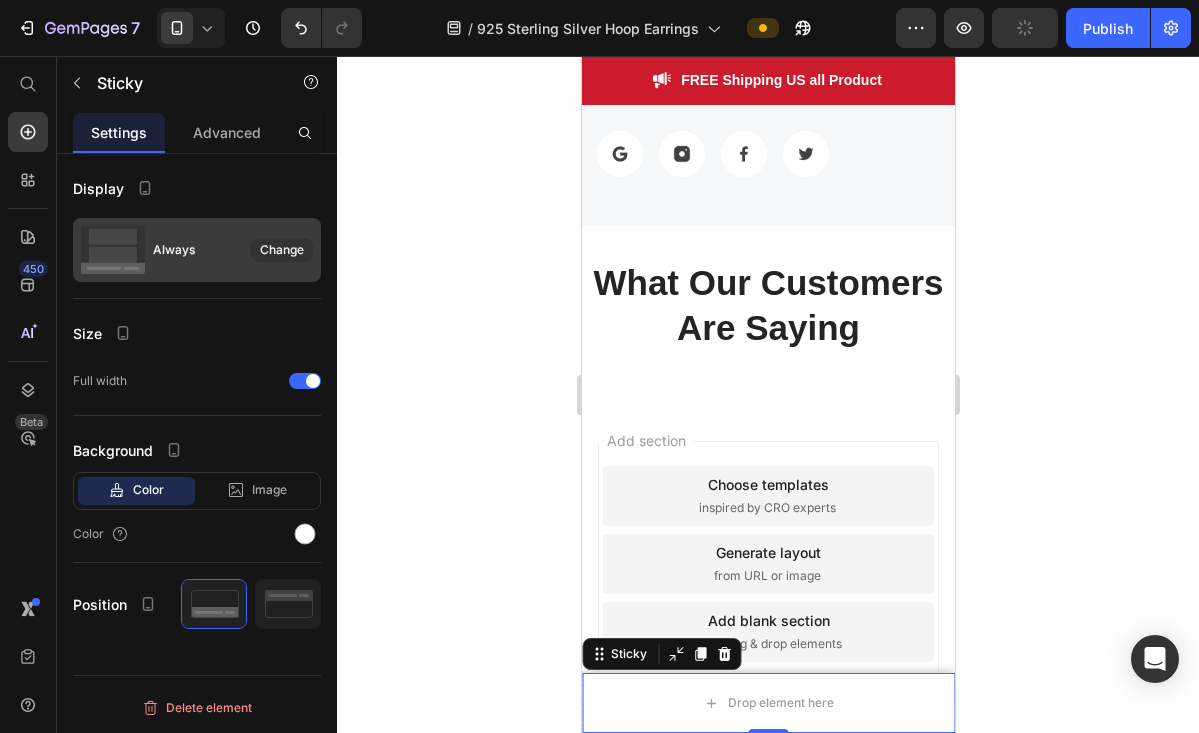 click on "Always Change" 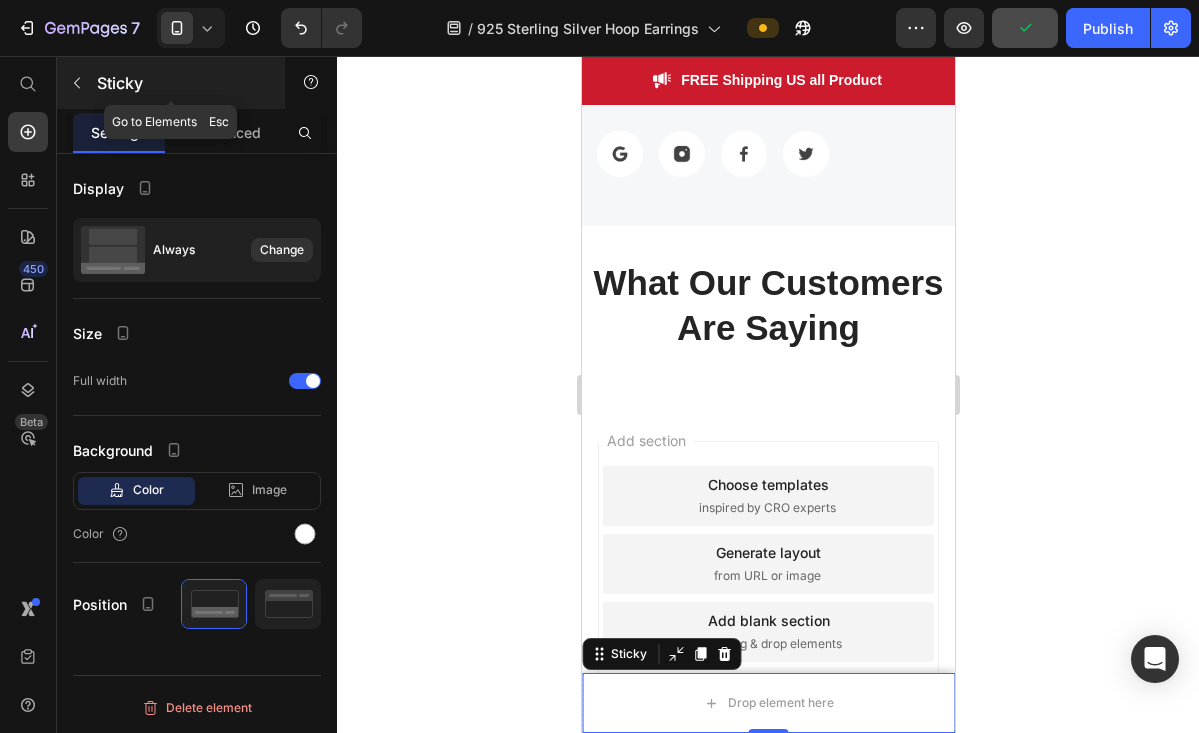 click 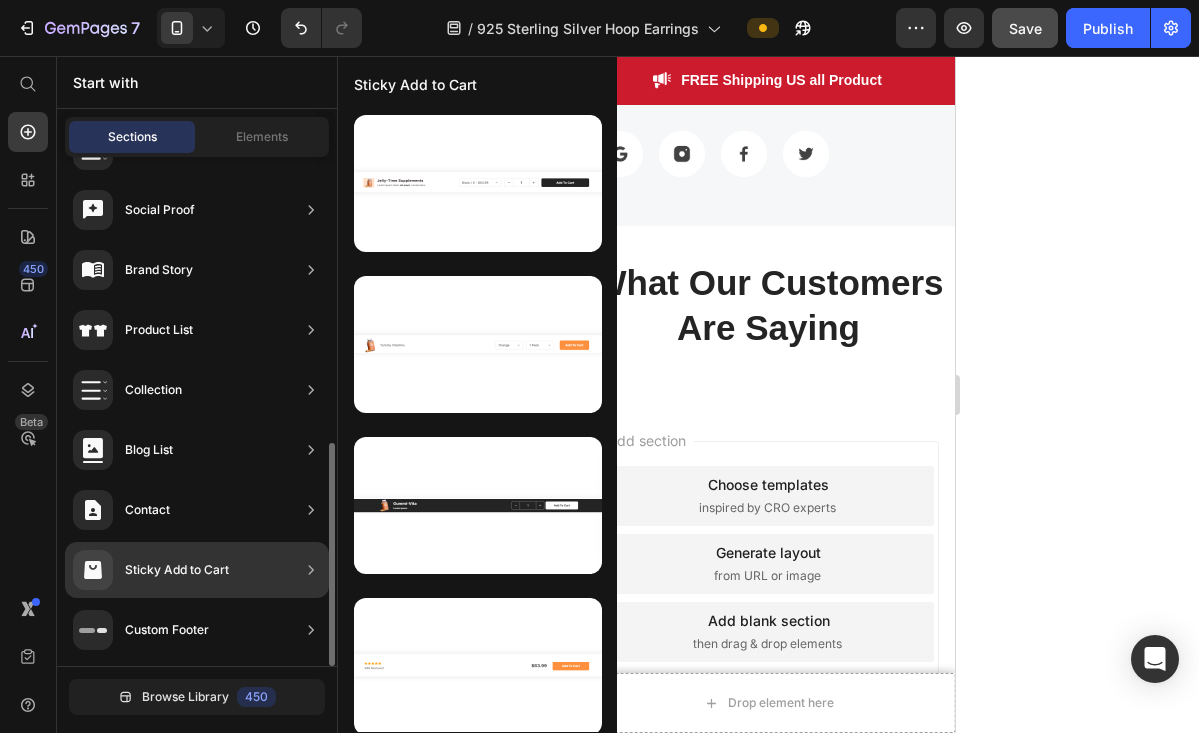 click on "Sticky Add to Cart" 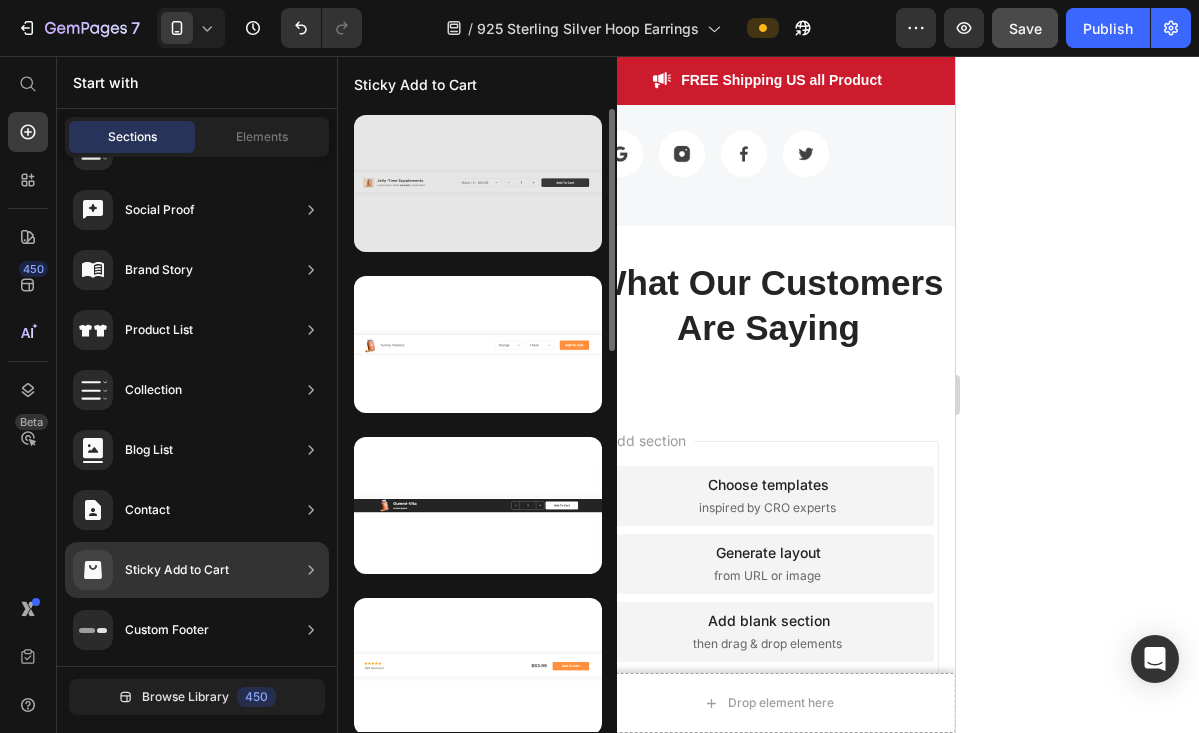 click at bounding box center (478, 183) 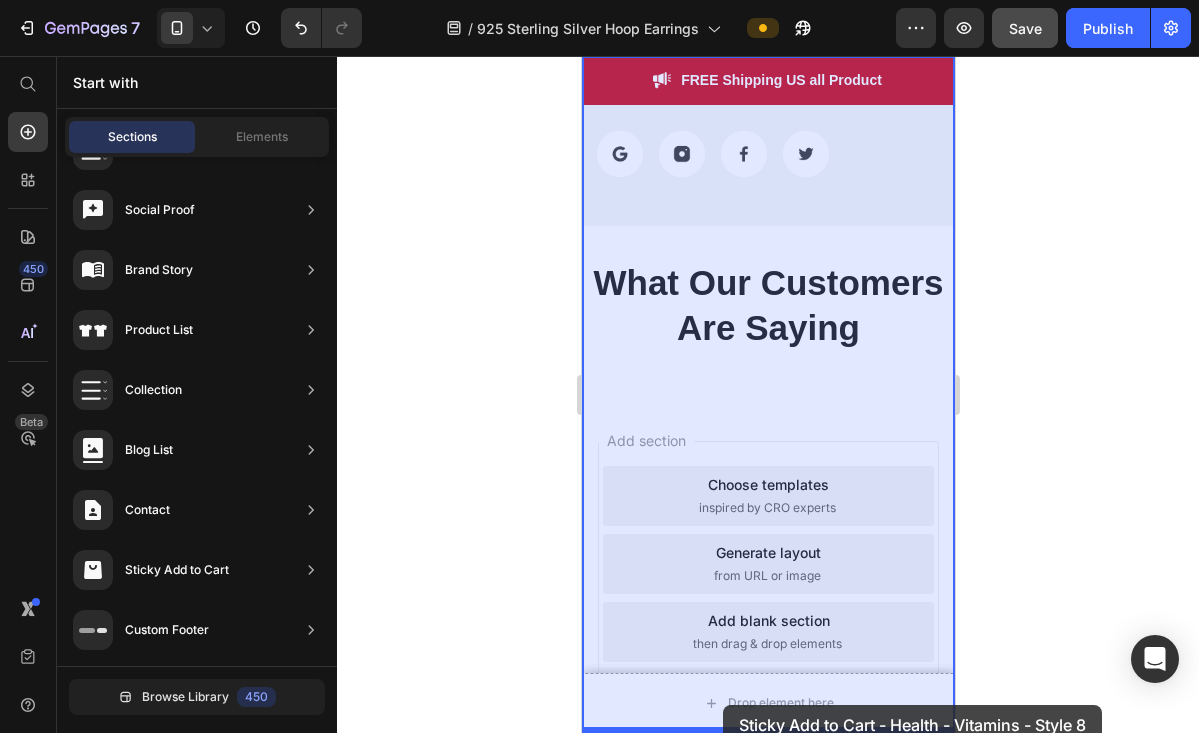 scroll, scrollTop: 6807, scrollLeft: 0, axis: vertical 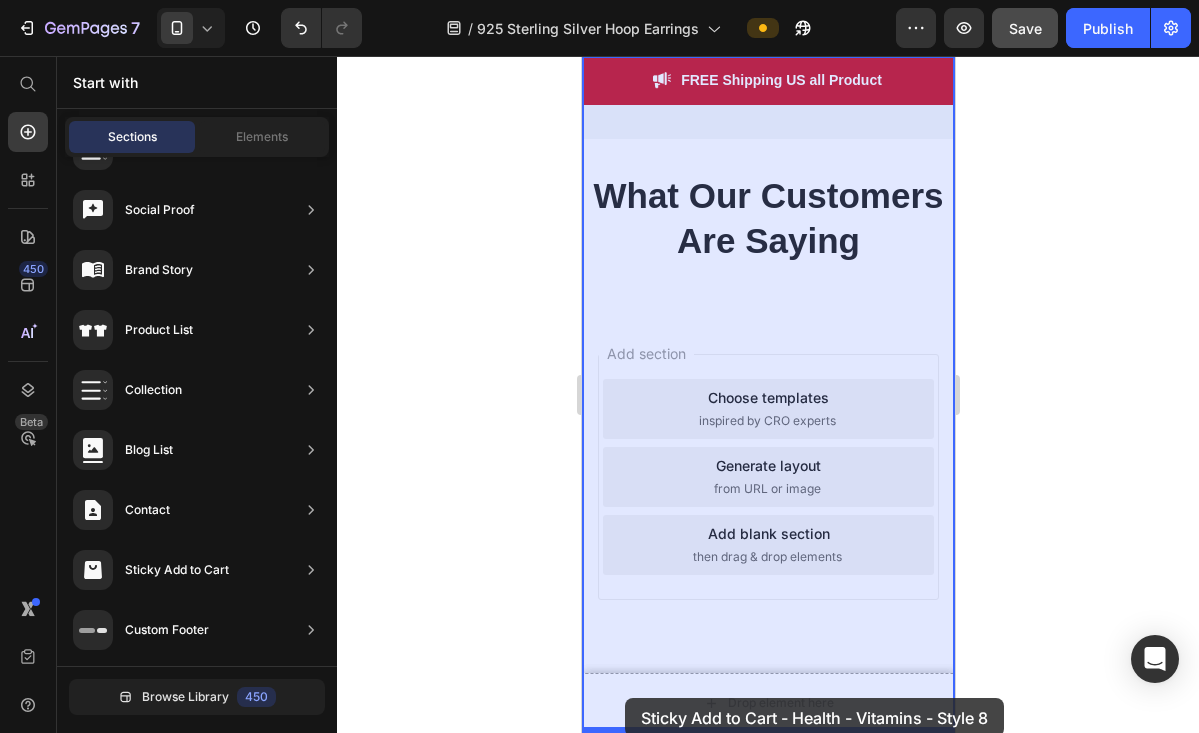 drag, startPoint x: 1099, startPoint y: 263, endPoint x: 624, endPoint y: 698, distance: 644.0885 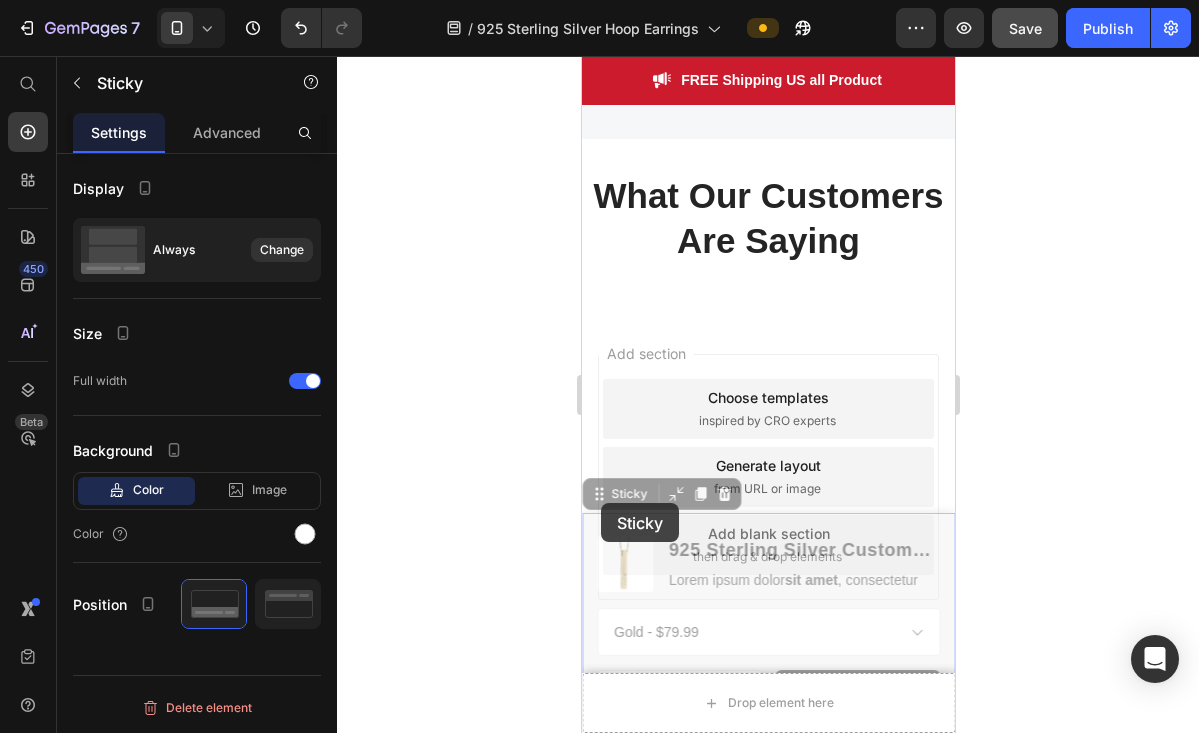 scroll, scrollTop: 6903, scrollLeft: 0, axis: vertical 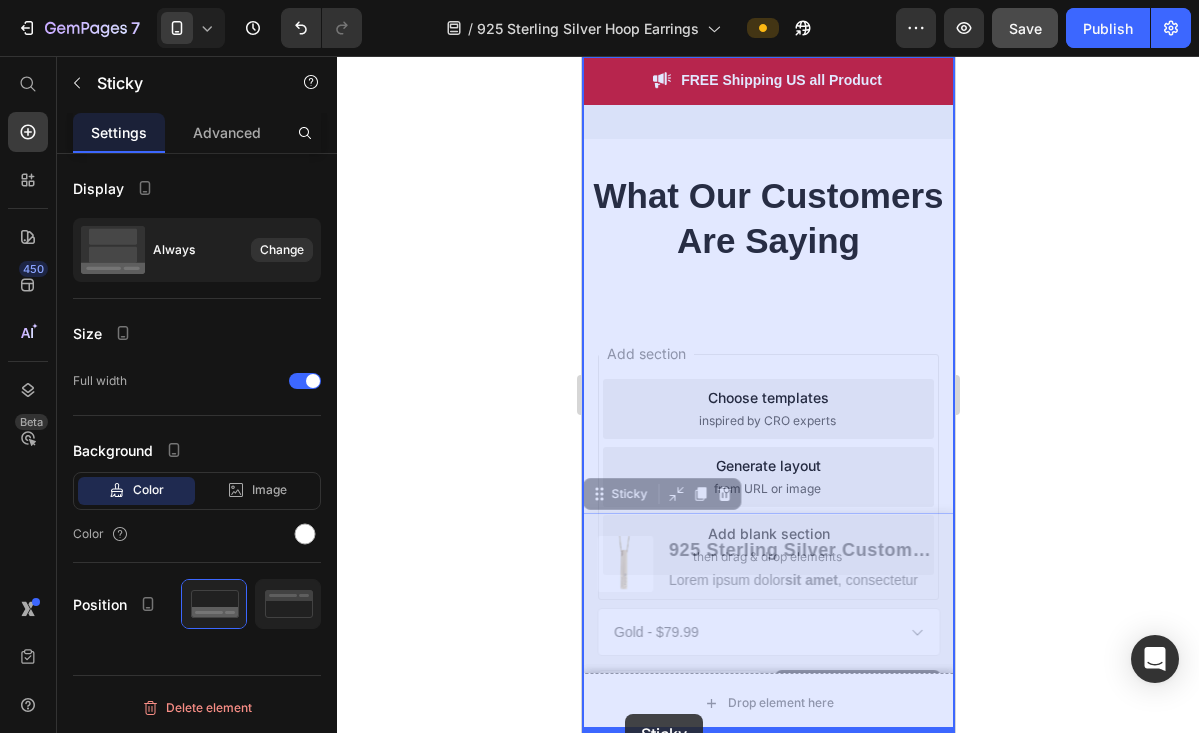 drag, startPoint x: 600, startPoint y: 503, endPoint x: 621, endPoint y: 719, distance: 217.01843 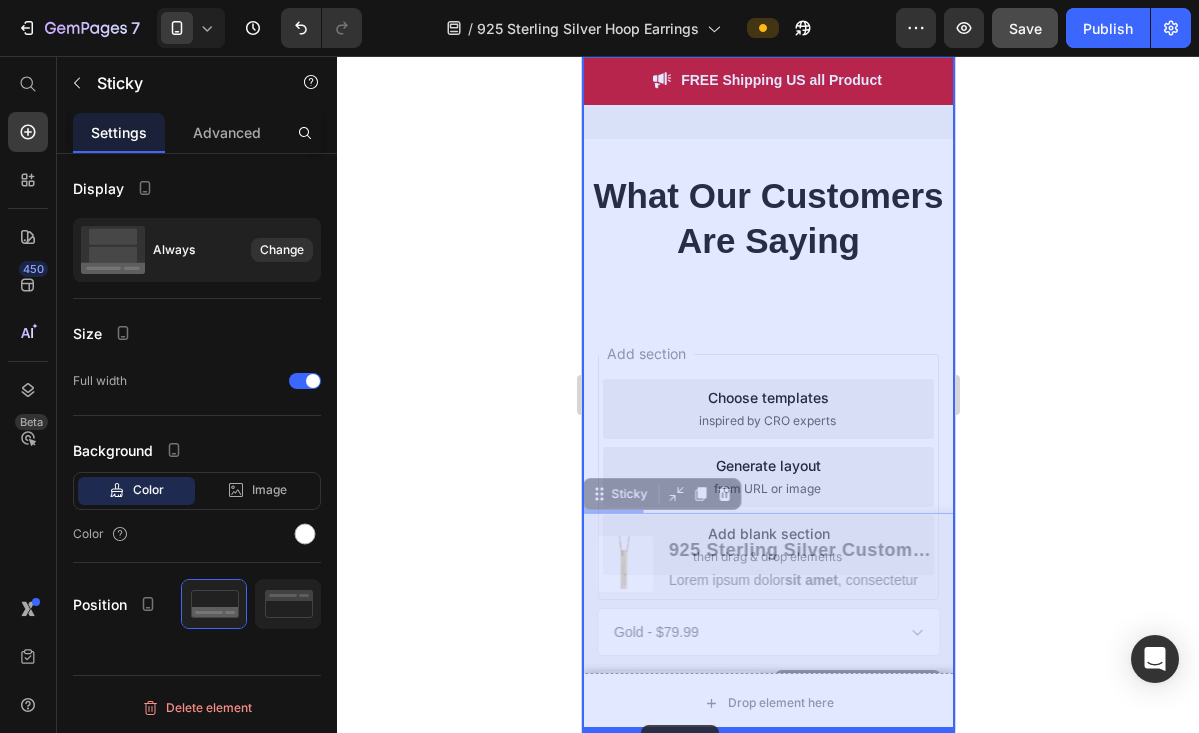 drag, startPoint x: 600, startPoint y: 495, endPoint x: 640, endPoint y: 718, distance: 226.55904 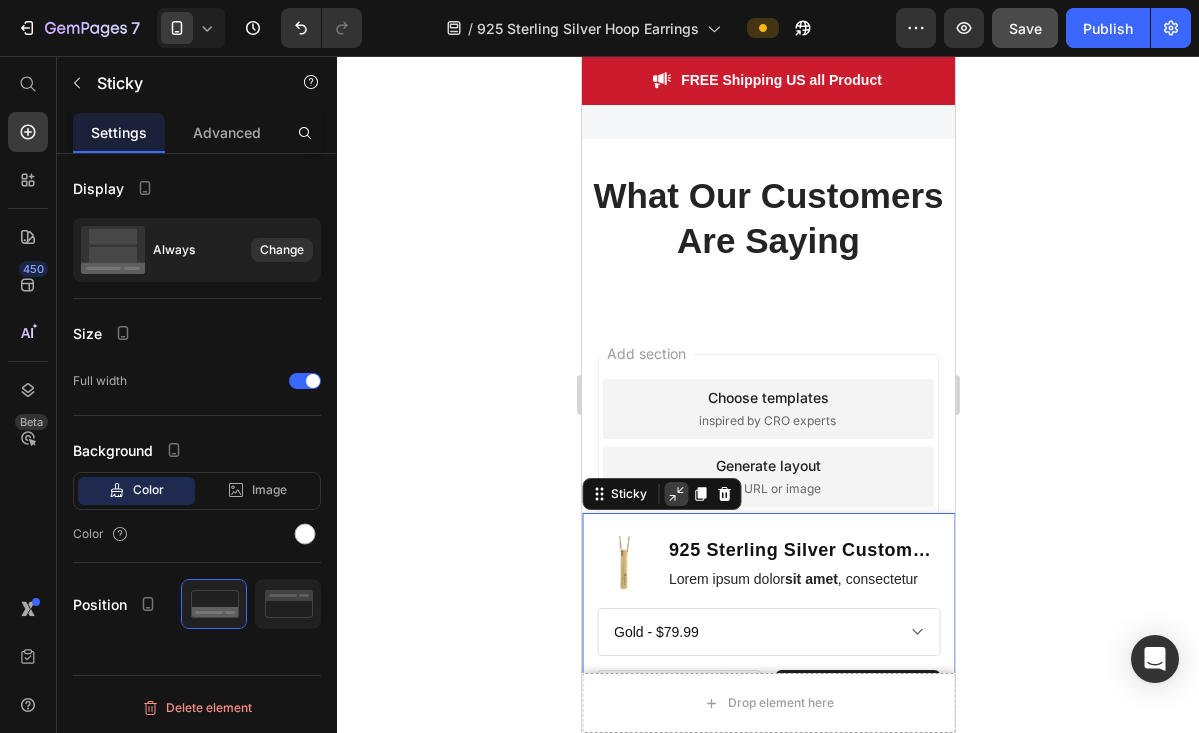 click 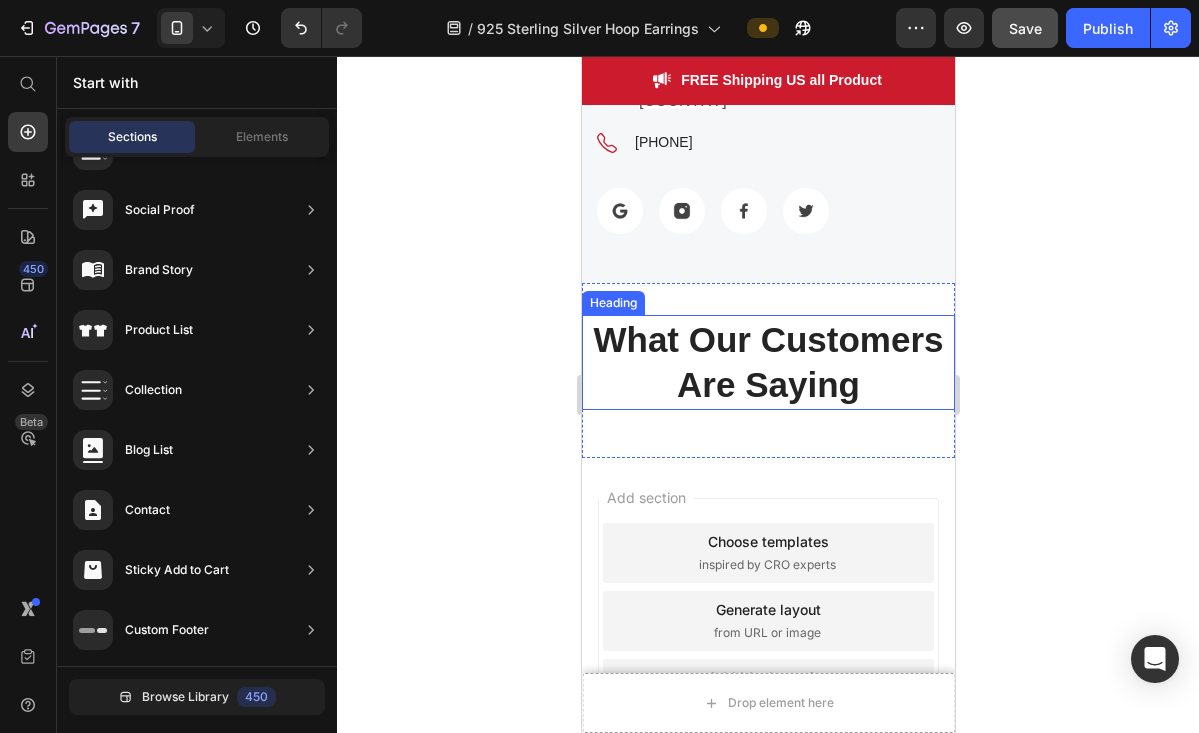 click on "Choose templates inspired by CRO experts" at bounding box center (767, 553) 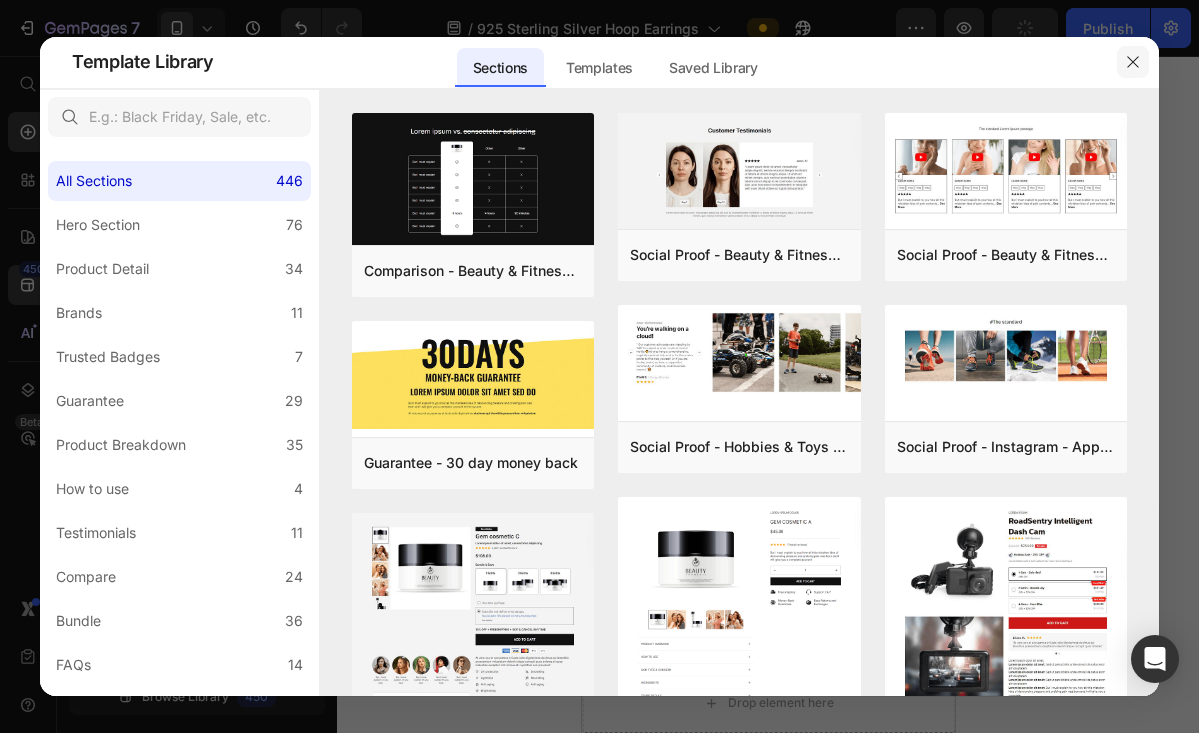 click at bounding box center [1133, 62] 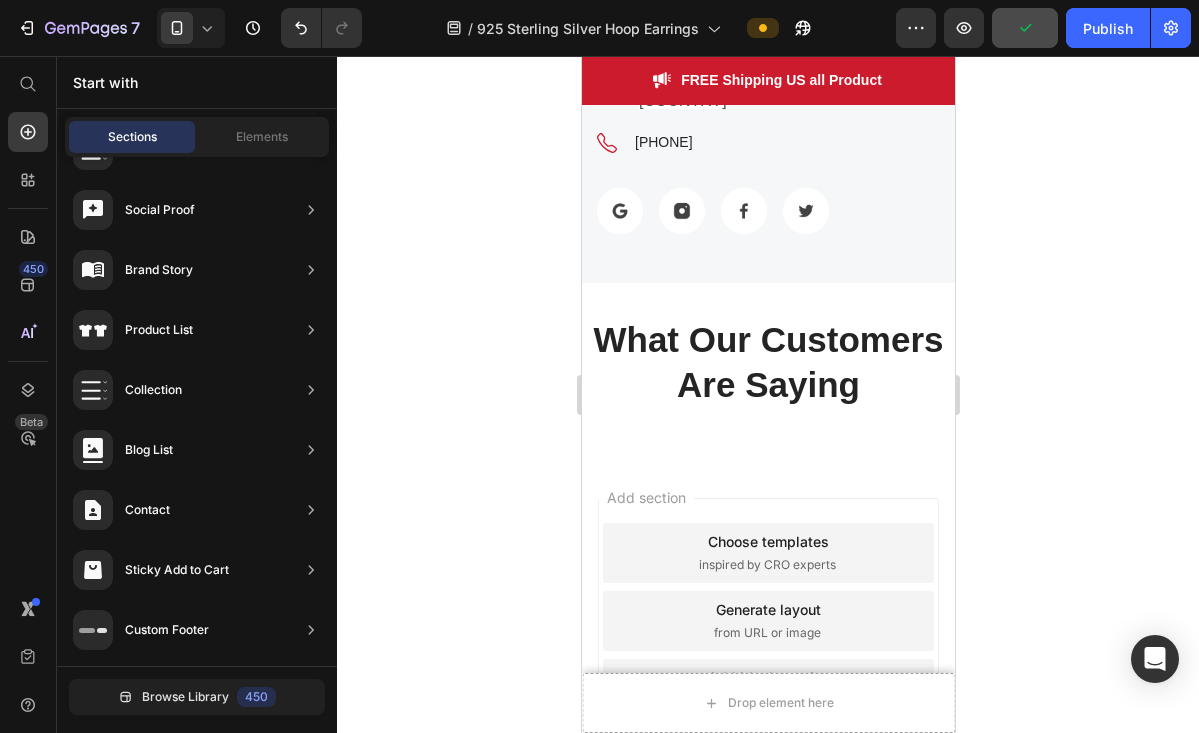 click on "Add section Choose templates inspired by CRO experts Generate layout from URL or image Add blank section then drag & drop elements" at bounding box center (767, 649) 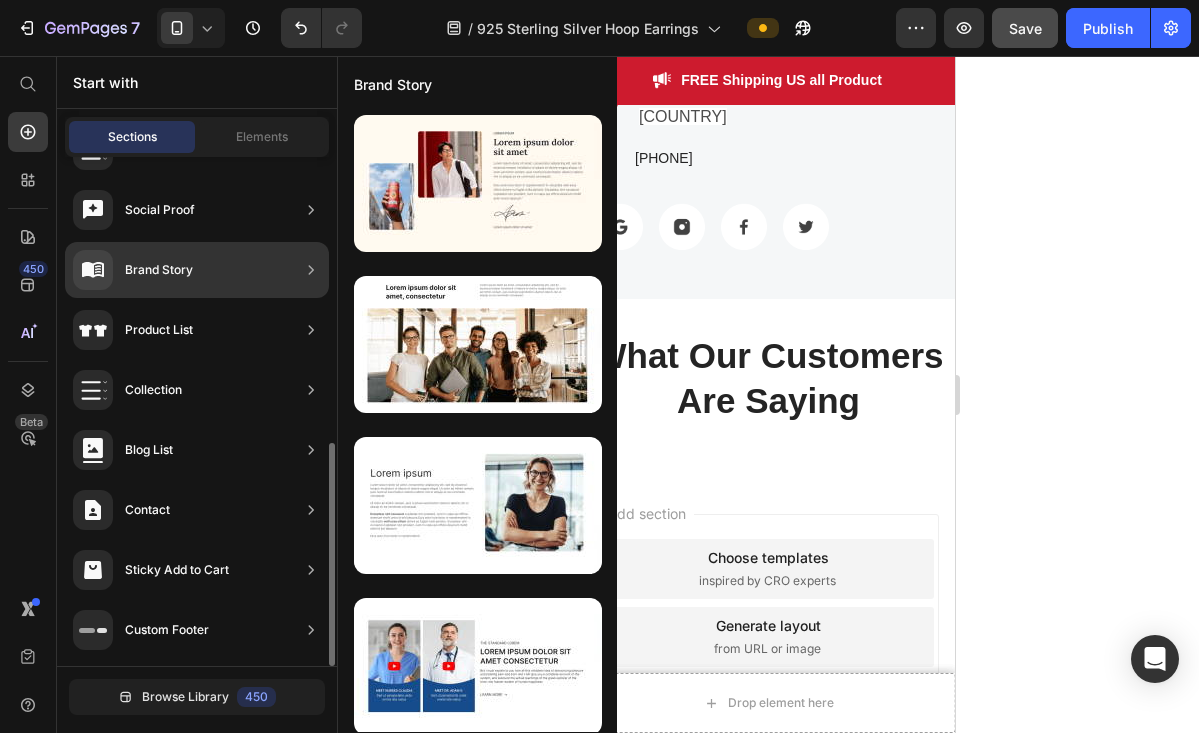 scroll, scrollTop: 6493, scrollLeft: 0, axis: vertical 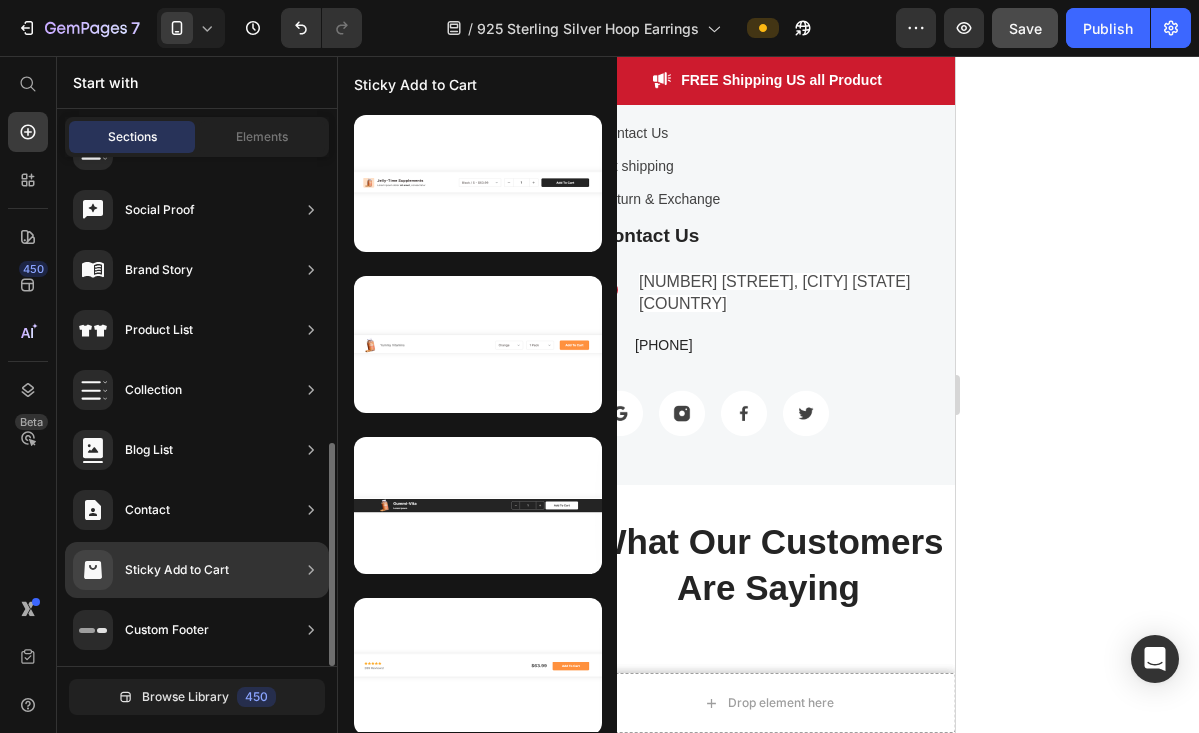 click on "Sticky Add to Cart" 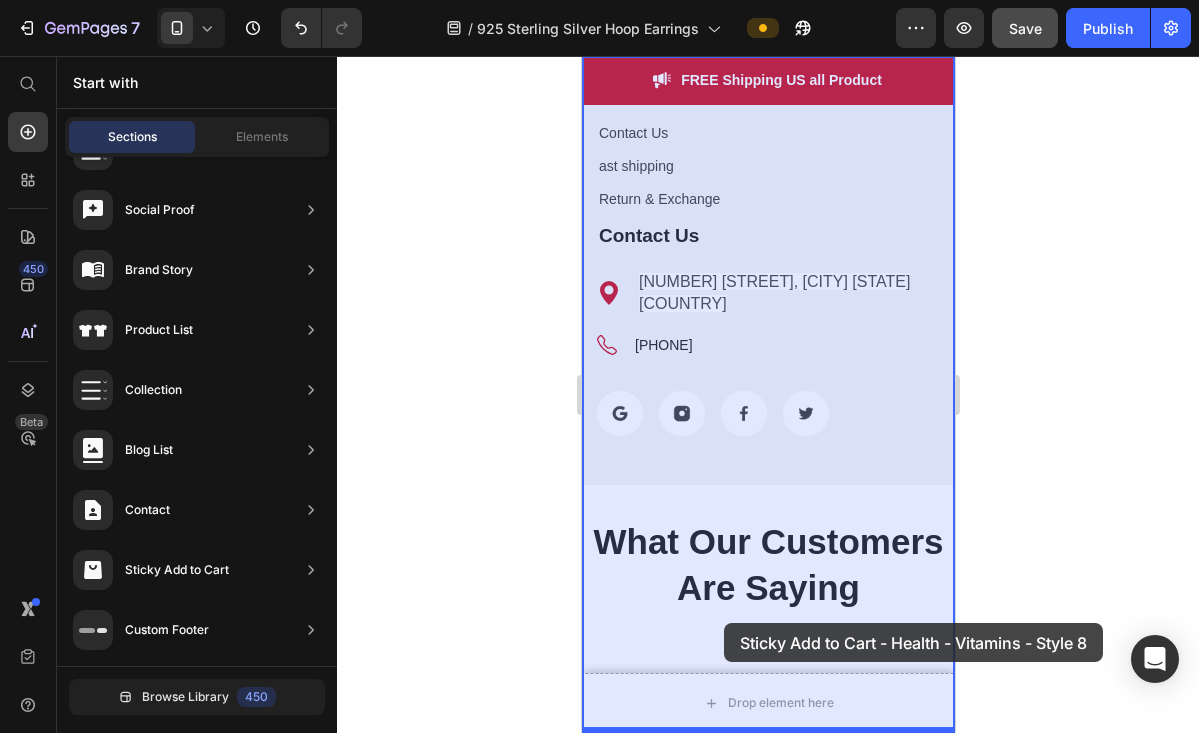 drag, startPoint x: 1116, startPoint y: 269, endPoint x: 723, endPoint y: 620, distance: 526.92505 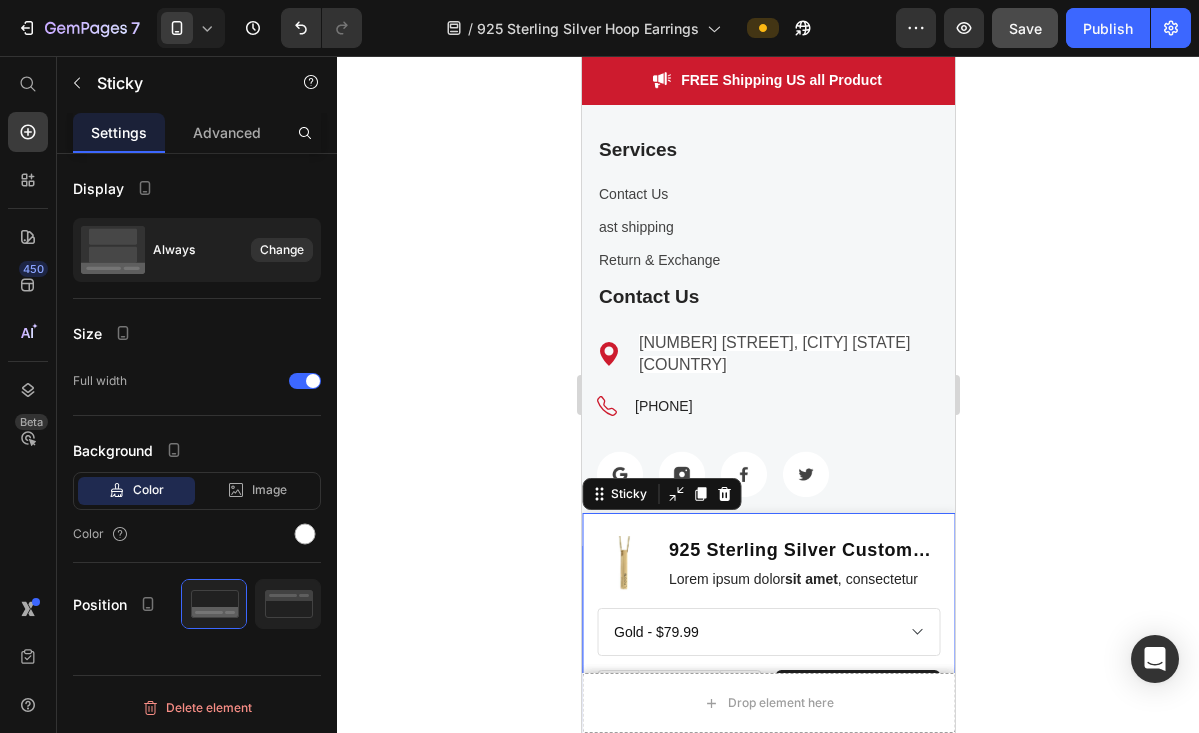 scroll, scrollTop: 6428, scrollLeft: 0, axis: vertical 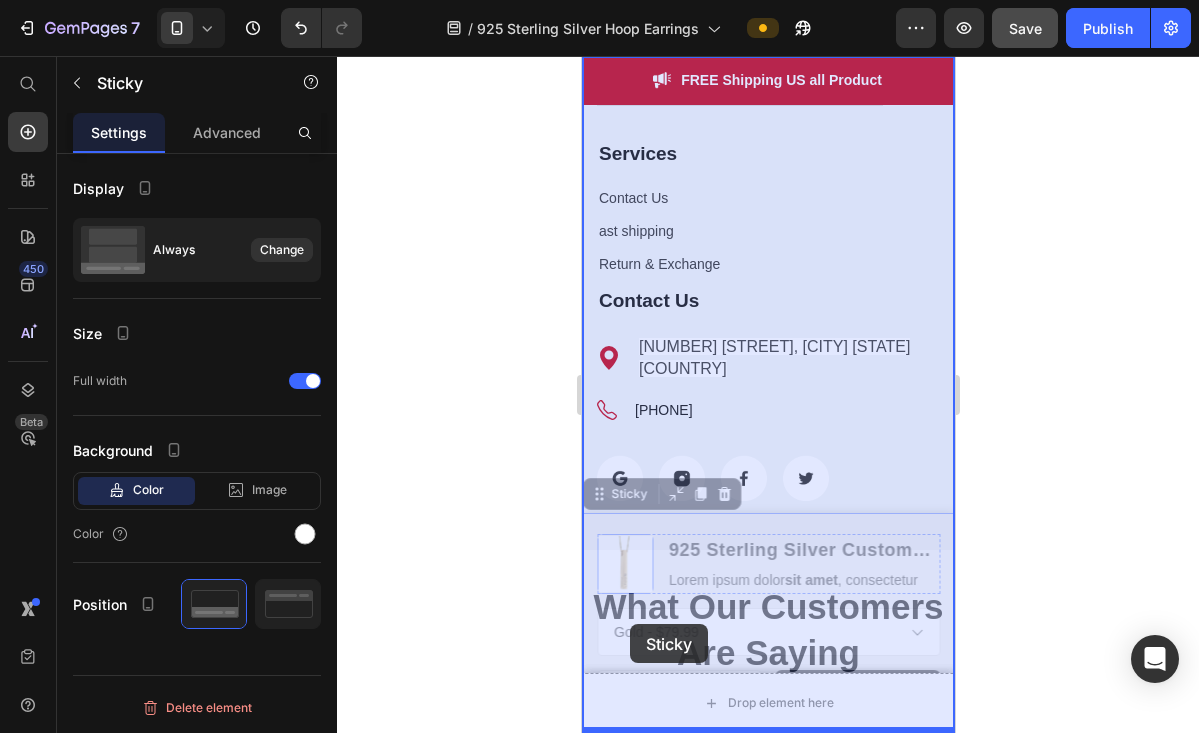 drag, startPoint x: 599, startPoint y: 493, endPoint x: 629, endPoint y: 620, distance: 130.49521 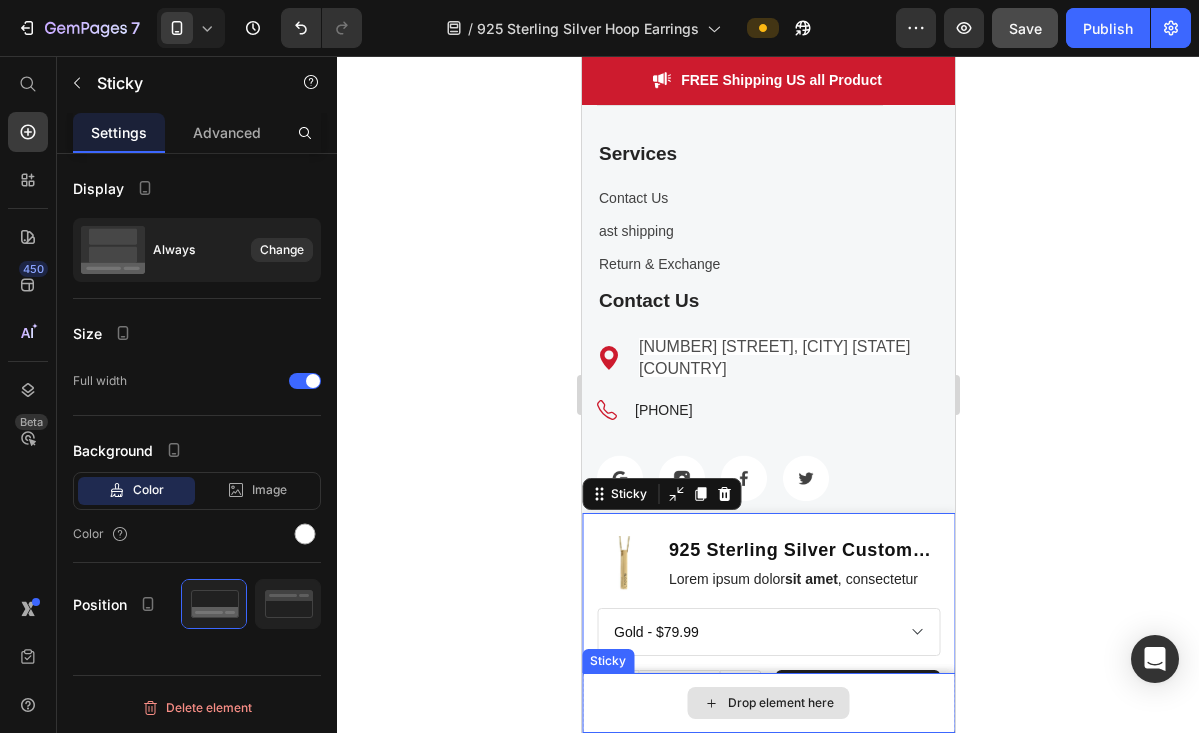click on "Drop element here" at bounding box center (768, 703) 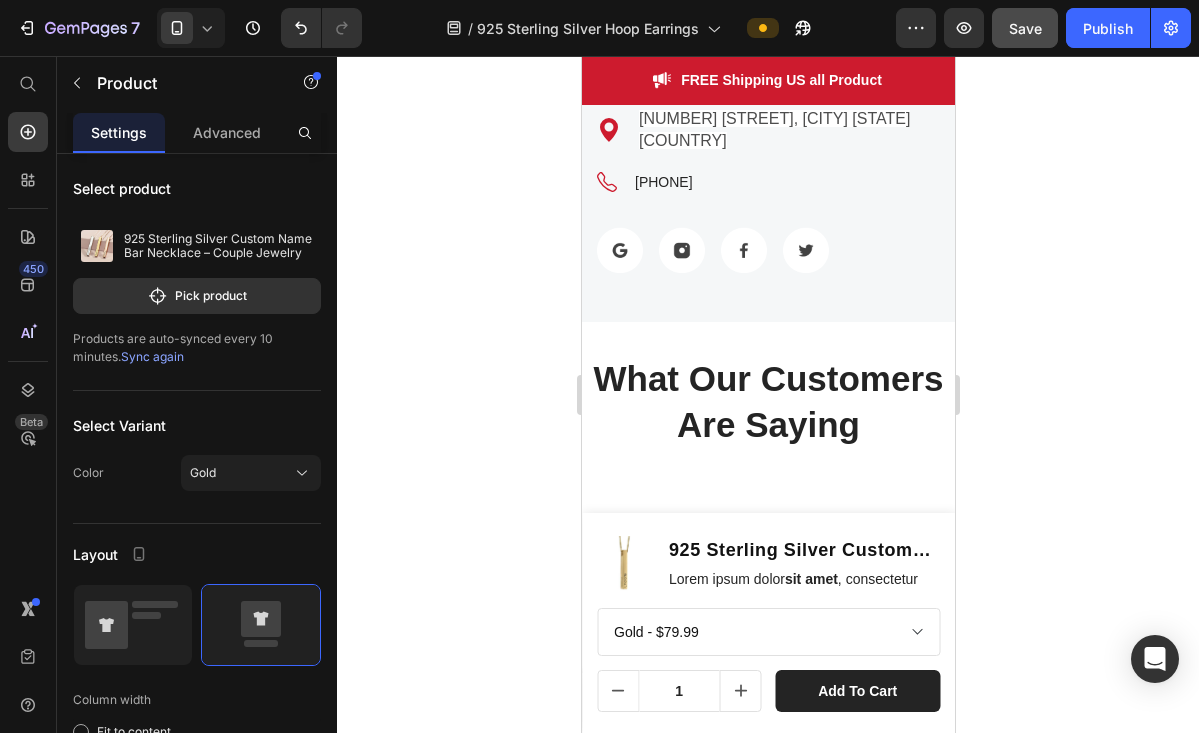 scroll, scrollTop: 6264, scrollLeft: 0, axis: vertical 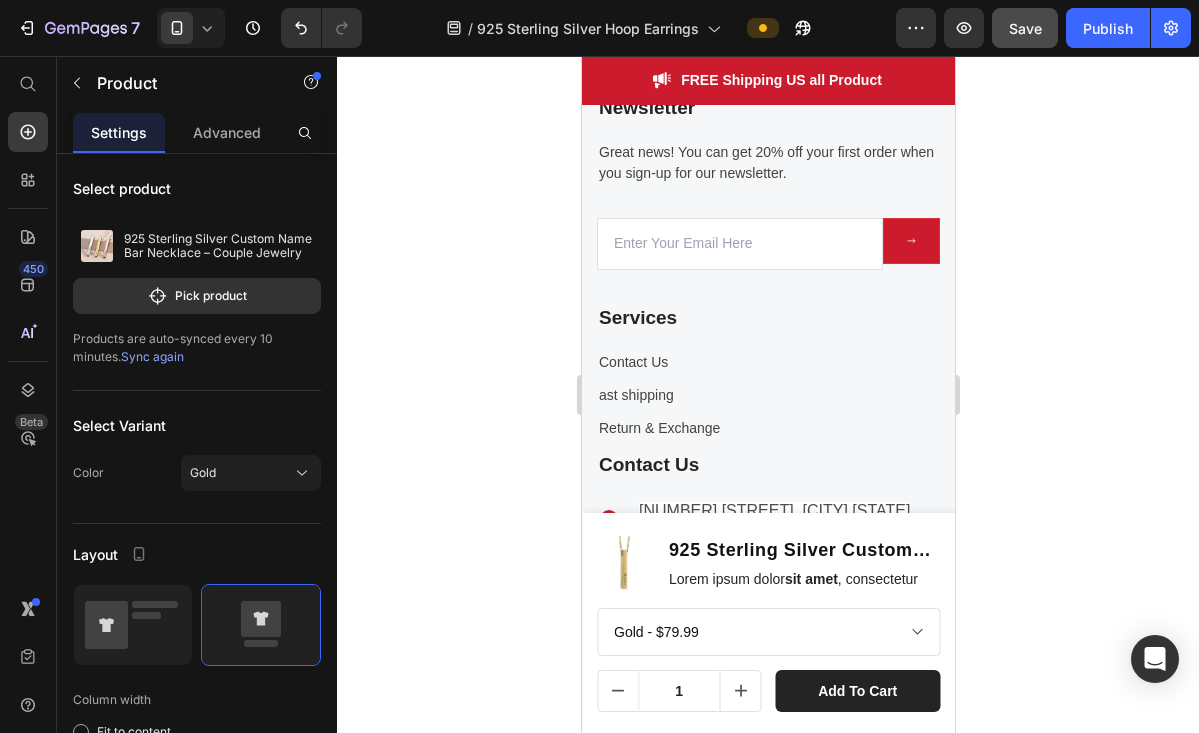 click 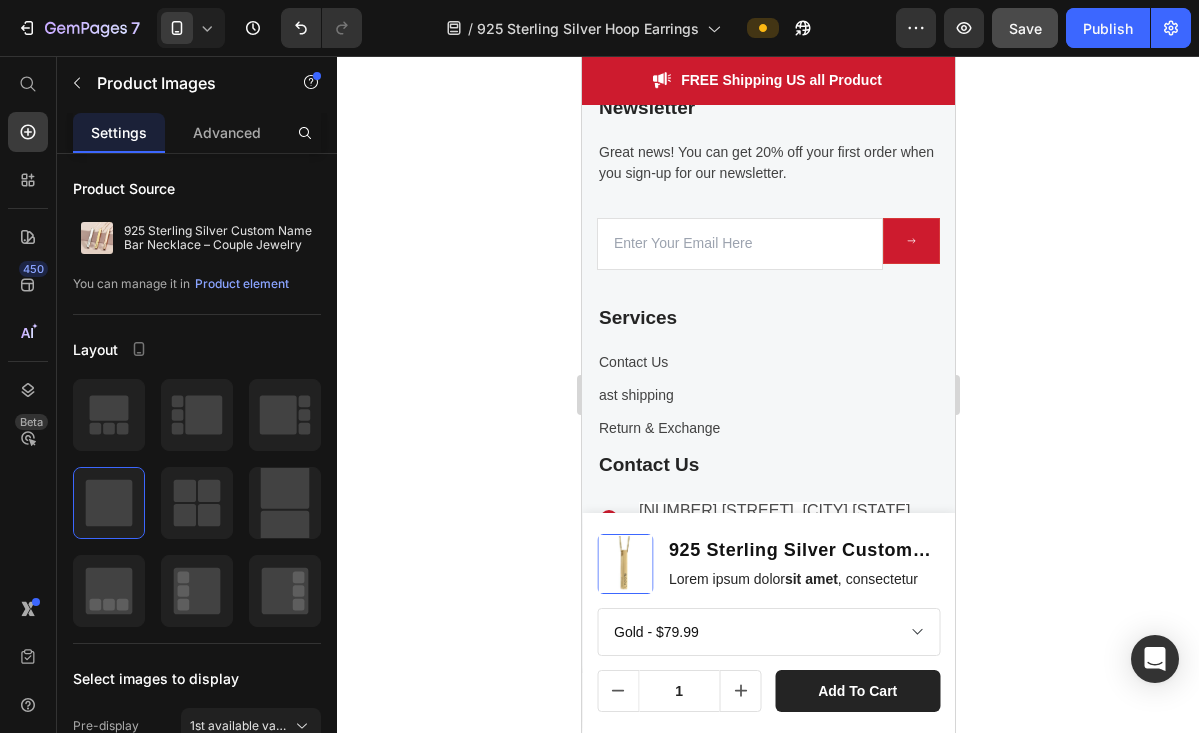 click on "Product Images" at bounding box center [624, 564] 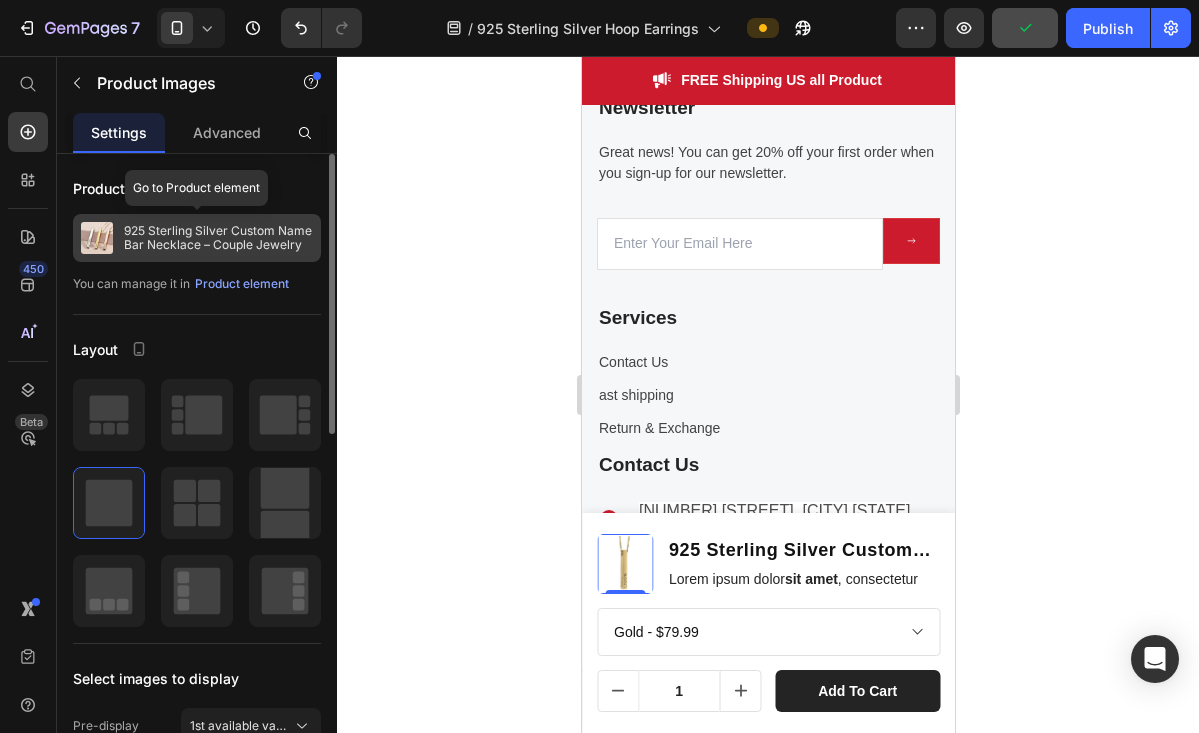 click on "925 Sterling Silver Custom Name Bar Necklace – Couple Jewelry" at bounding box center (218, 238) 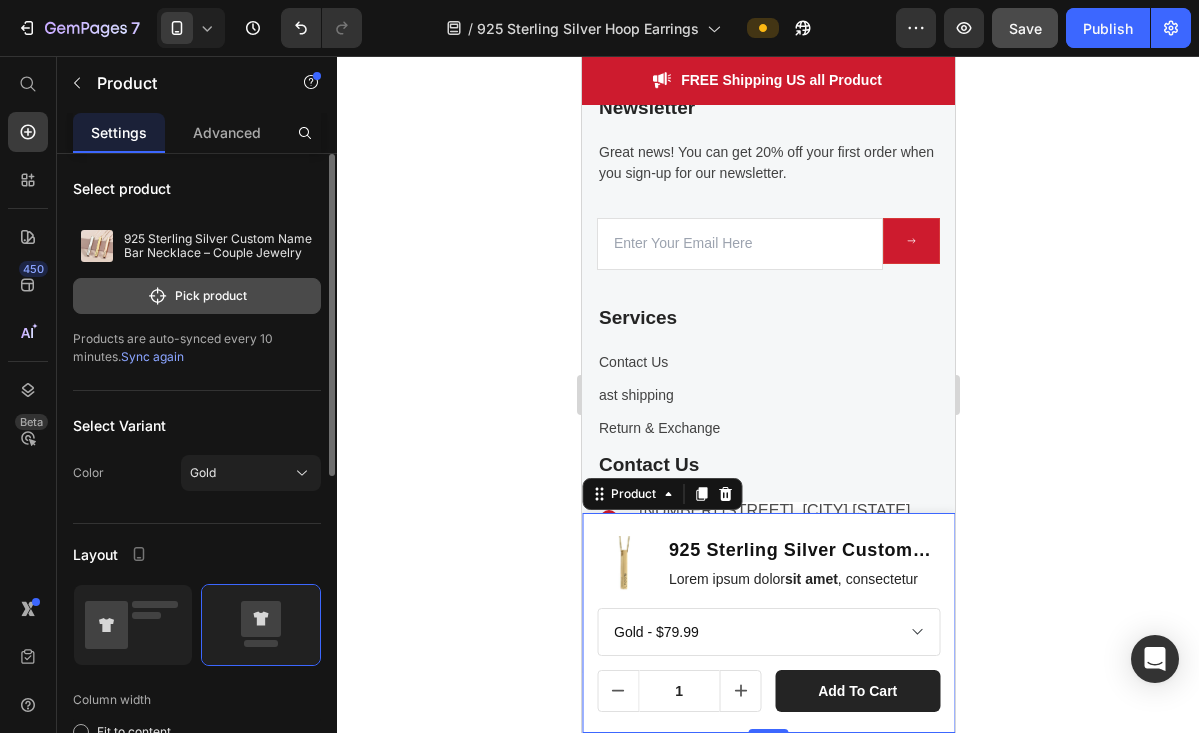 click on "Pick product" at bounding box center (197, 296) 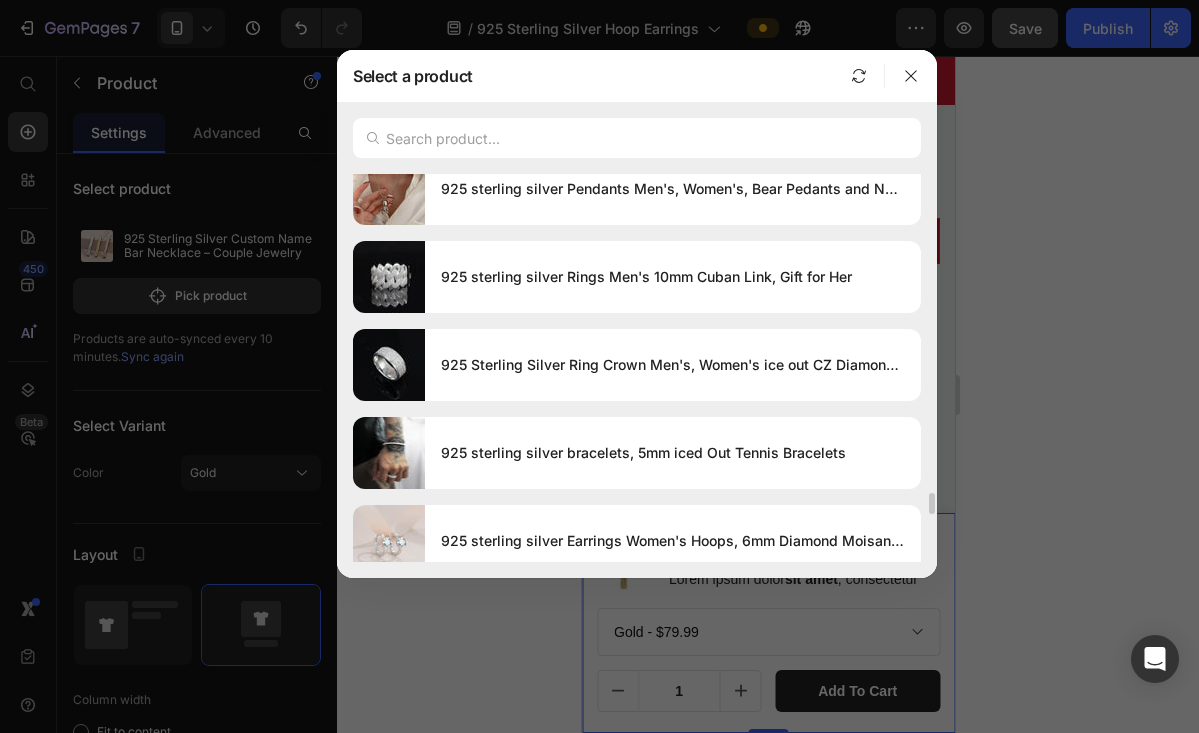 scroll, scrollTop: 5663, scrollLeft: 0, axis: vertical 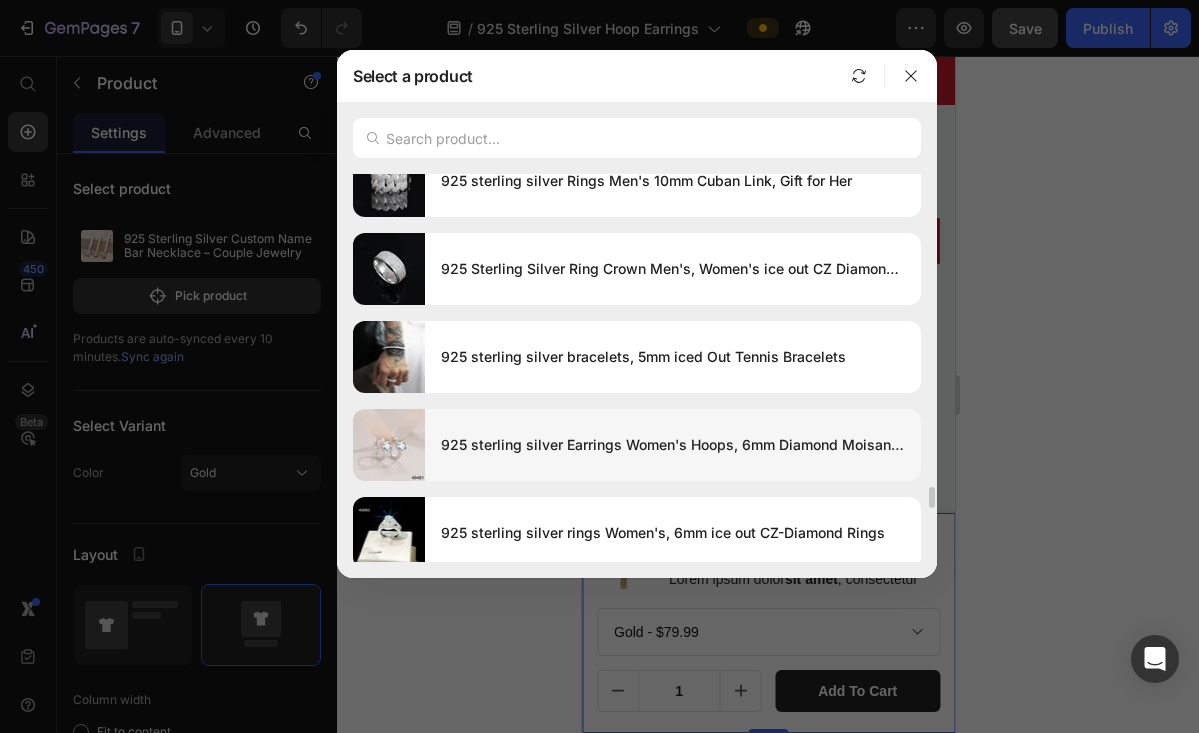 click on "925 sterling silver Earrings Women's Hoops, 6mm Diamond Moisanite" at bounding box center [673, 445] 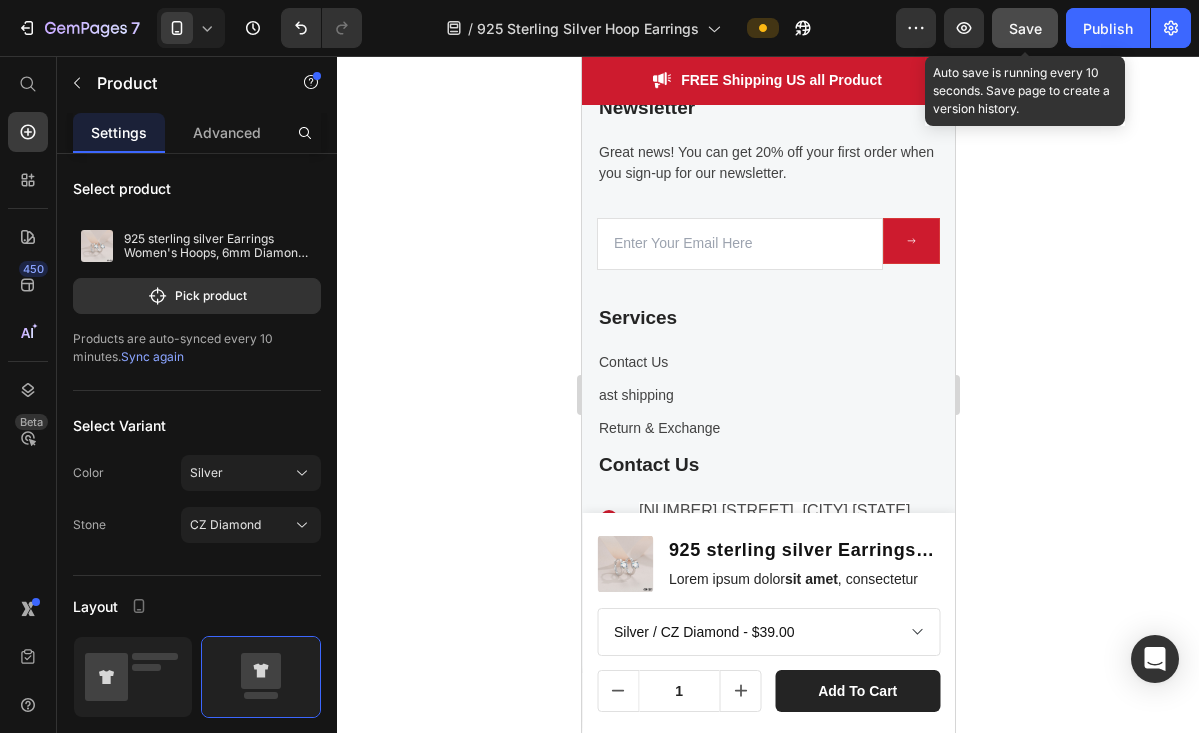 click on "Save" at bounding box center [1025, 28] 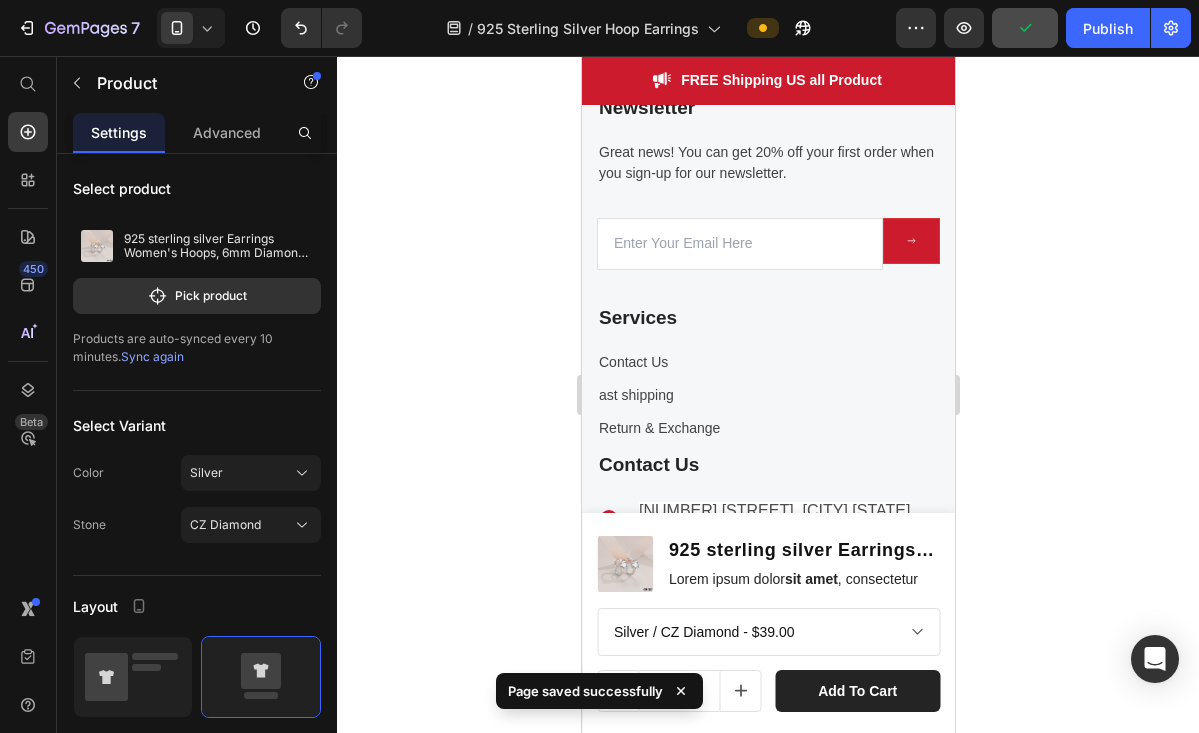 click 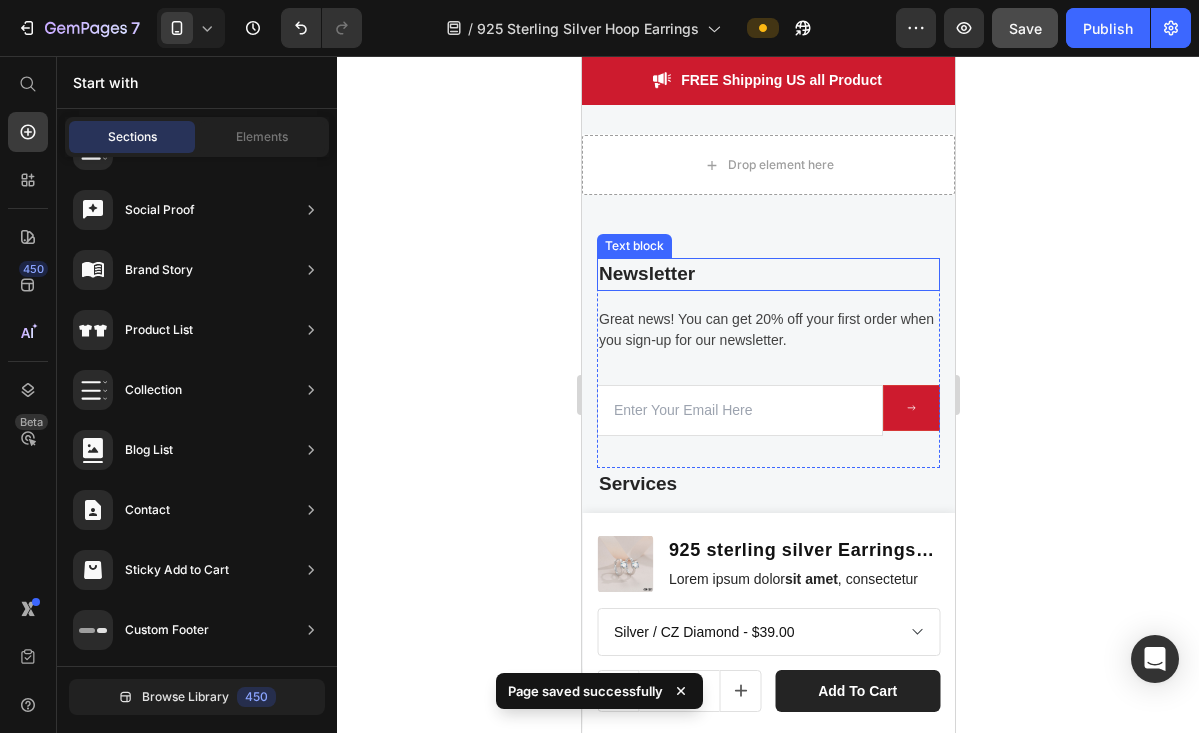 scroll, scrollTop: 5327, scrollLeft: 0, axis: vertical 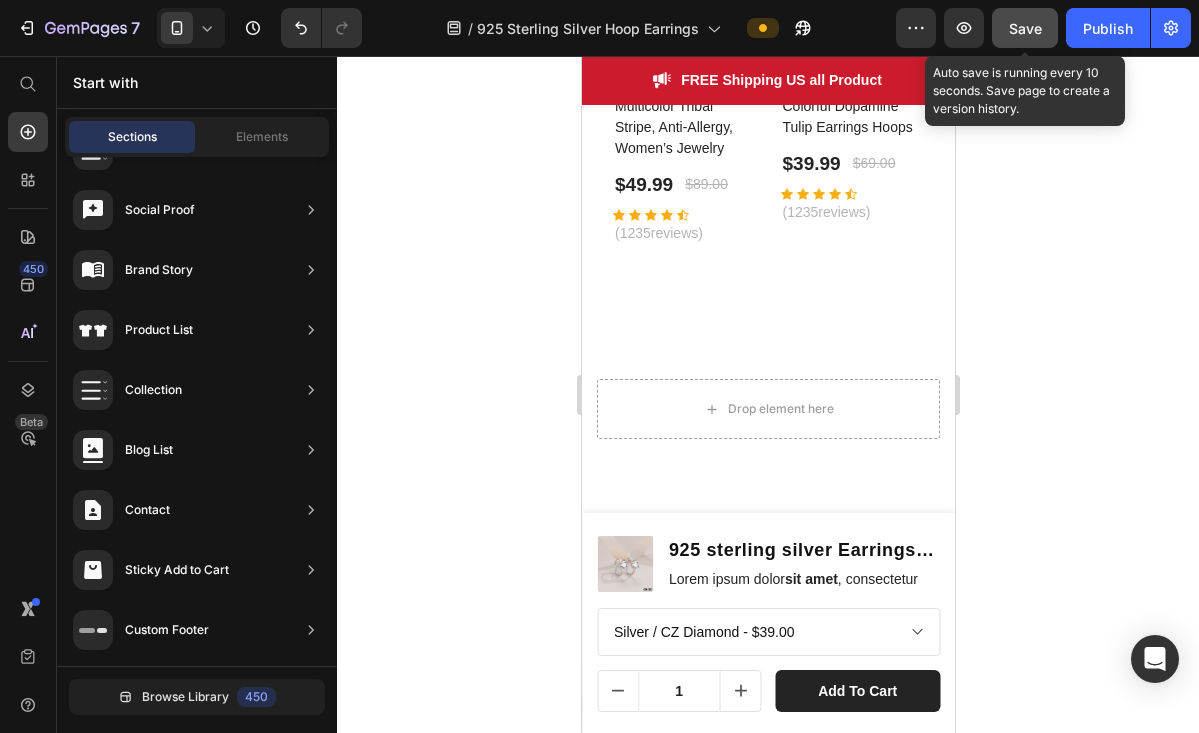 click on "Save" at bounding box center (1025, 28) 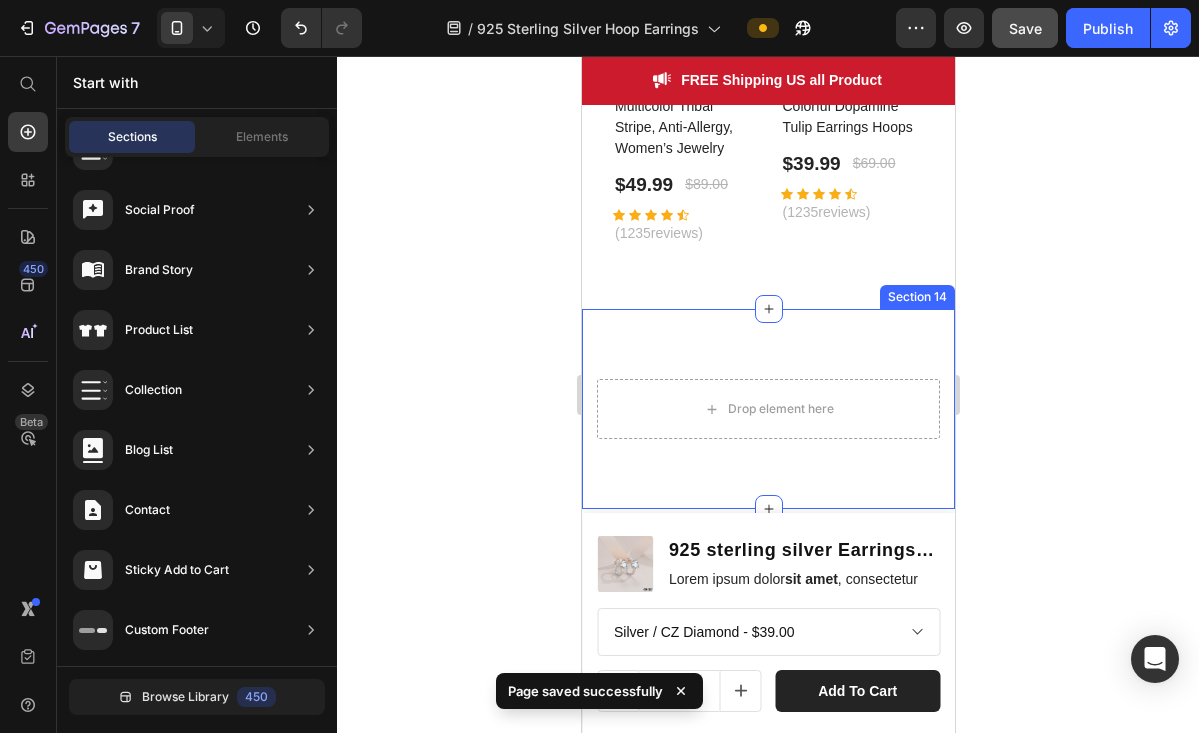 click on "Drop element here Section 14" at bounding box center [767, 409] 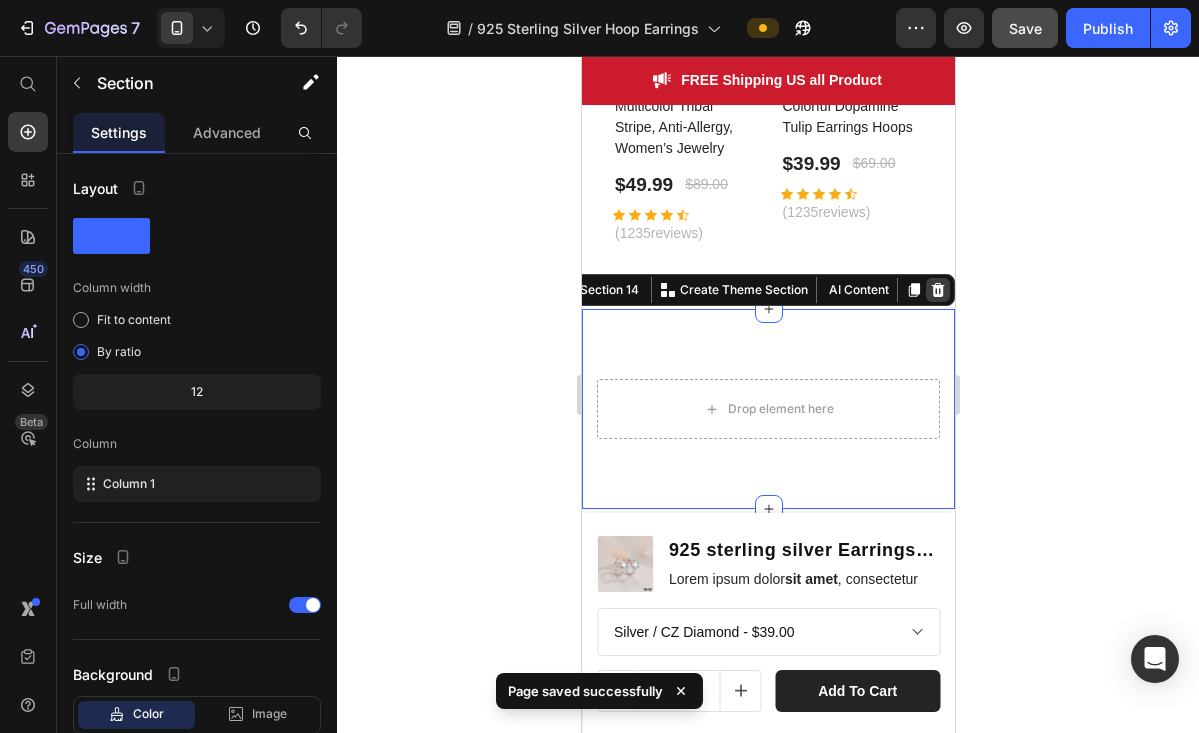 click 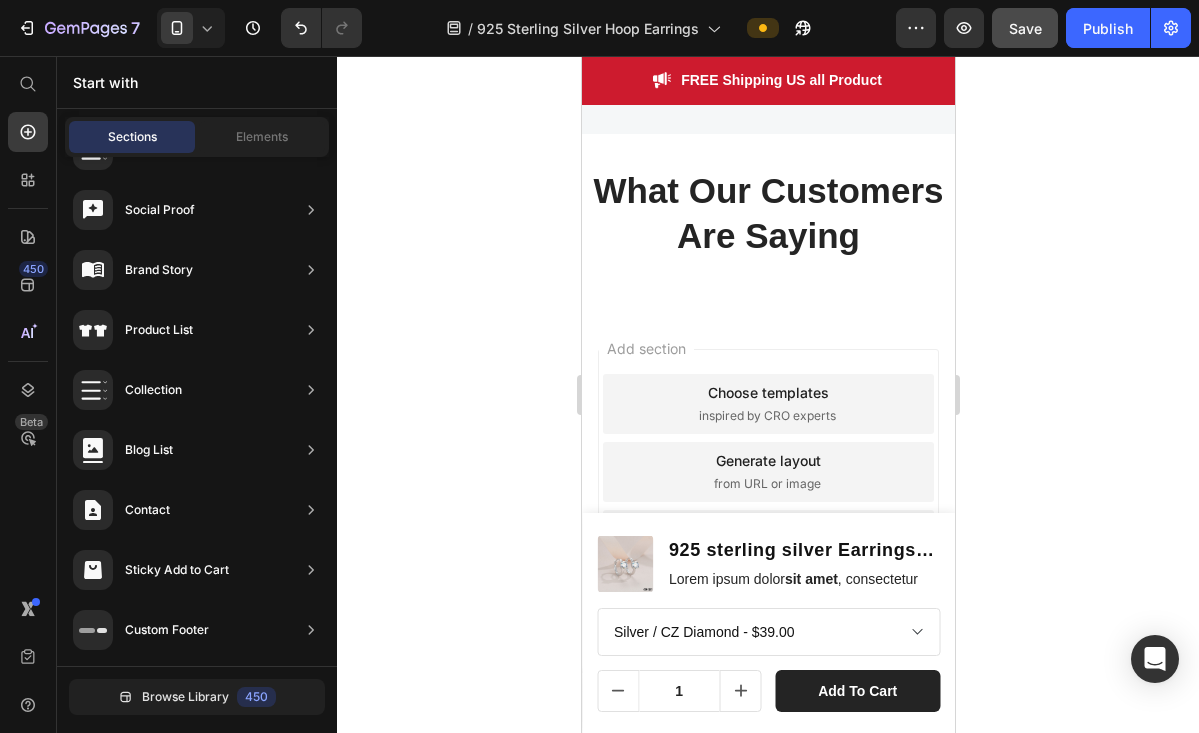 scroll, scrollTop: 6079, scrollLeft: 0, axis: vertical 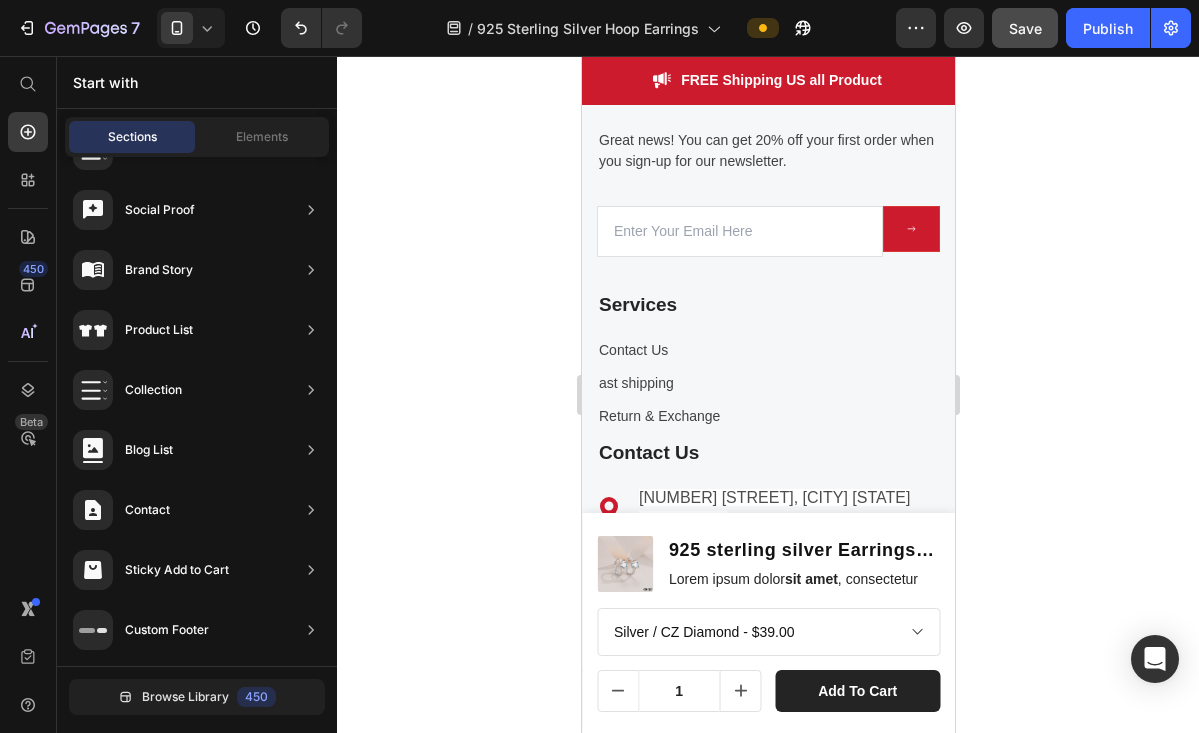 click on "Save" at bounding box center [1025, 28] 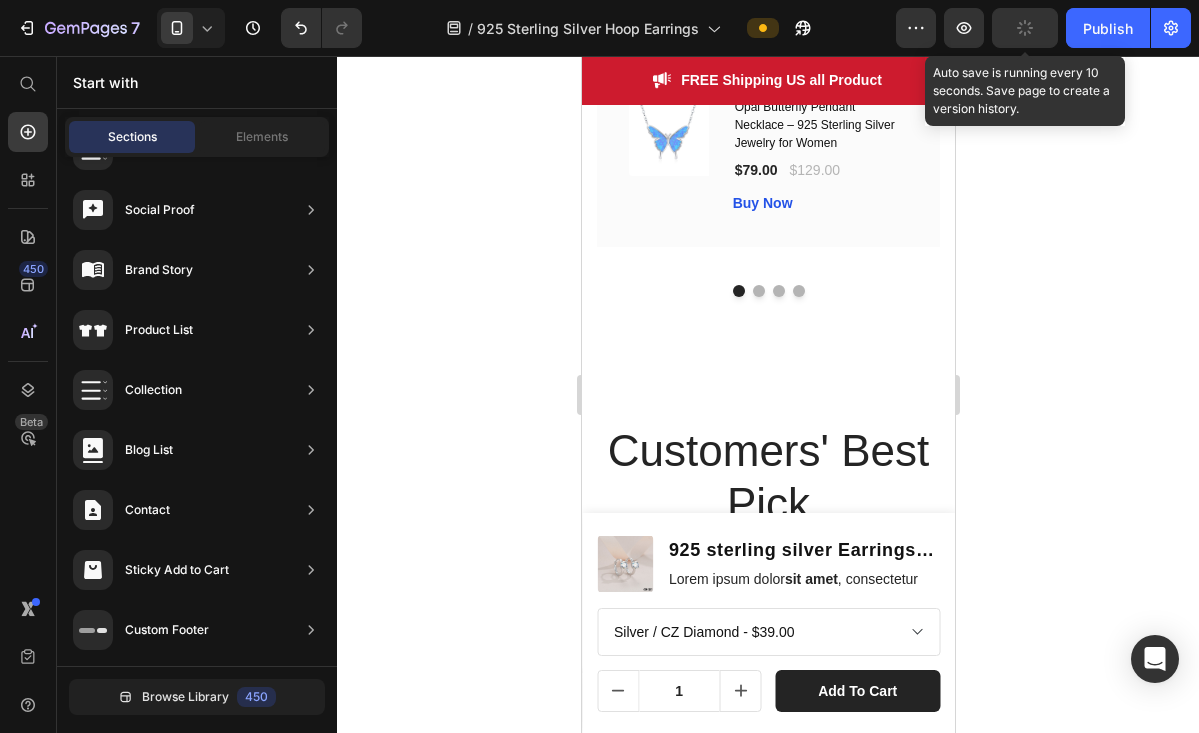 drag, startPoint x: 279, startPoint y: 222, endPoint x: 1100, endPoint y: 277, distance: 822.8402 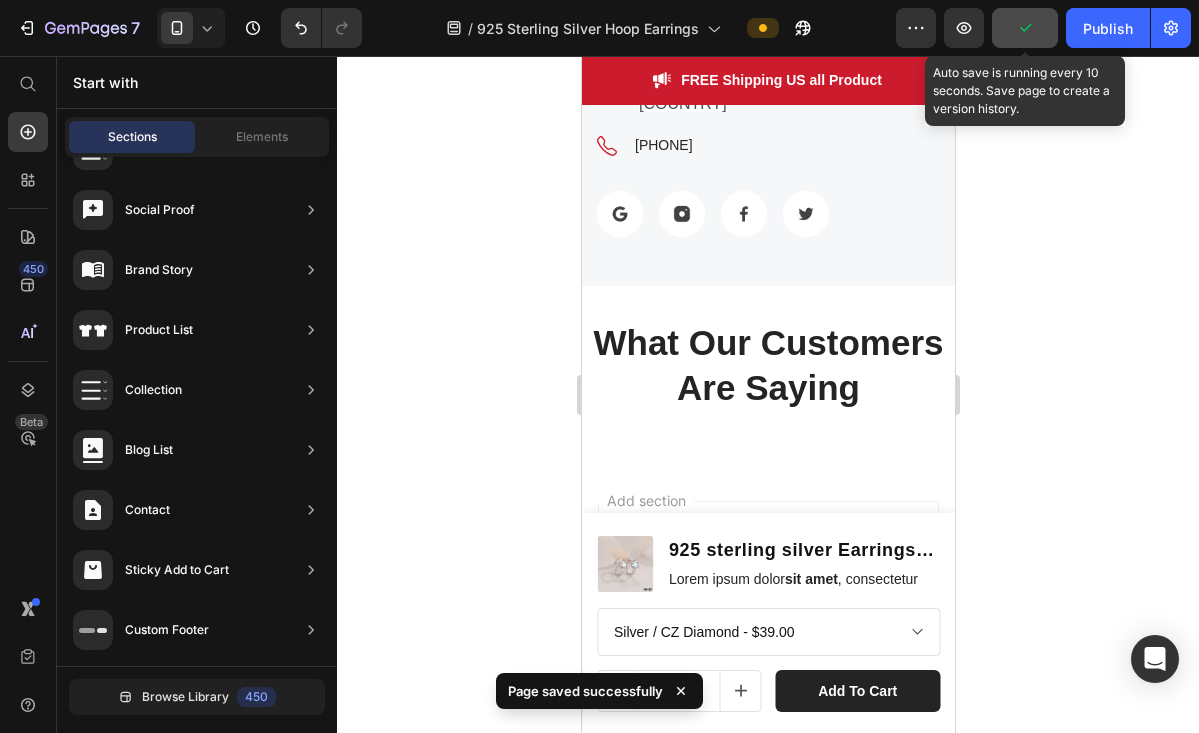scroll, scrollTop: 6639, scrollLeft: 0, axis: vertical 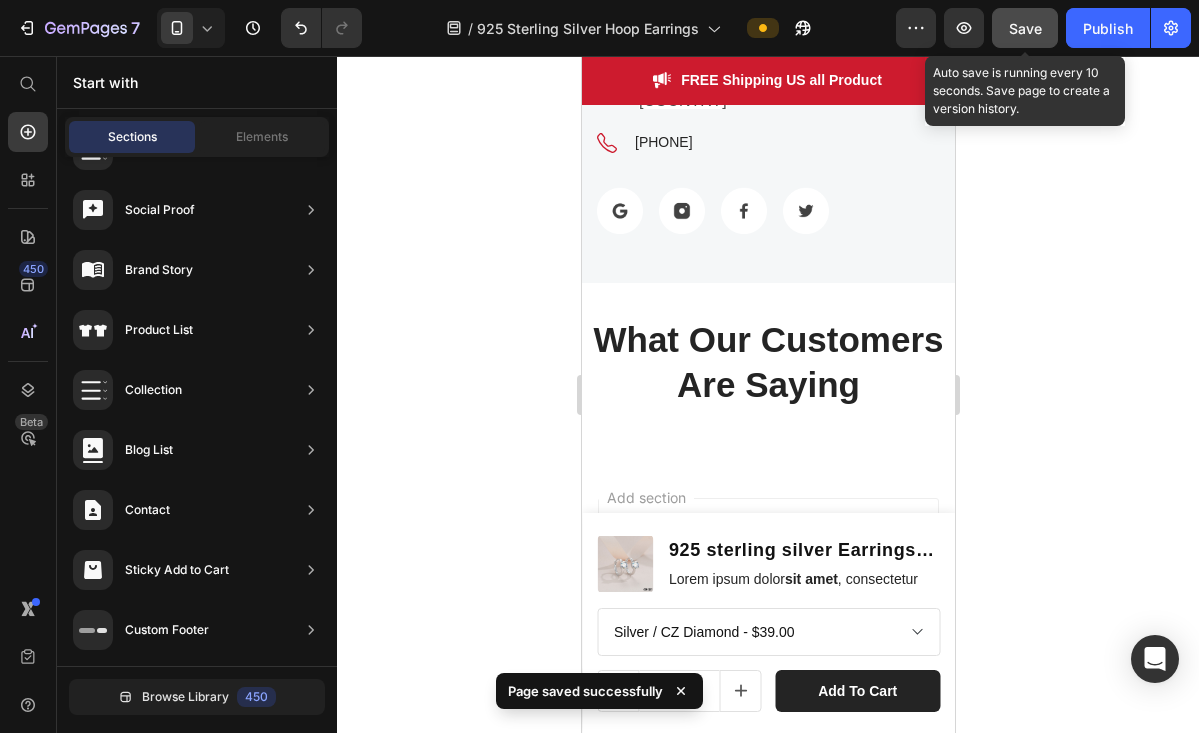 click 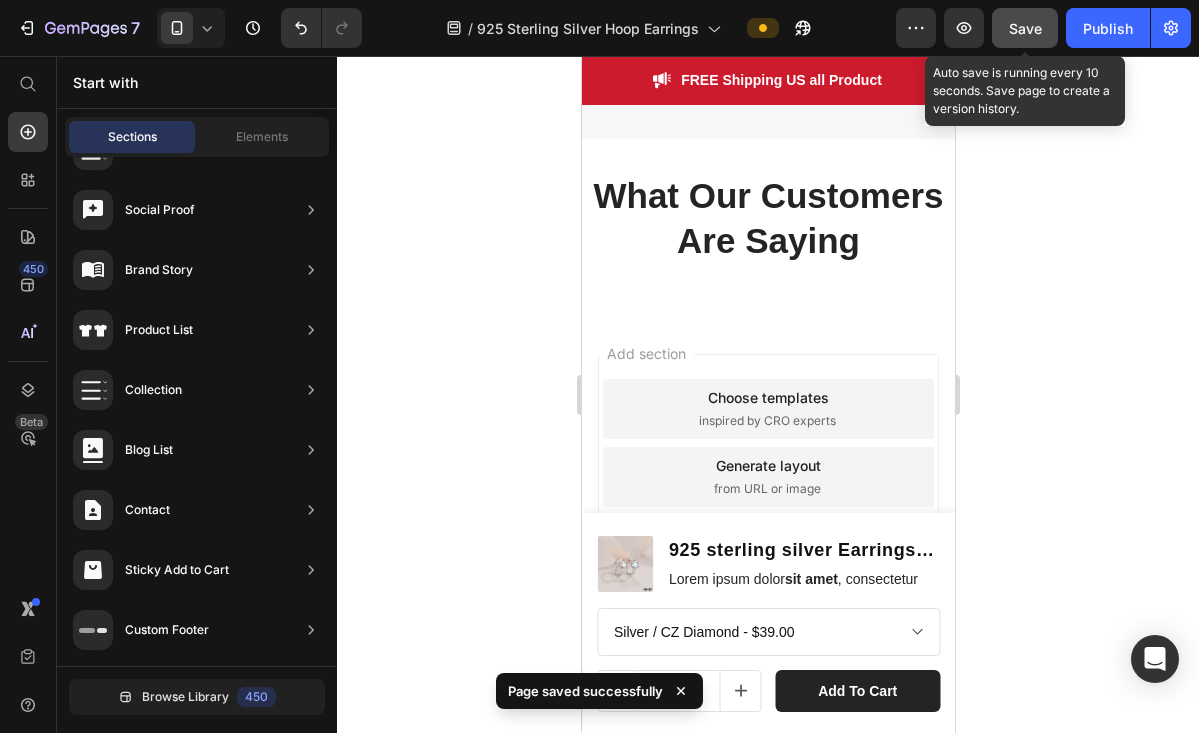 click 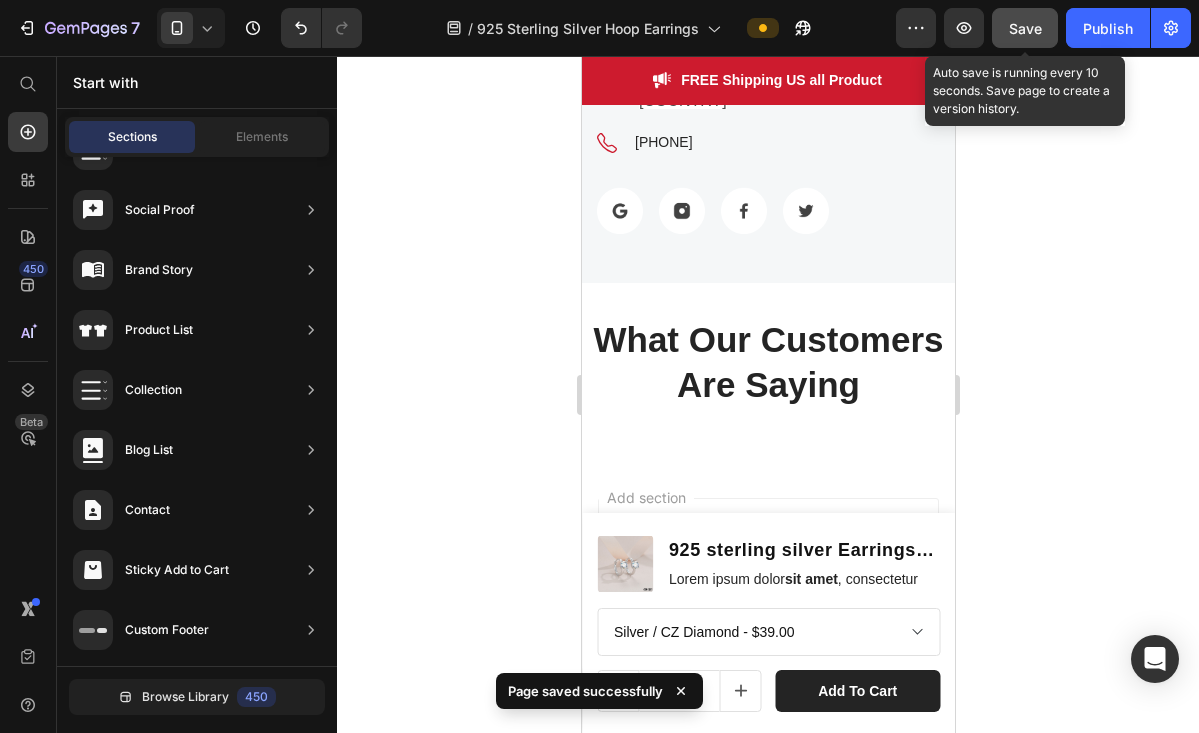 click 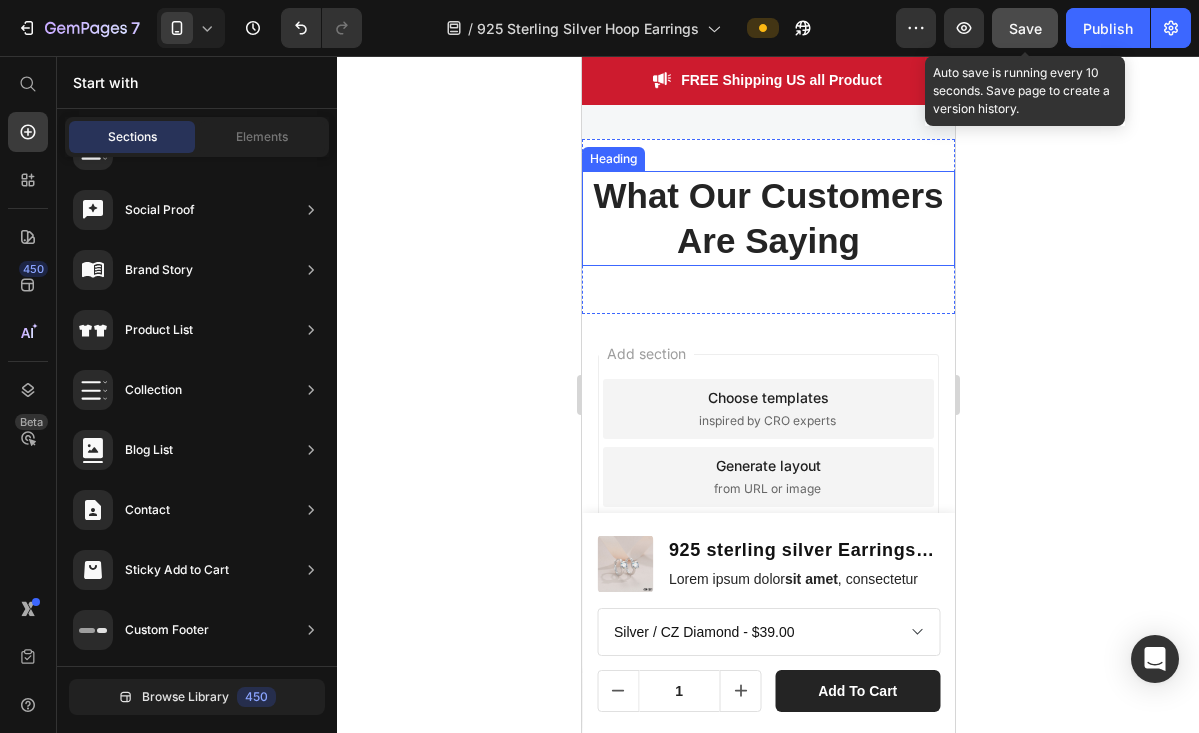 click 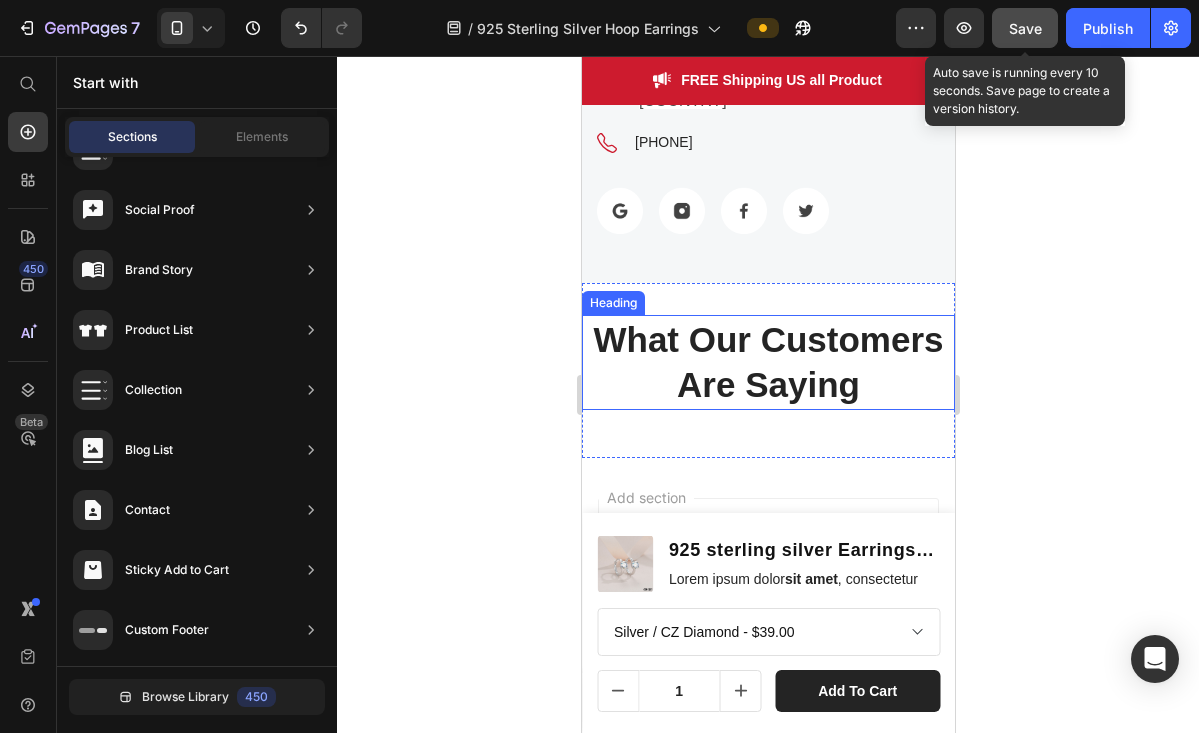 click 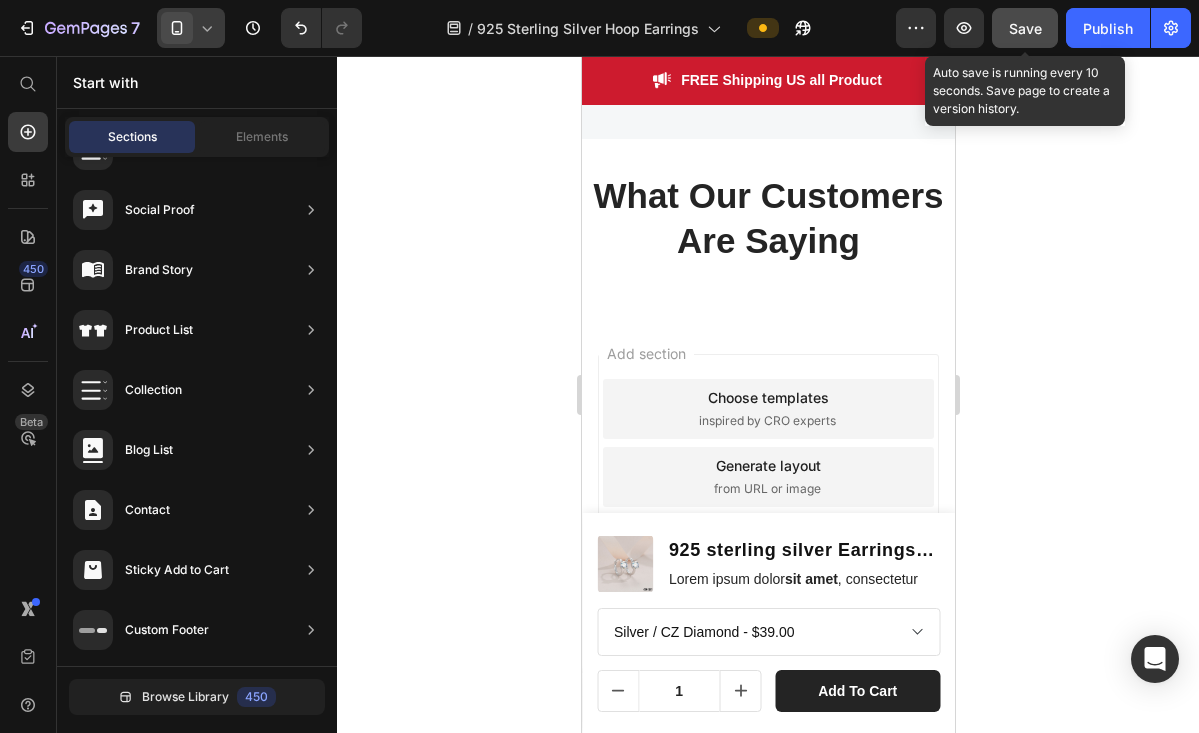 click 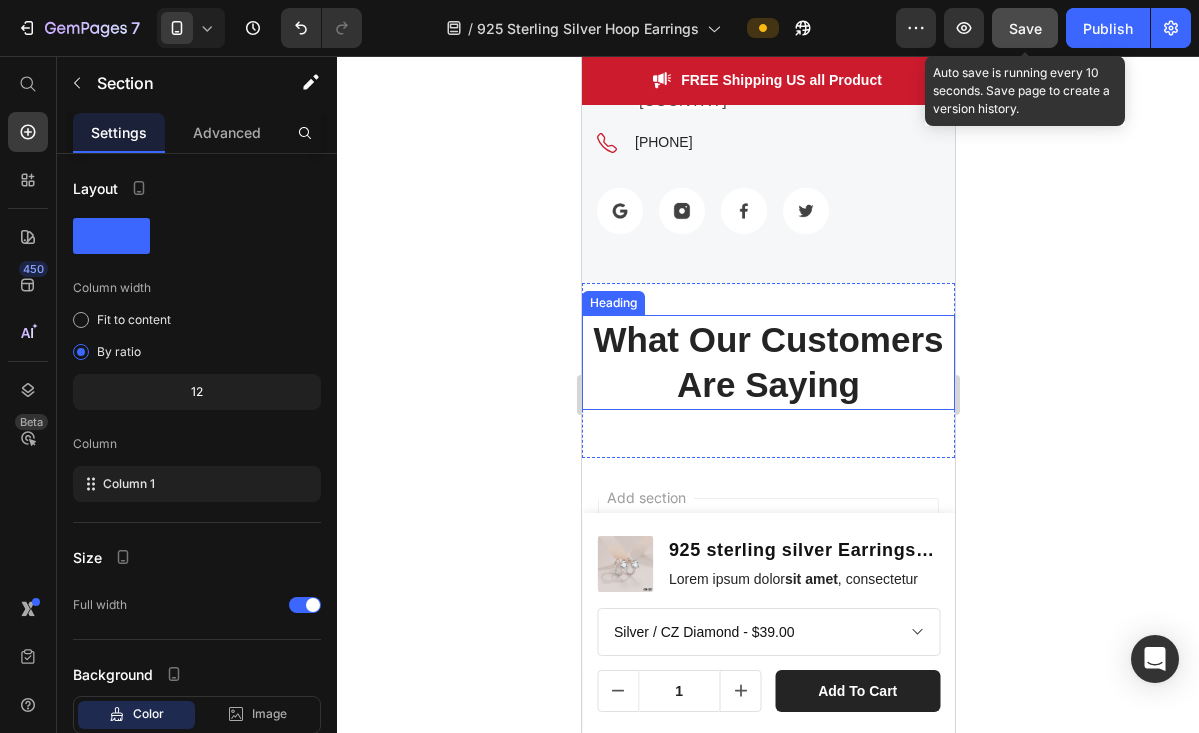 click on "What Our Customers Are Saying Heading Section 17" at bounding box center (767, 370) 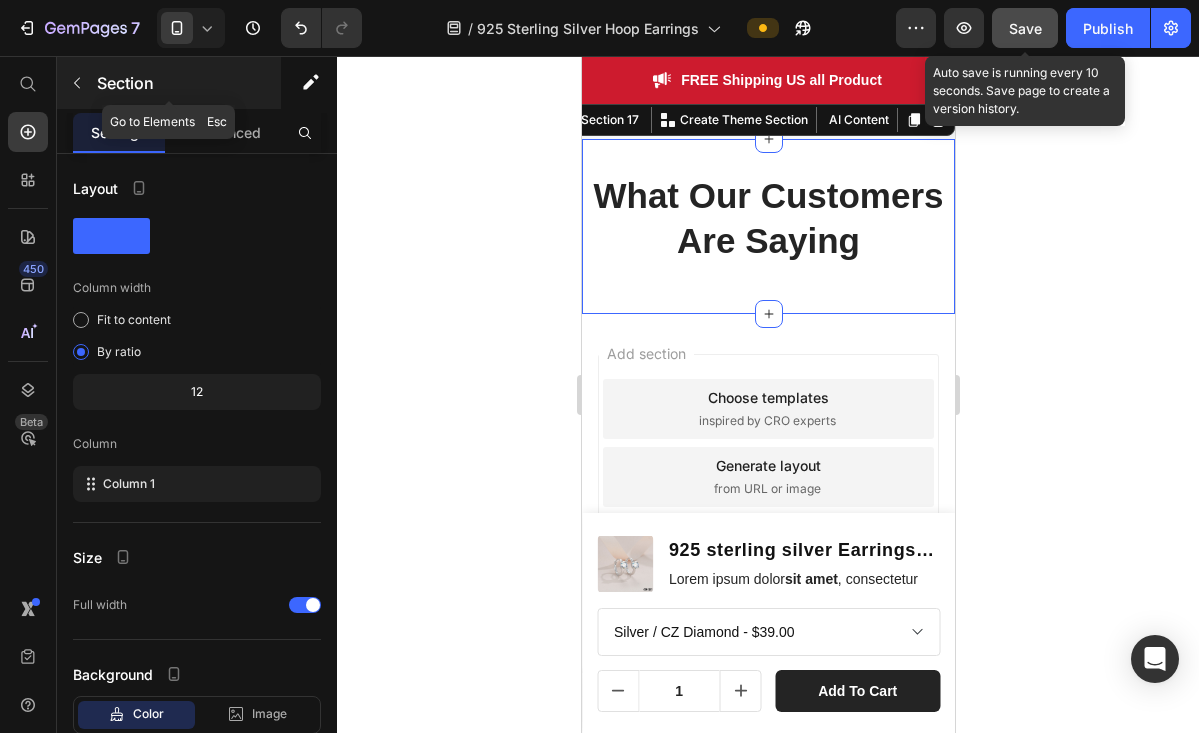 click 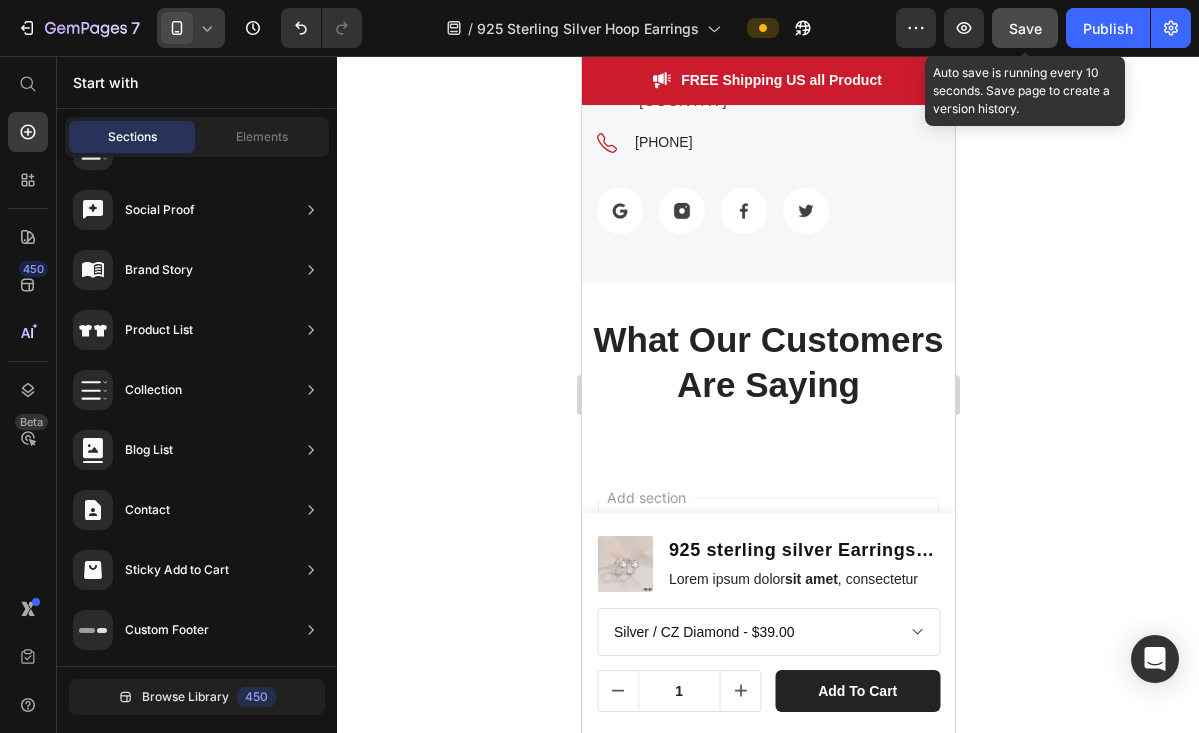 click 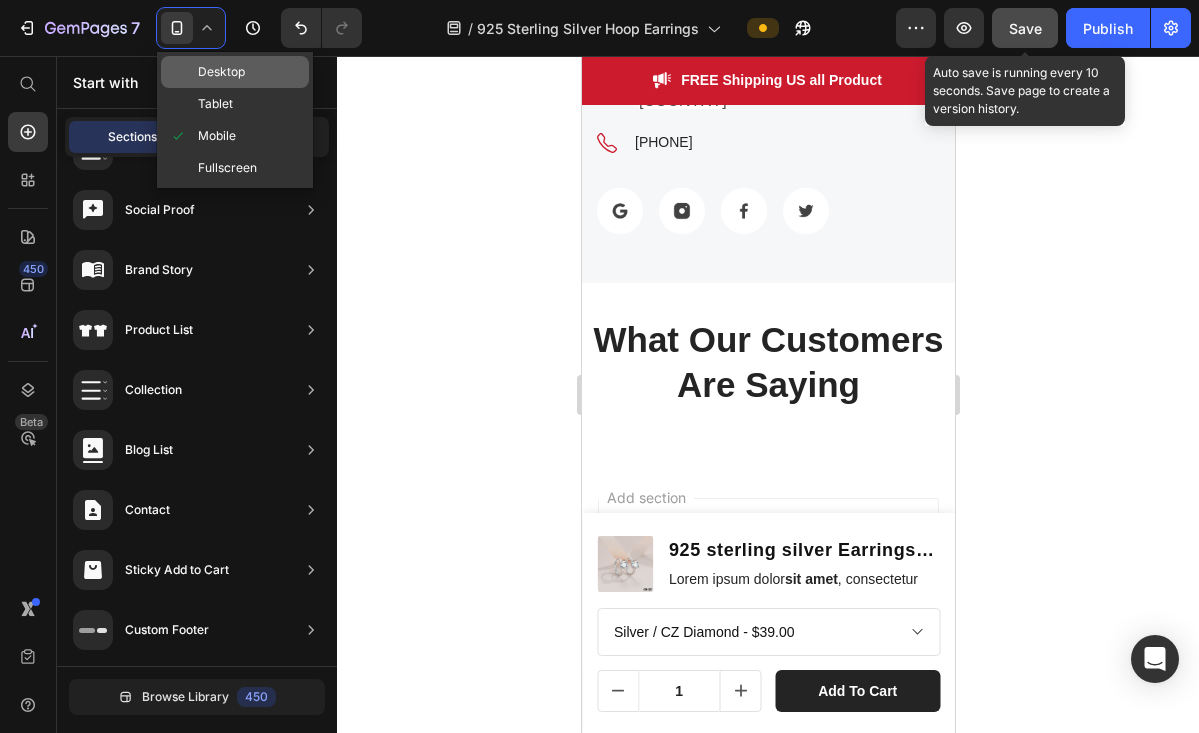 click on "Desktop" at bounding box center (221, 72) 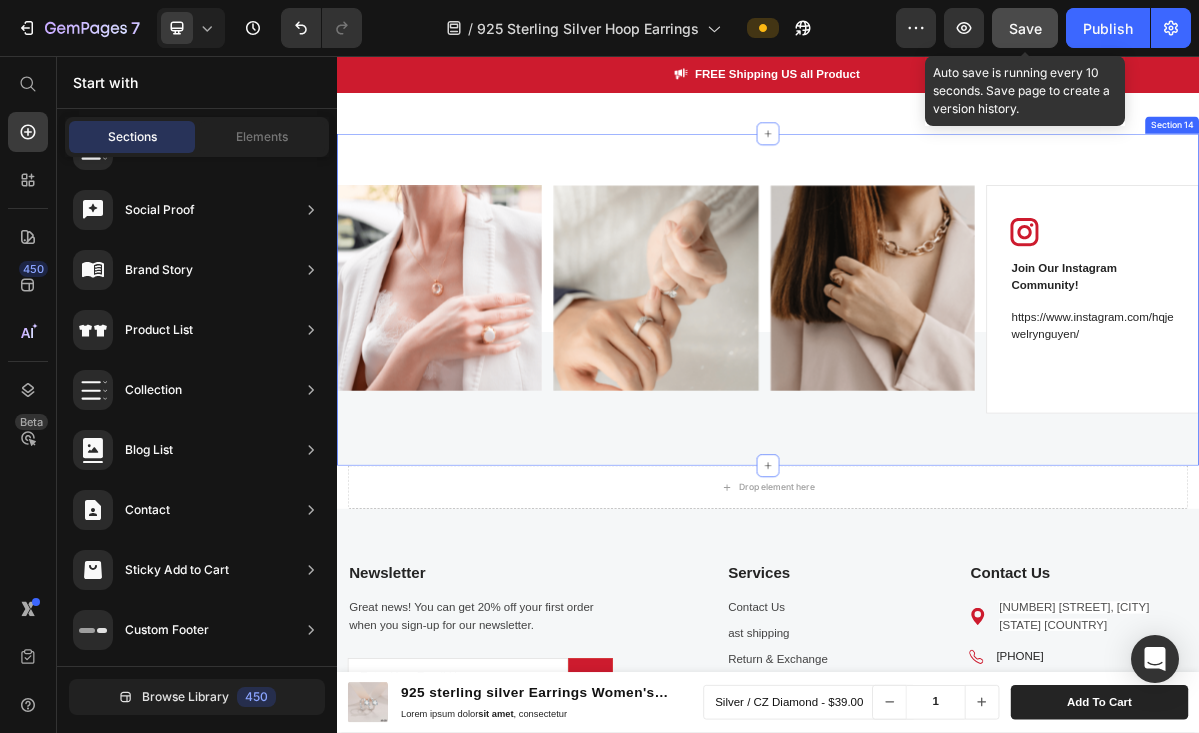 scroll, scrollTop: 4857, scrollLeft: 0, axis: vertical 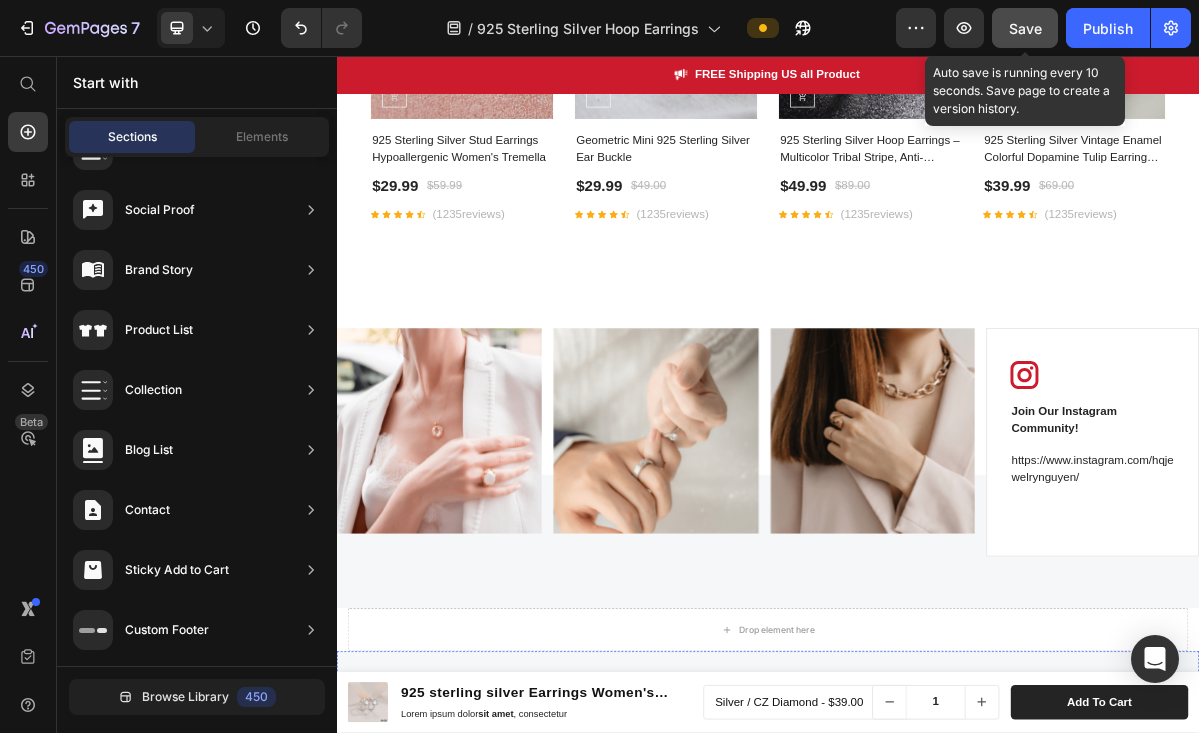 click on "Newsletter Text block Great news! You can get 20% off your first order when you sign-up for our newsletter. Text block Email Field       Submit Button Row Newsletter Row Services Text block Contact Us Text block ast shipping Text block Return & Exchange Text block Row Contact Us Text block
Icon 1942 Broadway St. STE 314C, Boulder CO 80302, United States Text block
Icon (909)505-3967 Text block Icon List Image Image Image Image Row Row Row Section 16" at bounding box center [937, 1074] 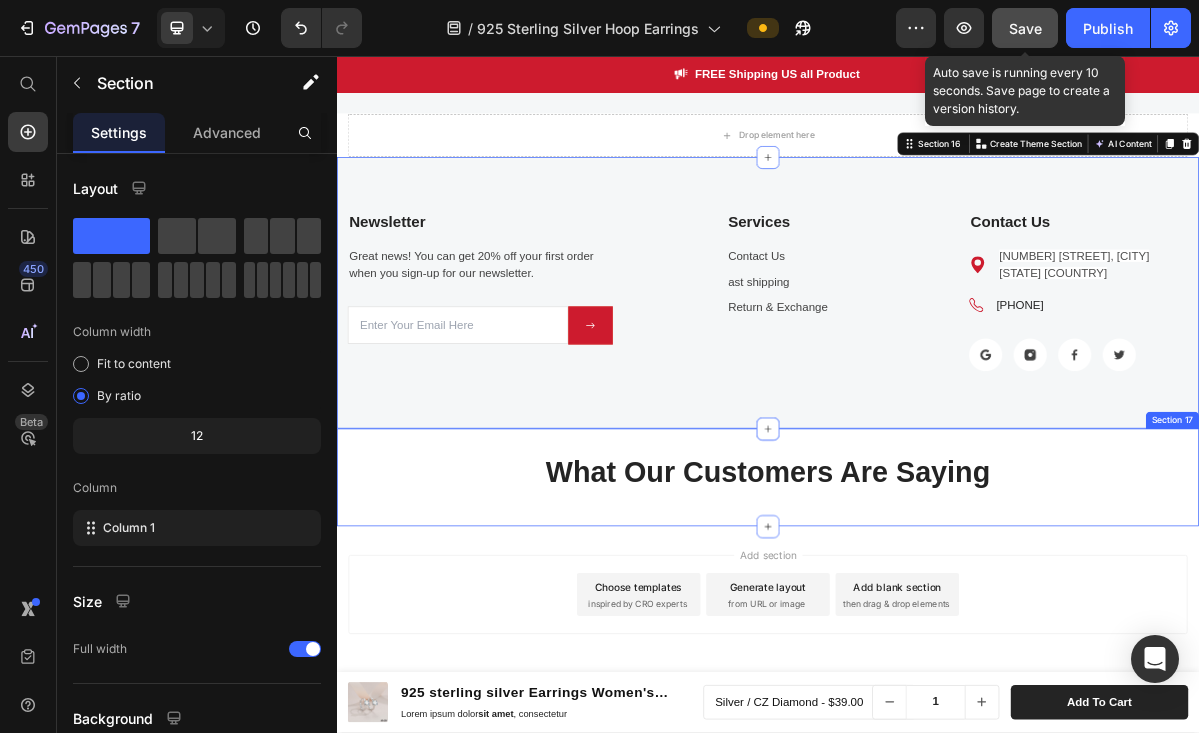 click on "Drop element here Sticky Sticky
Drop element here Sticky
Drop element here Sticky Product Images 925 sterling silver Earrings Women's Hoops, 6mm Diamond Moisanite Product Title Lorem ipsum dolor  sit amet , consectetur  Text Block Row Silver / CZ Diamond - $39.00  Silver / Moisanite Diamond - $59.00  Gold / CZ Diamond - $49.00  Gold / Moisanite Diamond - $59.00  Product Variants & Swatches 1 Product Quantity add to cart Product Cart Button Row Row Product Sticky Sticky Sticky Image FREE Shipping US all Product Text block Row Section 8 Customers' Best Pick Heading TOP TRENDING HOLIDAY GIFTS GIFTS FOR HER 50% OFF (P) Tag Product Images (P) Cart Button Row 925 Sterling Silver Stud Earrings Hypoallergenic Women's Tremella (P) Title $29.99 (P) Price $59.99 (P) Price Row                Icon                Icon                Icon                Icon
Icon Icon List Hoz (1235reviews) Text block Row 39% OFF (P) Tag Product Images (P) Cart Button 0%" at bounding box center [937, -2369] 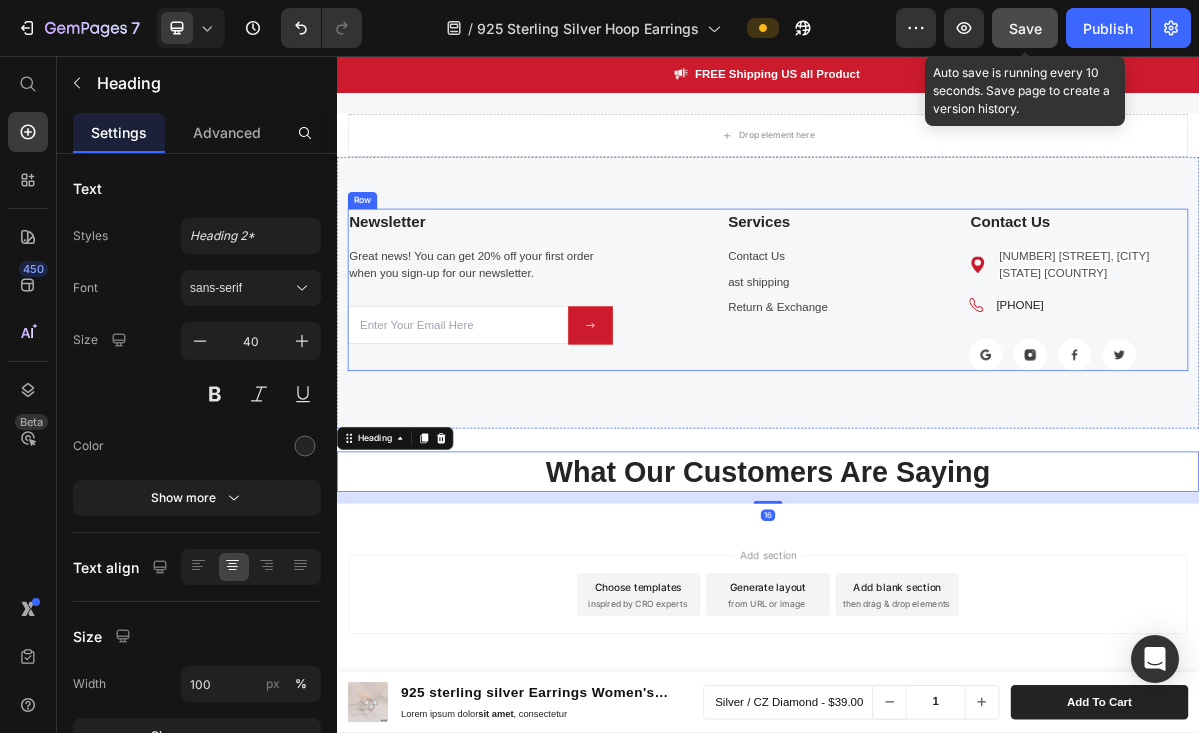 scroll, scrollTop: 5352, scrollLeft: 0, axis: vertical 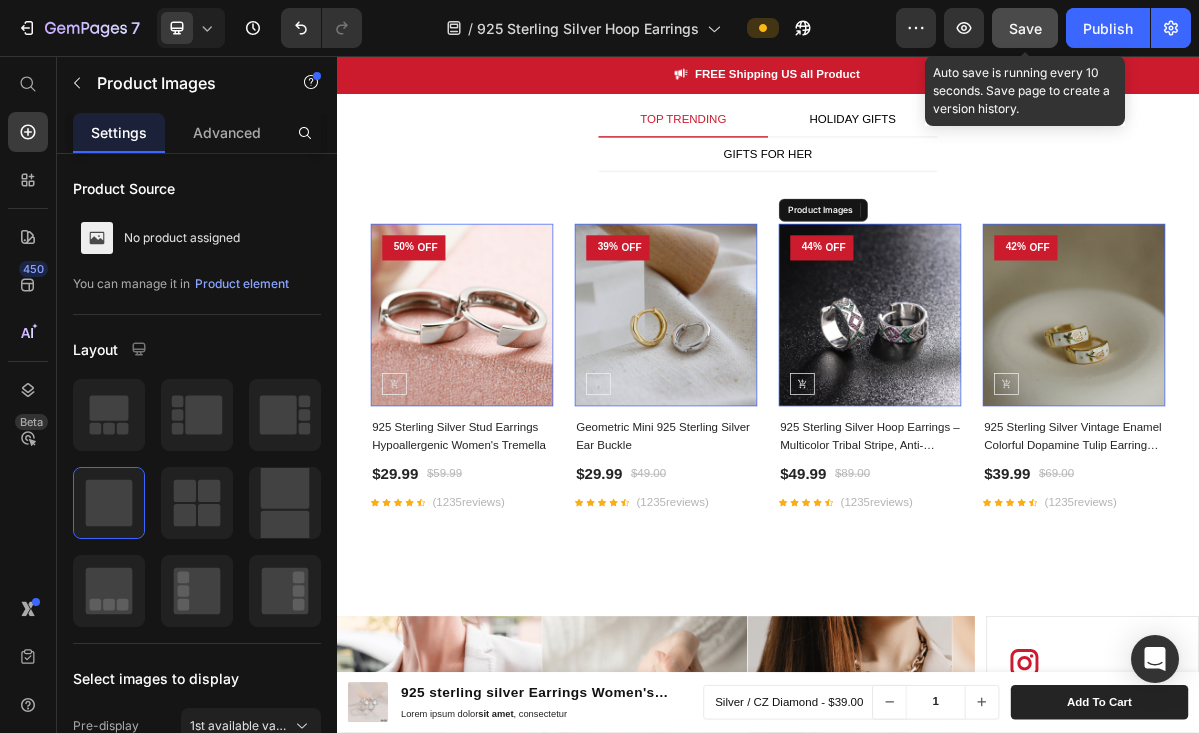 click at bounding box center [1079, 417] 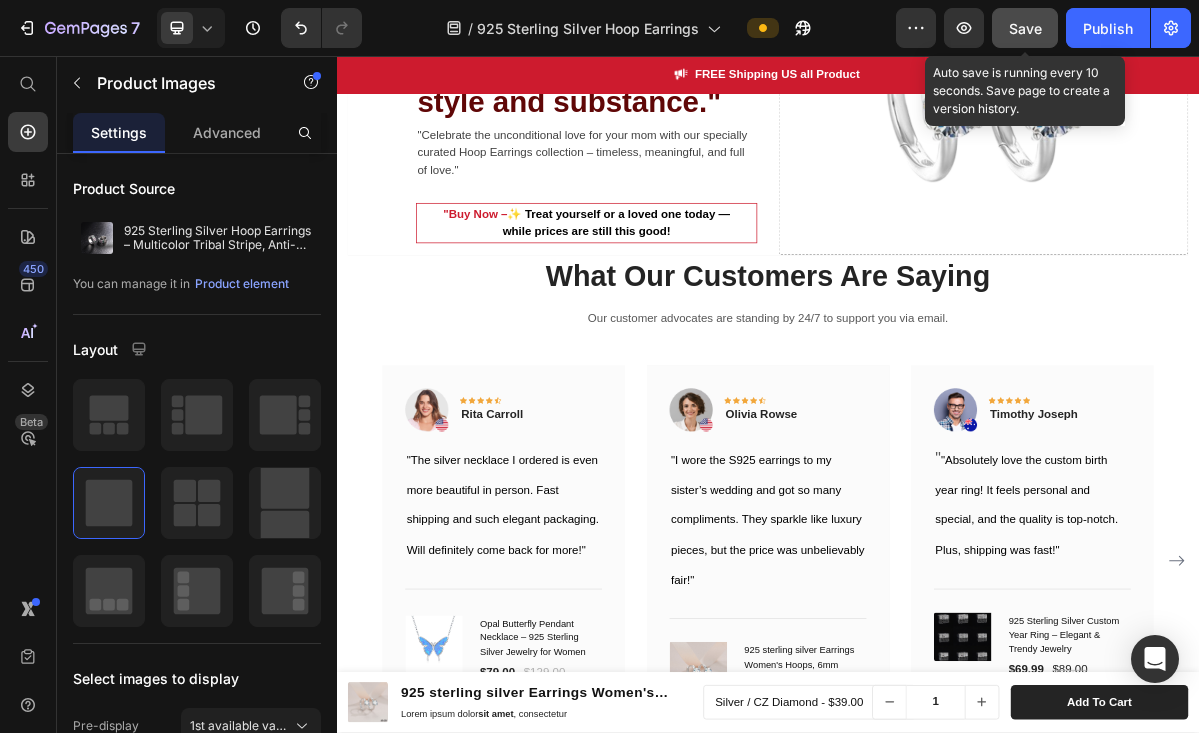 scroll, scrollTop: 3709, scrollLeft: 0, axis: vertical 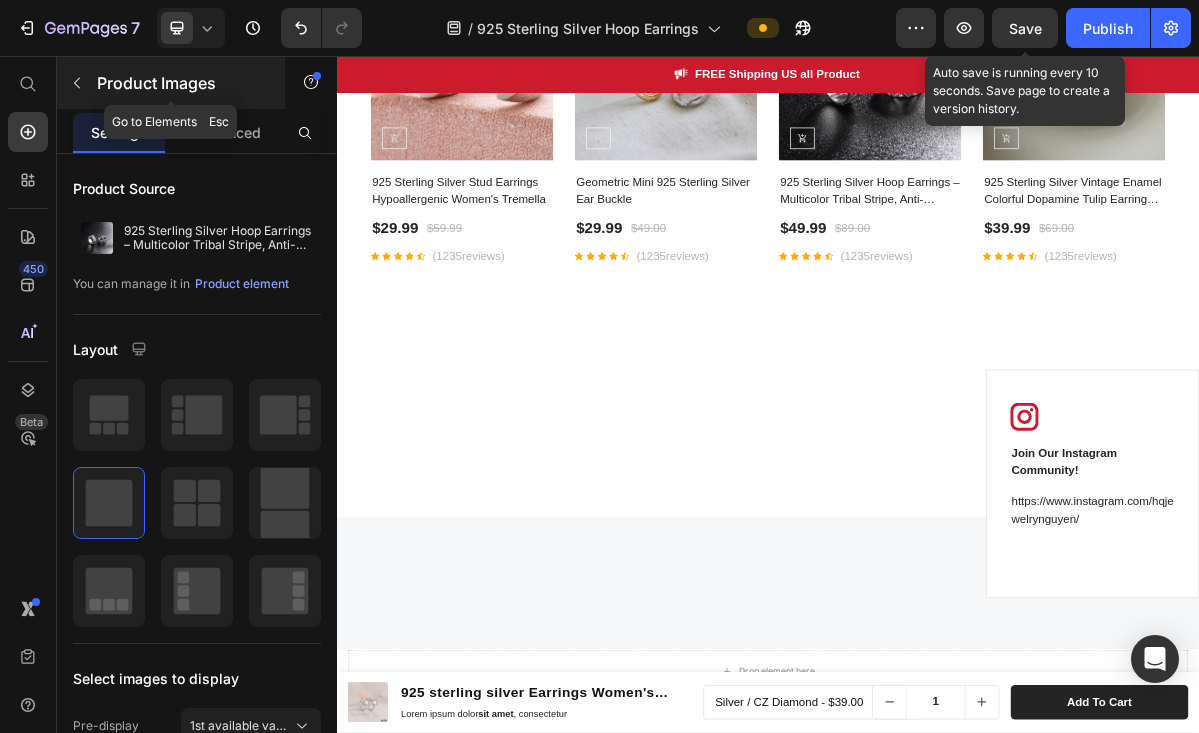 click at bounding box center [77, 83] 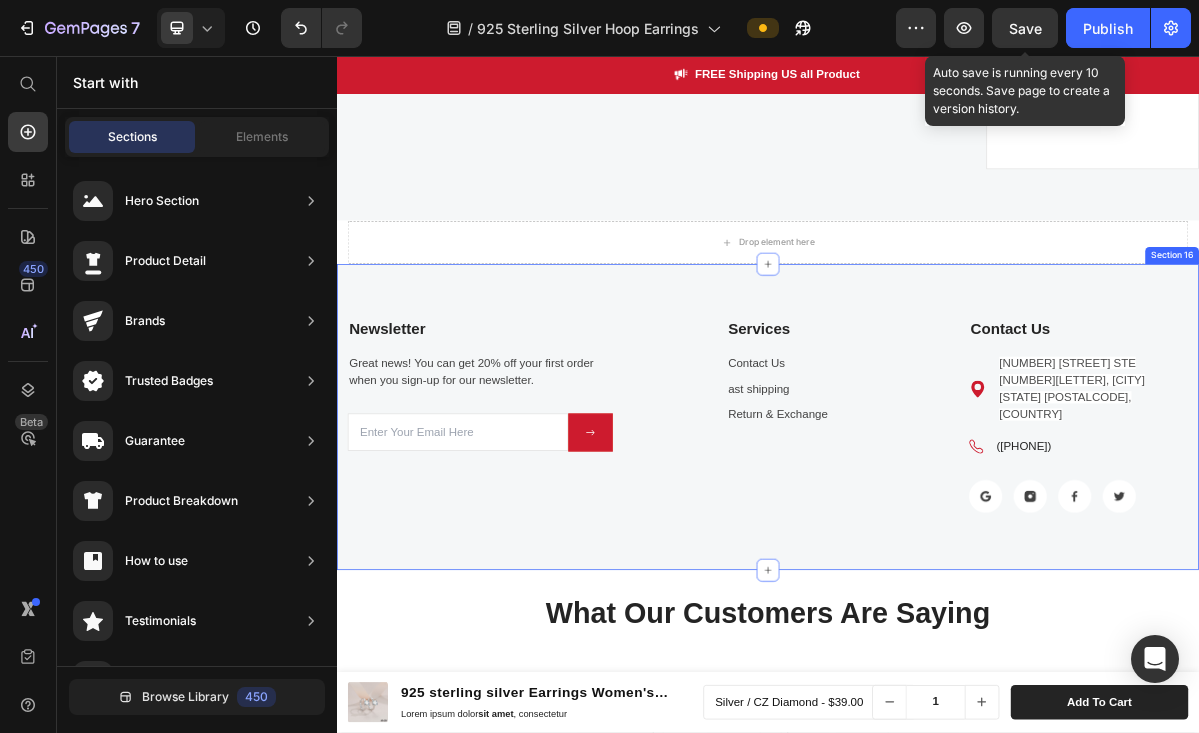 scroll, scrollTop: 4897, scrollLeft: 0, axis: vertical 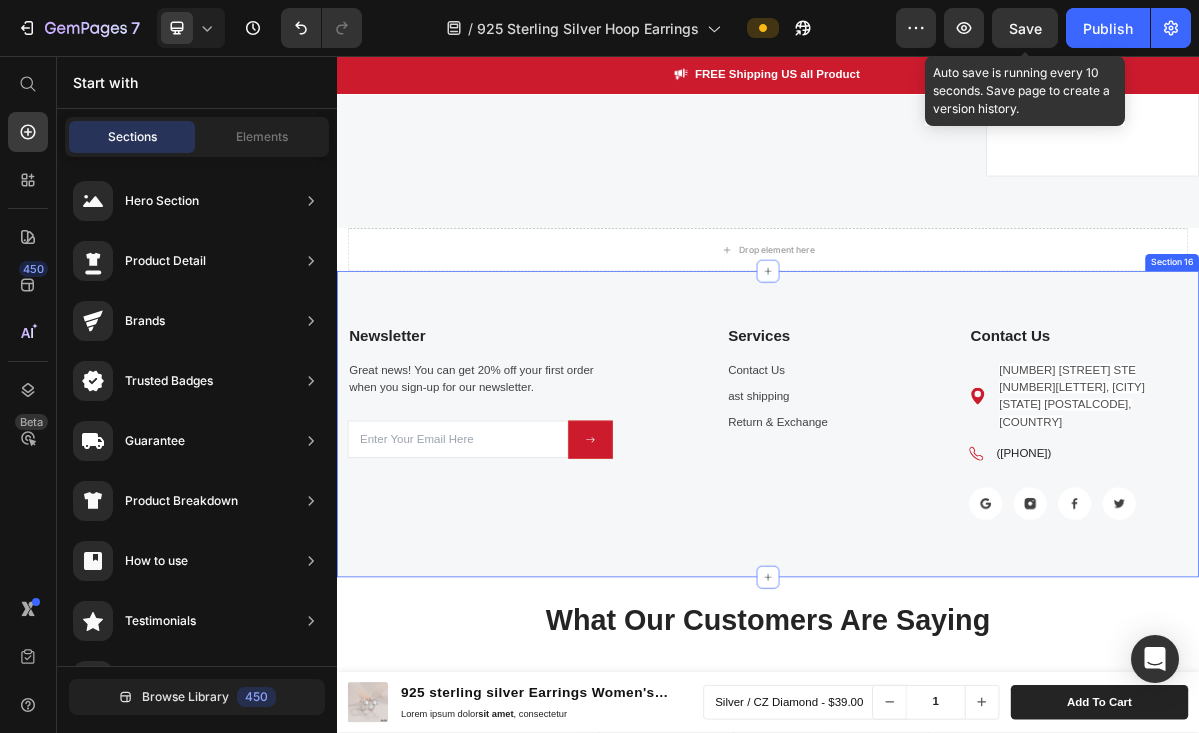 click on "What Our Customers Are Saying Heading" at bounding box center [937, 850] 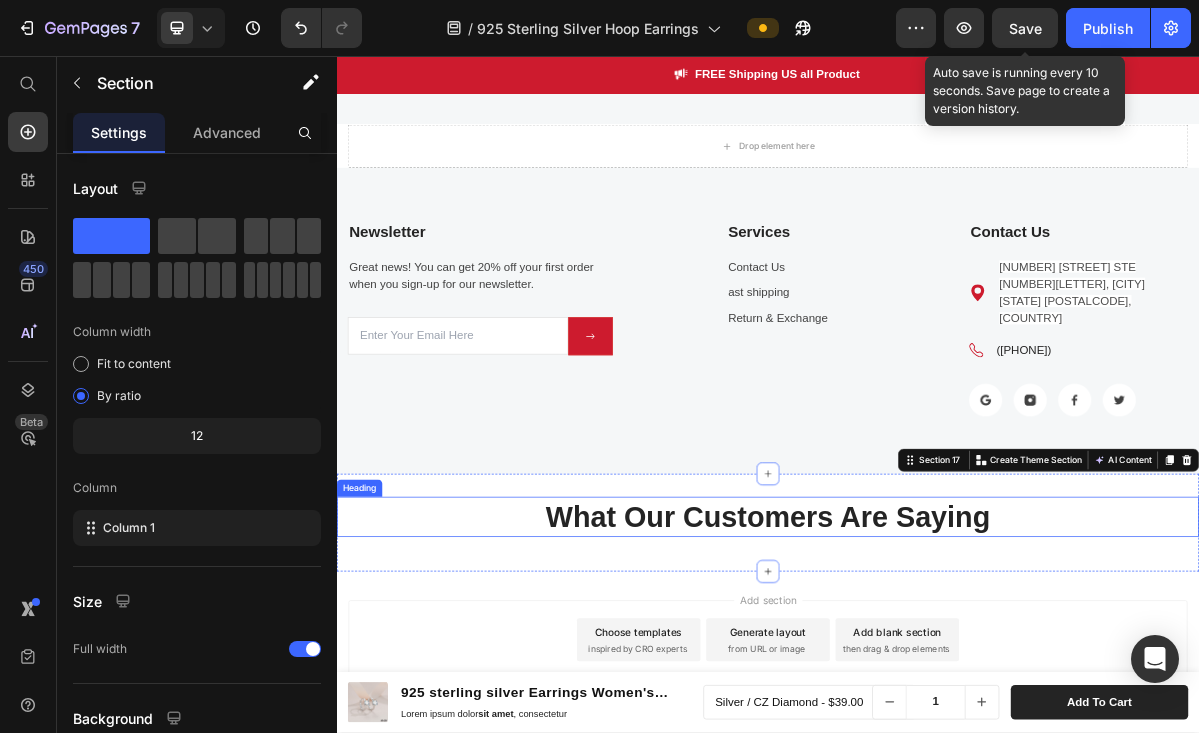 click on "Add section Choose templates inspired by CRO experts Generate layout from URL or image Add blank section then drag & drop elements" at bounding box center (937, 869) 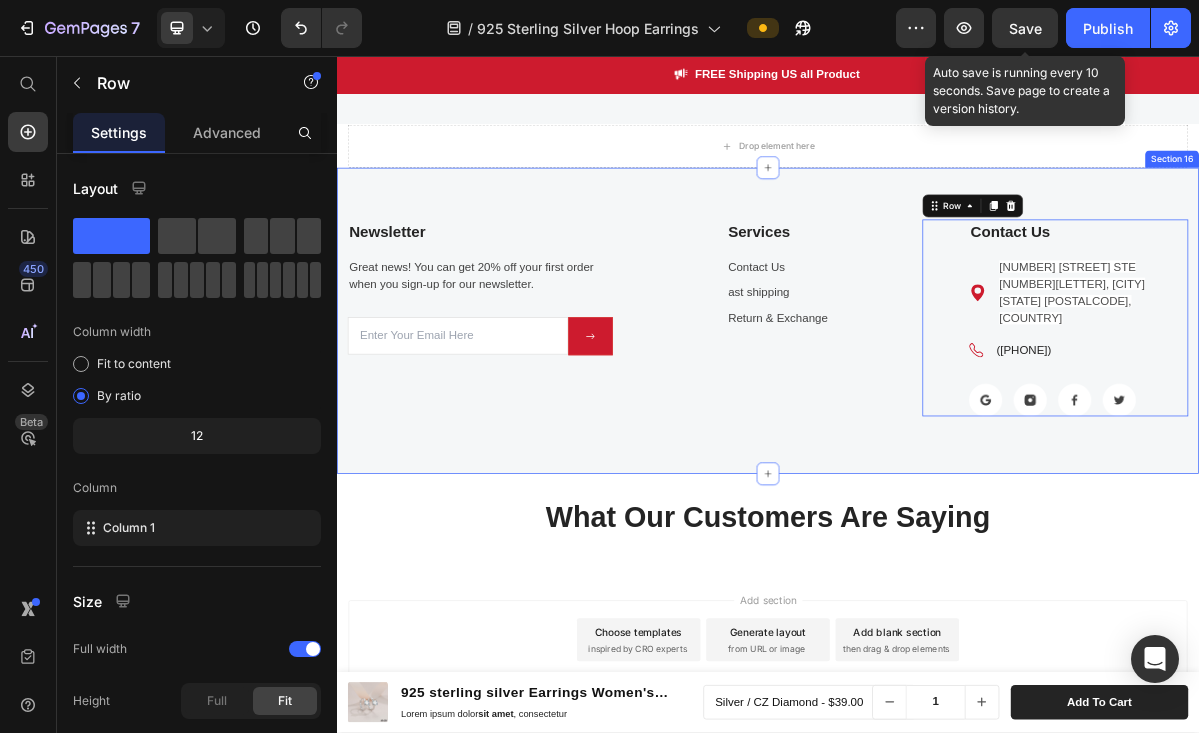 click on "Newsletter Text block Great news! You can get 20% off your first order when you sign-up for our newsletter. Text block Email Field       Submit Button Row Newsletter Row Services Text block Contact Us Text block ast shipping Text block Return & Exchange Text block Row Contact Us Text block
Icon 1942 Broadway St. STE 314C, Boulder CO 80302, United States Text block
Icon (909)505-3967 Text block Icon List Image Image Image Image Row Row   0 Row Section 16" at bounding box center (937, 425) 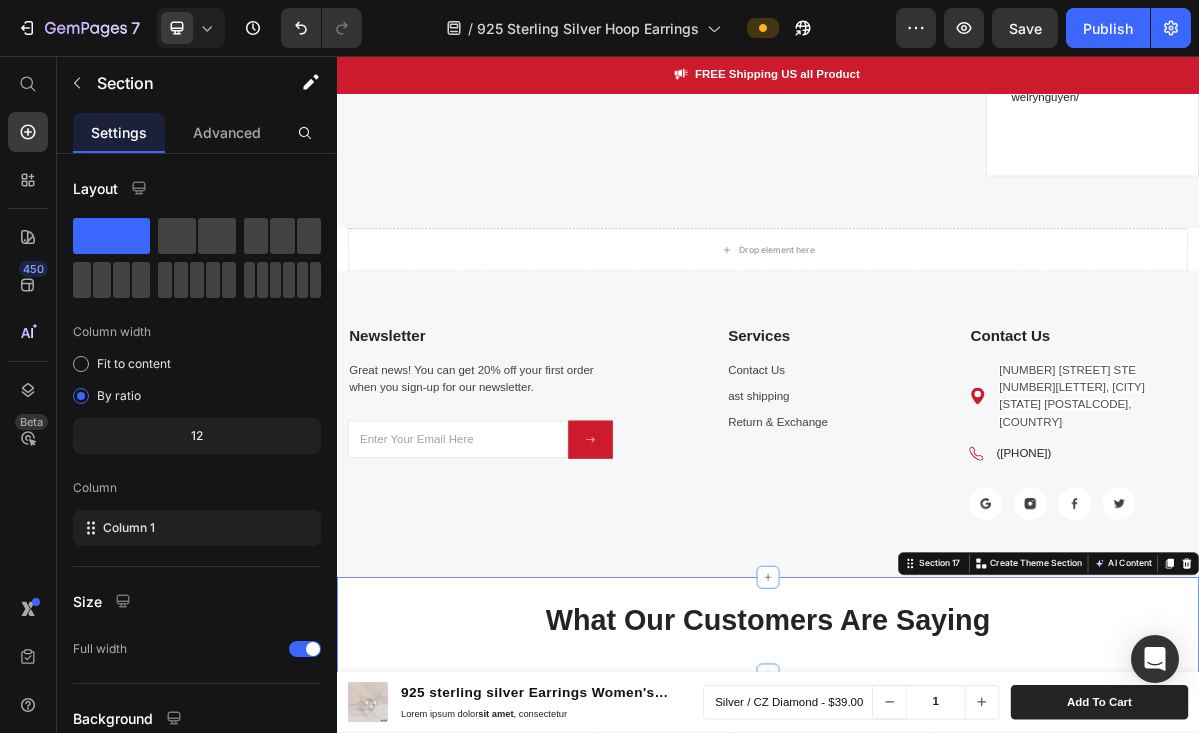 click on "Header
Drop element here Sticky Sticky
Drop element here Sticky
Drop element here Sticky Product Images 925 sterling silver Earrings Women's Hoops, 6mm Diamond Moisanite Product Title Lorem ipsum dolor  sit amet , consectetur  Text Block Row Silver / CZ Diamond - $39.00  Silver / Moisanite Diamond - $59.00  Gold / CZ Diamond - $49.00  Gold / Moisanite Diamond - $59.00  Product Variants & Swatches 1 Product Quantity add to cart Product Cart Button Row Row Product Sticky Sticky Sticky Image FREE Shipping US all Product Text block Row Section 8 Customers' Best Pick Heading TOP TRENDING HOLIDAY GIFTS GIFTS FOR HER 50% OFF (P) Tag Product Images (P) Cart Button Row 925 Sterling Silver Stud Earrings Hypoallergenic Women's Tremella (P) Title $29.99 (P) Price $59.99 (P) Price Row                Icon                Icon                Icon                Icon
Icon Icon List Hoz (1235reviews) Text block Row 39% OFF (P) Tag Product Images Row $29.99" at bounding box center (937, -1818) 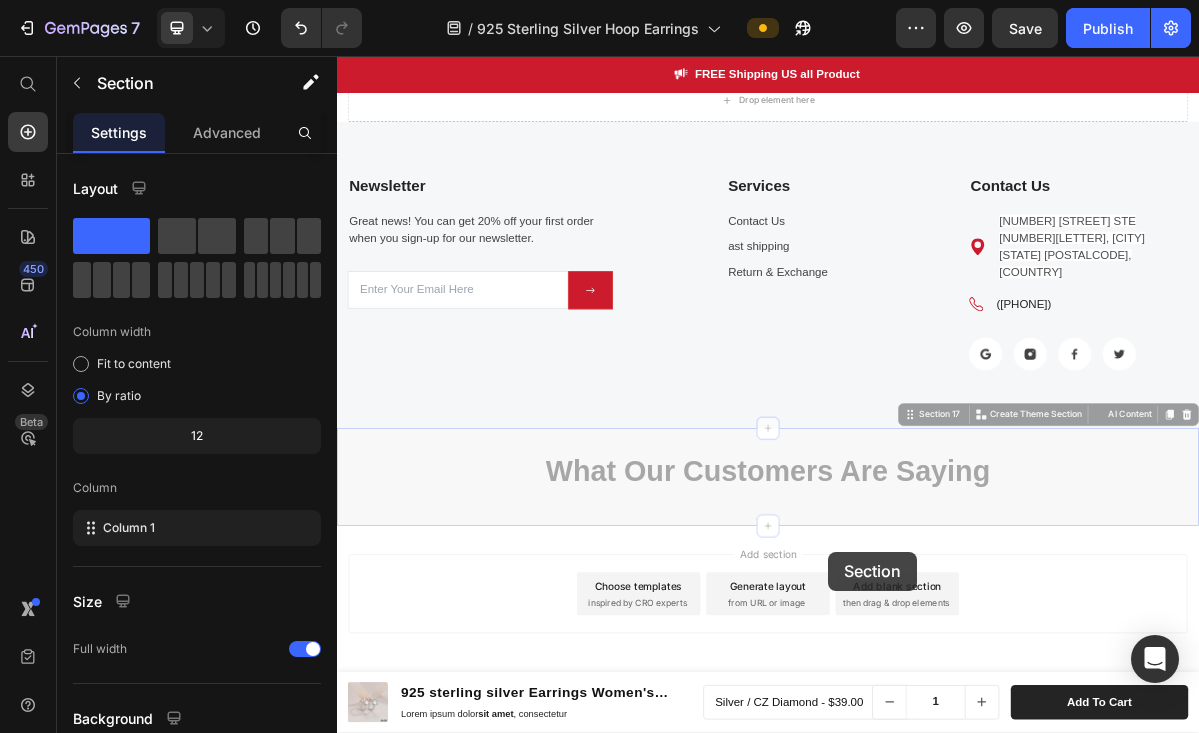 scroll, scrollTop: 5056, scrollLeft: 0, axis: vertical 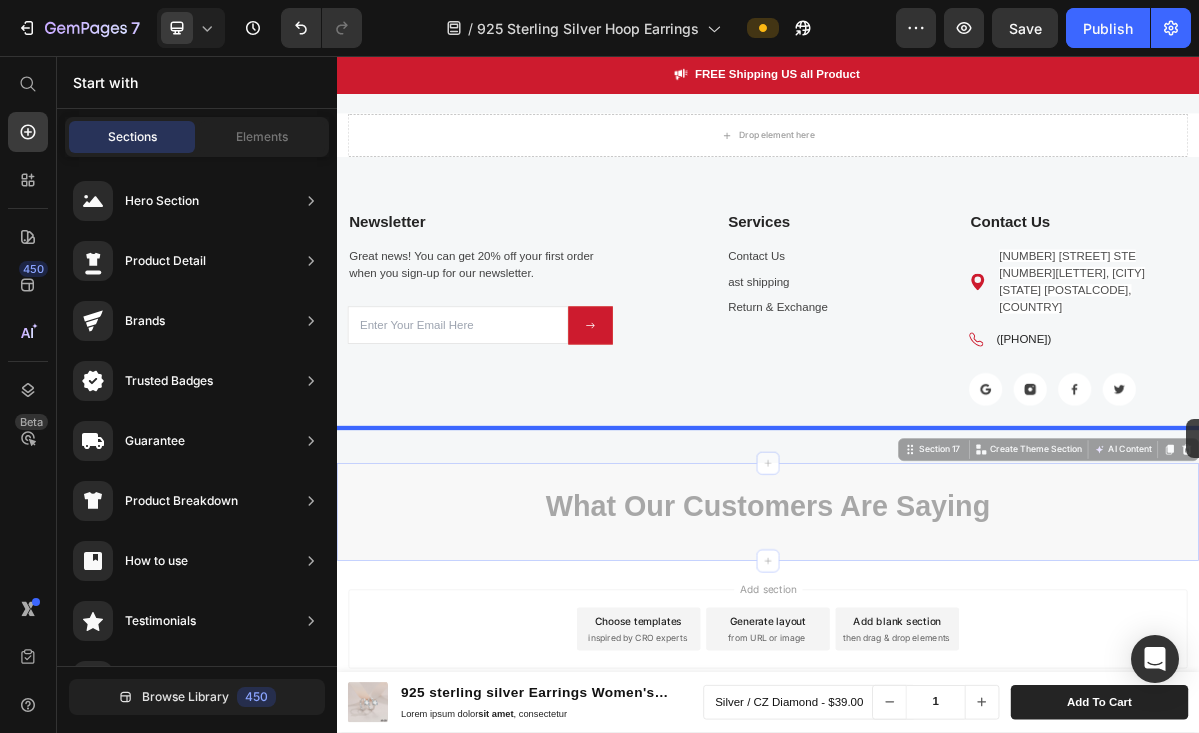 click at bounding box center (937, -1977) 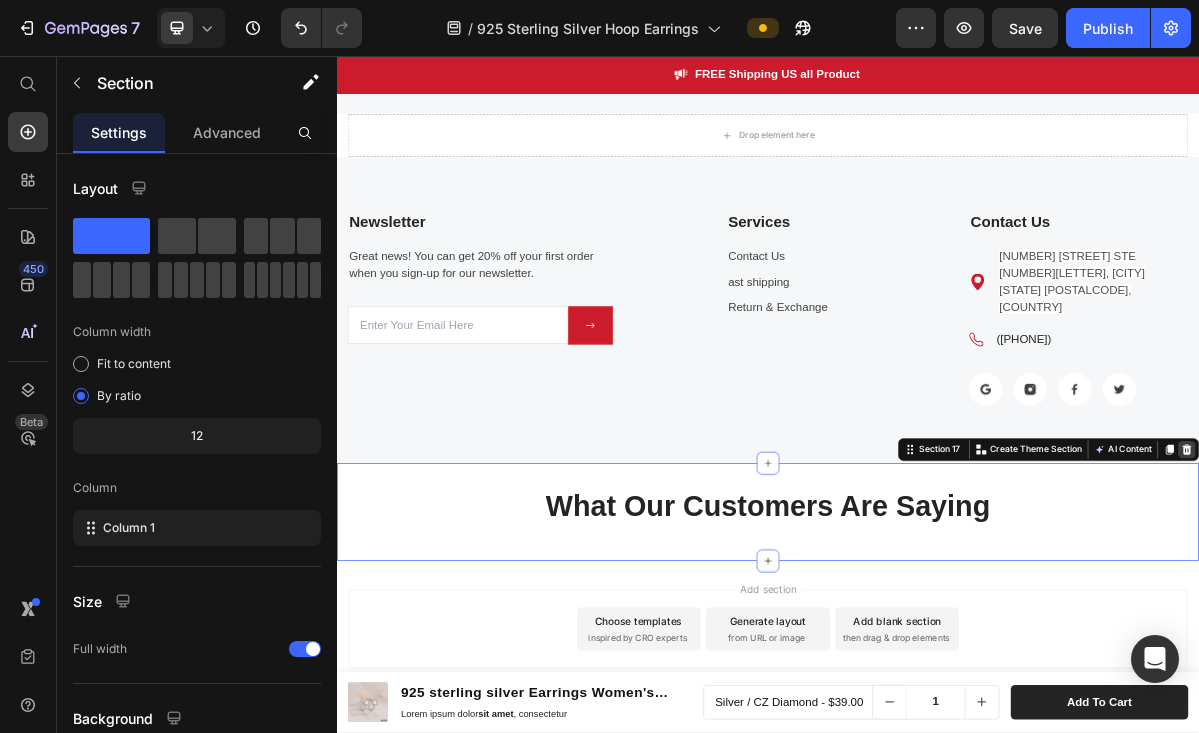 click 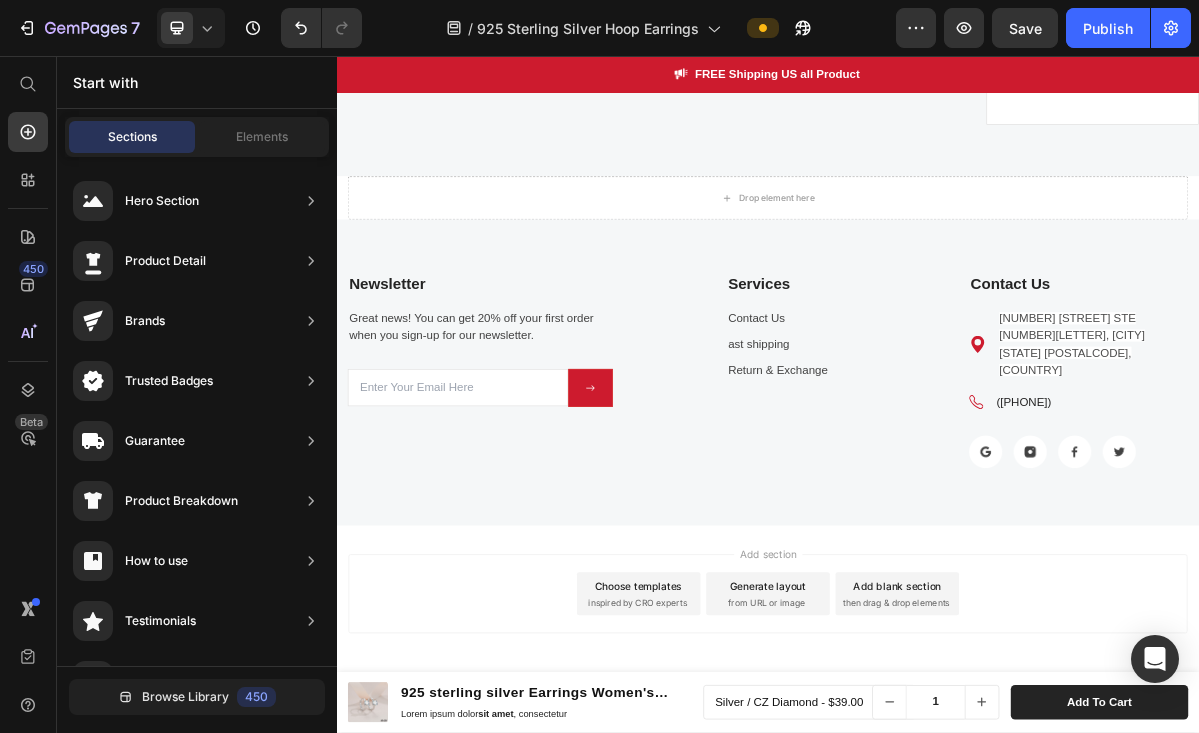 scroll, scrollTop: 4920, scrollLeft: 0, axis: vertical 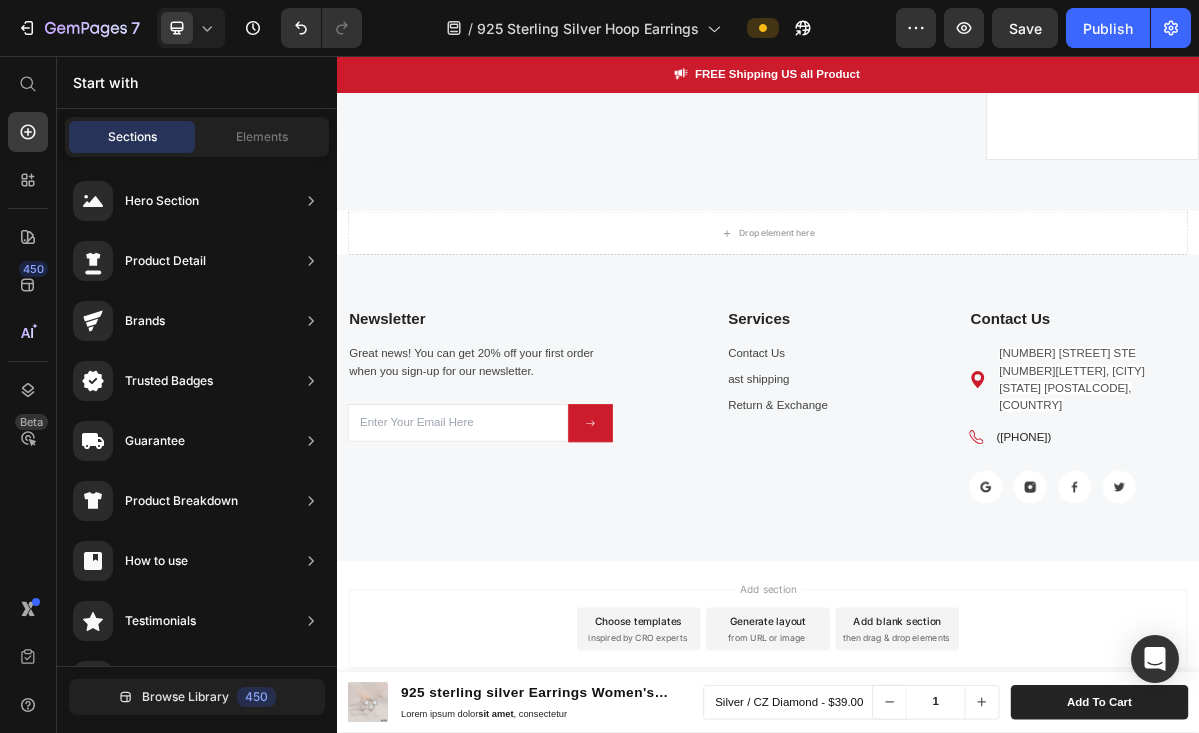 click on "Add section Choose templates inspired by CRO experts Generate layout from URL or image Add blank section then drag & drop elements" at bounding box center (937, 854) 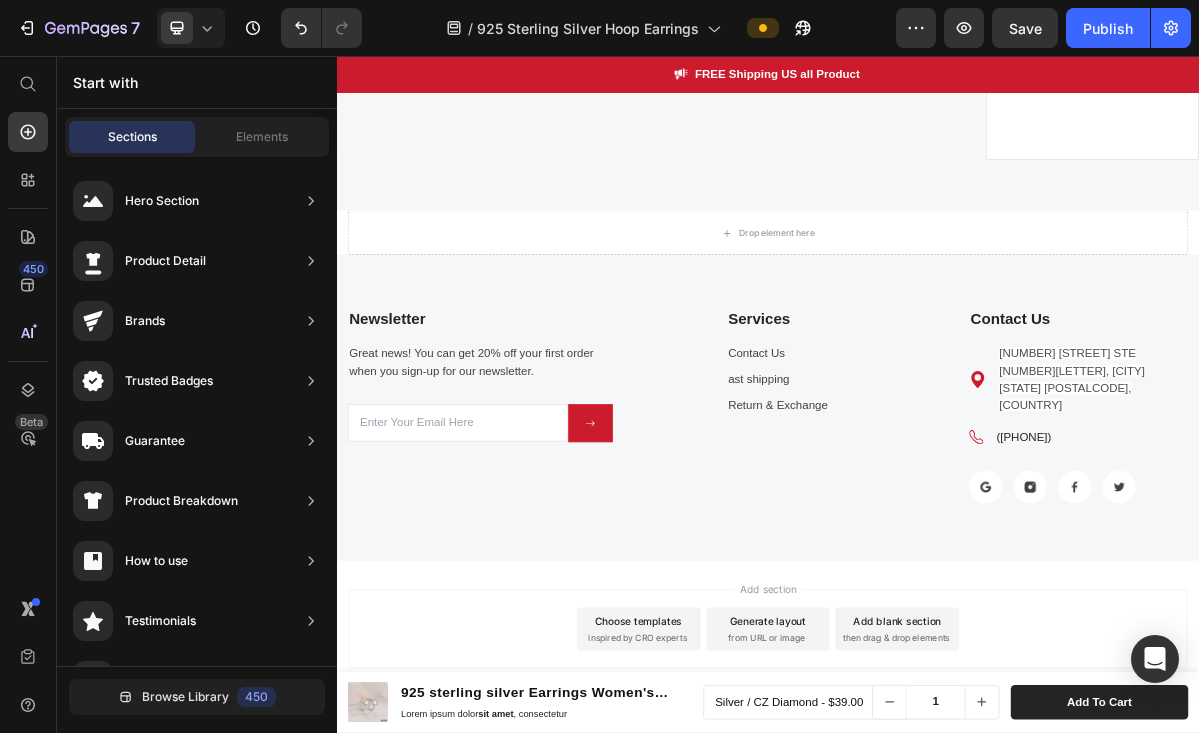 click on "Add section Choose templates inspired by CRO experts Generate layout from URL or image Add blank section then drag & drop elements" at bounding box center [937, 854] 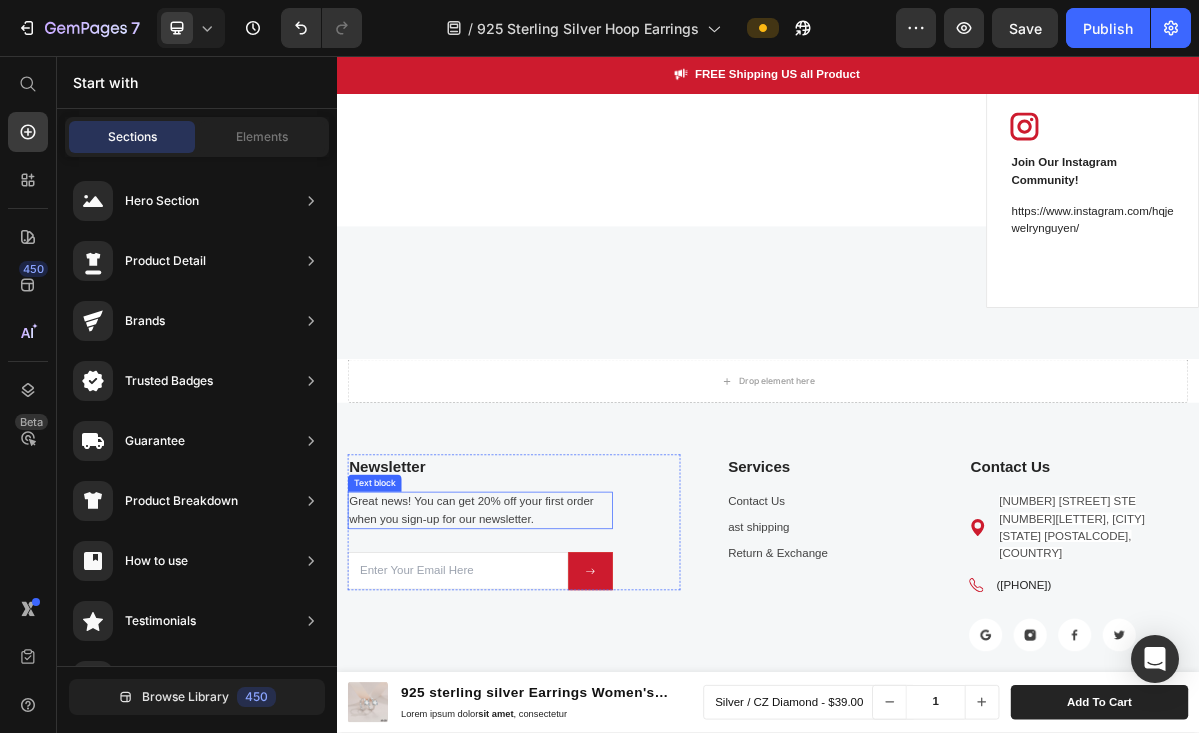 scroll, scrollTop: 4565, scrollLeft: 0, axis: vertical 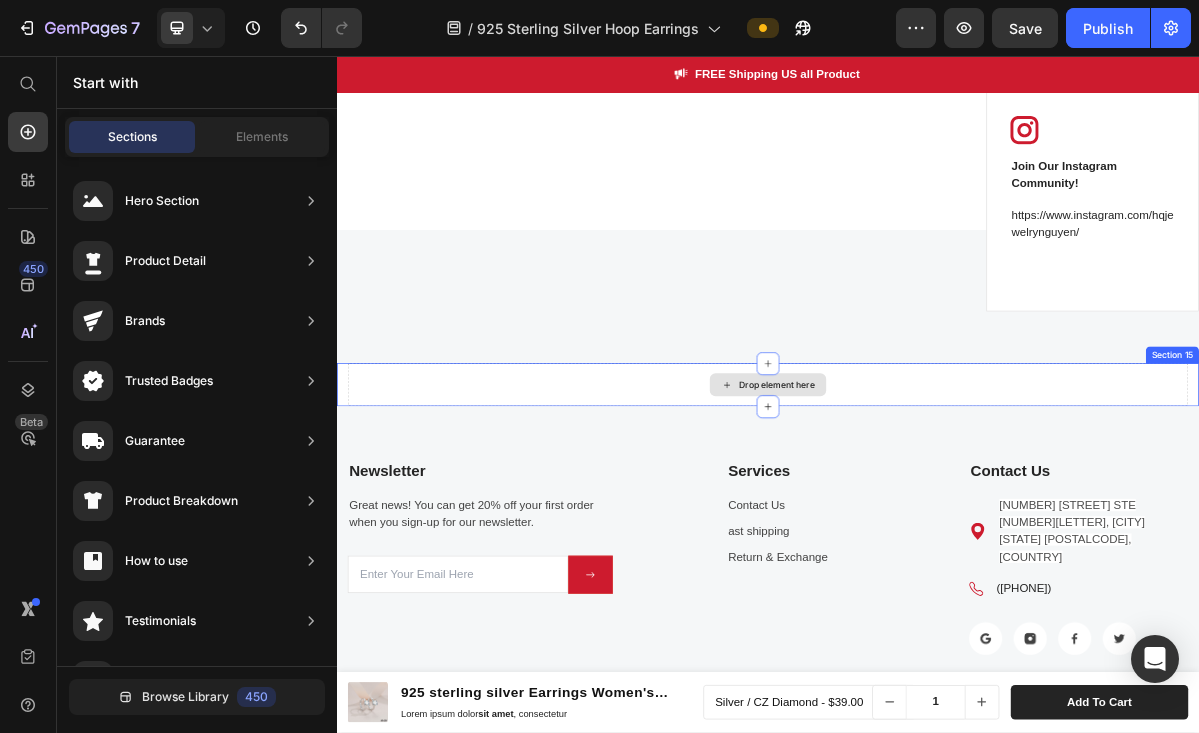 click on "Drop element here" at bounding box center [937, 514] 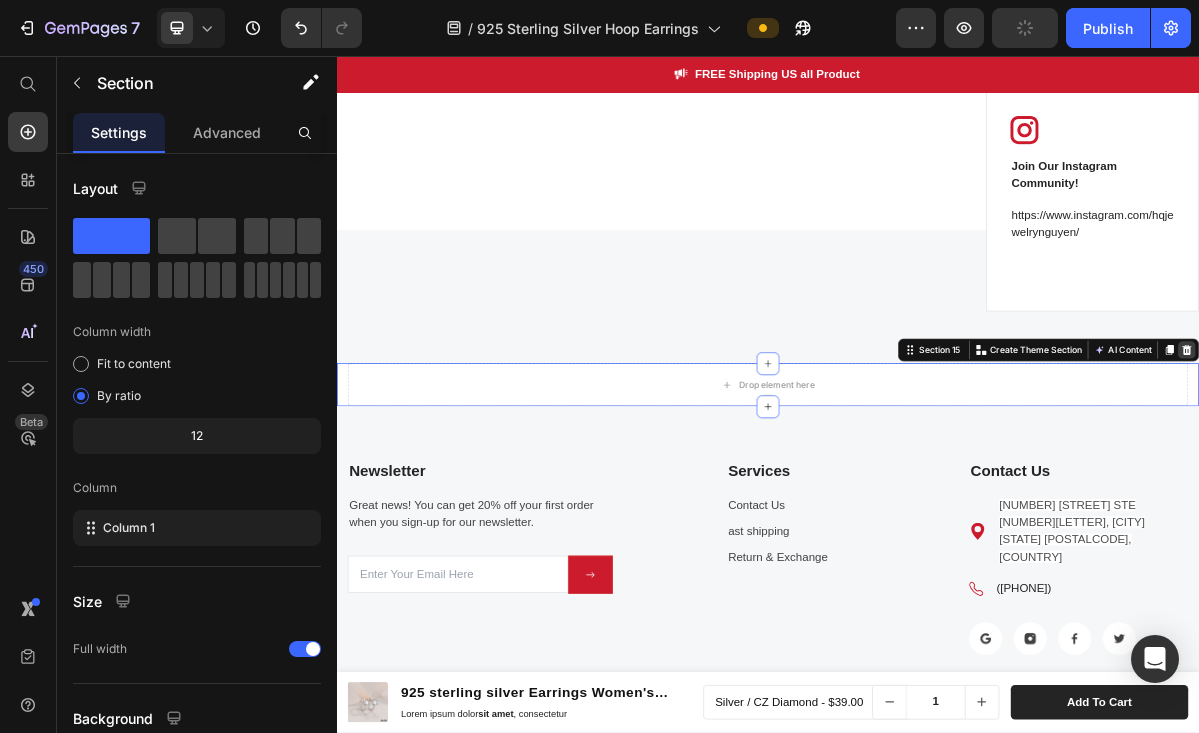 click 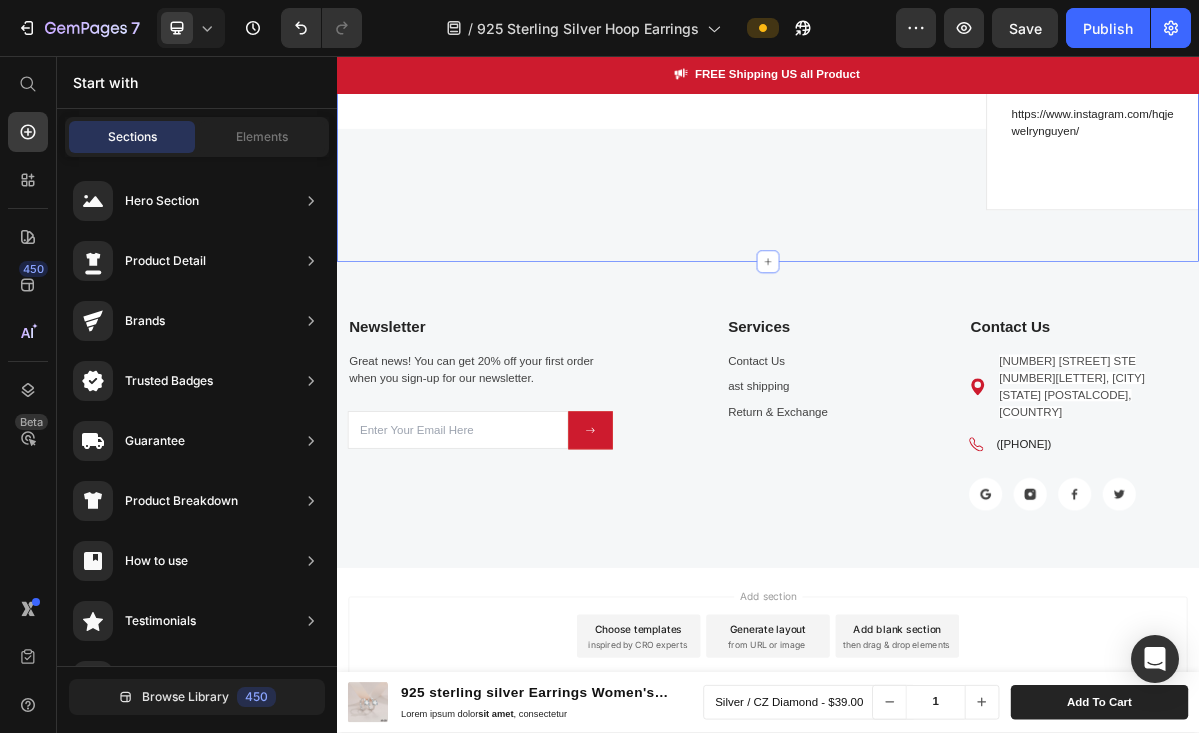 scroll, scrollTop: 4634, scrollLeft: 0, axis: vertical 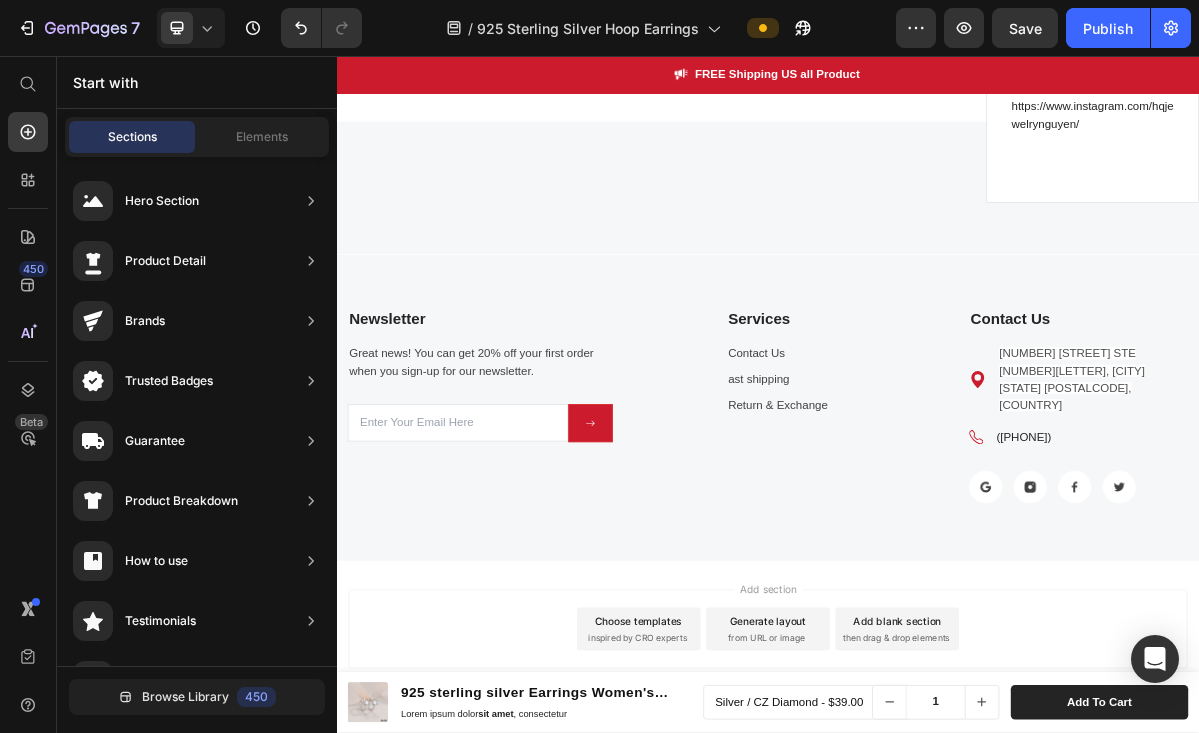 click on "Header
Drop element here Sticky Sticky
Drop element here Sticky
Drop element here Sticky Product Images 925 sterling silver Earrings Women's Hoops, 6mm Diamond Moisanite Product Title Lorem ipsum dolor  sit amet , consectetur  Text Block Row Silver / CZ Diamond - $39.00  Silver / Moisanite Diamond - $59.00  Gold / CZ Diamond - $49.00  Gold / Moisanite Diamond - $59.00  Product Variants & Swatches 1 Product Quantity add to cart Product Cart Button Row Row Product Sticky Sticky Sticky Image FREE Shipping US all Product Text block Row Section 8 Customers' Best Pick Heading TOP TRENDING HOLIDAY GIFTS GIFTS FOR HER 50% OFF (P) Tag Product Images (P) Cart Button Row 925 Sterling Silver Stud Earrings Hypoallergenic Women's Tremella (P) Title $29.99 (P) Price $59.99 (P) Price Row                Icon                Icon                Icon                Icon
Icon Icon List Hoz (1235reviews) Text block Row 39% OFF (P) Tag Product Images Row $29.99" at bounding box center (937, -1766) 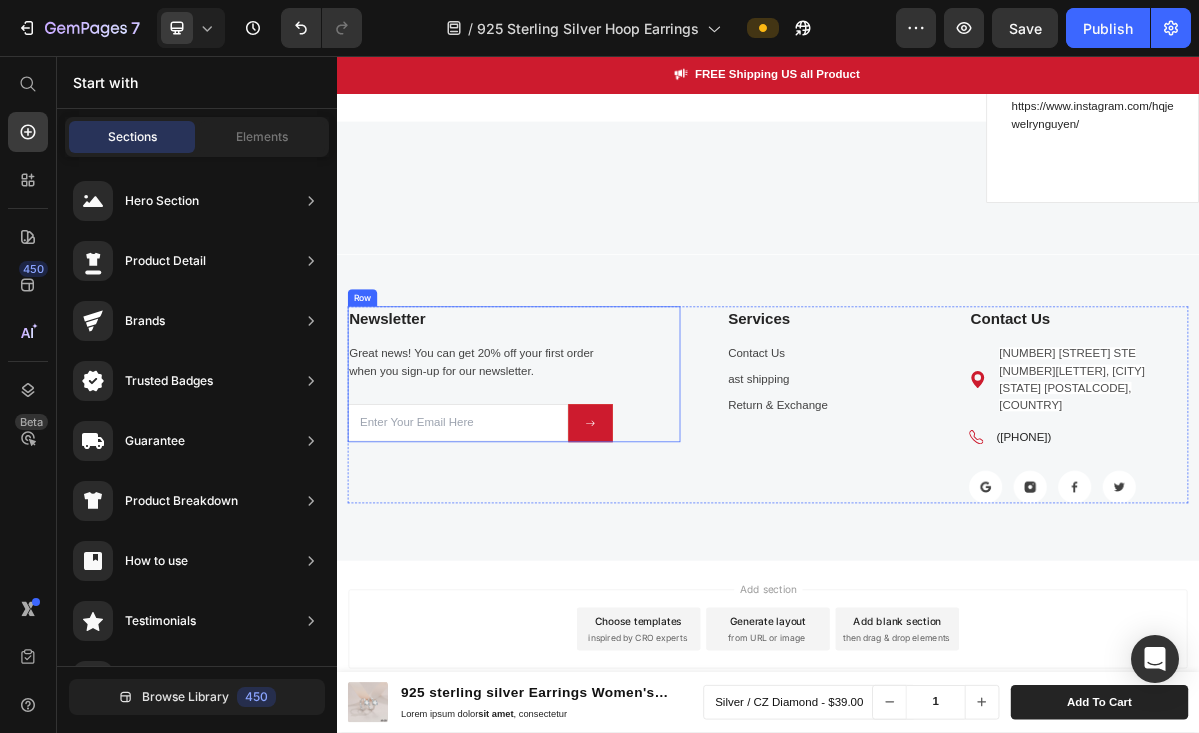 click on "Drop element here Sticky Sticky
Drop element here Sticky
Drop element here Sticky Product Images 925 sterling silver Earrings Women's Hoops, 6mm Diamond Moisanite Product Title Lorem ipsum dolor  sit amet , consectetur  Text Block Row Silver / CZ Diamond - $39.00  Silver / Moisanite Diamond - $59.00  Gold / CZ Diamond - $49.00  Gold / Moisanite Diamond - $59.00  Product Variants & Swatches 1 Product Quantity add to cart Product Cart Button Row Row Product Sticky Sticky Sticky Image FREE Shipping US all Product Text block Row Section 8 Customers' Best Pick Heading TOP TRENDING HOLIDAY GIFTS GIFTS FOR HER 50% OFF (P) Tag Product Images (P) Cart Button Row 925 Sterling Silver Stud Earrings Hypoallergenic Women's Tremella (P) Title $29.99 (P) Price $59.99 (P) Price Row                Icon                Icon                Icon                Icon
Icon Icon List Hoz (1235reviews) Text block Row 39% OFF (P) Tag Product Images (P) Cart Button 0%" at bounding box center (937, -1889) 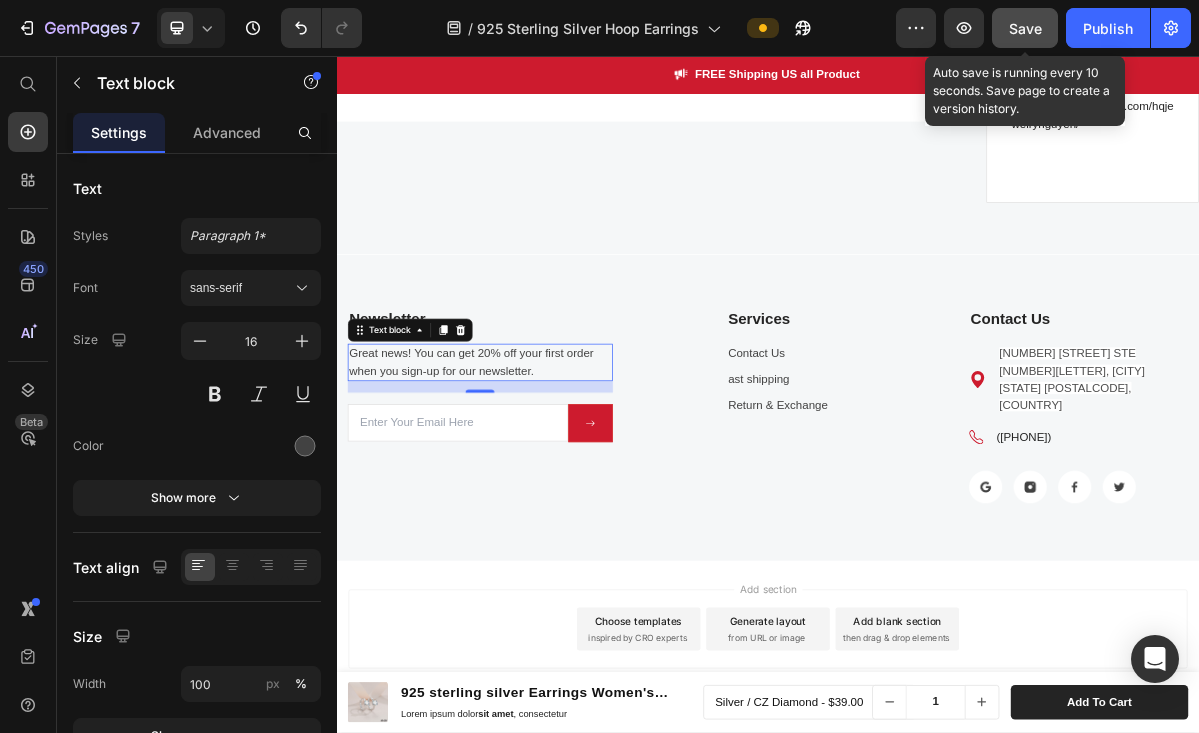 click on "Save" at bounding box center [1025, 28] 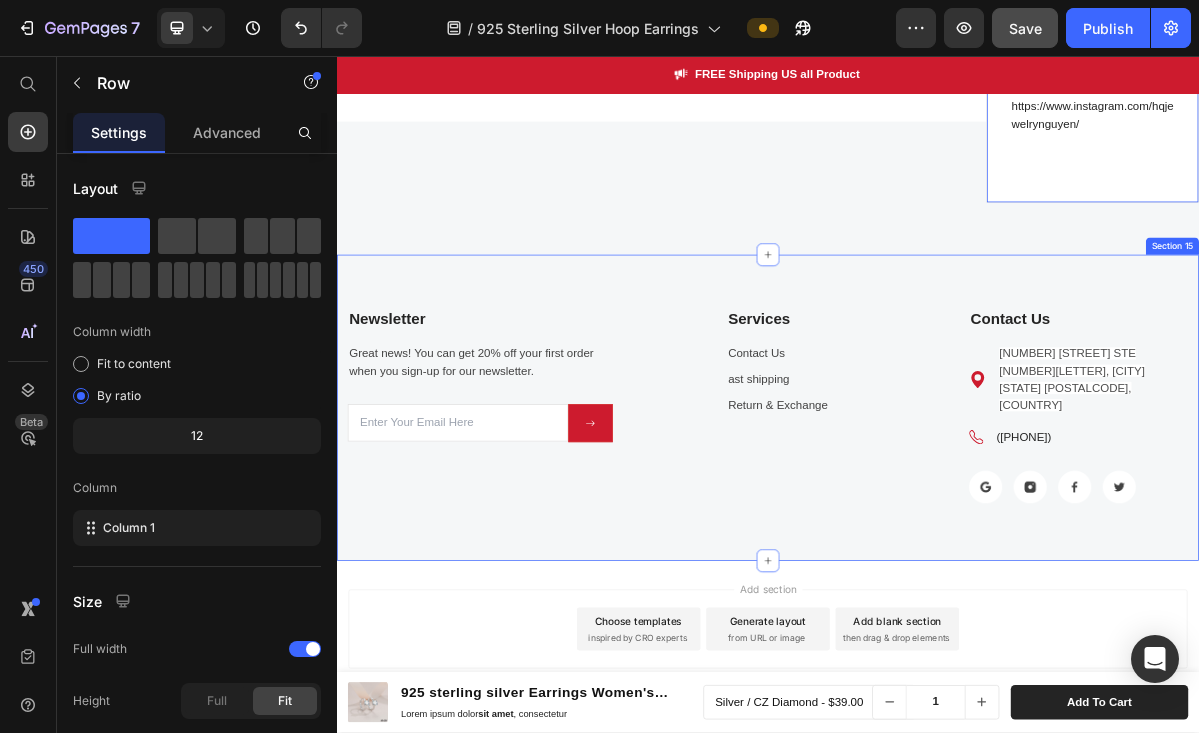 click on "Drop element here Sticky Sticky
Drop element here Sticky
Drop element here Sticky Product Images 925 sterling silver Earrings Women's Hoops, 6mm Diamond Moisanite Product Title Lorem ipsum dolor  sit amet , consectetur  Text Block Row Silver / CZ Diamond - $39.00  Silver / Moisanite Diamond - $59.00  Gold / CZ Diamond - $49.00  Gold / Moisanite Diamond - $59.00  Product Variants & Swatches 1 Product Quantity add to cart Product Cart Button Row Row Product Sticky Sticky Sticky Image FREE Shipping US all Product Text block Row Section 8 Customers' Best Pick Heading TOP TRENDING HOLIDAY GIFTS GIFTS FOR HER 50% OFF (P) Tag Product Images (P) Cart Button Row 925 Sterling Silver Stud Earrings Hypoallergenic Women's Tremella (P) Title $29.99 (P) Price $59.99 (P) Price Row                Icon                Icon                Icon                Icon
Icon Icon List Hoz (1235reviews) Text block Row 39% OFF (P) Tag Product Images (P) Cart Button 0%" at bounding box center (937, -1889) 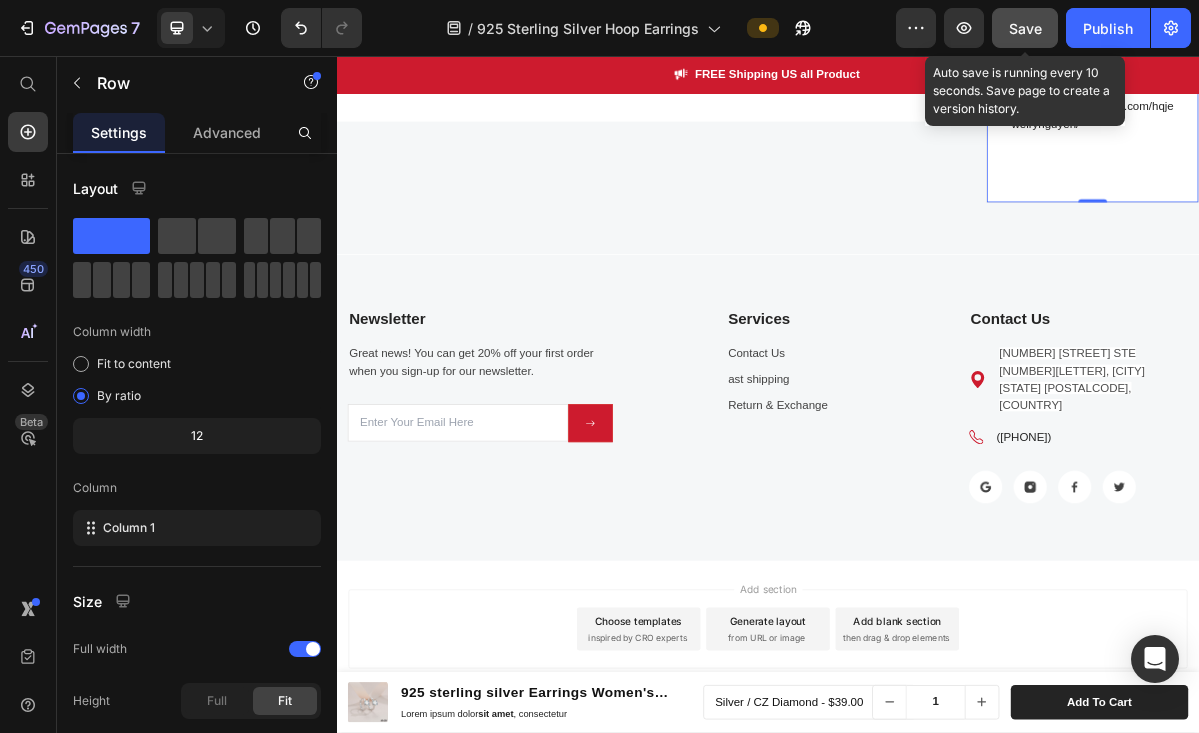 click on "Save" at bounding box center (1025, 28) 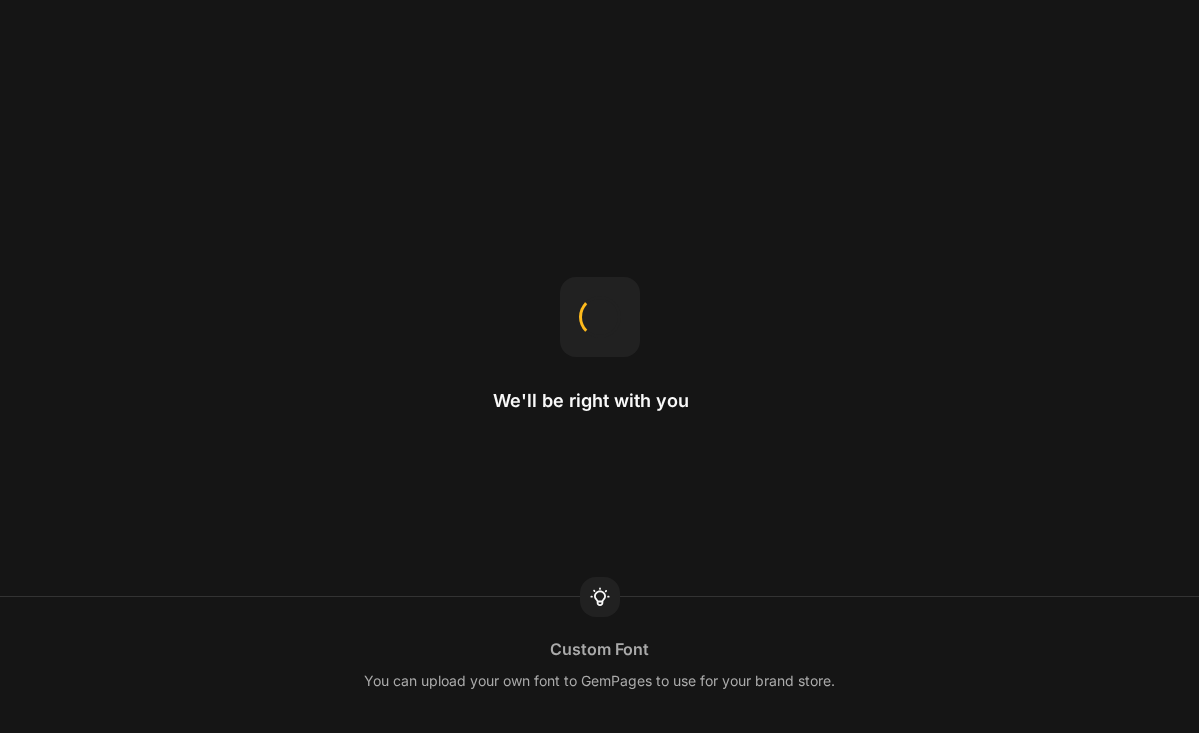 scroll, scrollTop: 0, scrollLeft: 0, axis: both 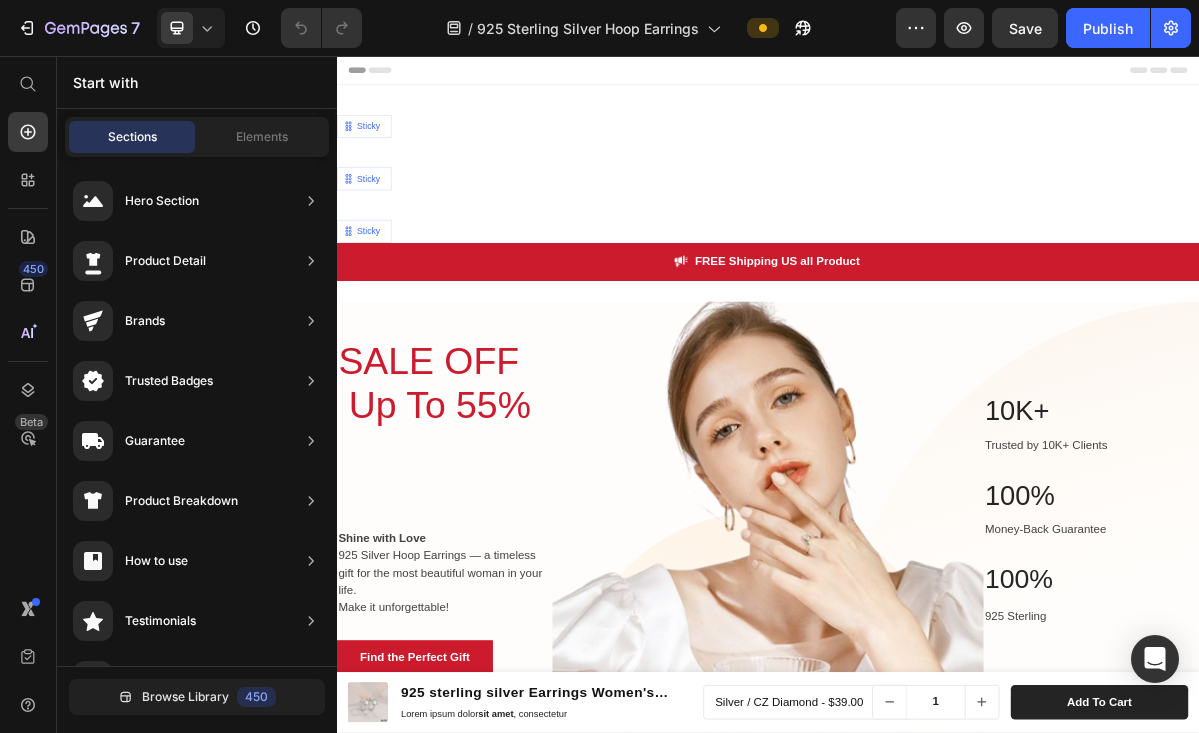 click on "Drop element here Sticky Sticky
Drop element here Sticky
Drop element here Sticky Product Images 925 sterling silver Earrings Women's Hoops, 6mm Diamond Moisanite Product Title Lorem ipsum dolor  sit amet , consectetur  Text Block Row Silver / CZ Diamond - $39.00  Silver / Moisanite Diamond - $59.00  Gold / CZ Diamond - $49.00  Gold / Moisanite Diamond - $59.00  Product Variants & Swatches 1 Product Quantity add to cart Product Cart Button Row Row Product Sticky Sticky Sticky Image FREE Shipping US all Product Text block Row Section 8 SALE OFF  Up To 55%  Heading Shine with Love 925 Silver Hoop Earrings — a timeless gift for the most beautiful woman in your life. Make it unforgettable! Heading Row Find the Perfect Gift Button Image Row 10K+ Heading Trusted by 10K+ Clients Text block 100% Heading Money-Back Guarantee Text block 100% Heading Made in USA Text block Row 10K+ Heading Trusted by 10K+ Clients Text block Row Row 100% Heading Text block Row -" at bounding box center [937, 2528] 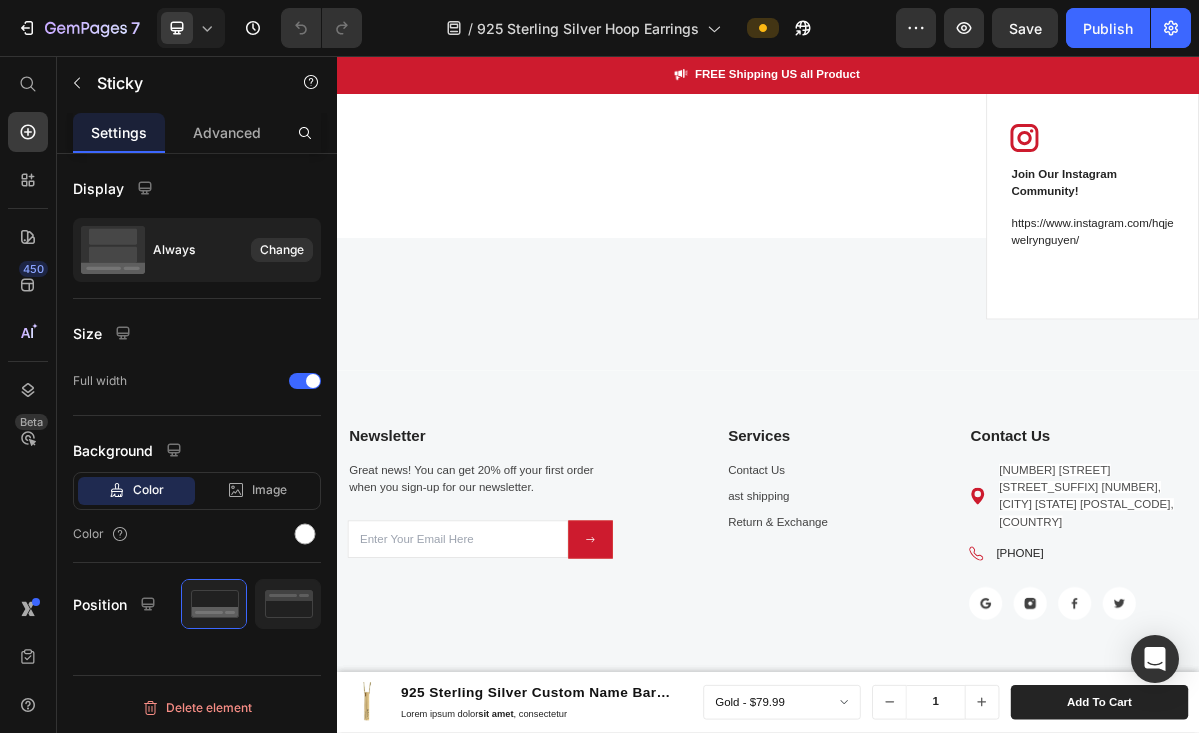 scroll, scrollTop: 4620, scrollLeft: 0, axis: vertical 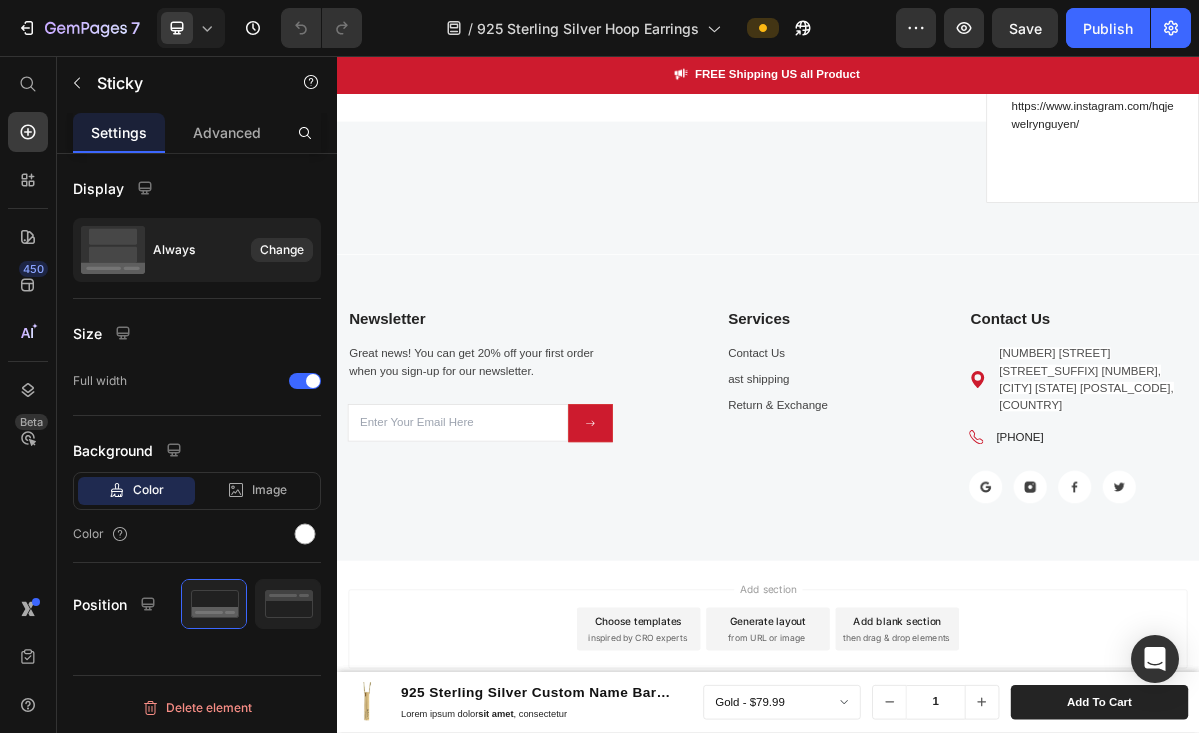 click on "Add section Choose templates inspired by CRO experts Generate layout from URL or image Add blank section then drag & drop elements" at bounding box center [937, 854] 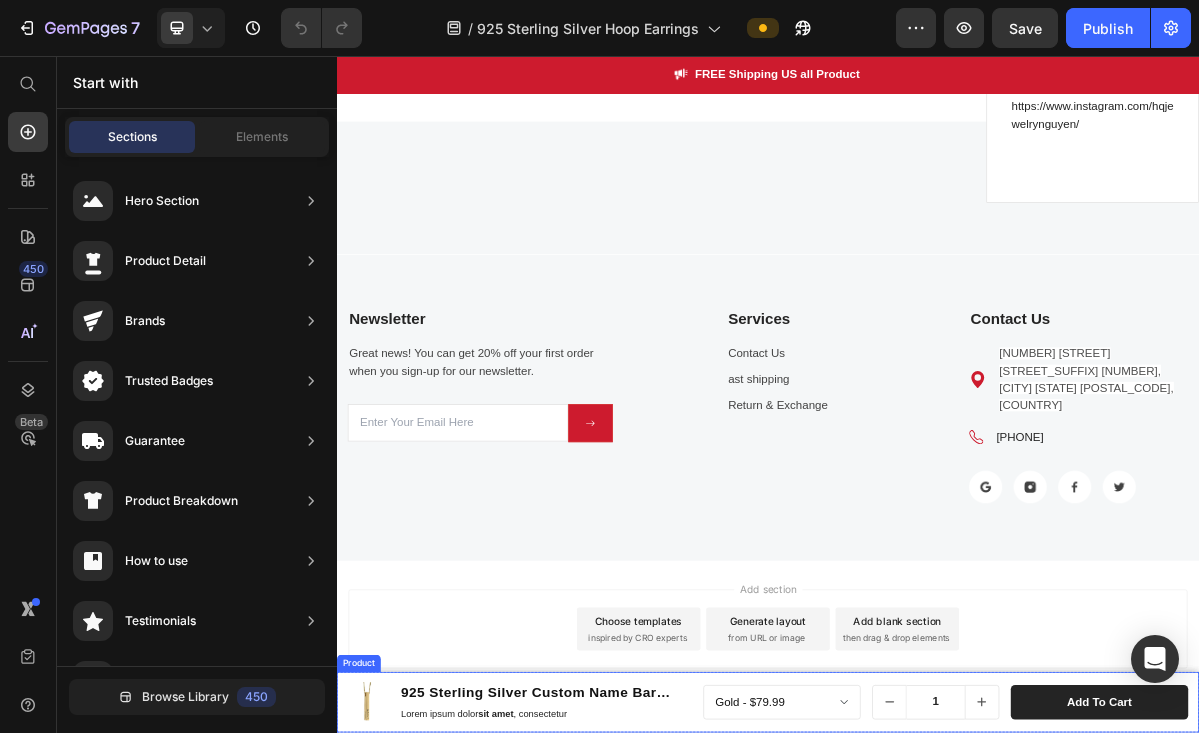 click on "Product Images 925 Sterling Silver Custom Name Bar Necklace – Couple Jewelry Product Title Lorem ipsum dolor  sit amet , consectetur  Text Block Row Gold - $79.99  Rose Gold - $79.99  Silver - $79.99  Product Variants & Swatches 1 Product Quantity add to cart Product Cart Button Row Row Product" at bounding box center [937, 956] 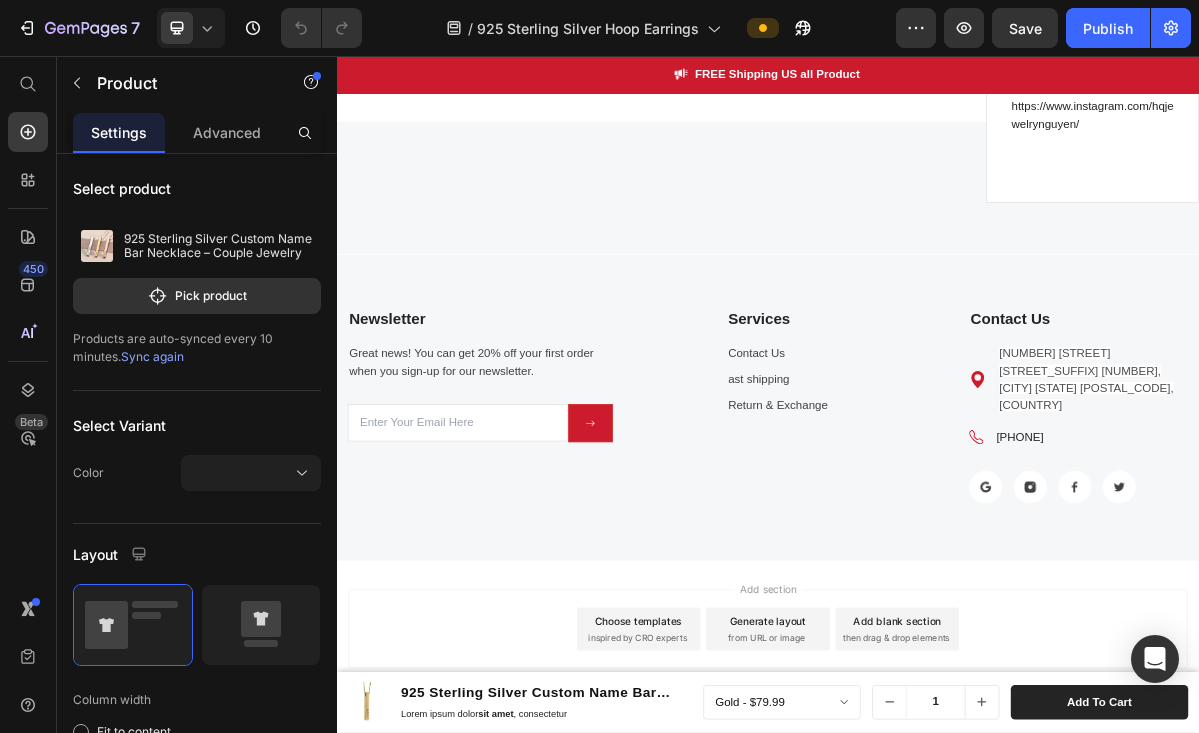 click on "Product Images 925 Sterling Silver Custom Name Bar Necklace – Couple Jewelry Product Title Lorem ipsum dolor  sit amet , consectetur  Text Block Row Gold - $79.99  Rose Gold - $79.99  Silver - $79.99  Product Variants & Swatches 1 Product Quantity add to cart Product Cart Button Row Row Product" at bounding box center [937, 956] 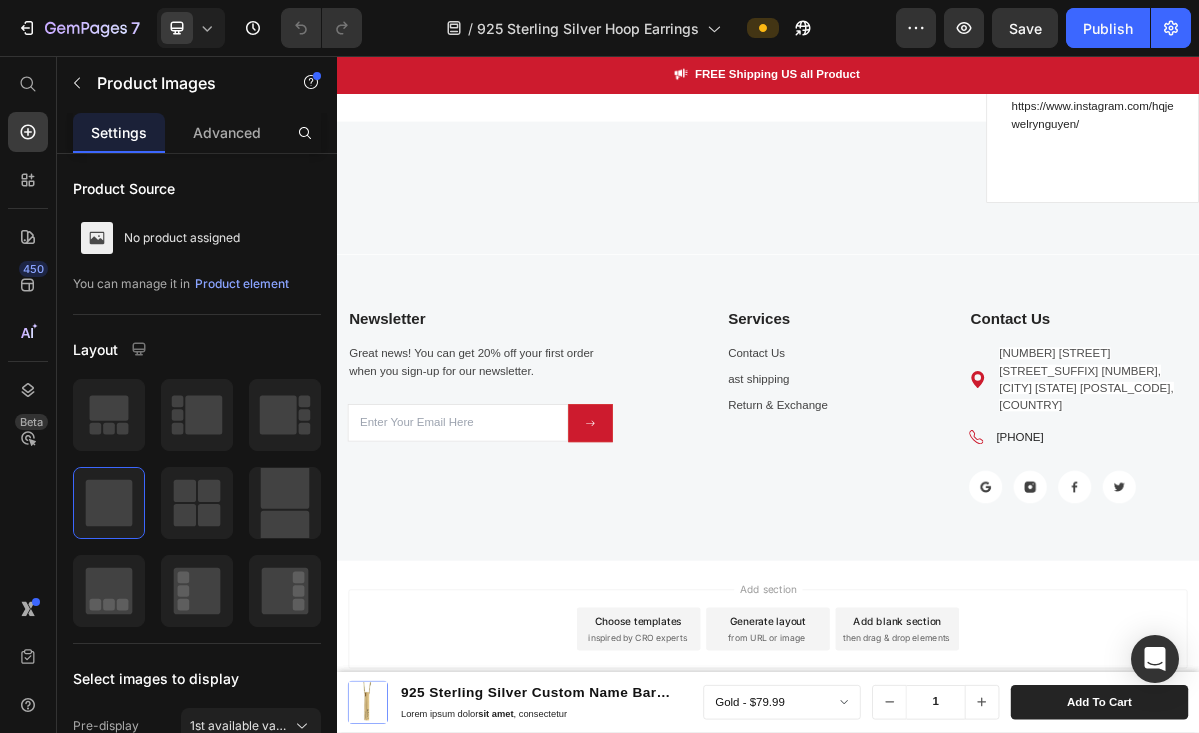 click at bounding box center (380, 956) 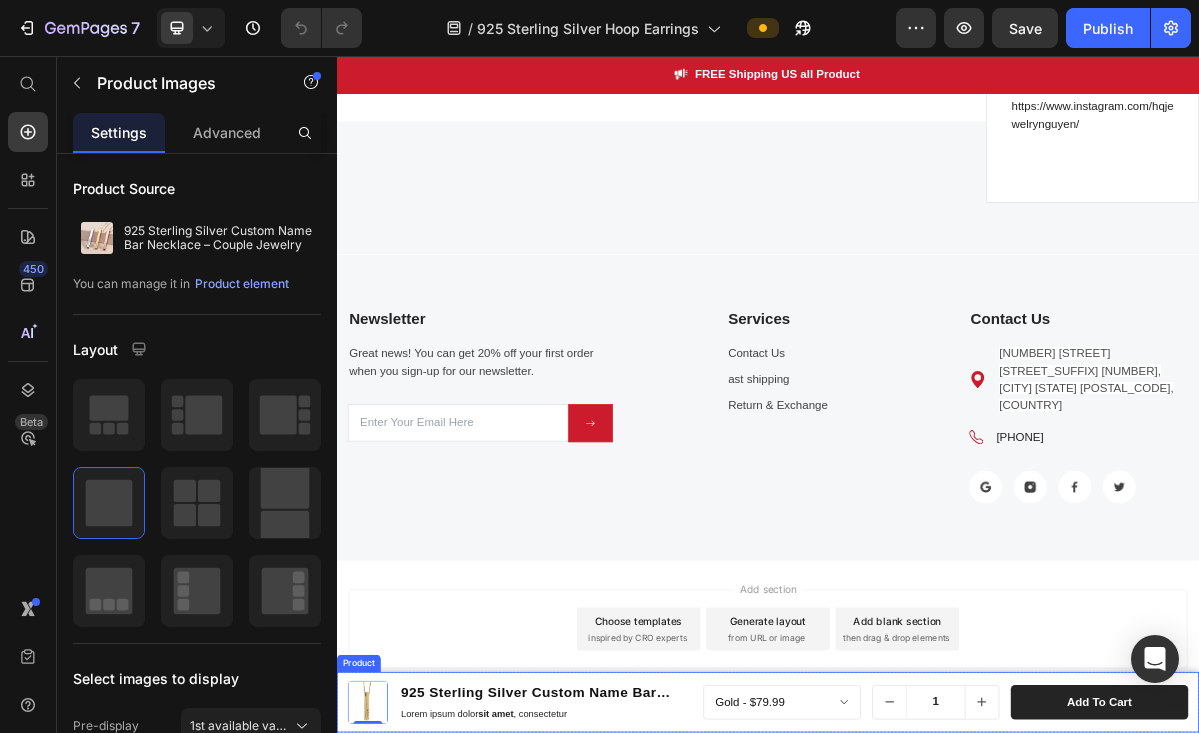 click on "Product Images   0 925 Sterling Silver Custom Name Bar Necklace – Couple Jewelry Product Title Lorem ipsum dolor  sit amet , consectetur  Text Block Row Gold - $79.99  Rose Gold - $79.99  Silver - $79.99  Product Variants & Swatches 1 Product Quantity add to cart Product Cart Button Row Row Product" at bounding box center (937, 956) 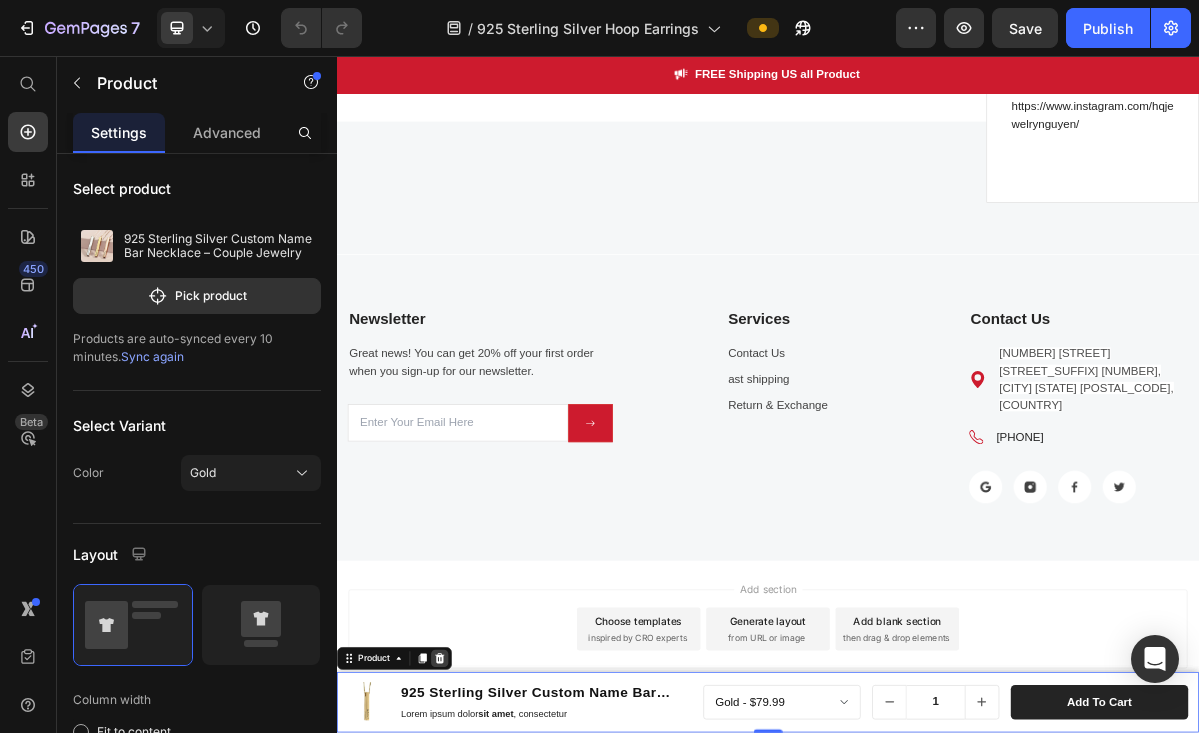 click 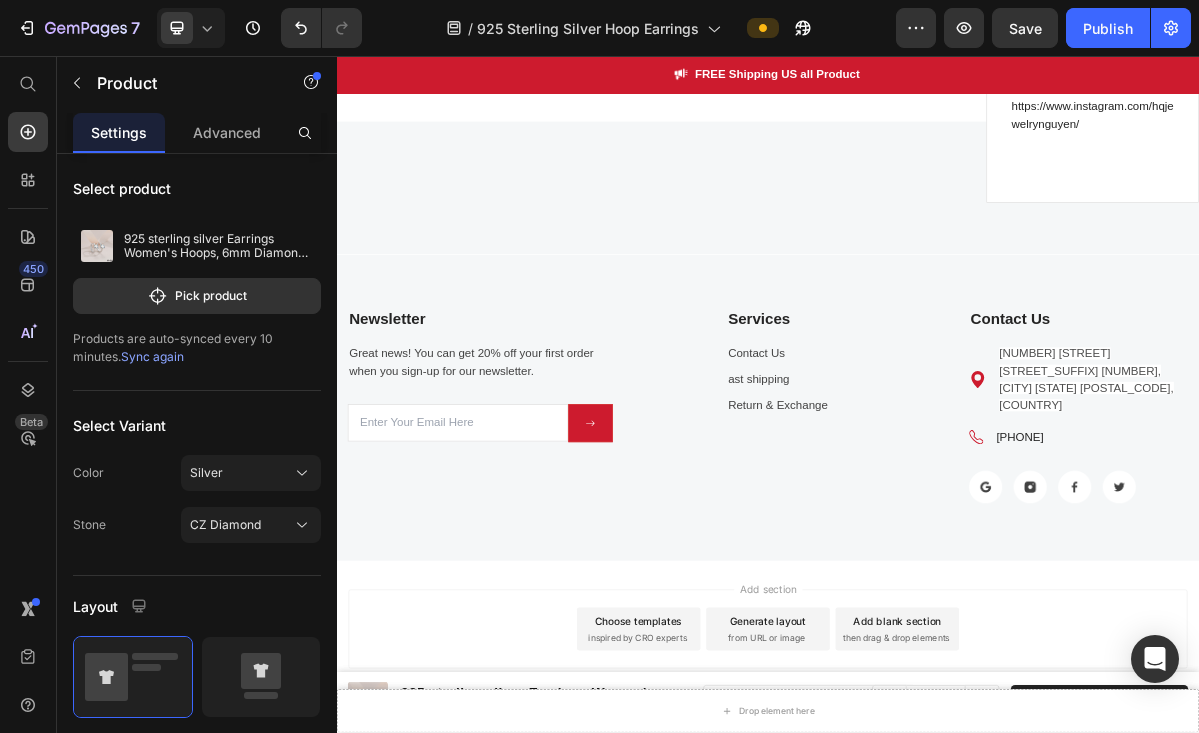 click on "Product Images 925 sterling silver Earrings Women's Hoops, 6mm Diamond Moisanite Product Title Lorem ipsum dolor  sit amet , consectetur  Text Block Row Silver / CZ Diamond - $39.00  Silver / Moisanite Diamond - $59.00  Gold / CZ Diamond - $49.00  Gold / Moisanite Diamond - $59.00  Product Variants & Swatches 1 Product Quantity add to cart Product Cart Button Row Row Product" at bounding box center (937, 956) 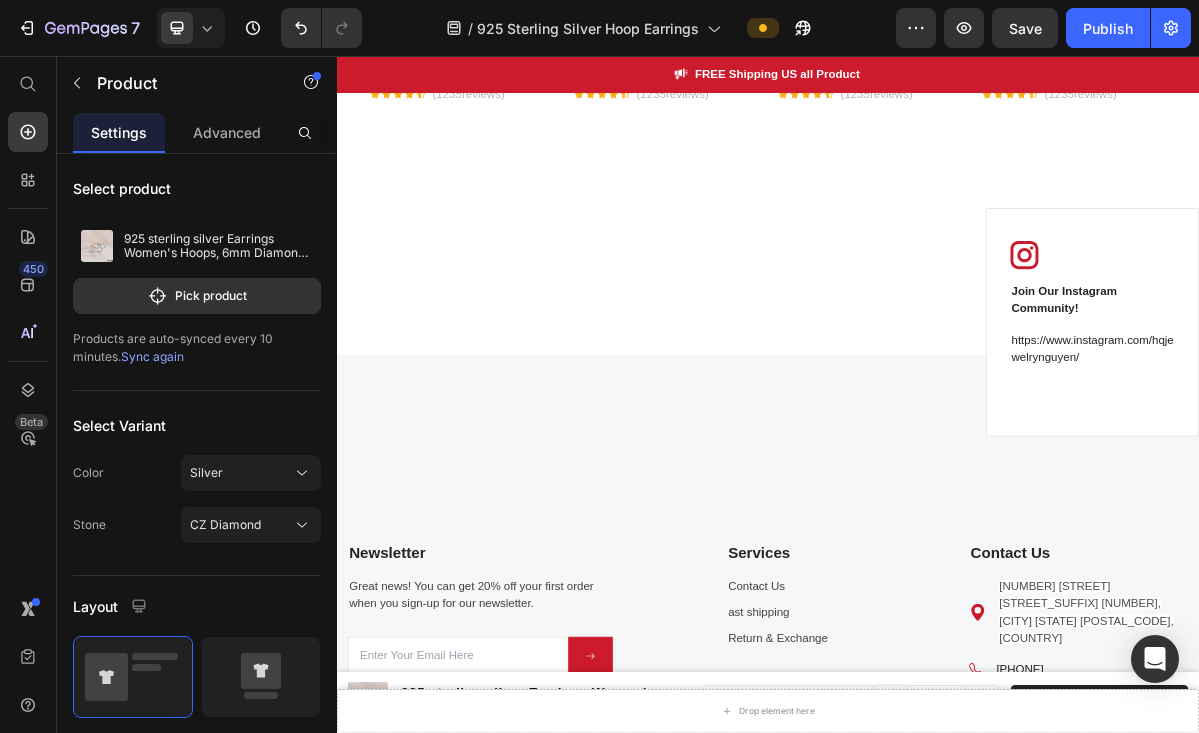 scroll, scrollTop: 4610, scrollLeft: 0, axis: vertical 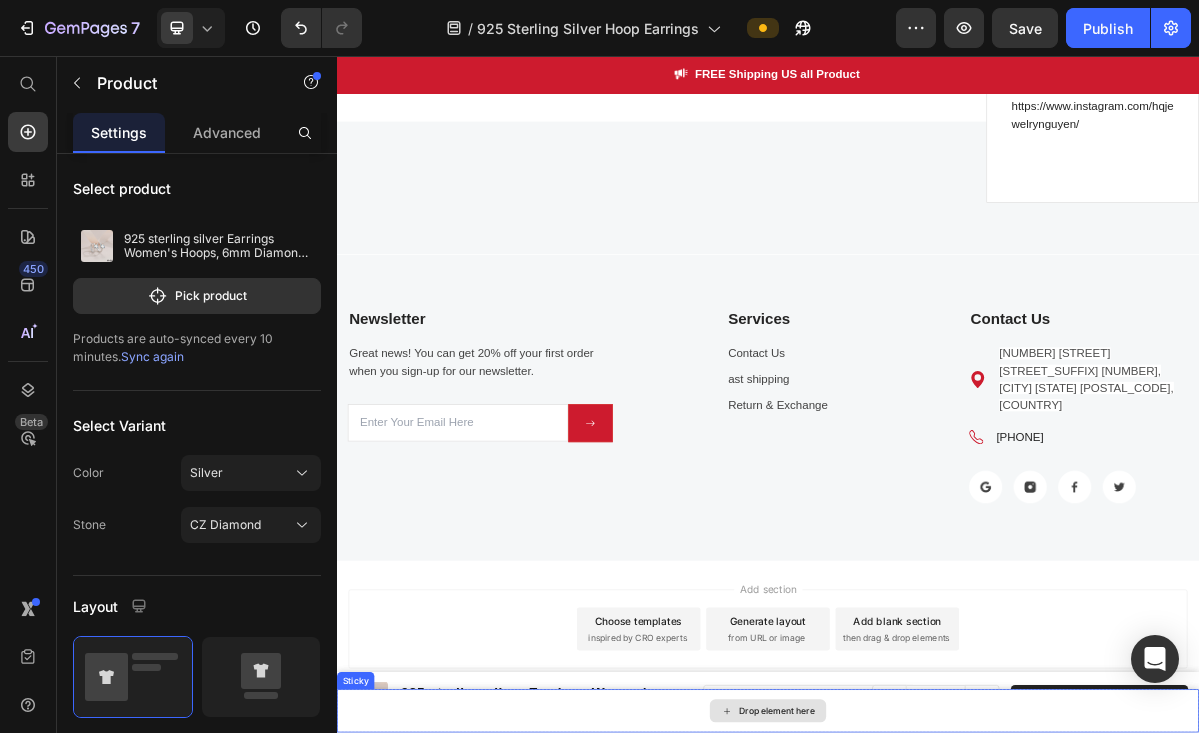 click on "Drop element here" at bounding box center (937, 968) 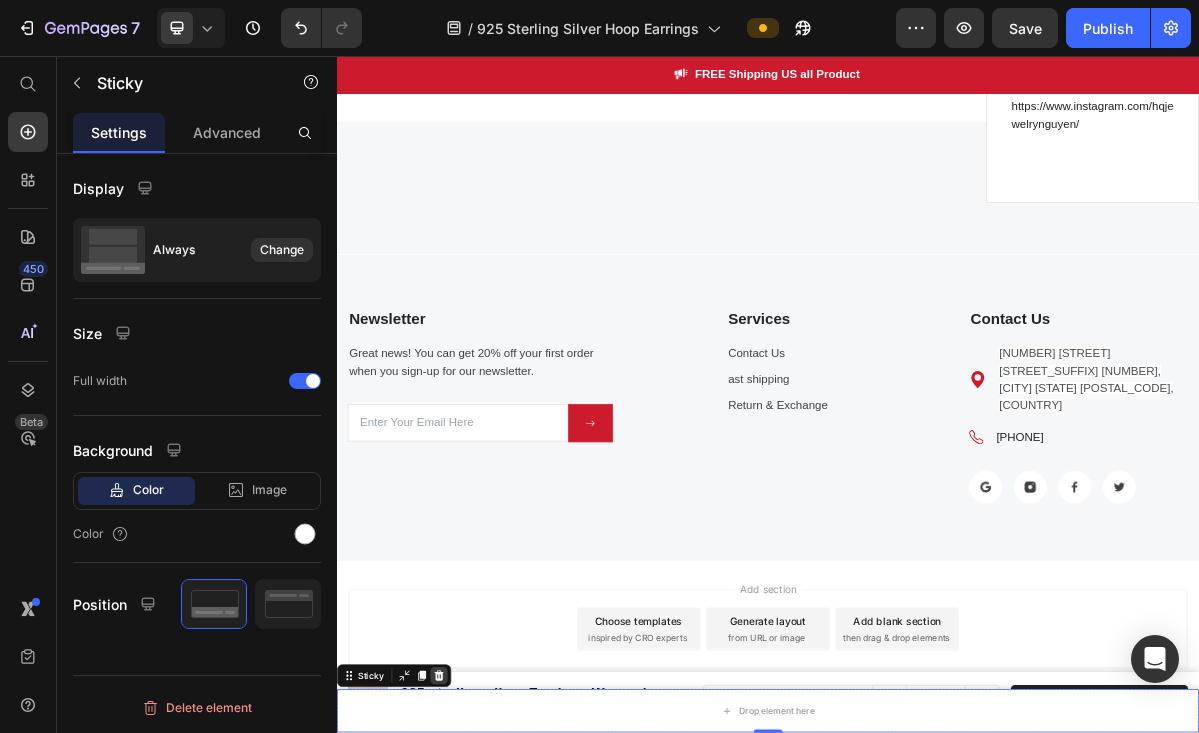 click 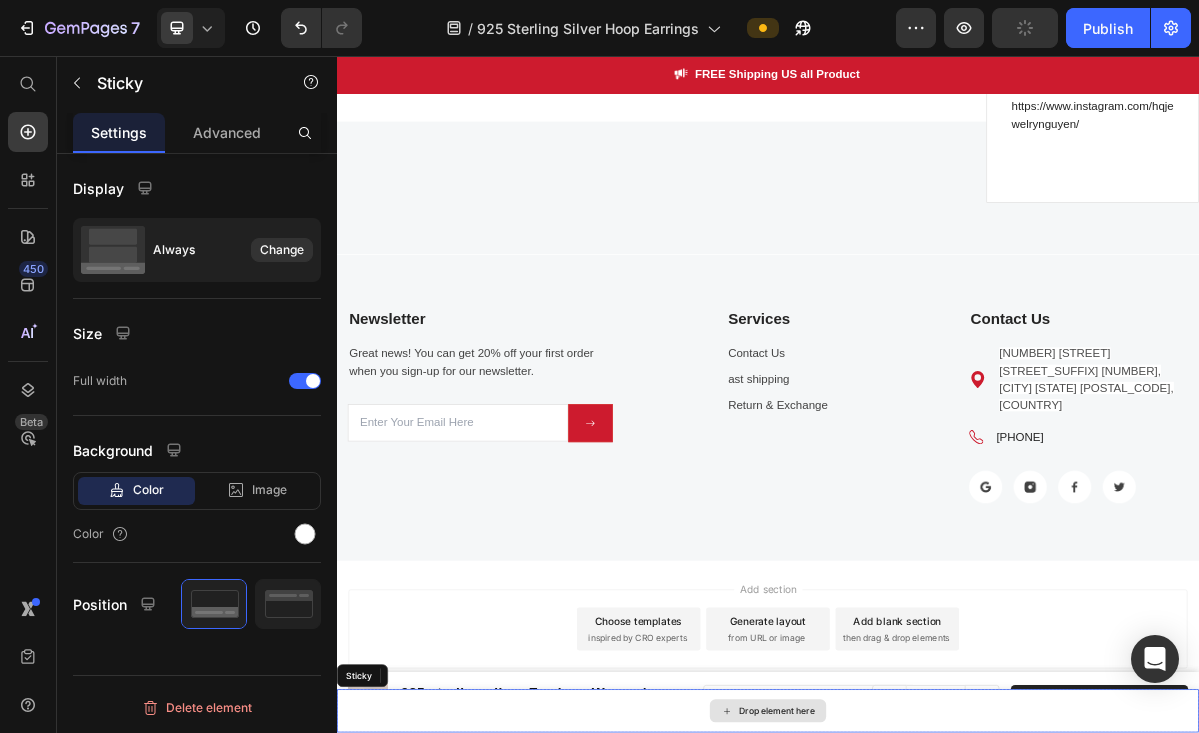 click on "Drop element here" at bounding box center [937, 968] 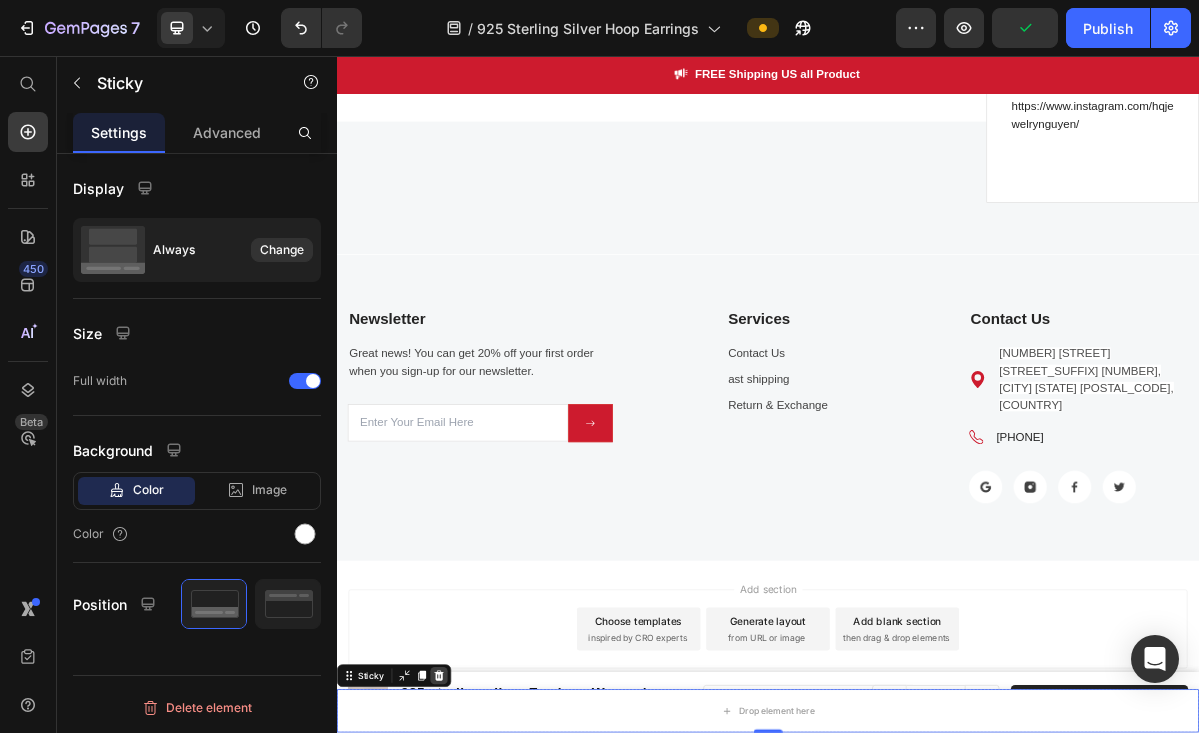 click 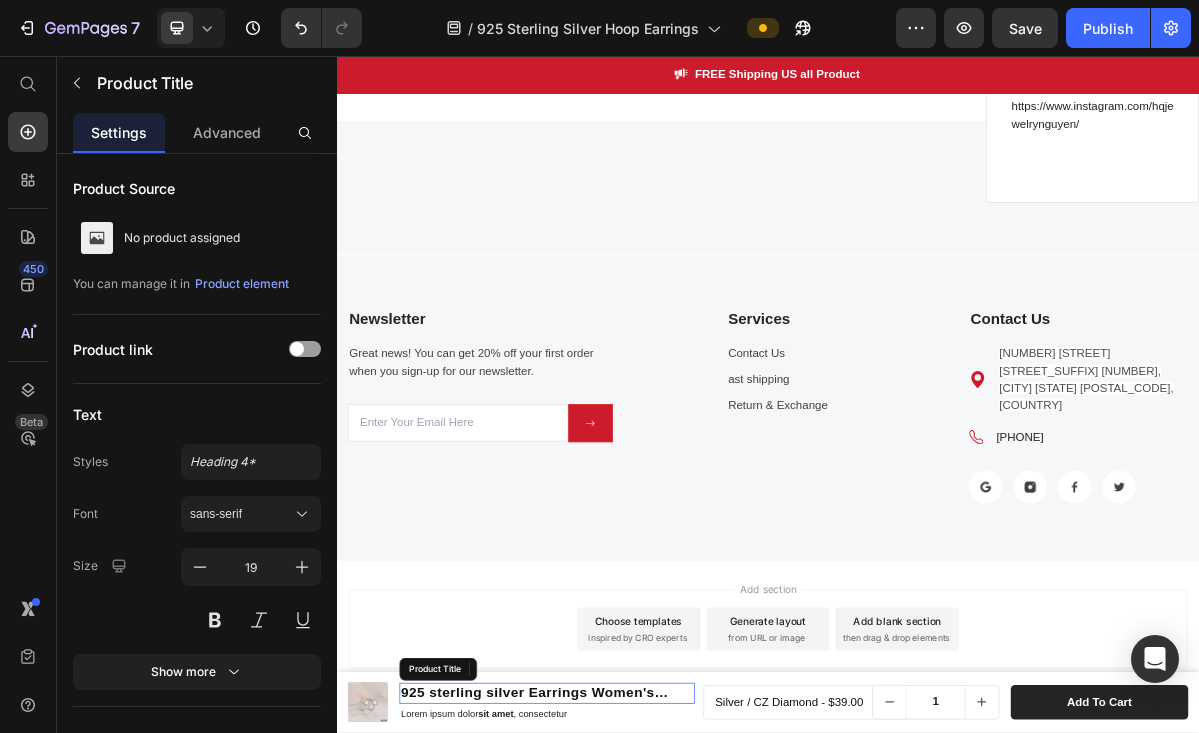 click on "925 sterling silver Earrings Women's Hoops, 6mm Diamond Moisanite" at bounding box center [629, 943] 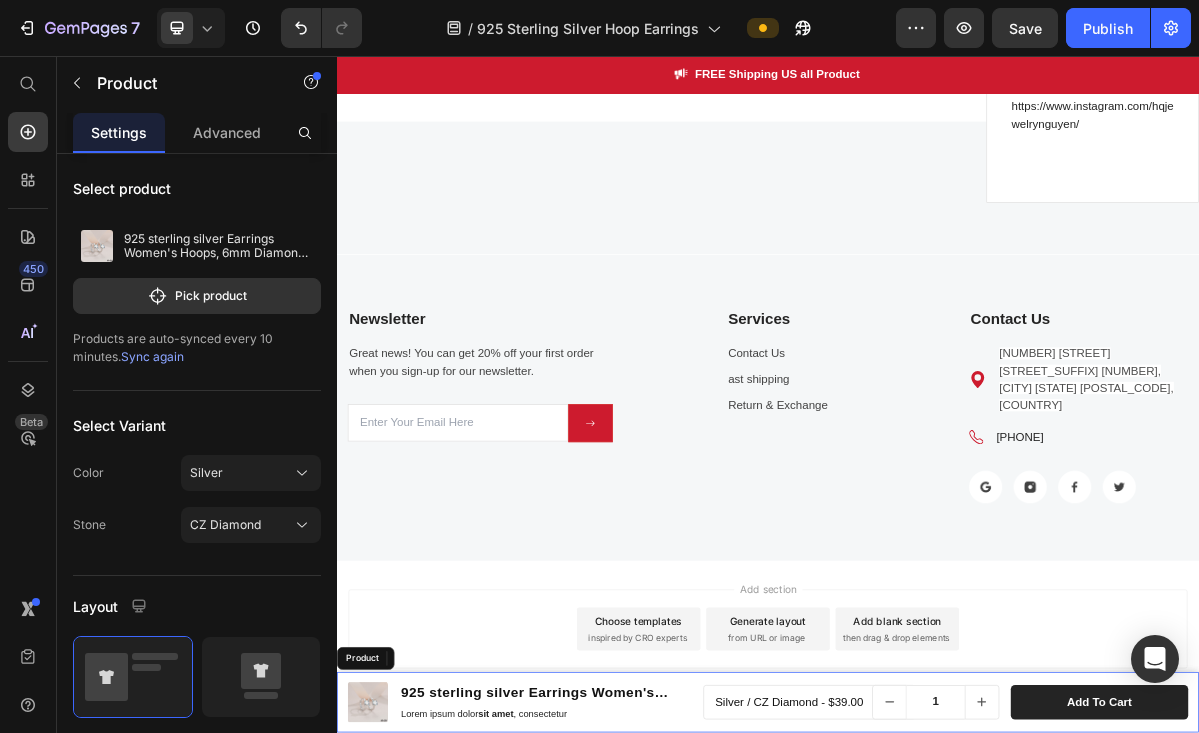 click on "Product Images 925 sterling silver Earrings Women's Hoops, 6mm Diamond Moisanite Product Title   Edit content in Shopify 4 Lorem ipsum dolor  sit amet , consectetur  Text Block Row Silver / CZ Diamond - $39.00  Silver / Moisanite Diamond - $59.00  Gold / CZ Diamond - $49.00  Gold / Moisanite Diamond - $59.00  Product Variants & Swatches 1 Product Quantity add to cart Product Cart Button Row Row Product" at bounding box center (937, 956) 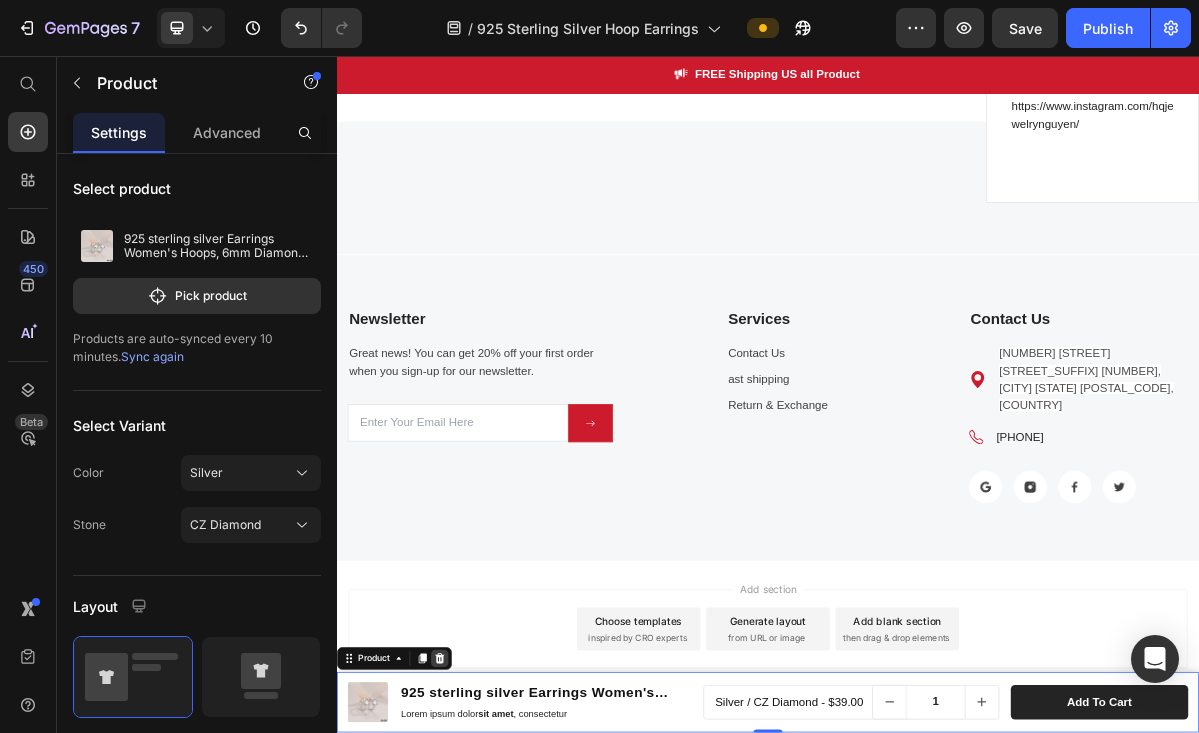 click 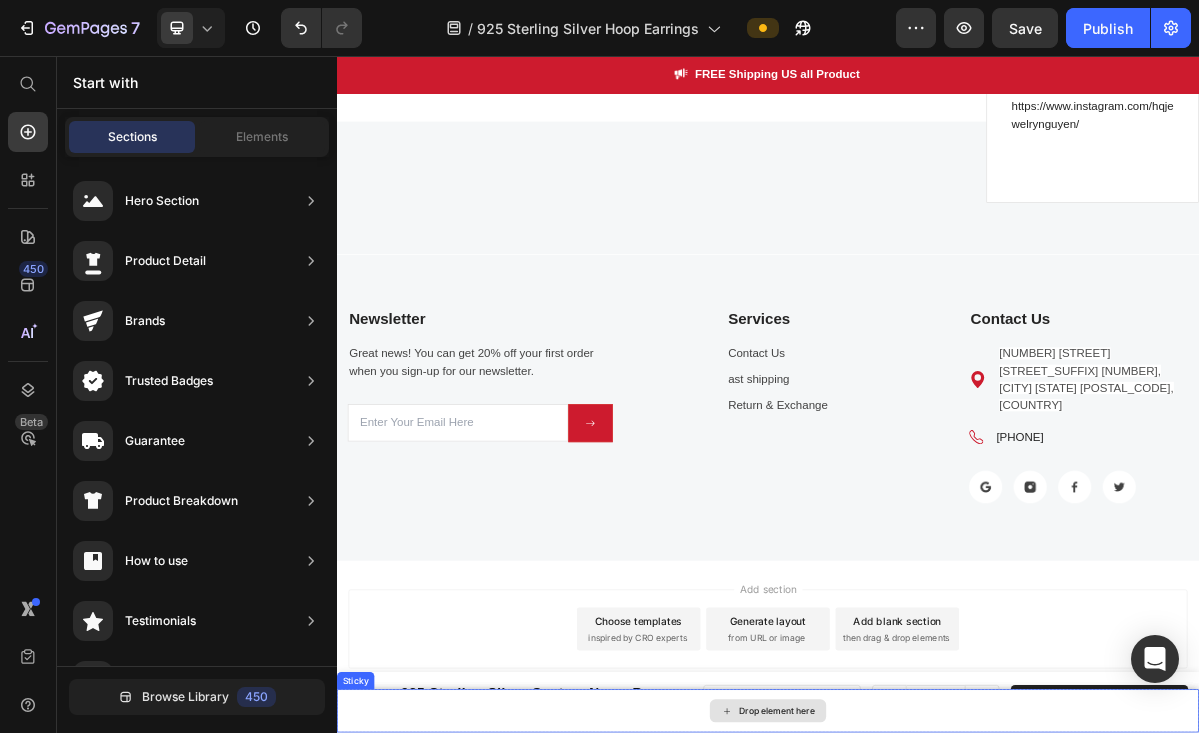 click on "Drop element here" at bounding box center (937, 968) 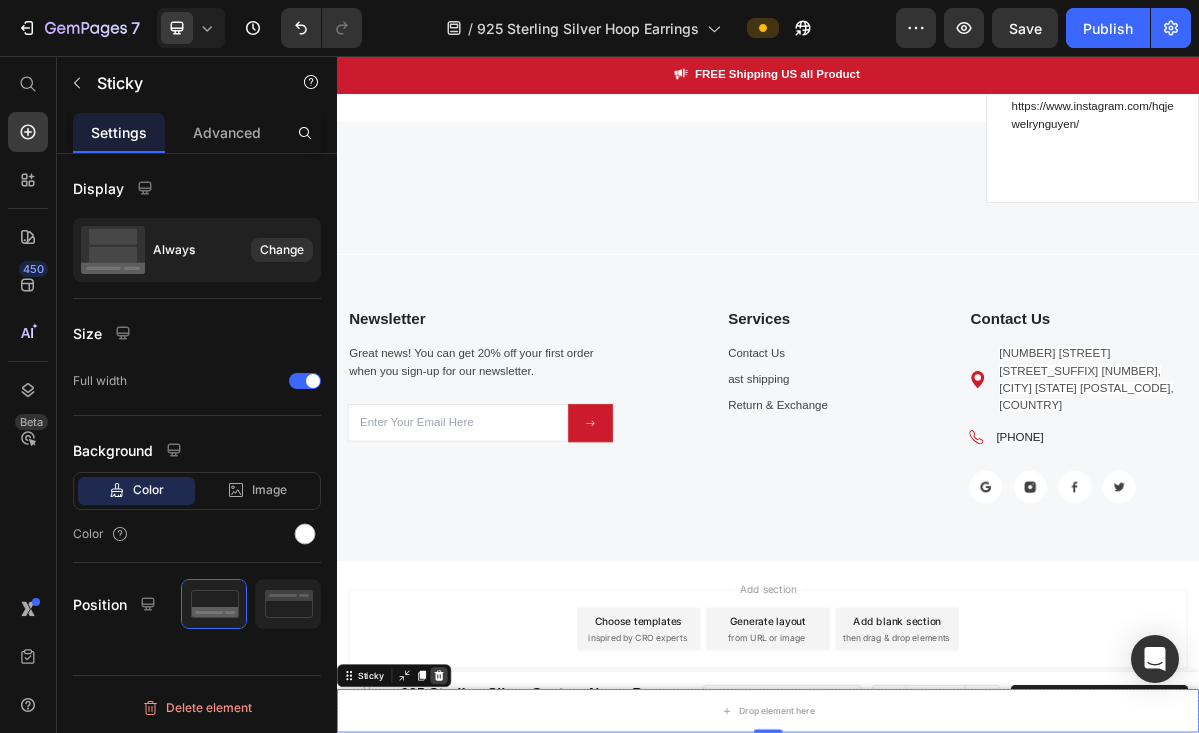click 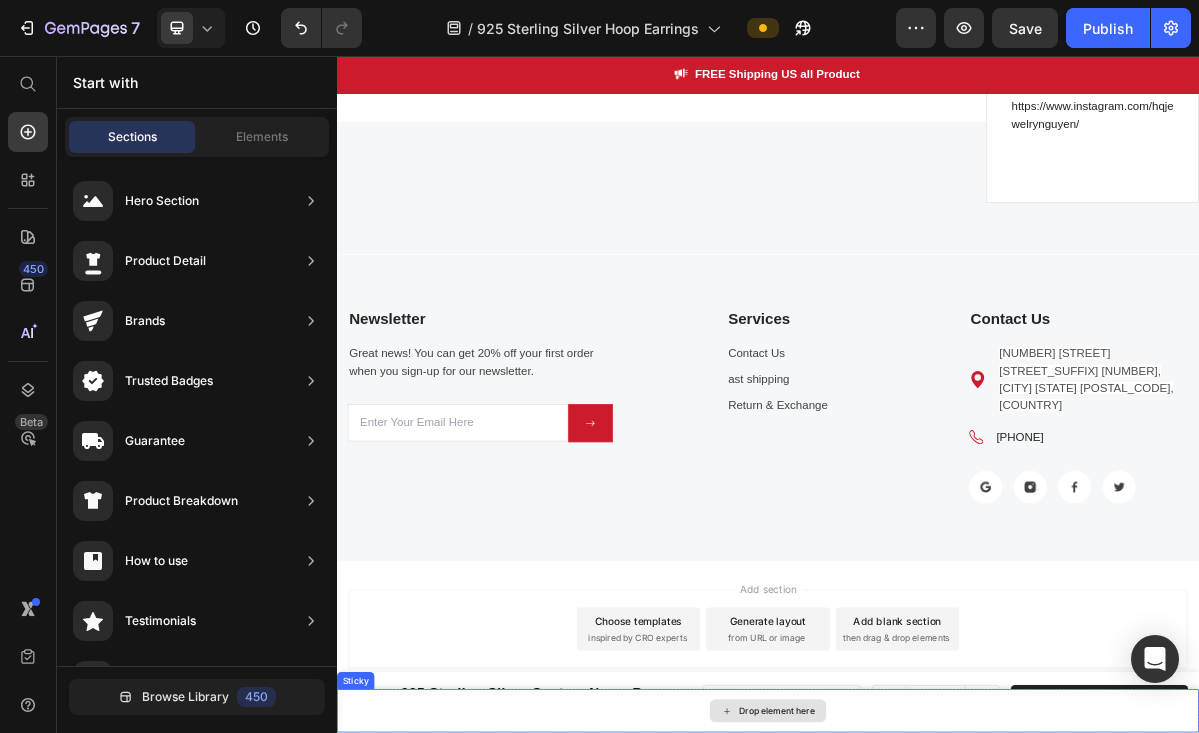 click on "Drop element here" at bounding box center [937, 968] 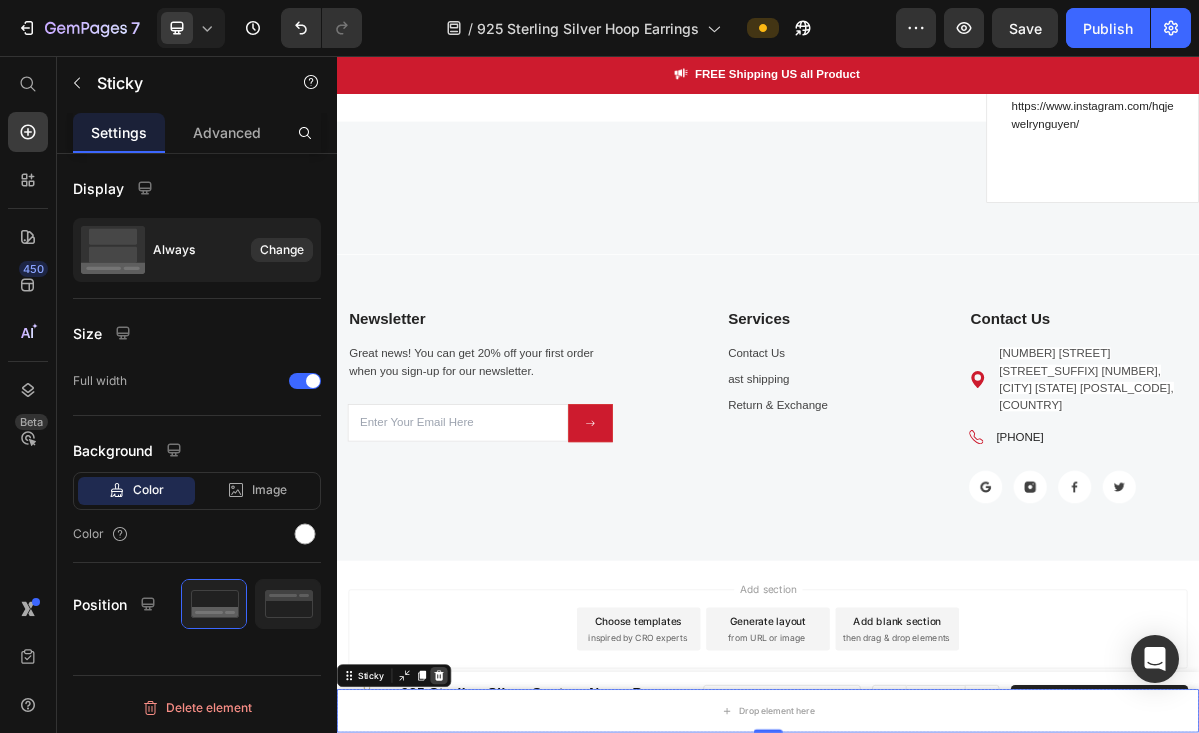 click 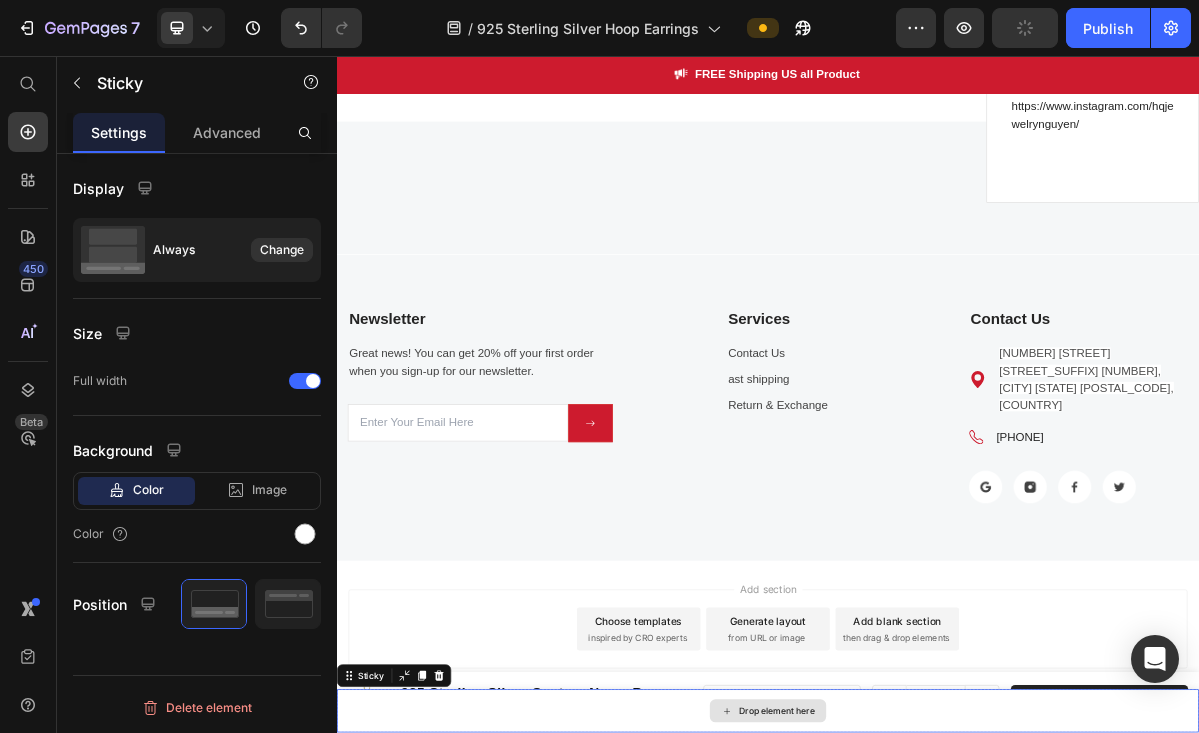 click on "Drop element here" at bounding box center (937, 968) 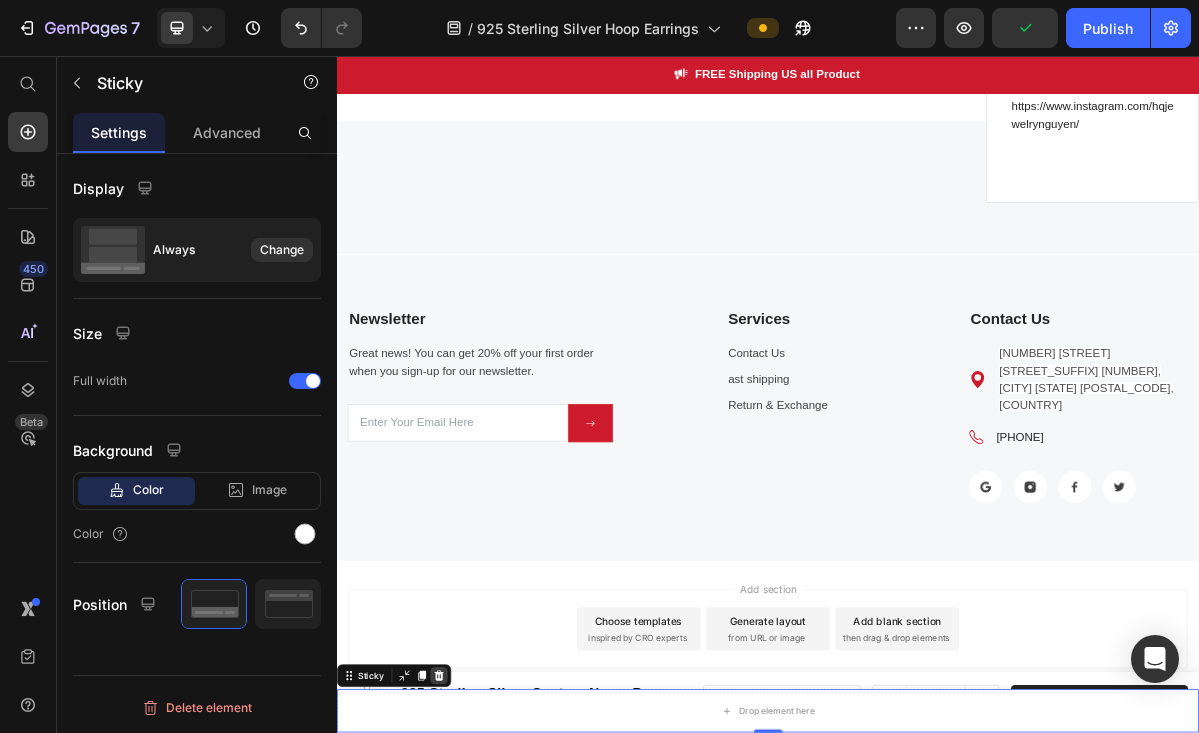 click at bounding box center [479, 919] 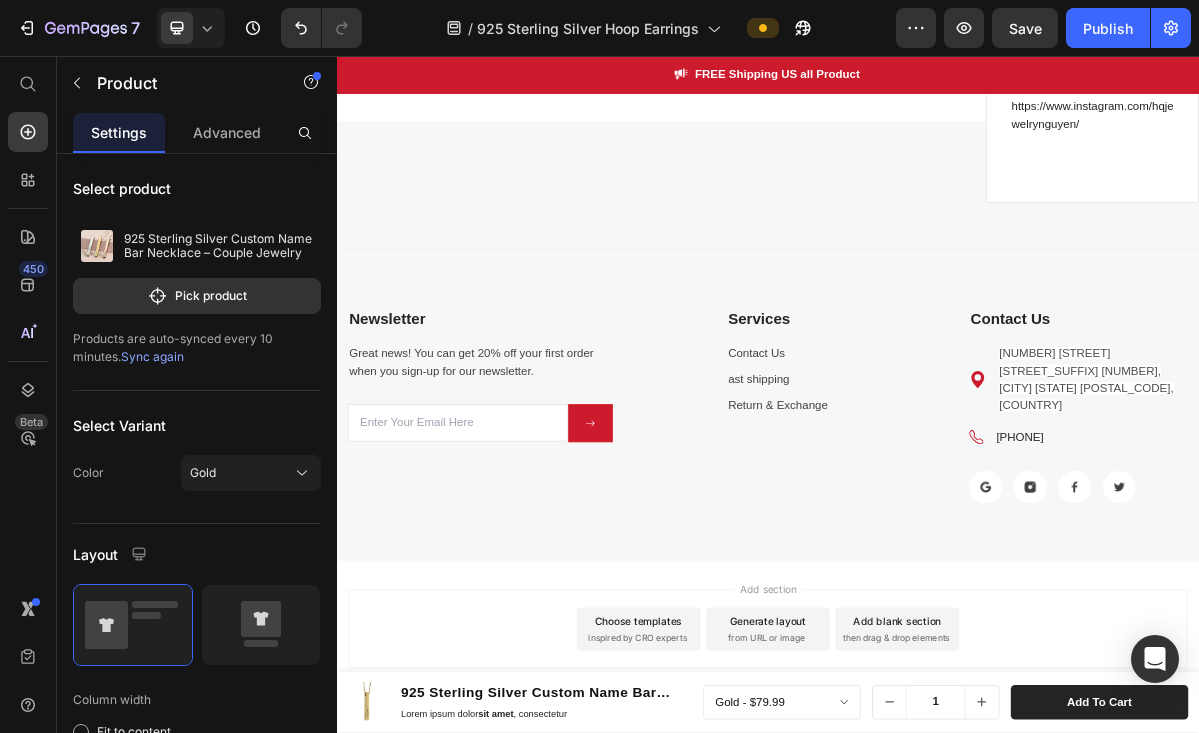 click on "Product Images 925 Sterling Silver Custom Name Bar Necklace – Couple Jewelry Product Title Lorem ipsum dolor  sit amet , consectetur  Text Block Row Gold - $79.99  Rose Gold - $79.99  Silver - $79.99  Product Variants & Swatches 1 Product Quantity add to cart Product Cart Button Row Row Product" at bounding box center [937, 956] 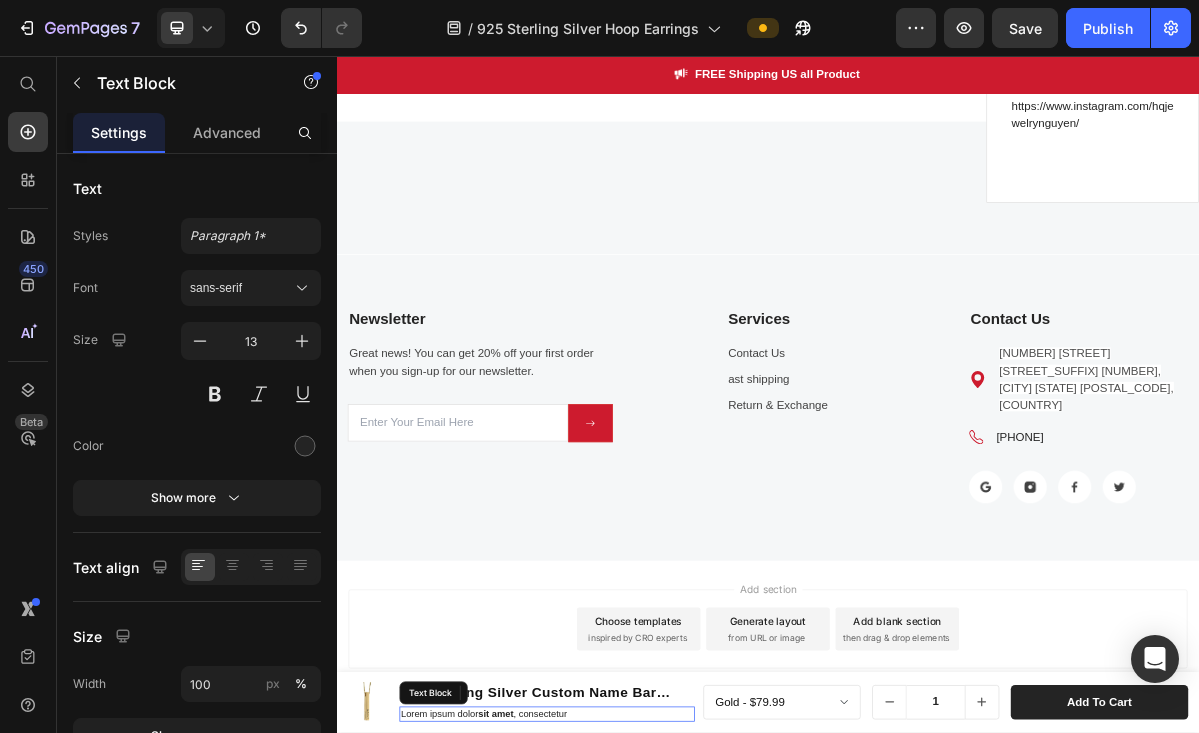 click on "Lorem ipsum dolor  sit amet , consectetur" at bounding box center (629, 972) 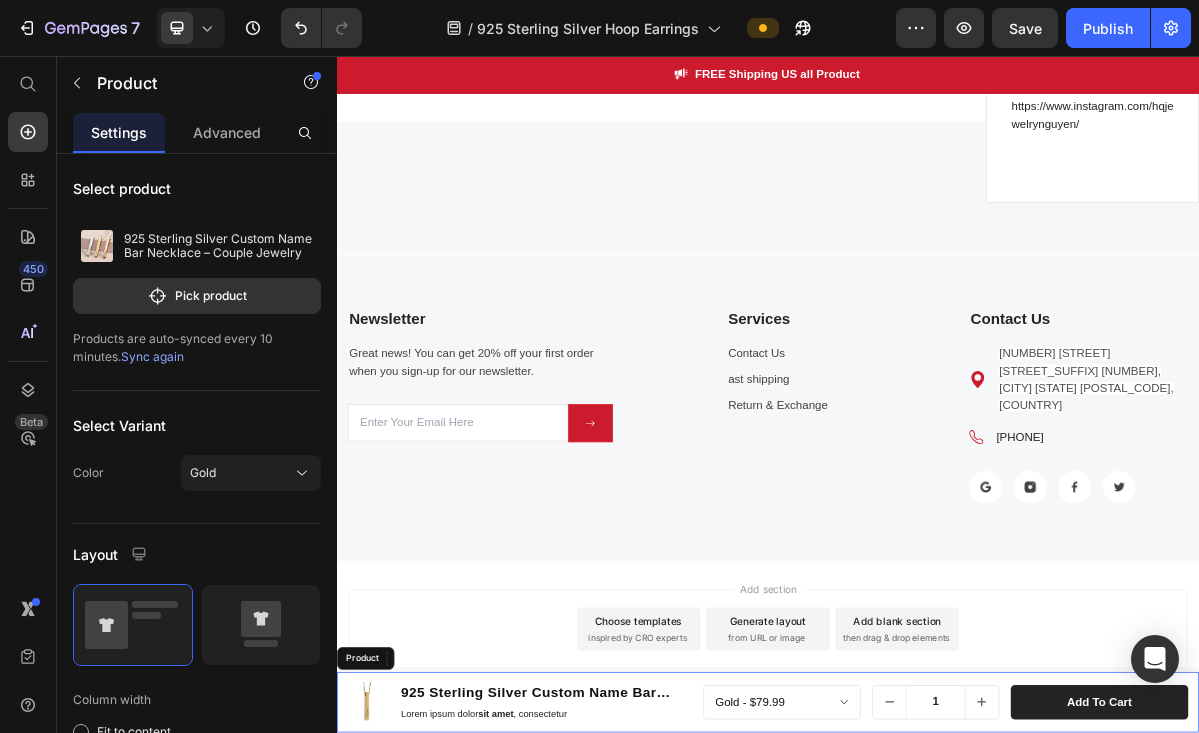click on "Product Images 925 Sterling Silver Custom Name Bar Necklace – Couple Jewelry Product Title Lorem ipsum dolor  sit amet , consectetur  Text Block   0 Row Gold - $79.99  Rose Gold - $79.99  Silver - $79.99  Product Variants & Swatches 1 Product Quantity add to cart Product Cart Button Row Row Product" at bounding box center [937, 956] 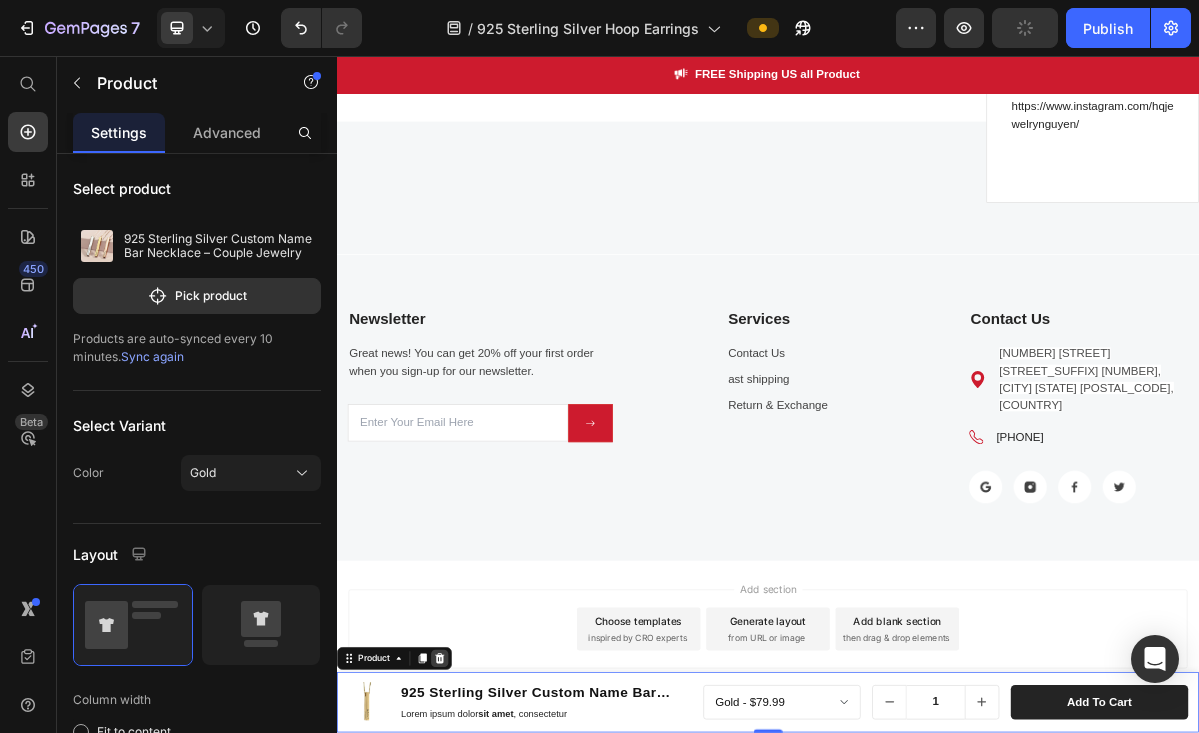 click 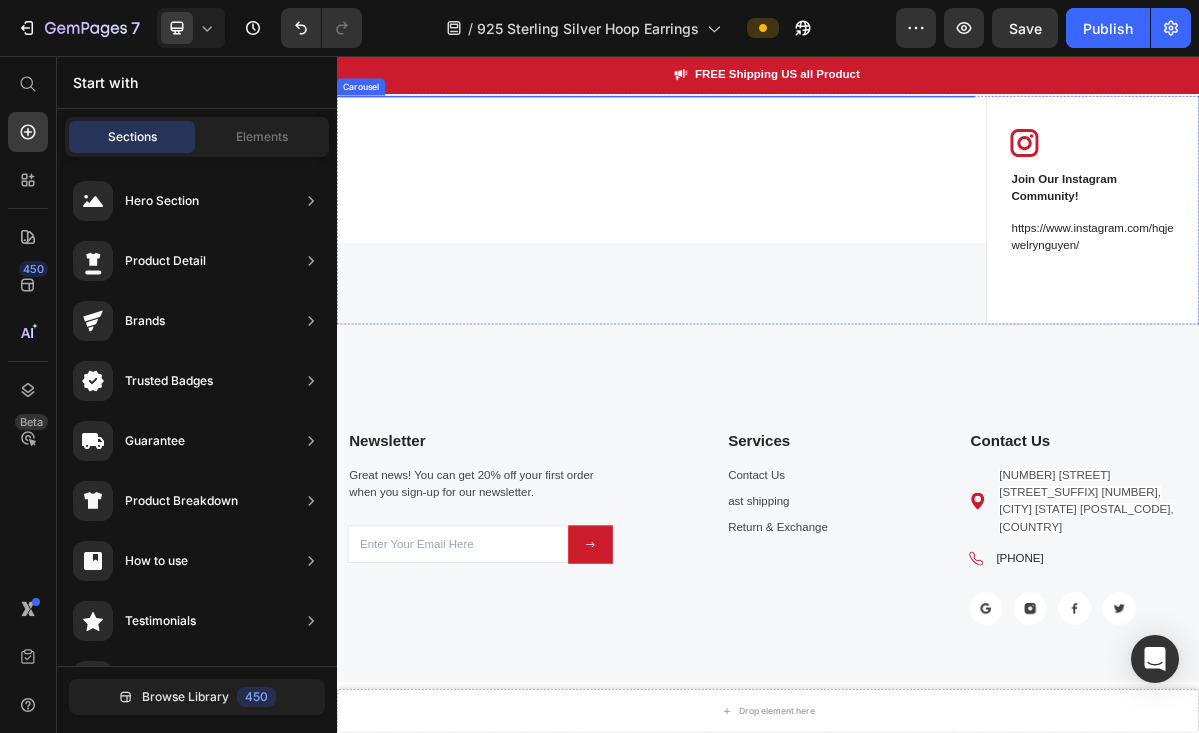 scroll, scrollTop: 4464, scrollLeft: 0, axis: vertical 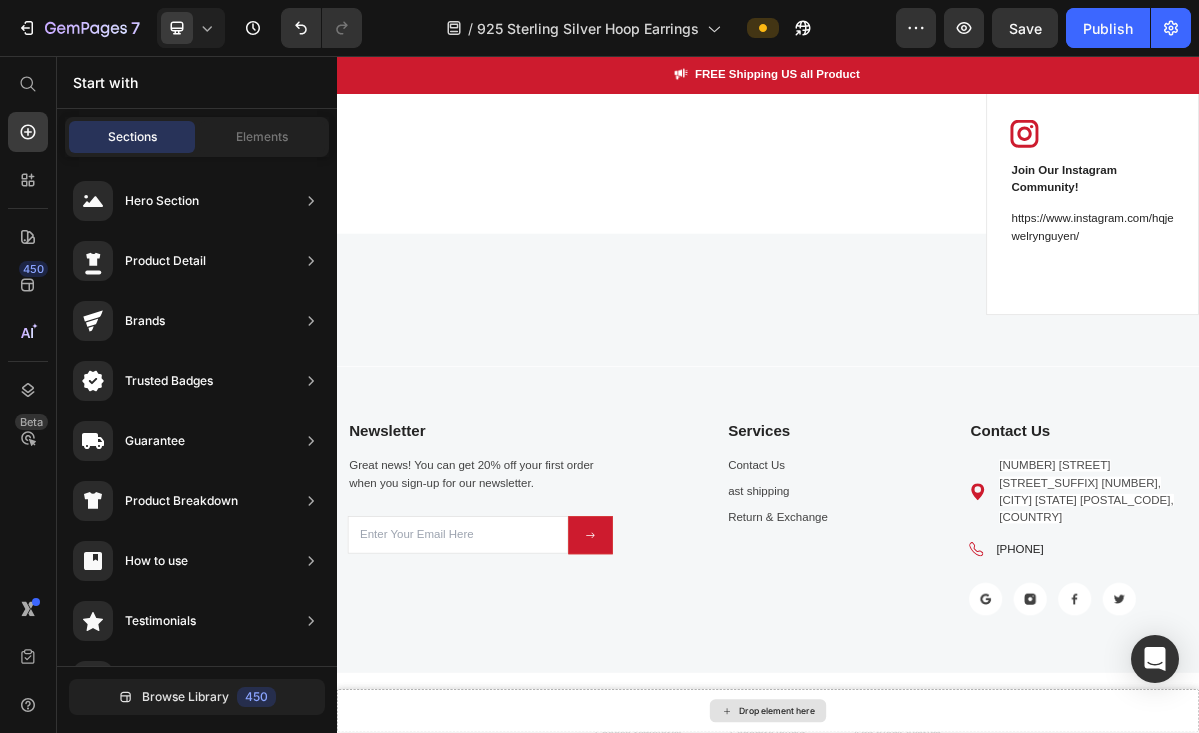 click 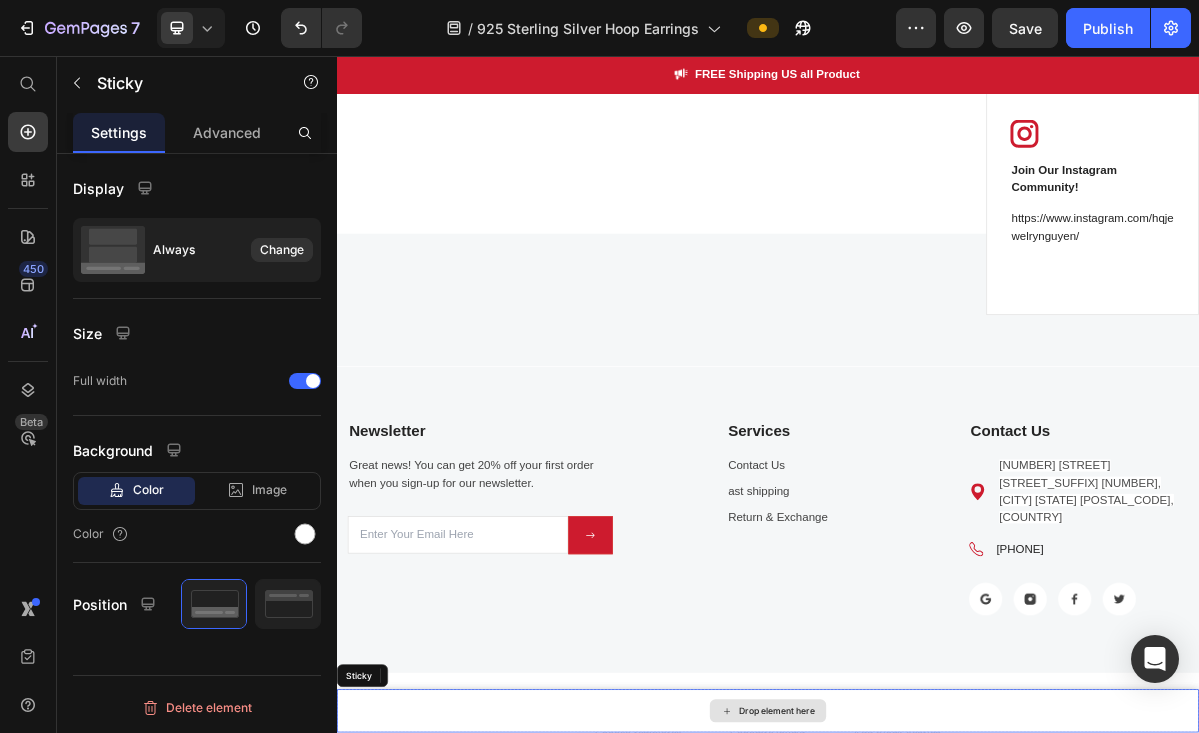 click on "Drop element here" at bounding box center [937, 968] 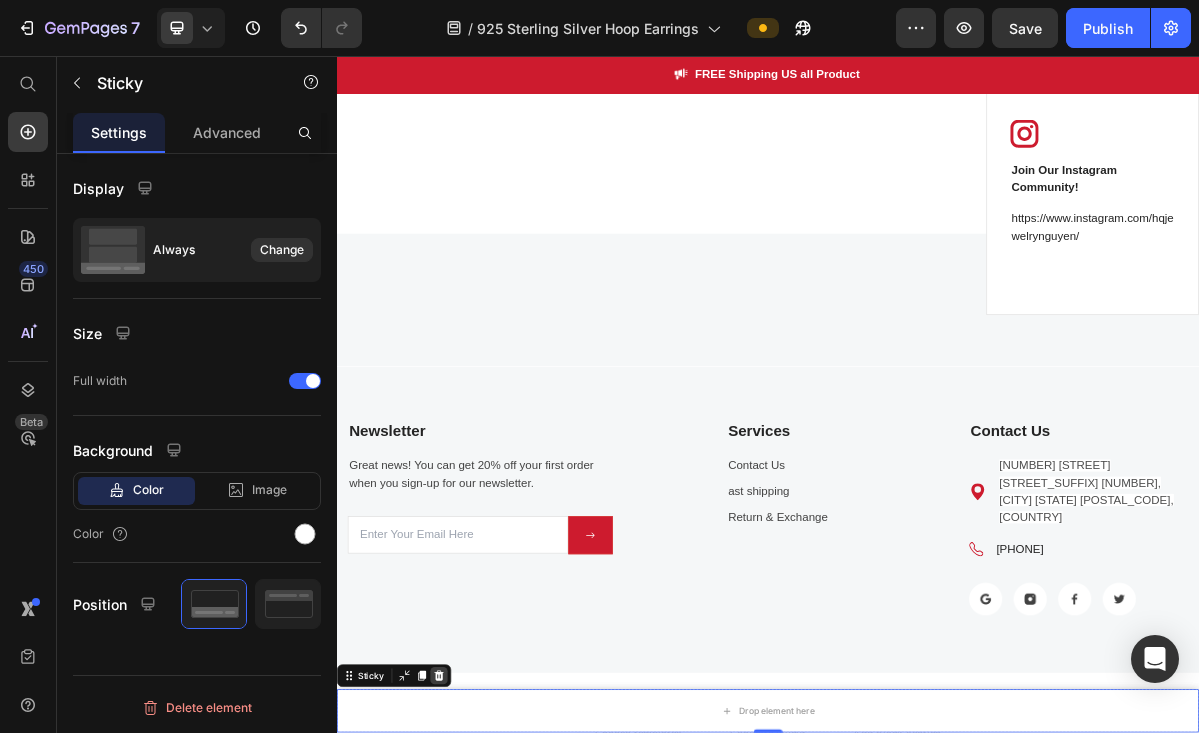 click 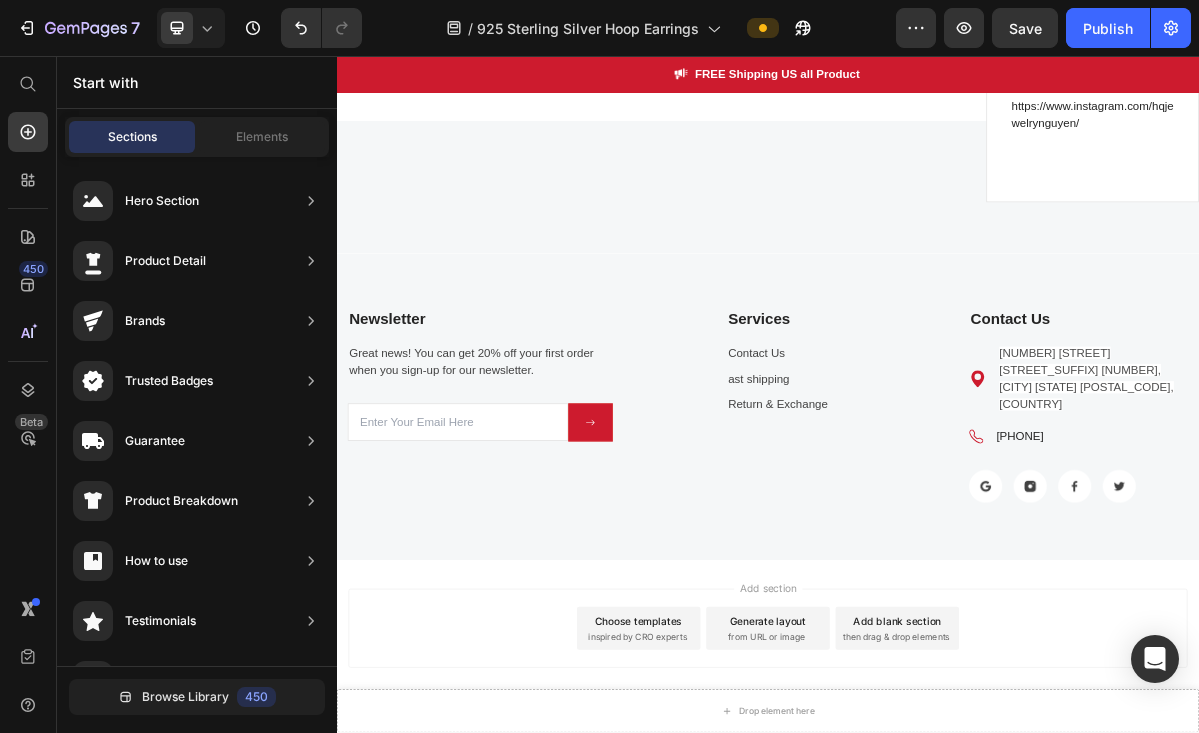 scroll, scrollTop: 4620, scrollLeft: 0, axis: vertical 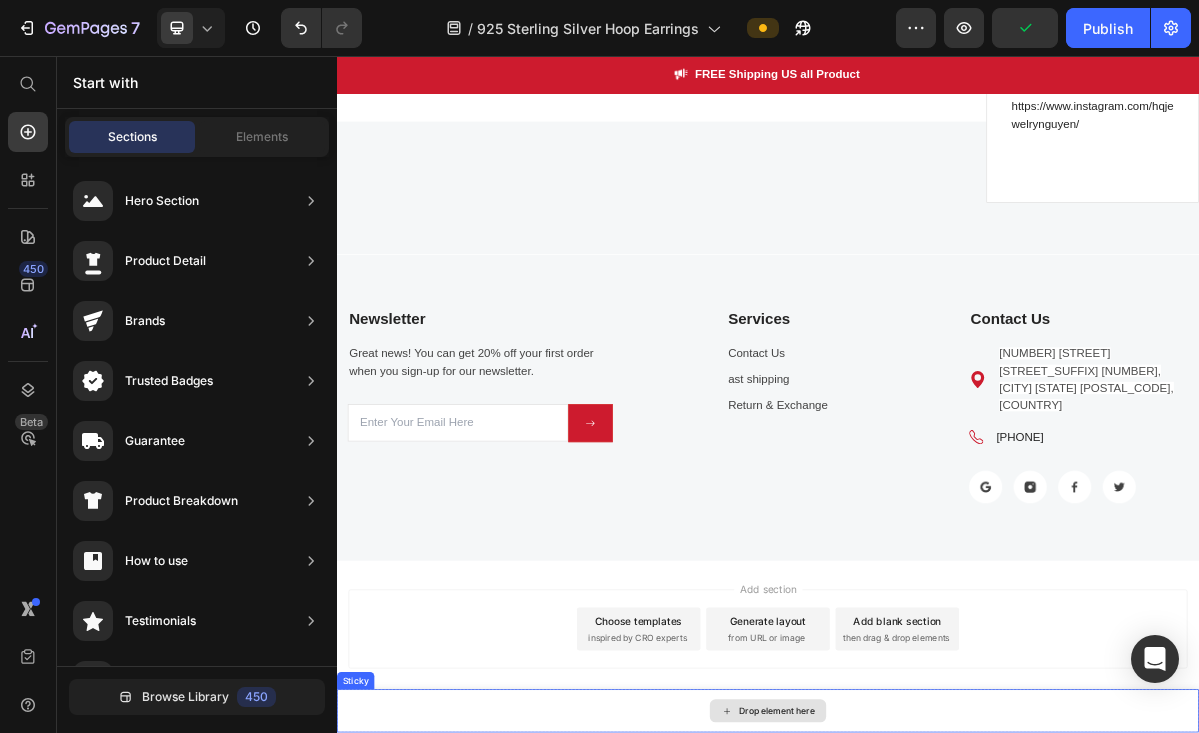 click on "Drop element here" at bounding box center [937, 968] 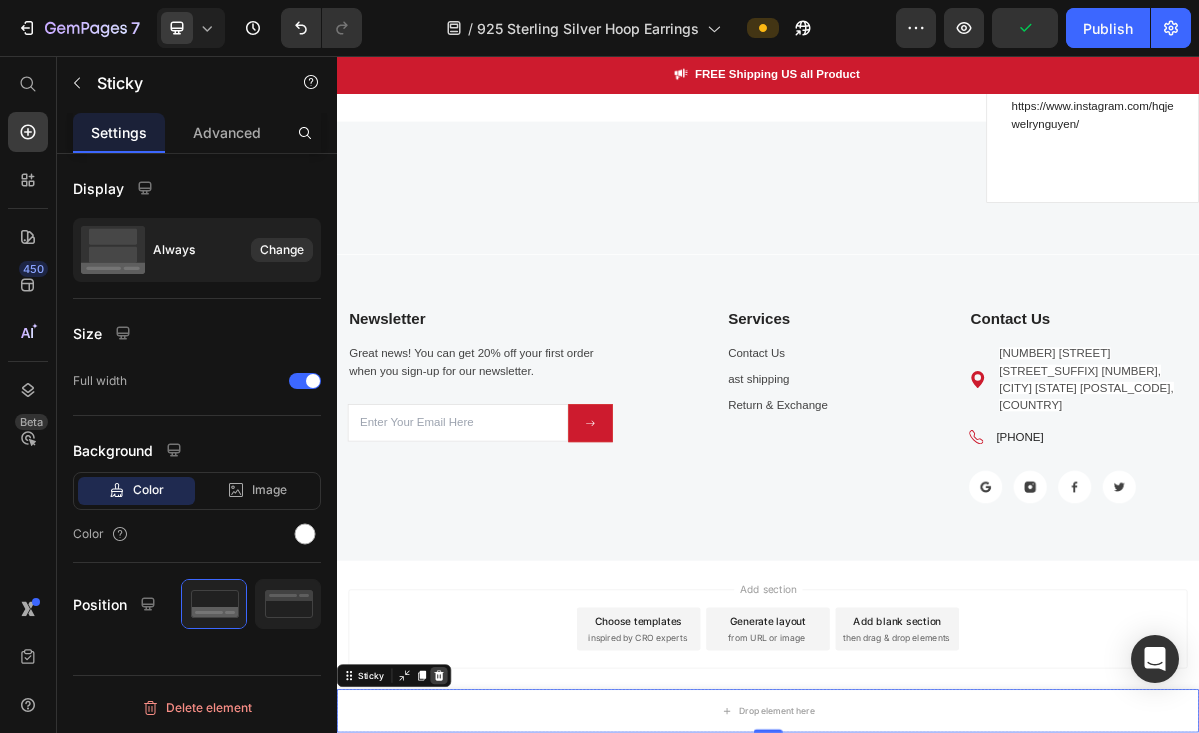click 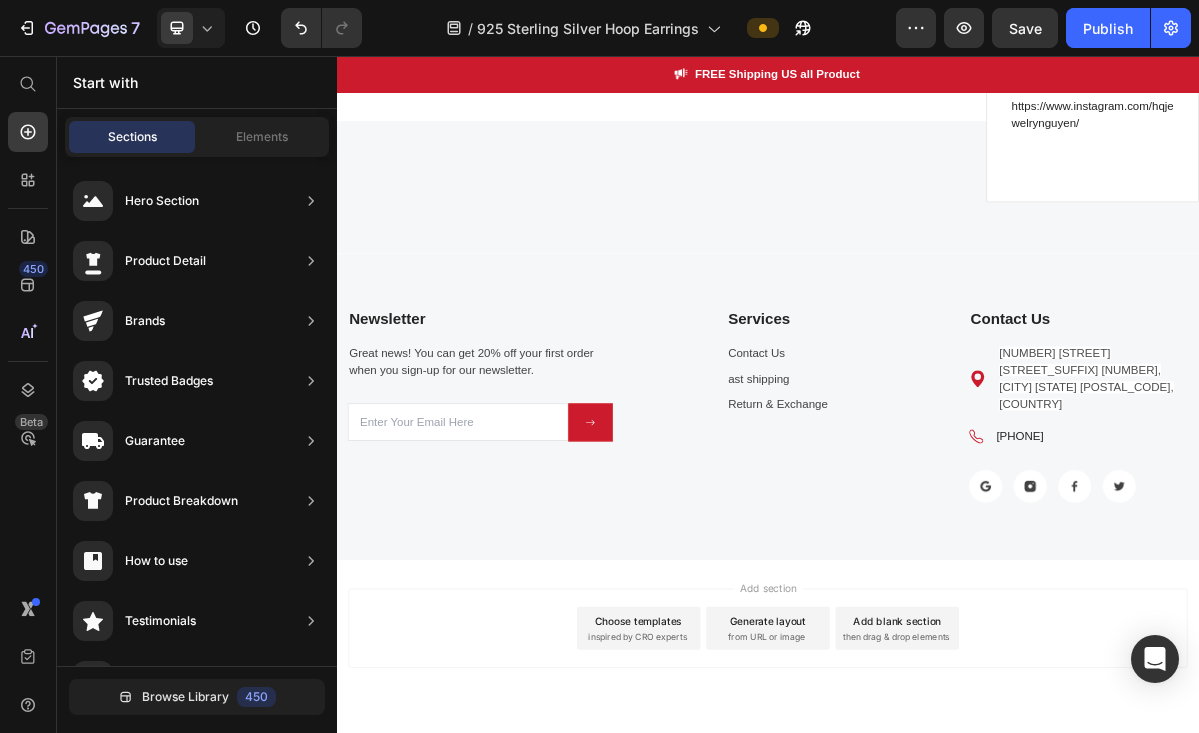 scroll, scrollTop: 4620, scrollLeft: 0, axis: vertical 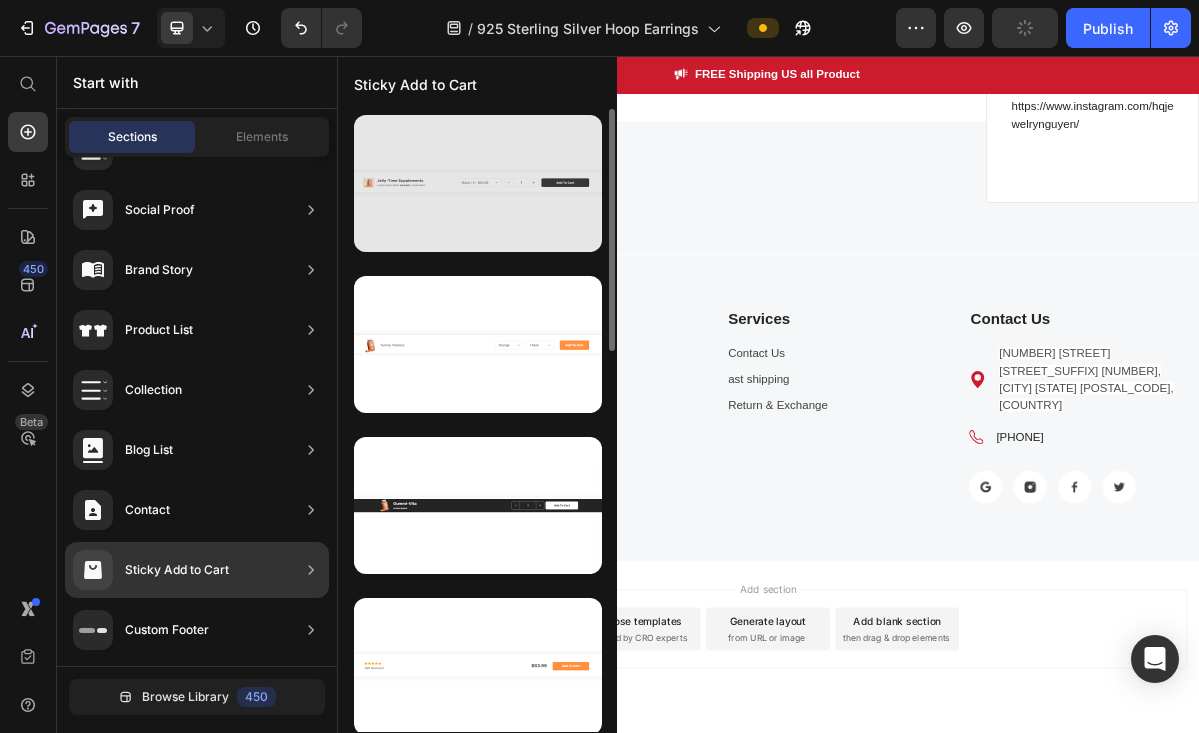 click at bounding box center [478, 183] 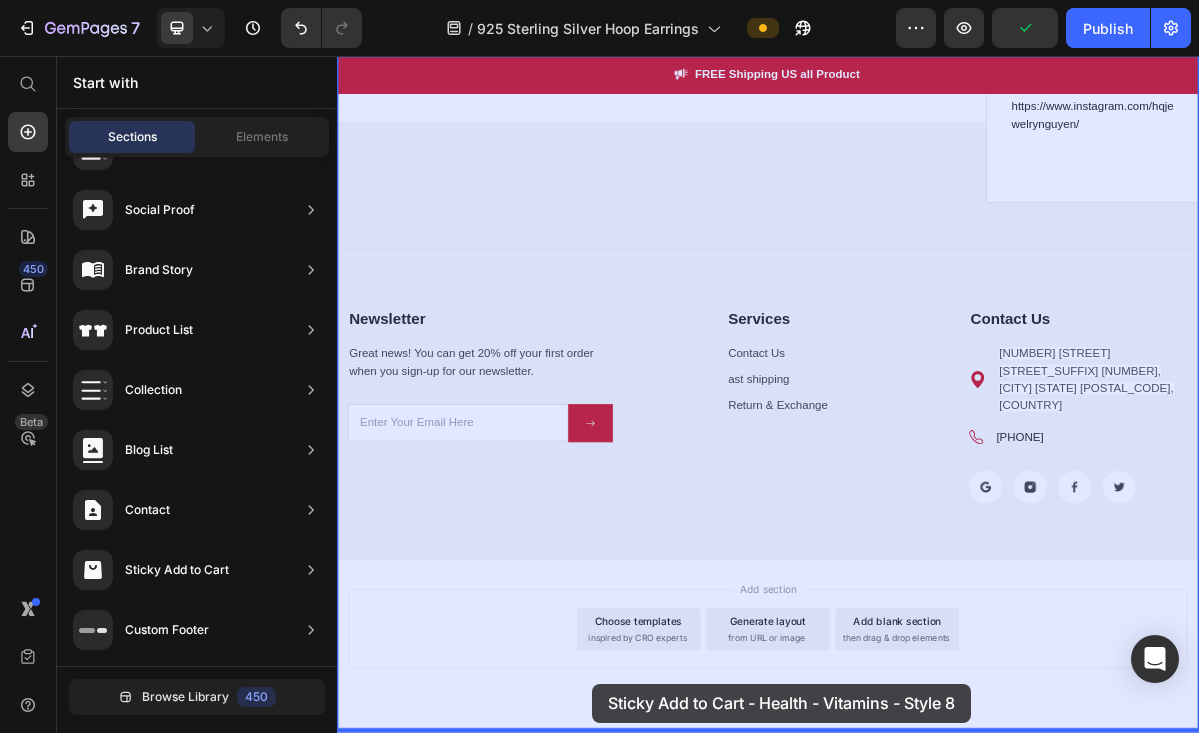 drag, startPoint x: 882, startPoint y: 279, endPoint x: 689, endPoint y: 932, distance: 680.9244 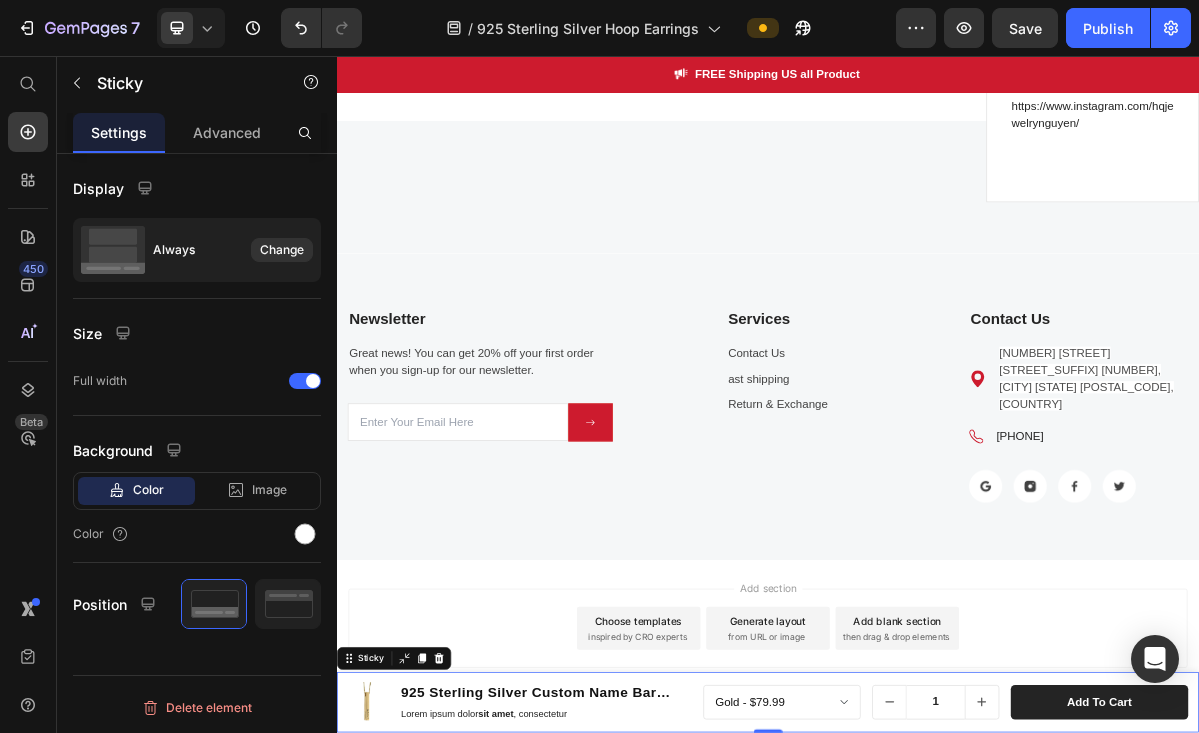 scroll, scrollTop: 4620, scrollLeft: 0, axis: vertical 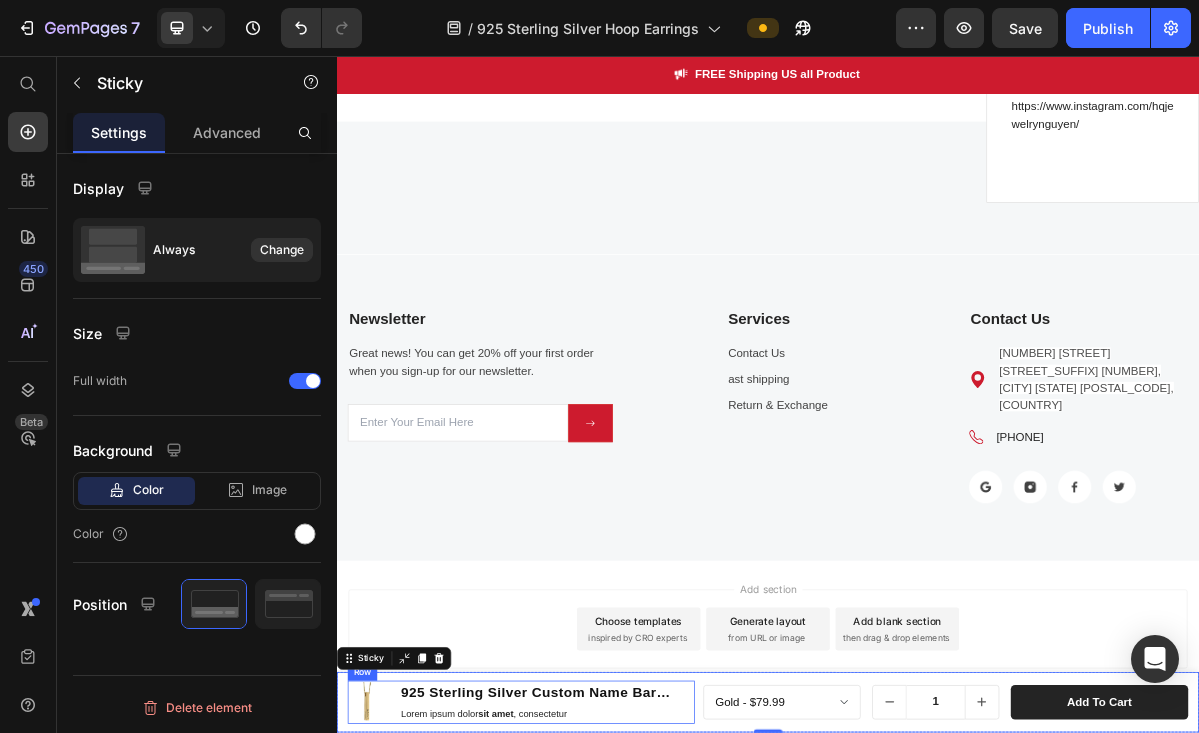 click on "925 Sterling Silver Custom Name Bar Necklace – Couple Jewelry Product Title Lorem ipsum dolor  sit amet , consectetur  Text Block" at bounding box center [629, 956] 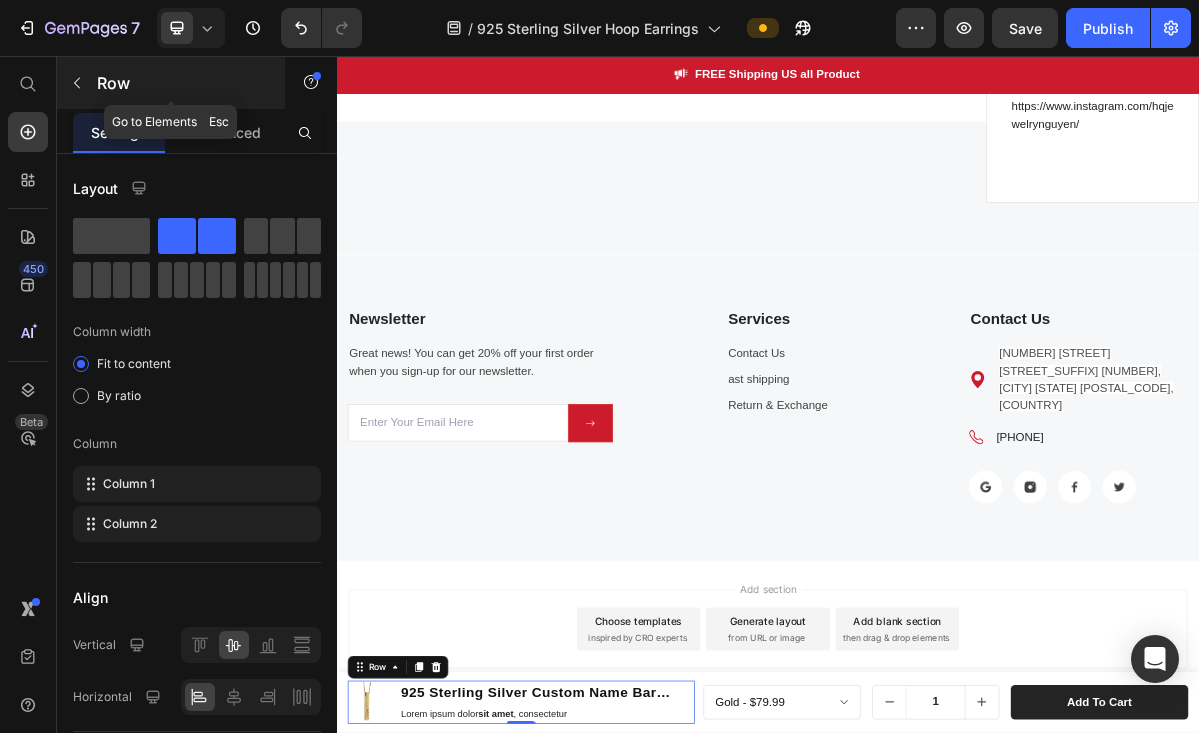 click 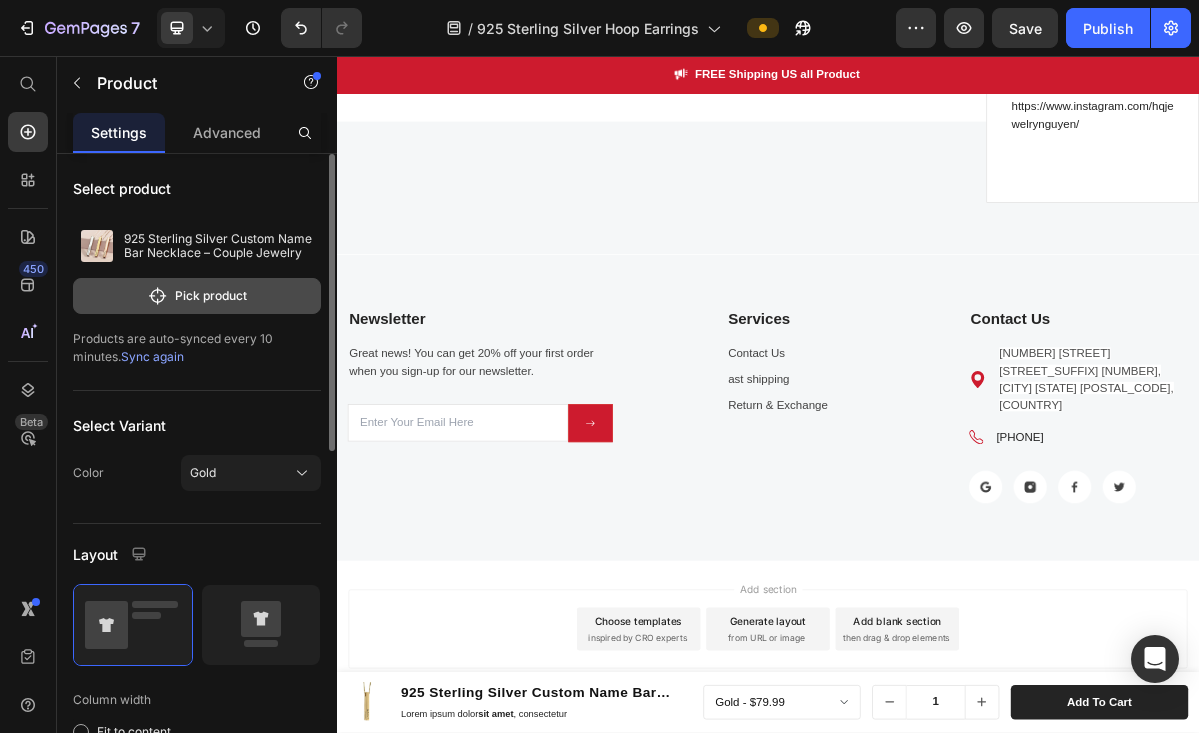 click on "Pick product" at bounding box center (197, 296) 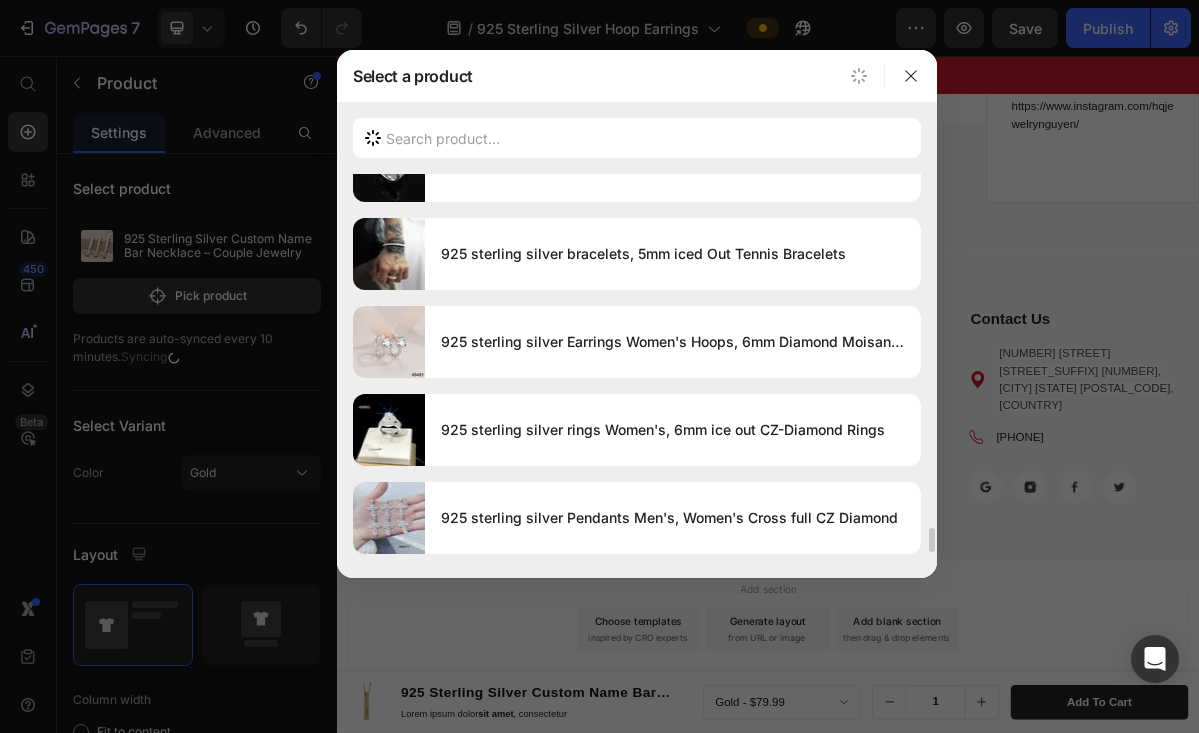 scroll, scrollTop: 5767, scrollLeft: 0, axis: vertical 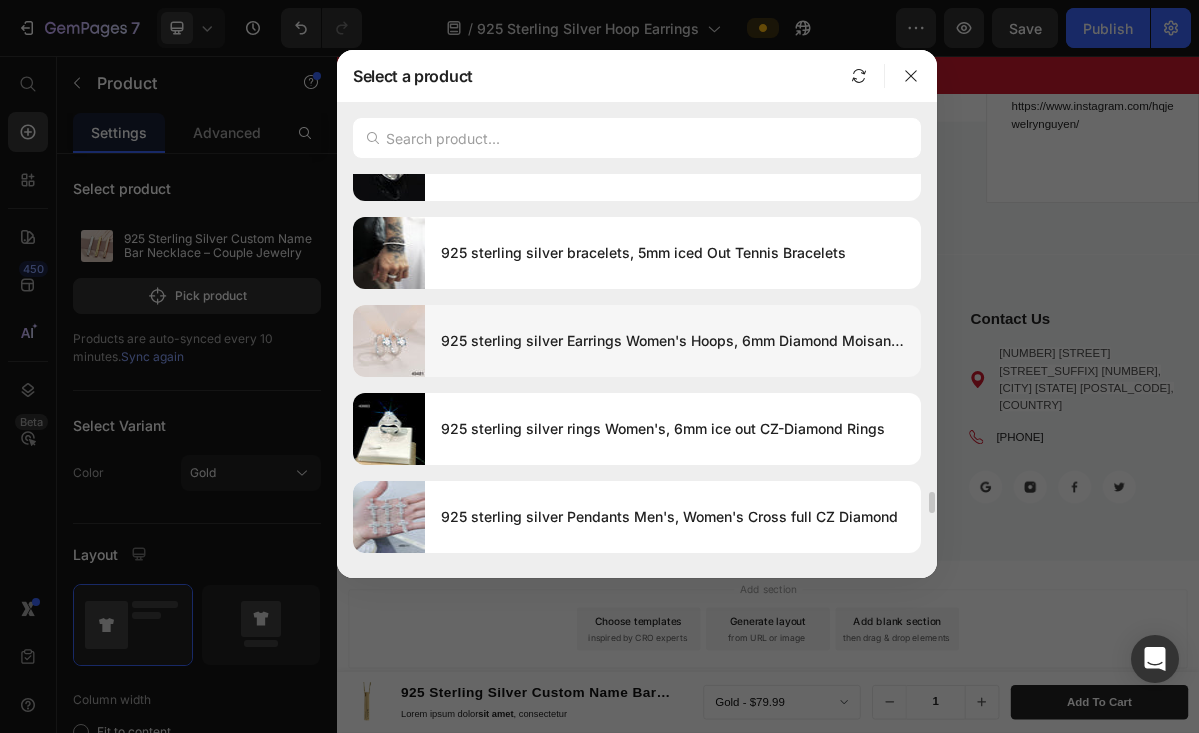 click on "925 sterling silver Earrings Women's Hoops, 6mm Diamond Moisanite" at bounding box center [673, 341] 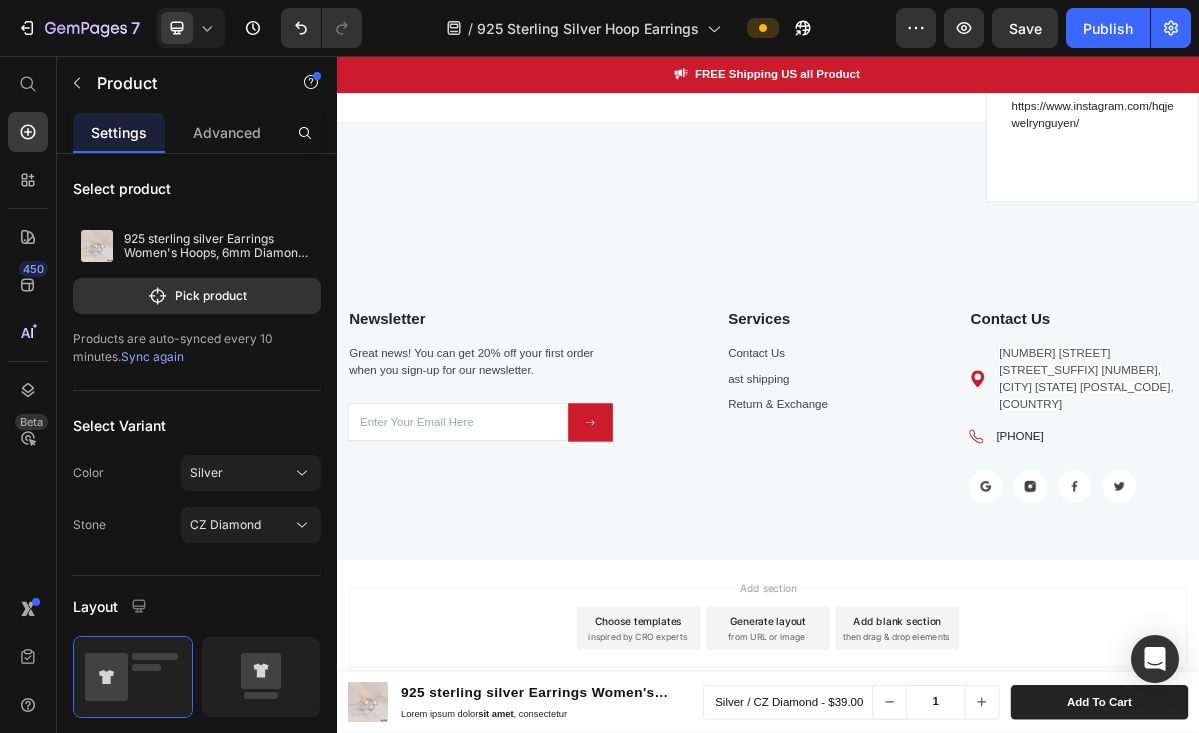 scroll, scrollTop: 4620, scrollLeft: 0, axis: vertical 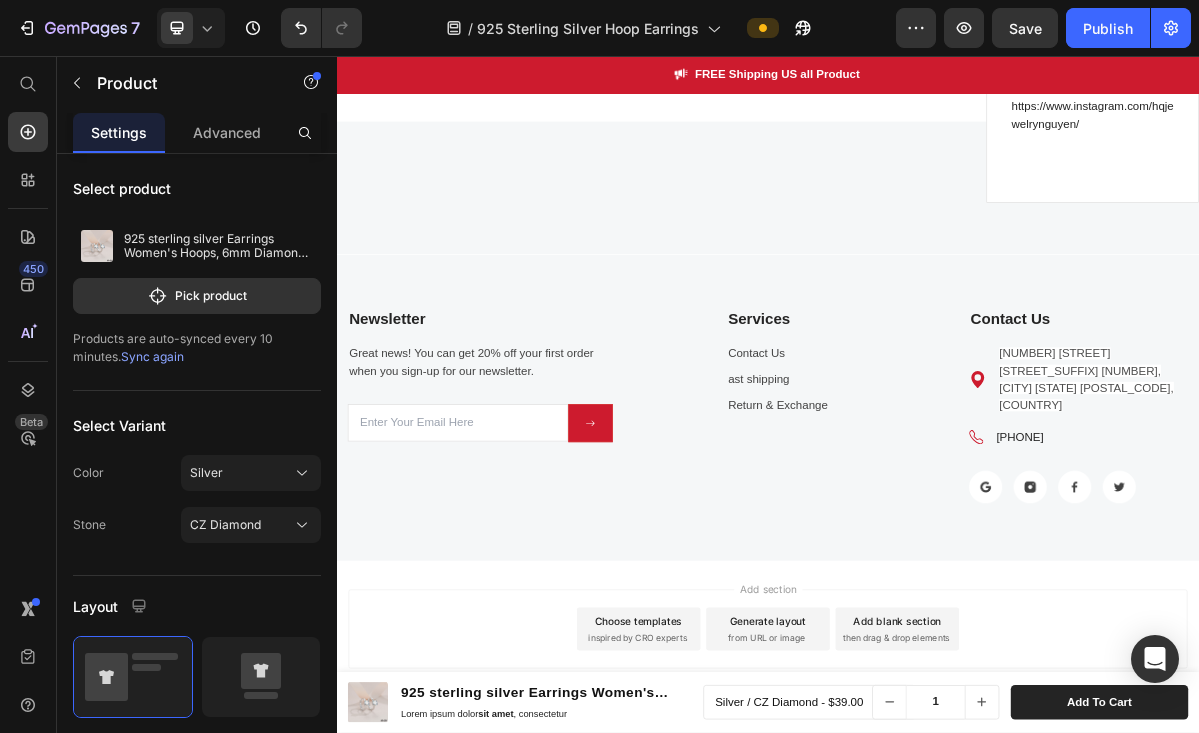 click on "Add section Choose templates inspired by CRO experts Generate layout from URL or image Add blank section then drag & drop elements" at bounding box center (937, 854) 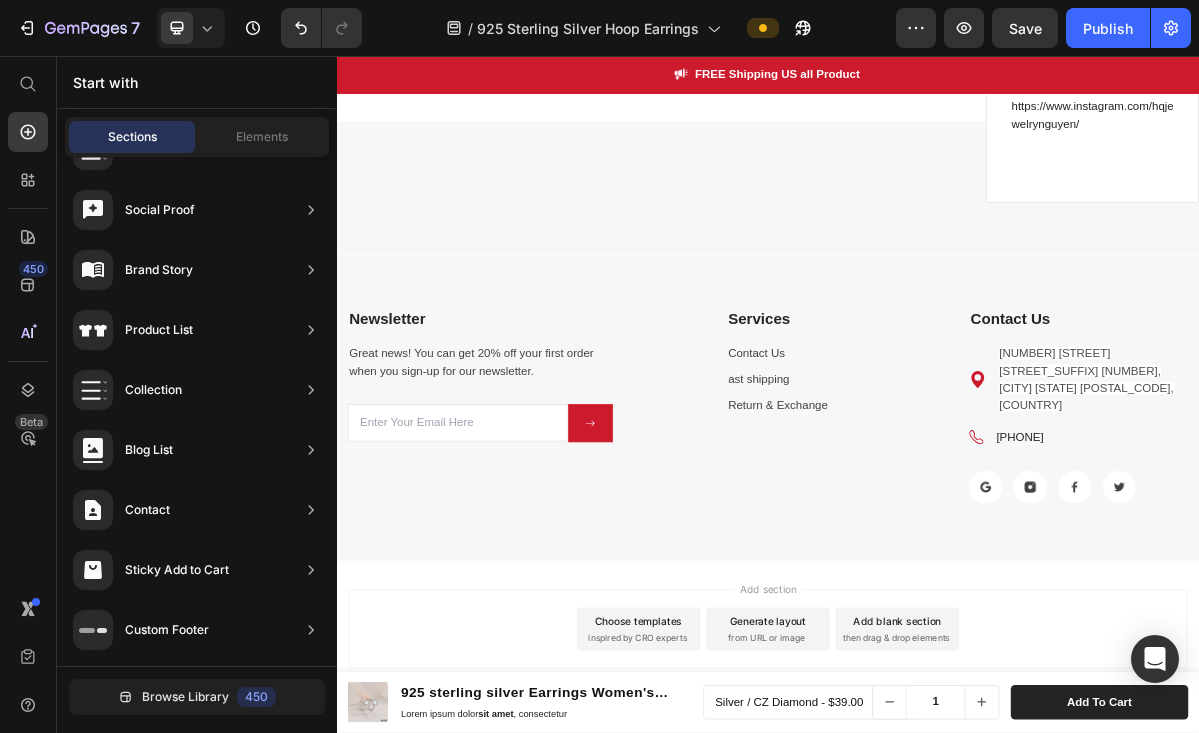 click on "Add section Choose templates inspired by CRO experts Generate layout from URL or image Add blank section then drag & drop elements" at bounding box center (937, 882) 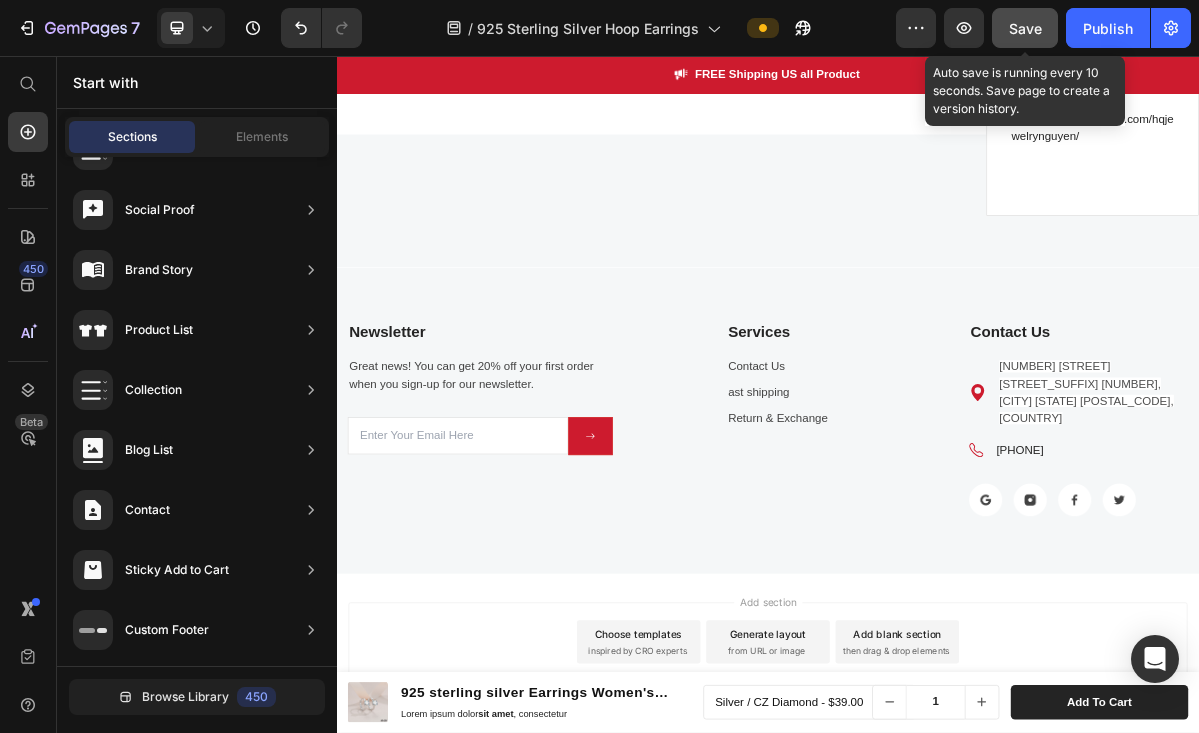 click on "Save" at bounding box center [1025, 28] 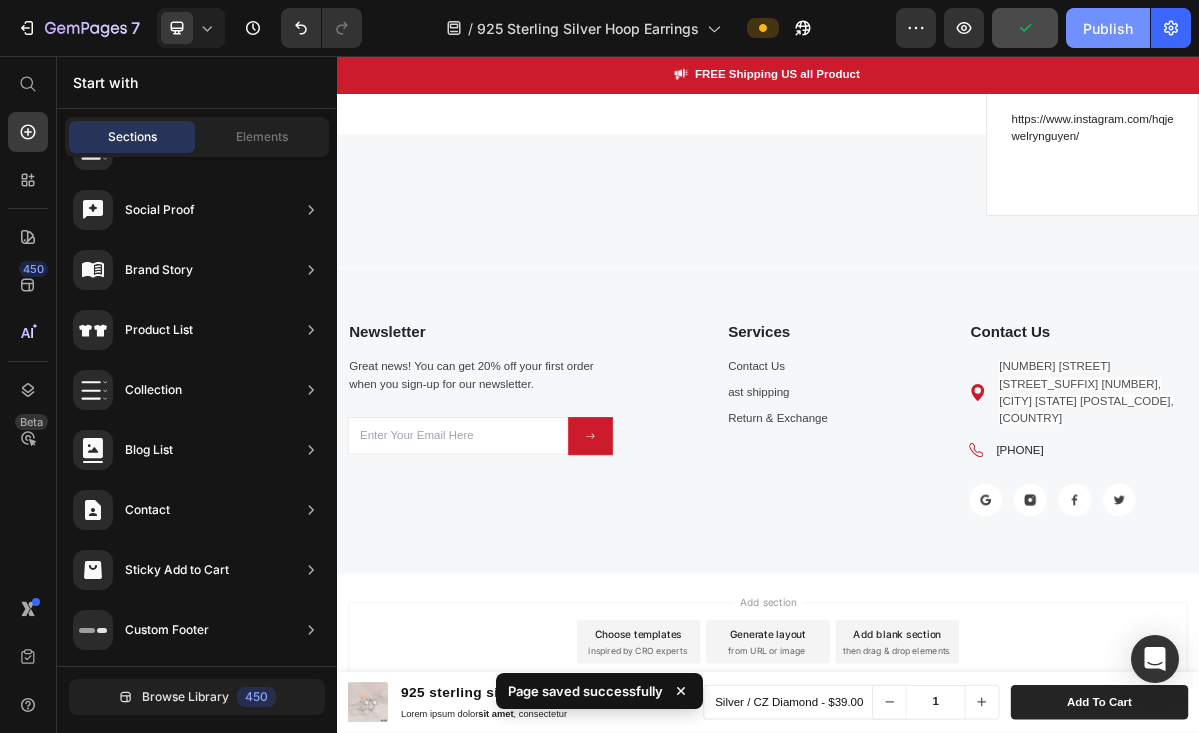 click on "Publish" at bounding box center [1108, 28] 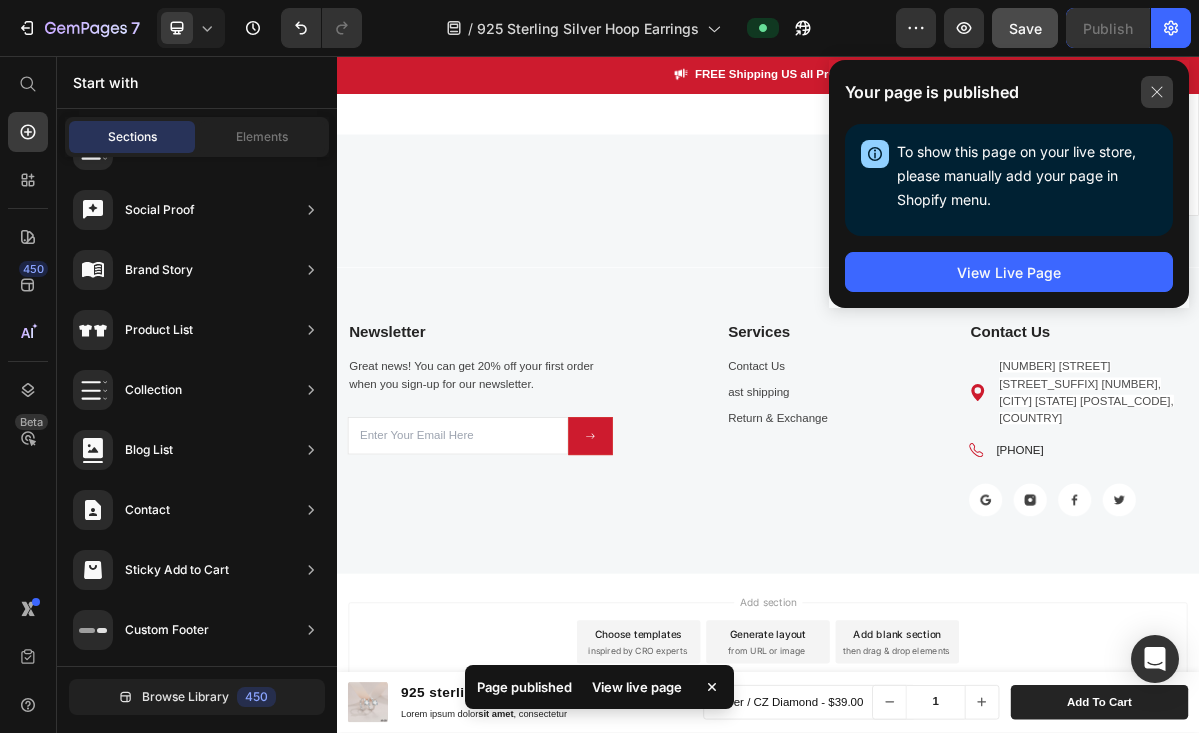 click 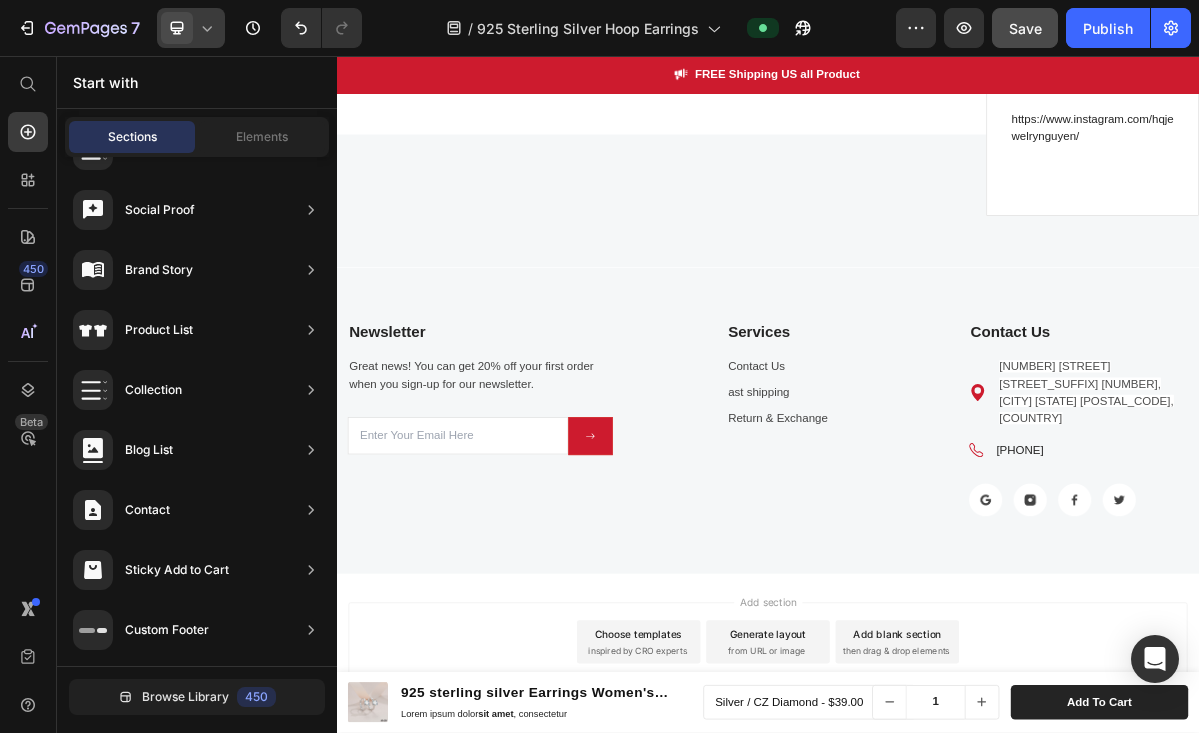 click 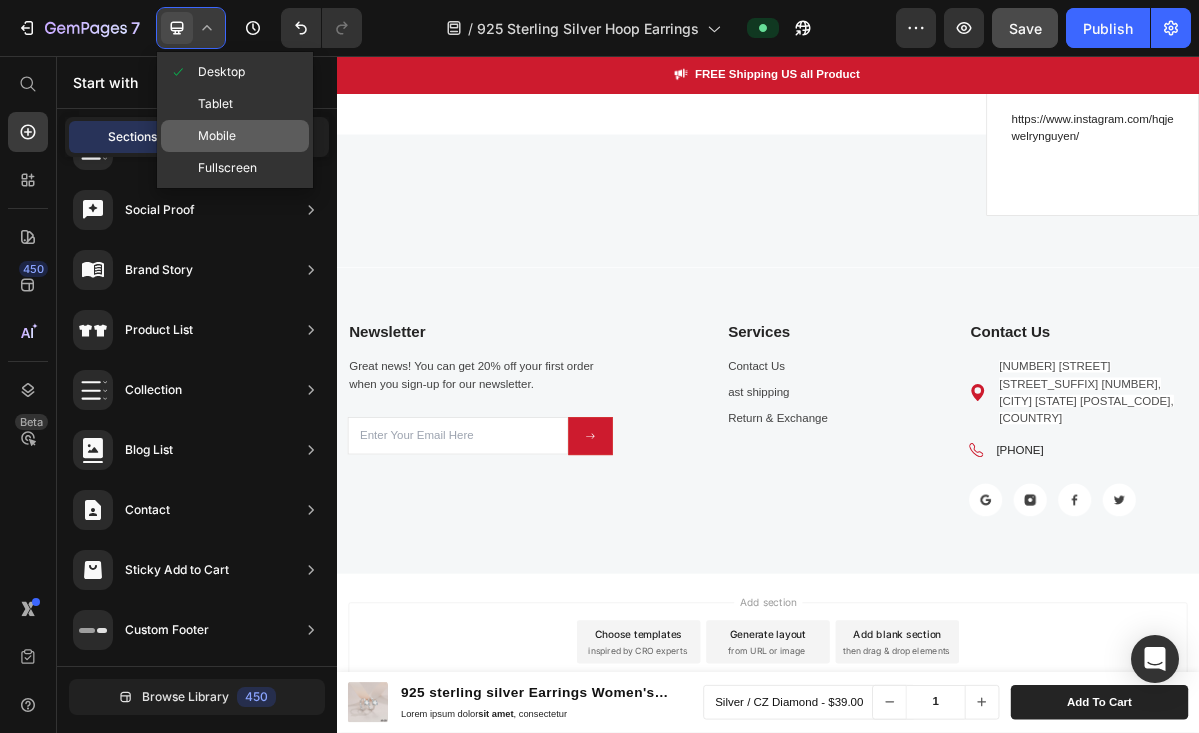 click on "Mobile" 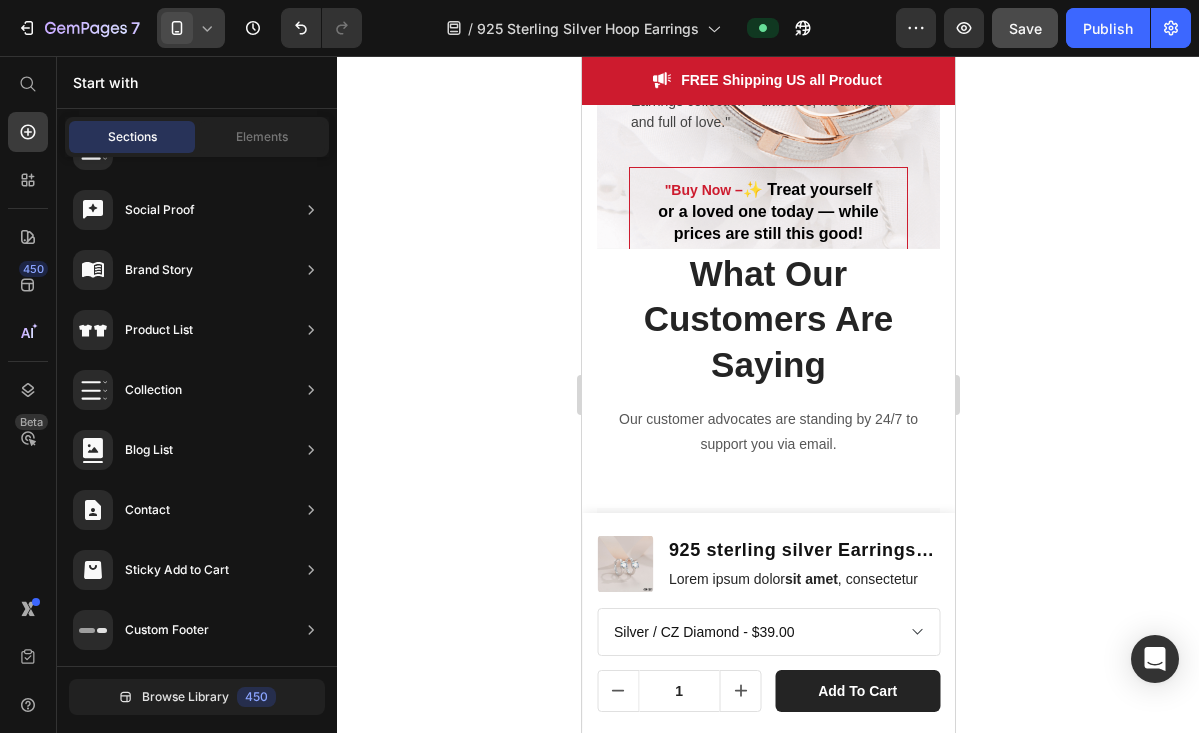 scroll, scrollTop: 2180, scrollLeft: 0, axis: vertical 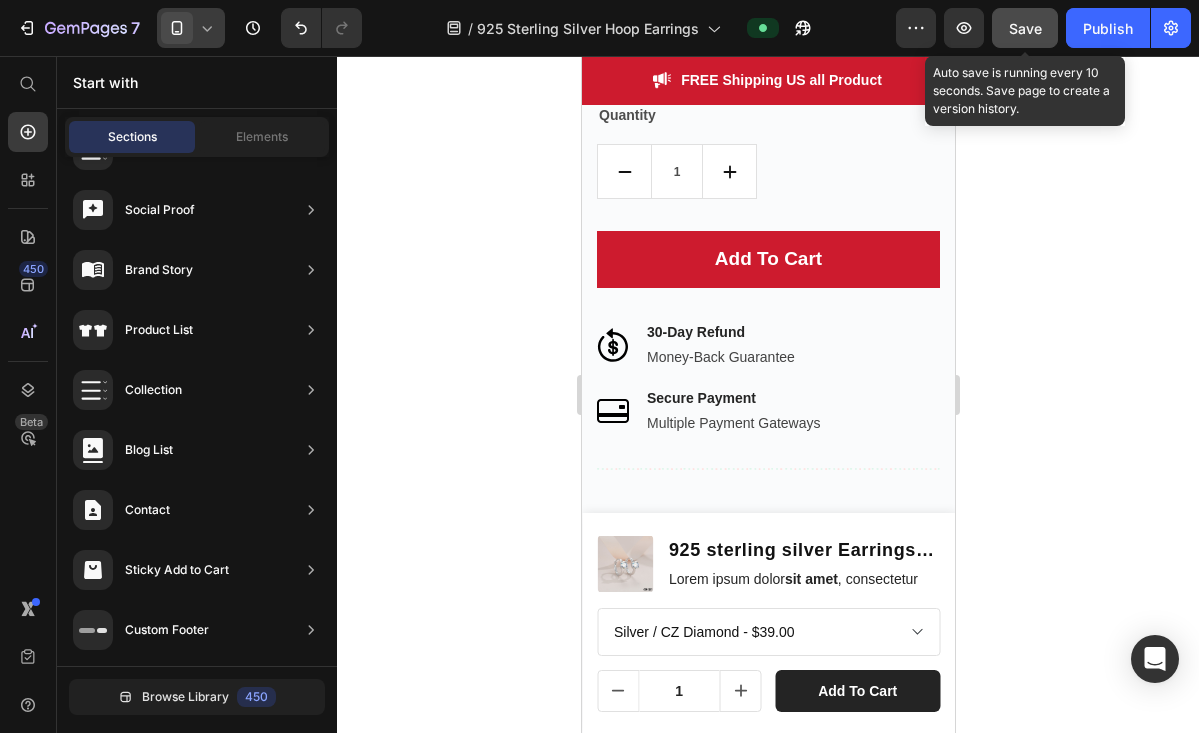 click on "Save" at bounding box center (1025, 28) 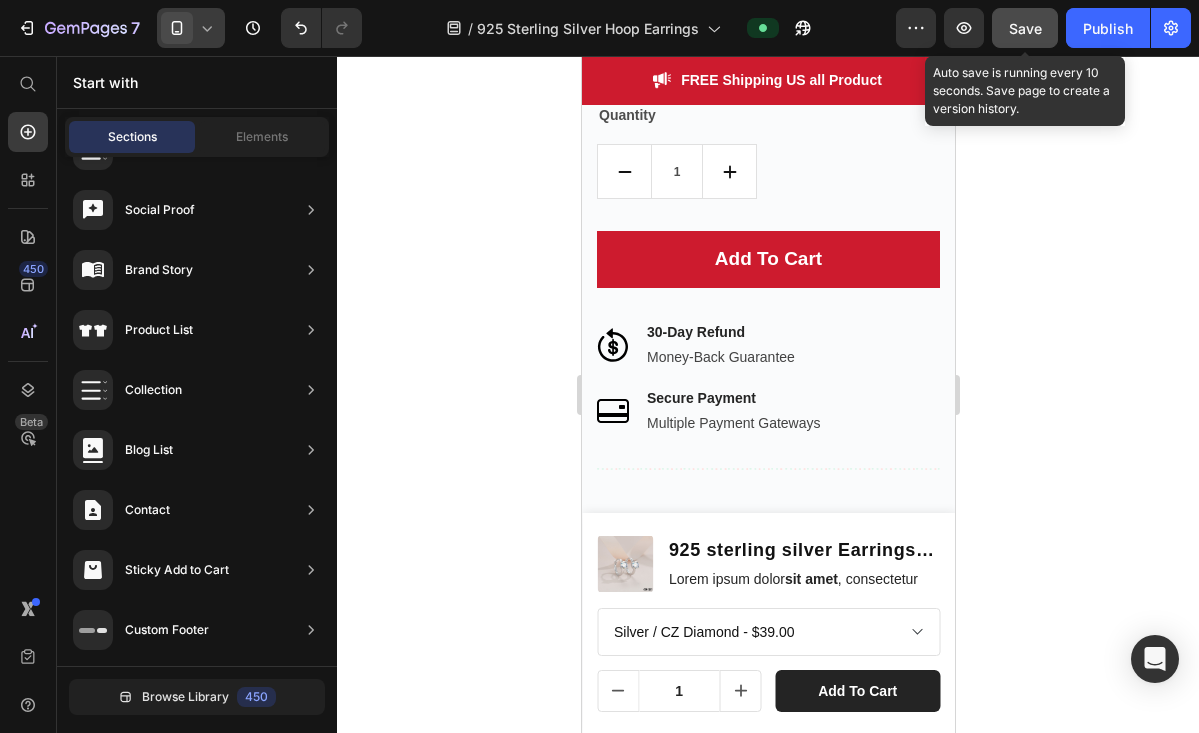 click on "Save" at bounding box center [1025, 28] 